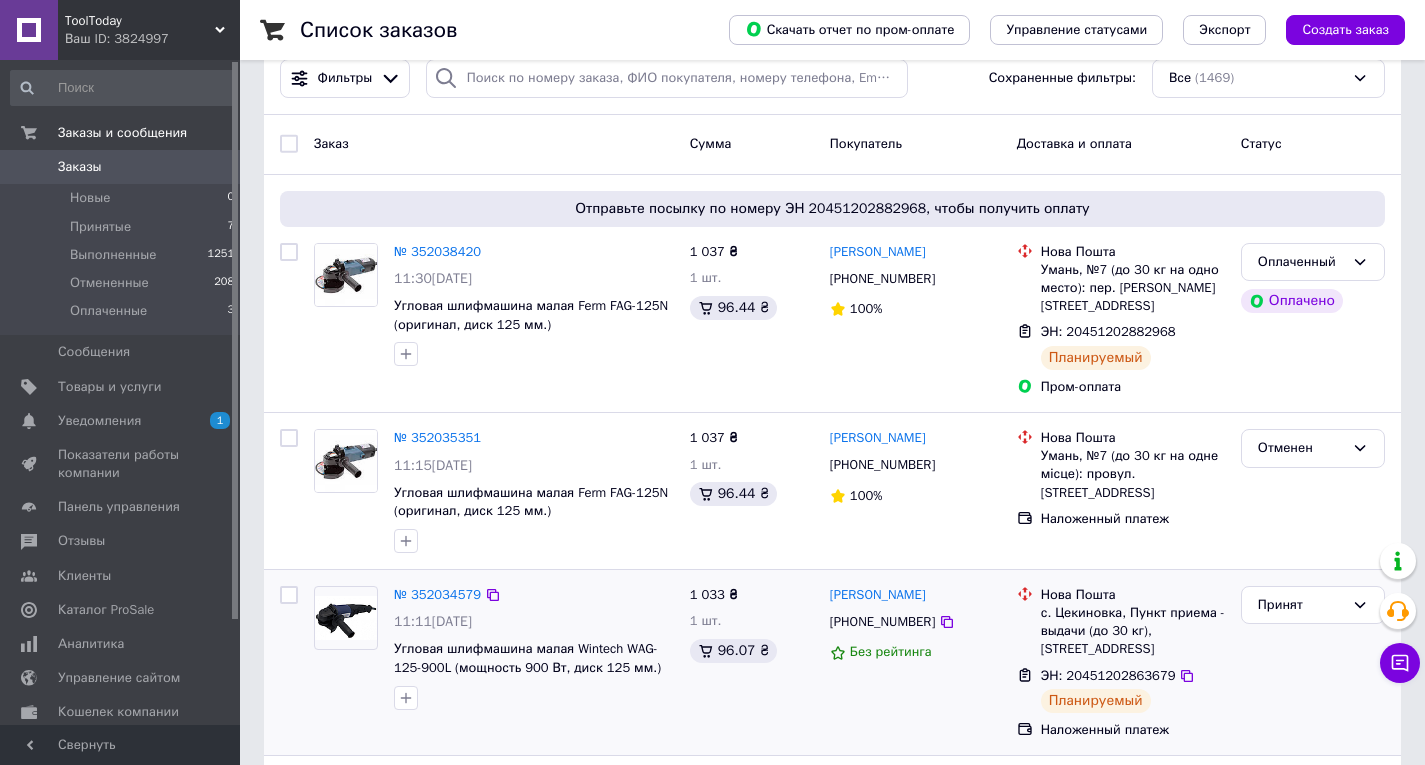scroll, scrollTop: 0, scrollLeft: 0, axis: both 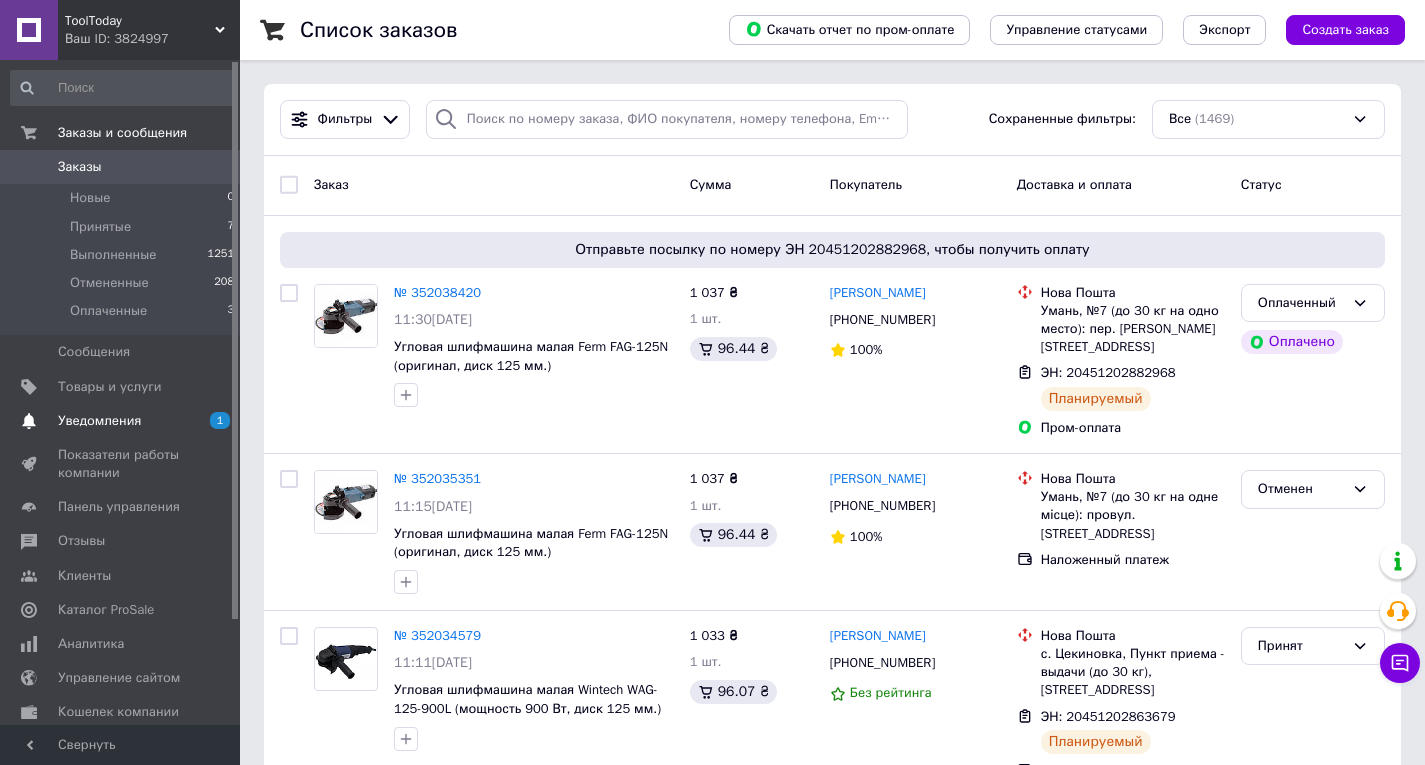 click on "Уведомления" at bounding box center [99, 421] 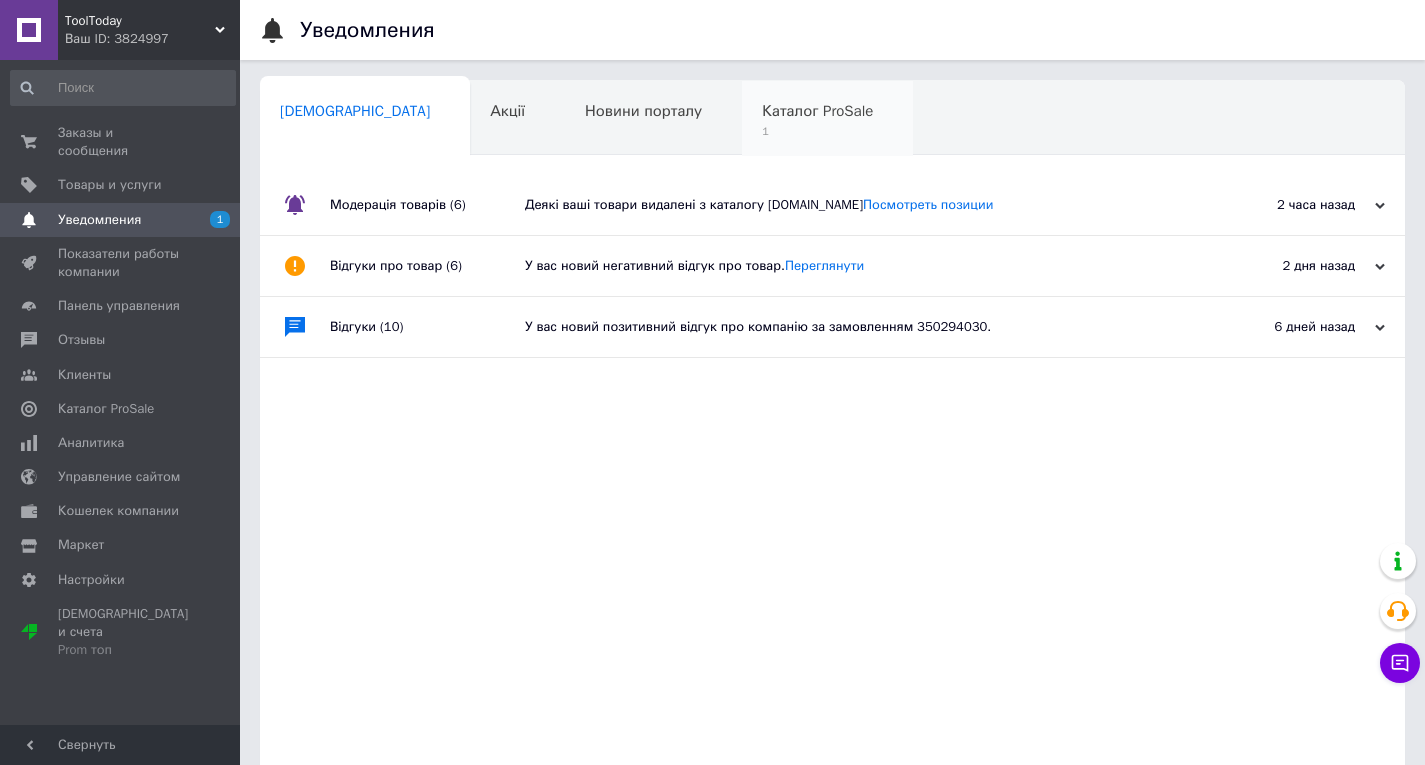 click on "1" at bounding box center [817, 131] 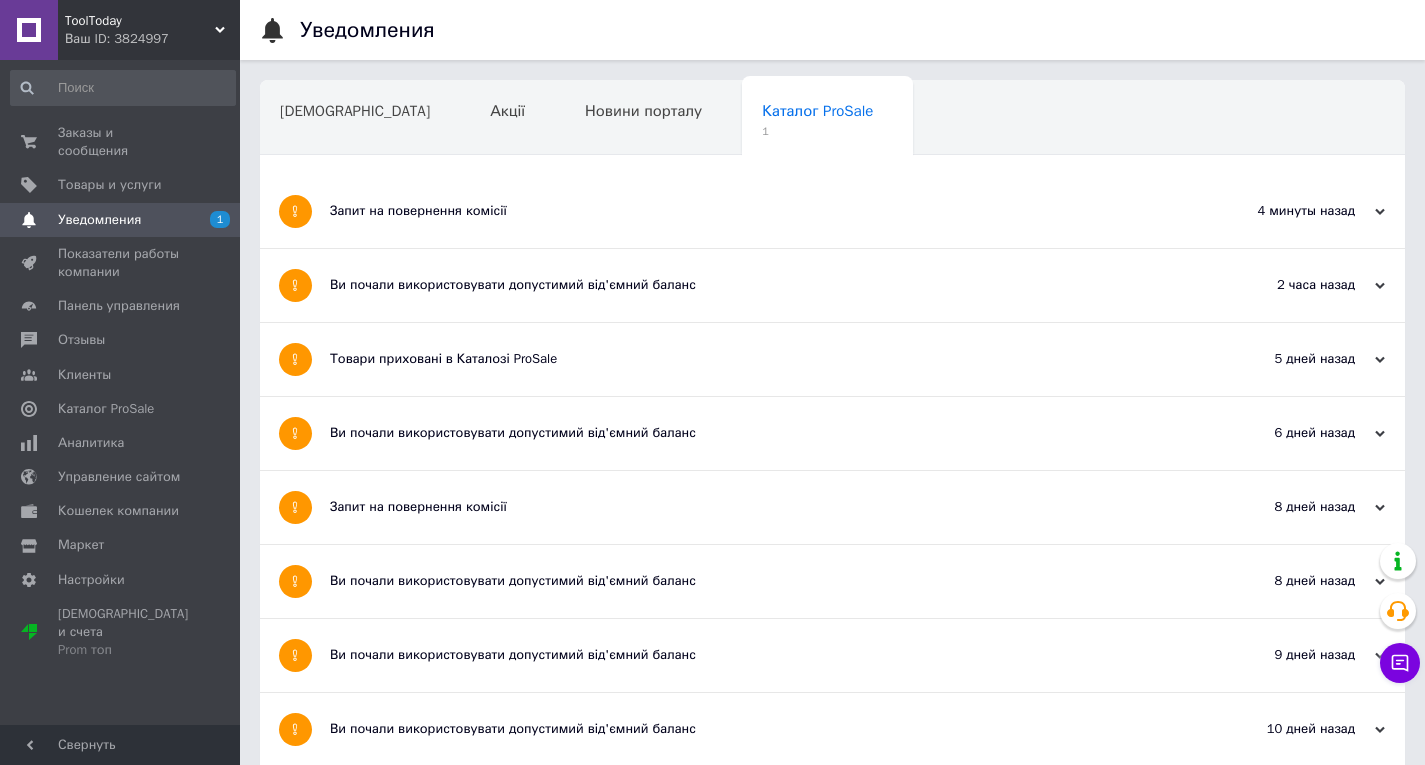 click on "Запит на повернення комісії" at bounding box center (757, 211) 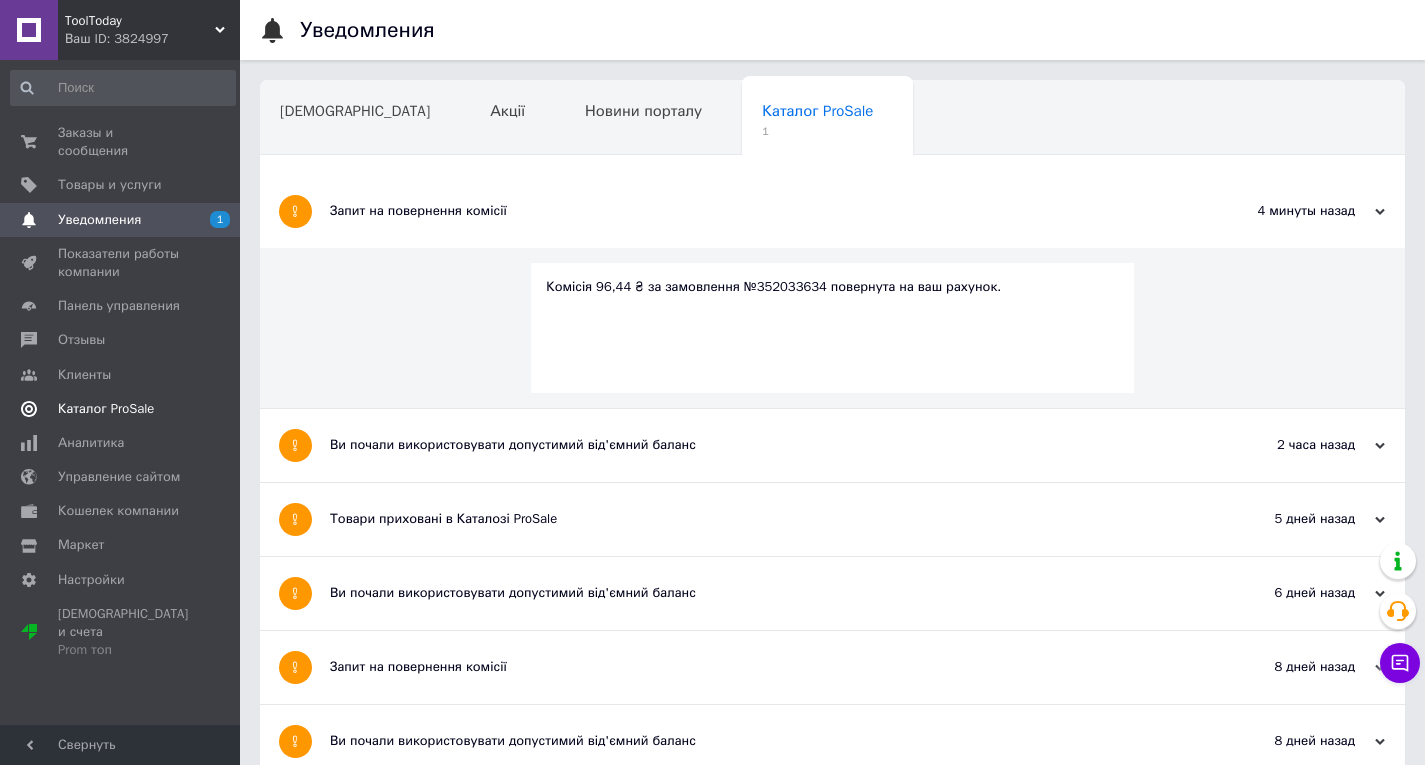 click on "Каталог ProSale" at bounding box center (106, 409) 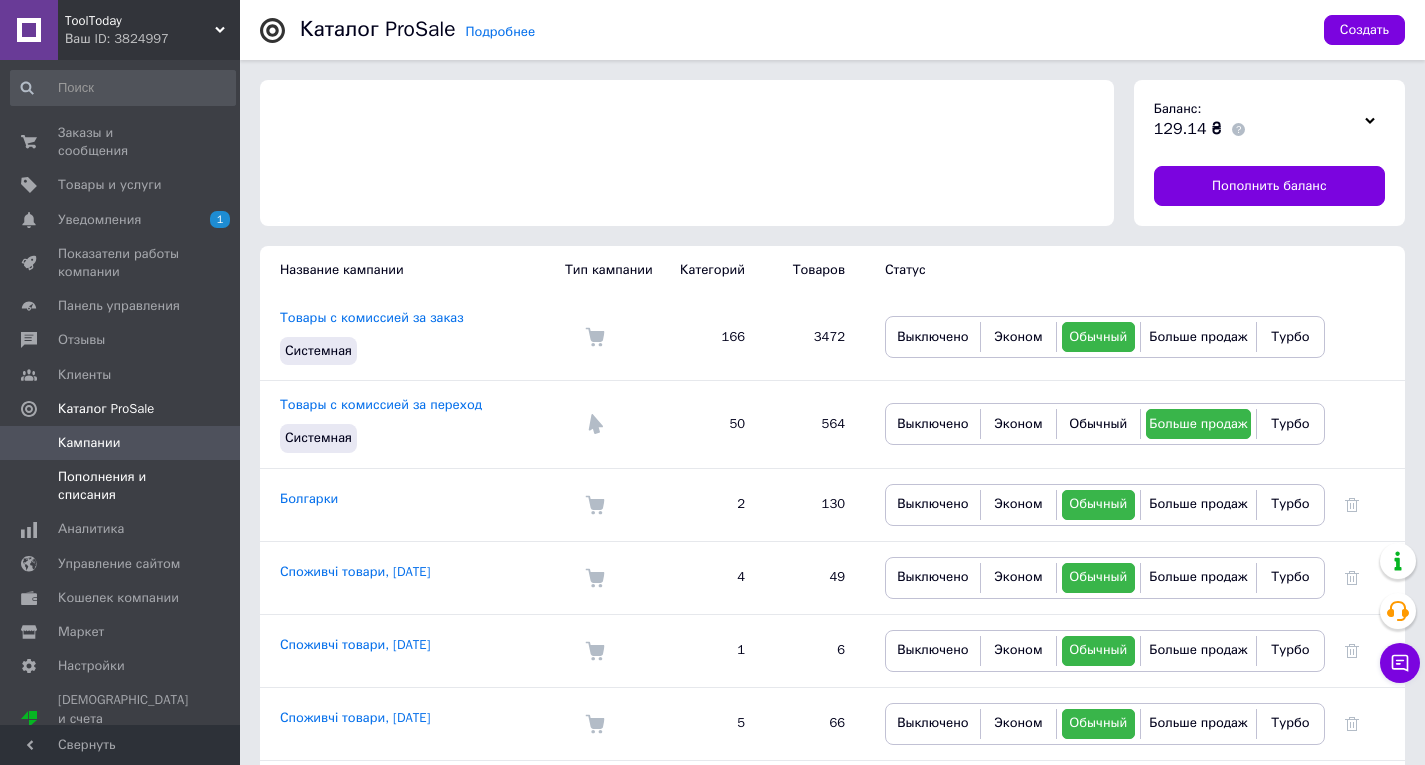 click on "Пополнения и списания" at bounding box center (121, 486) 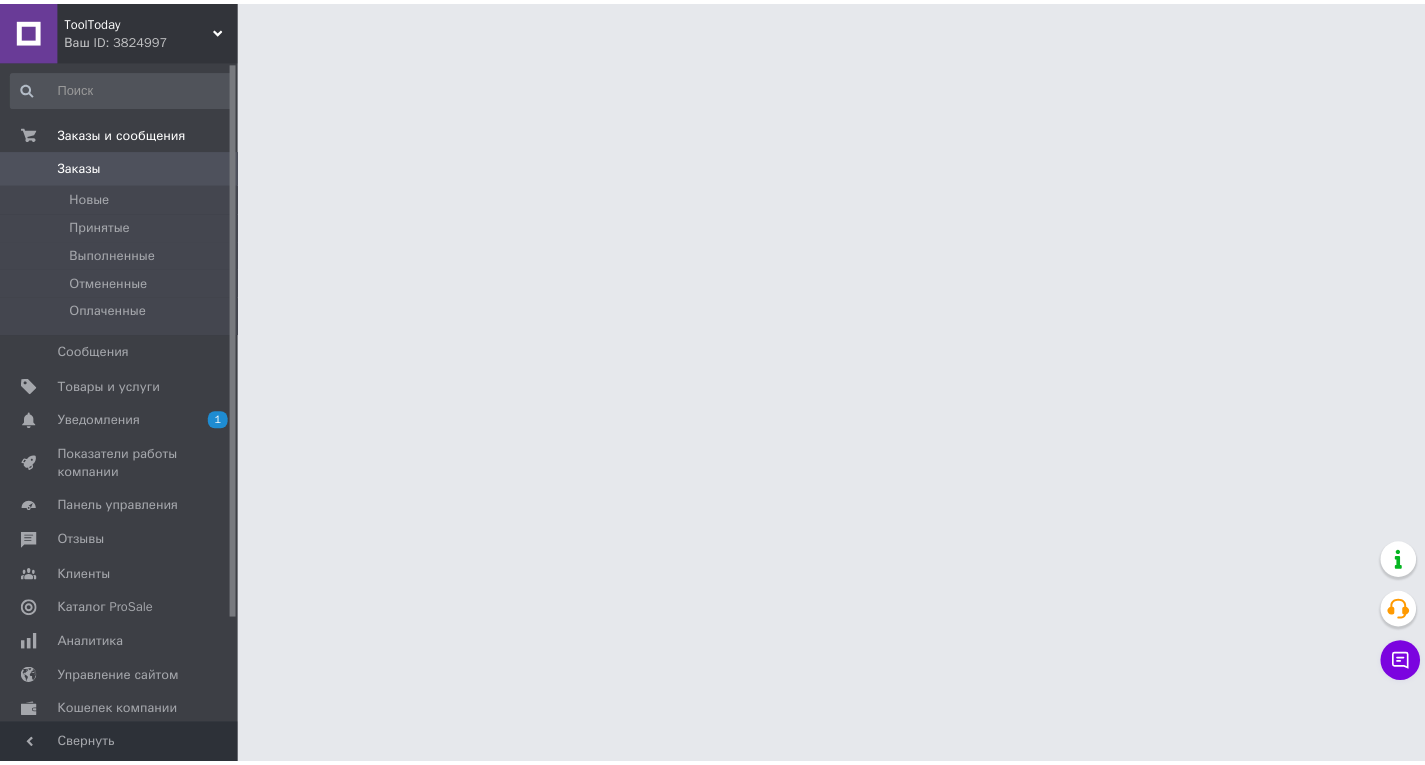scroll, scrollTop: 0, scrollLeft: 0, axis: both 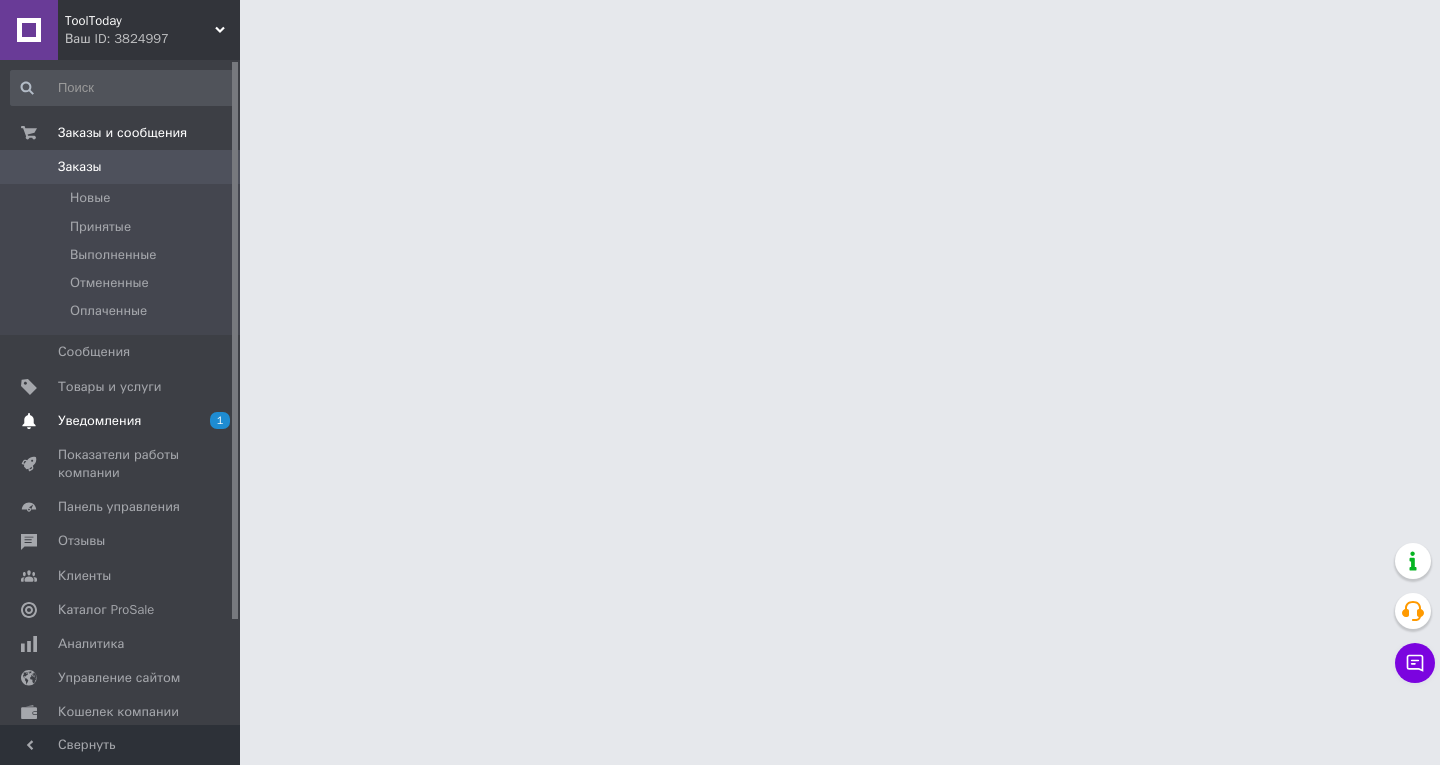 click on "Уведомления" at bounding box center [99, 421] 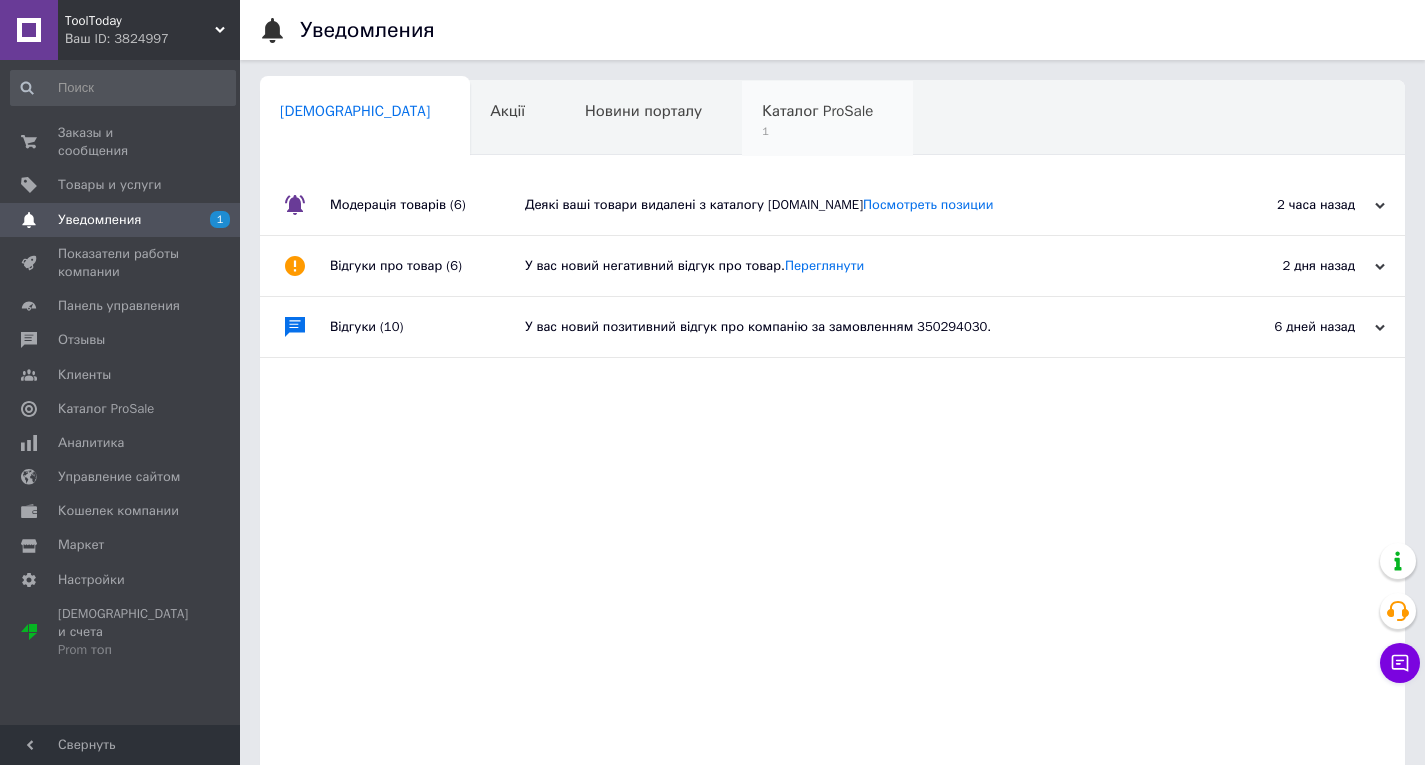 click on "Каталог ProSale 1" at bounding box center (827, 119) 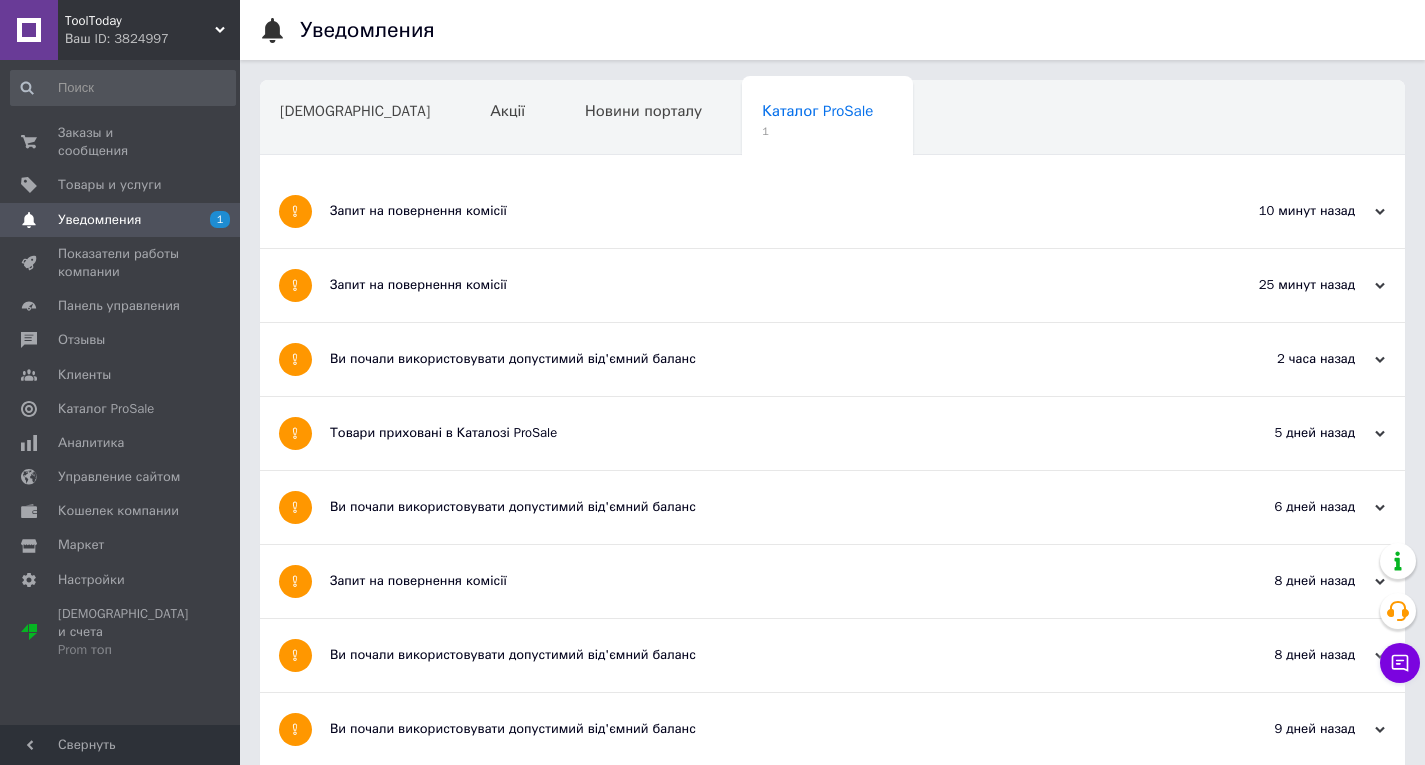 click on "Запит на повернення комісії" at bounding box center [757, 211] 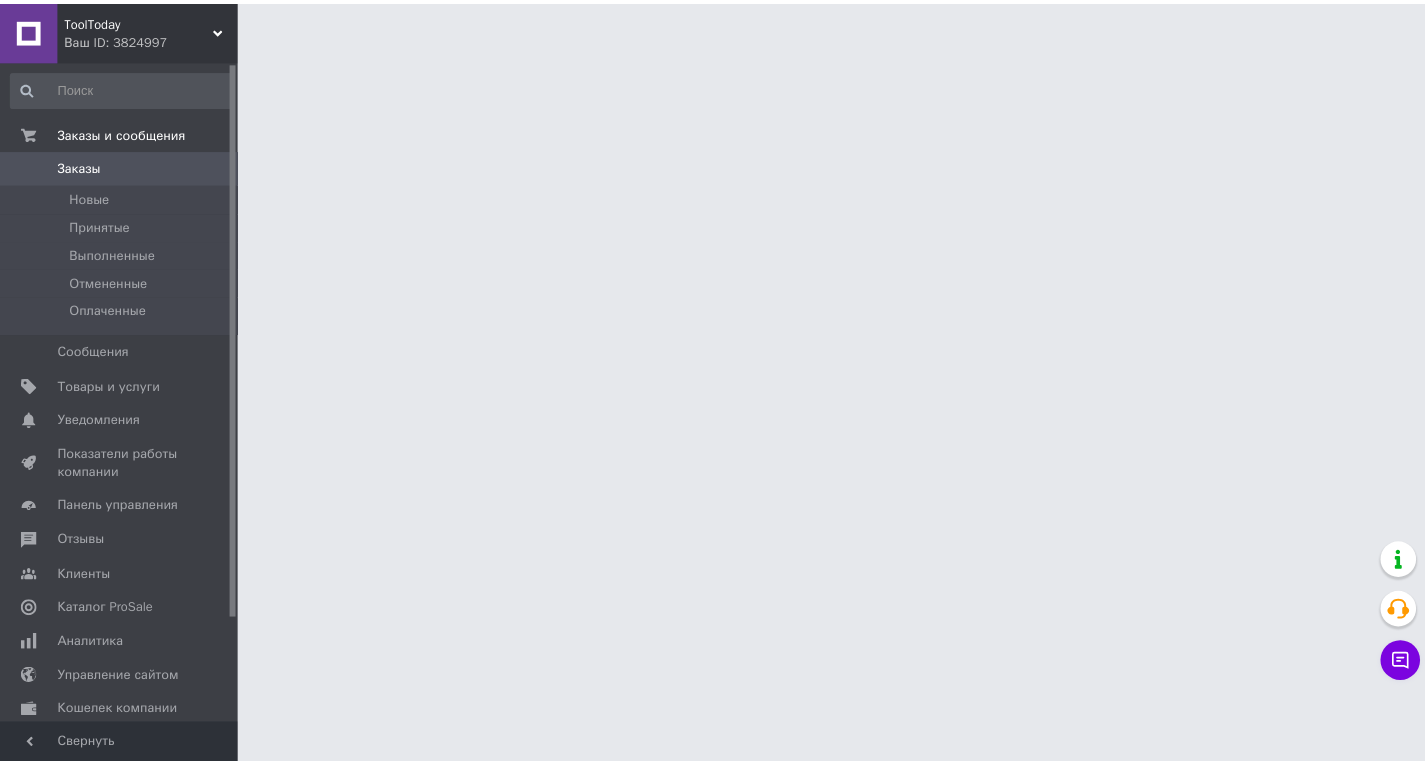 scroll, scrollTop: 0, scrollLeft: 0, axis: both 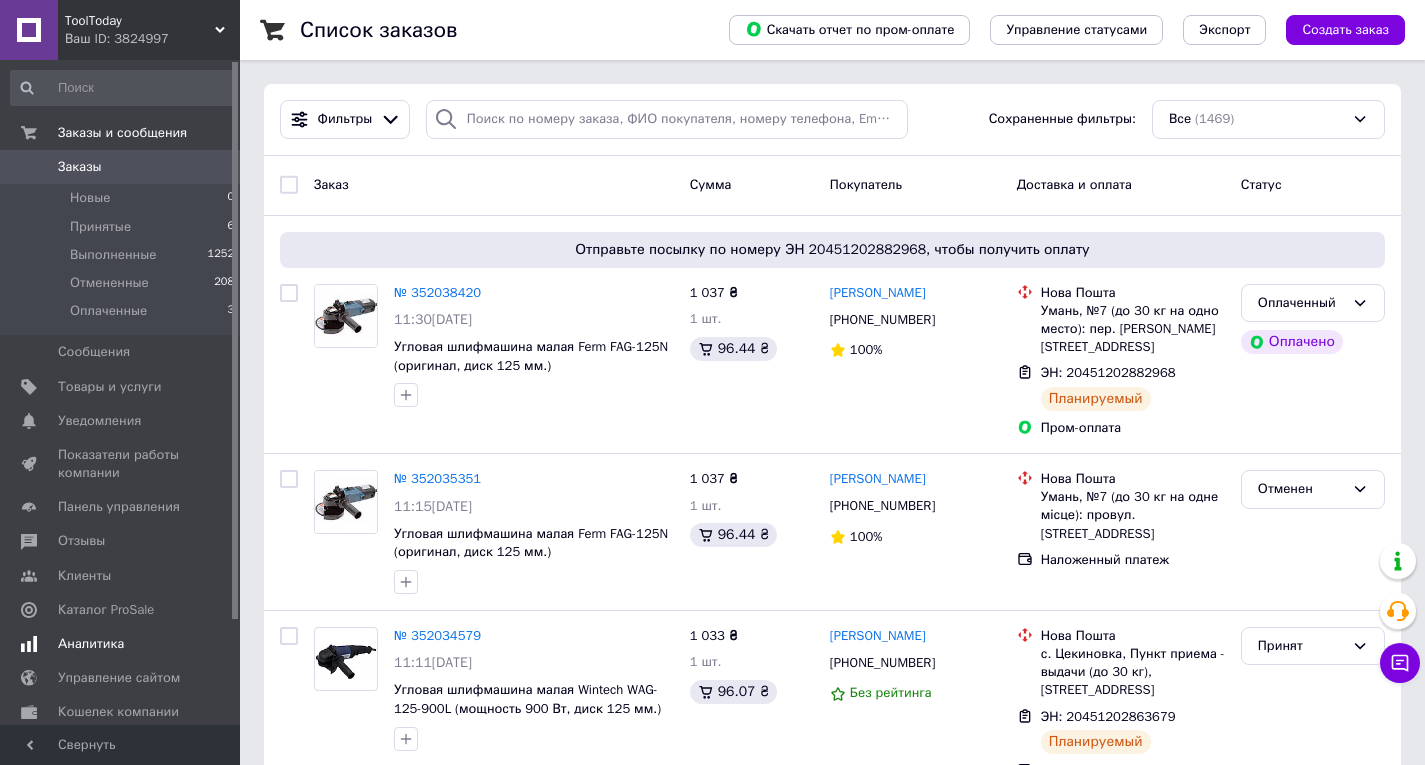 click on "Аналитика" at bounding box center [123, 644] 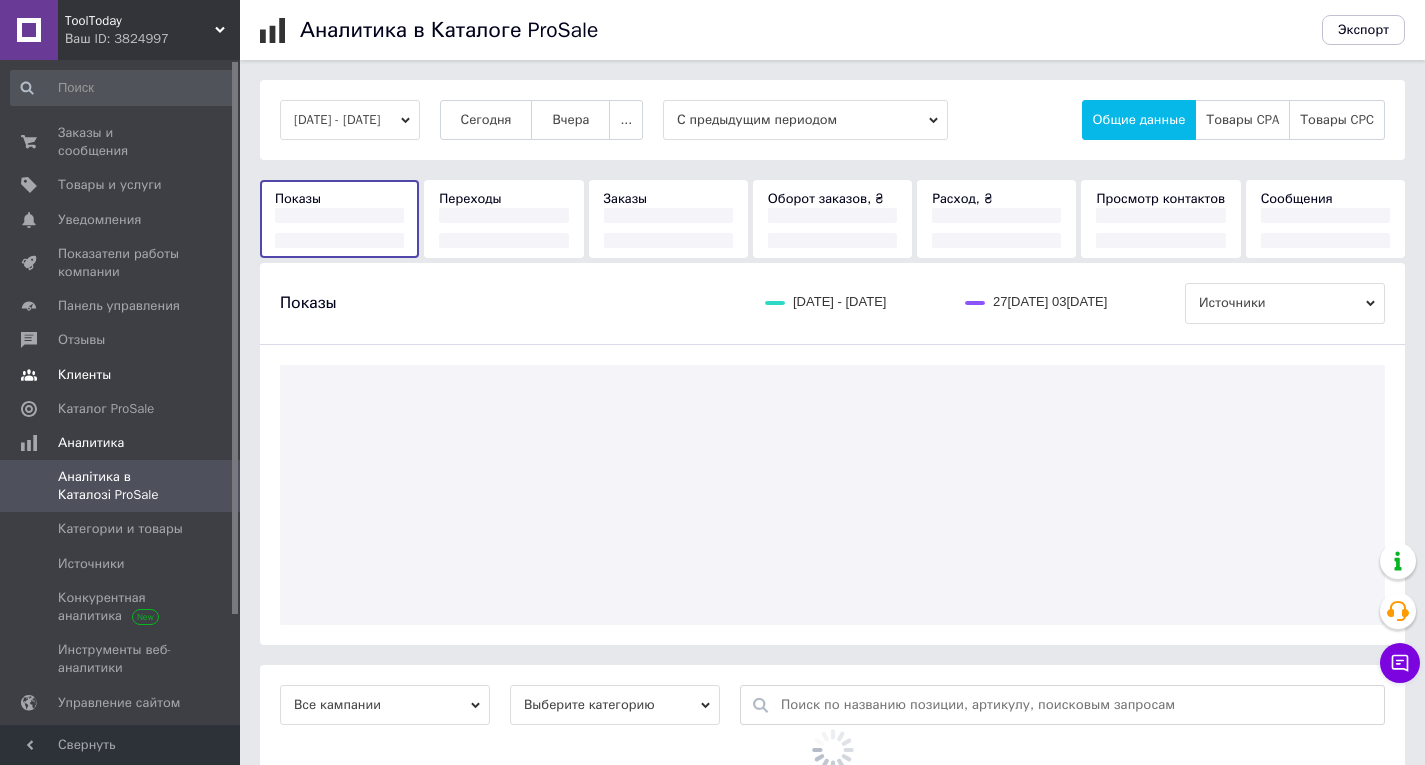 click on "Клиенты" at bounding box center (123, 375) 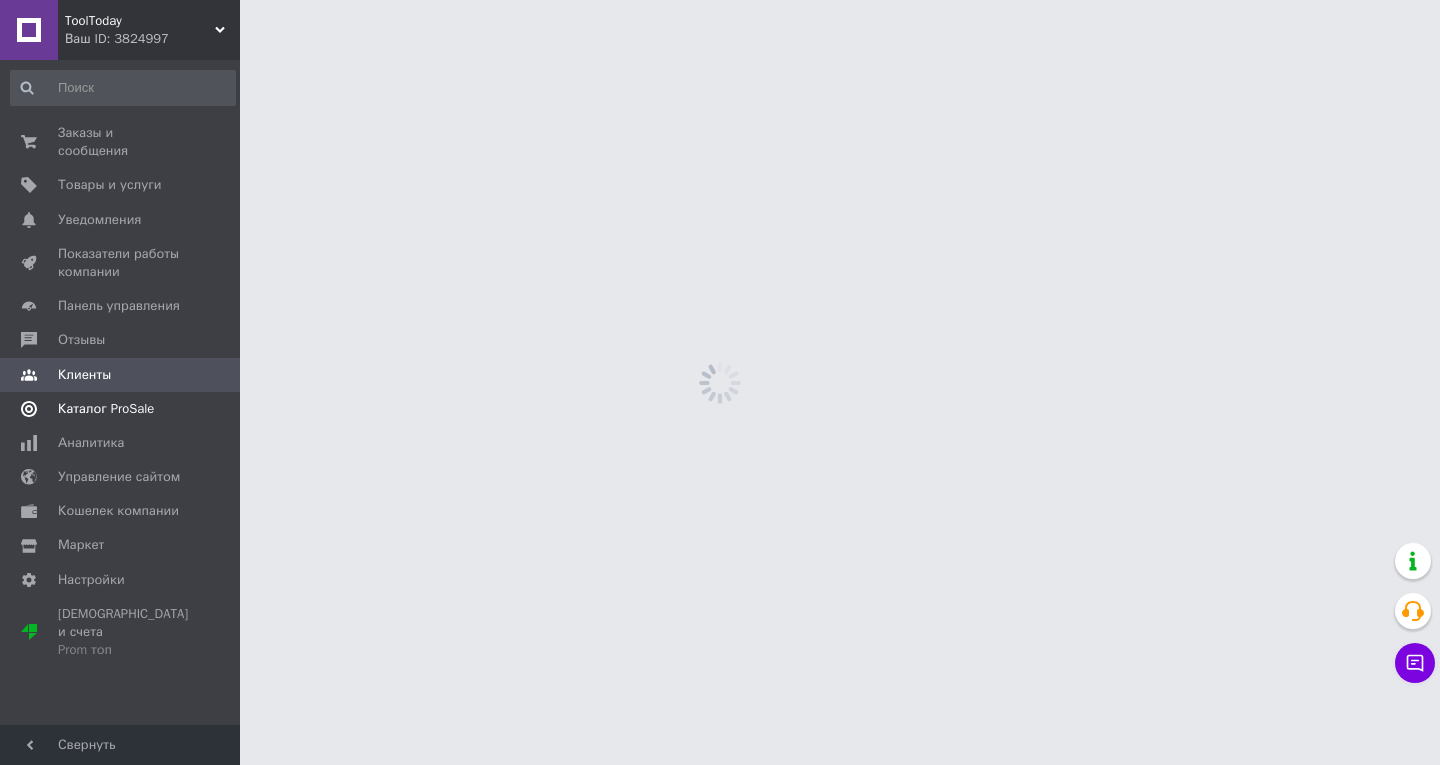 click on "Каталог ProSale" at bounding box center (106, 409) 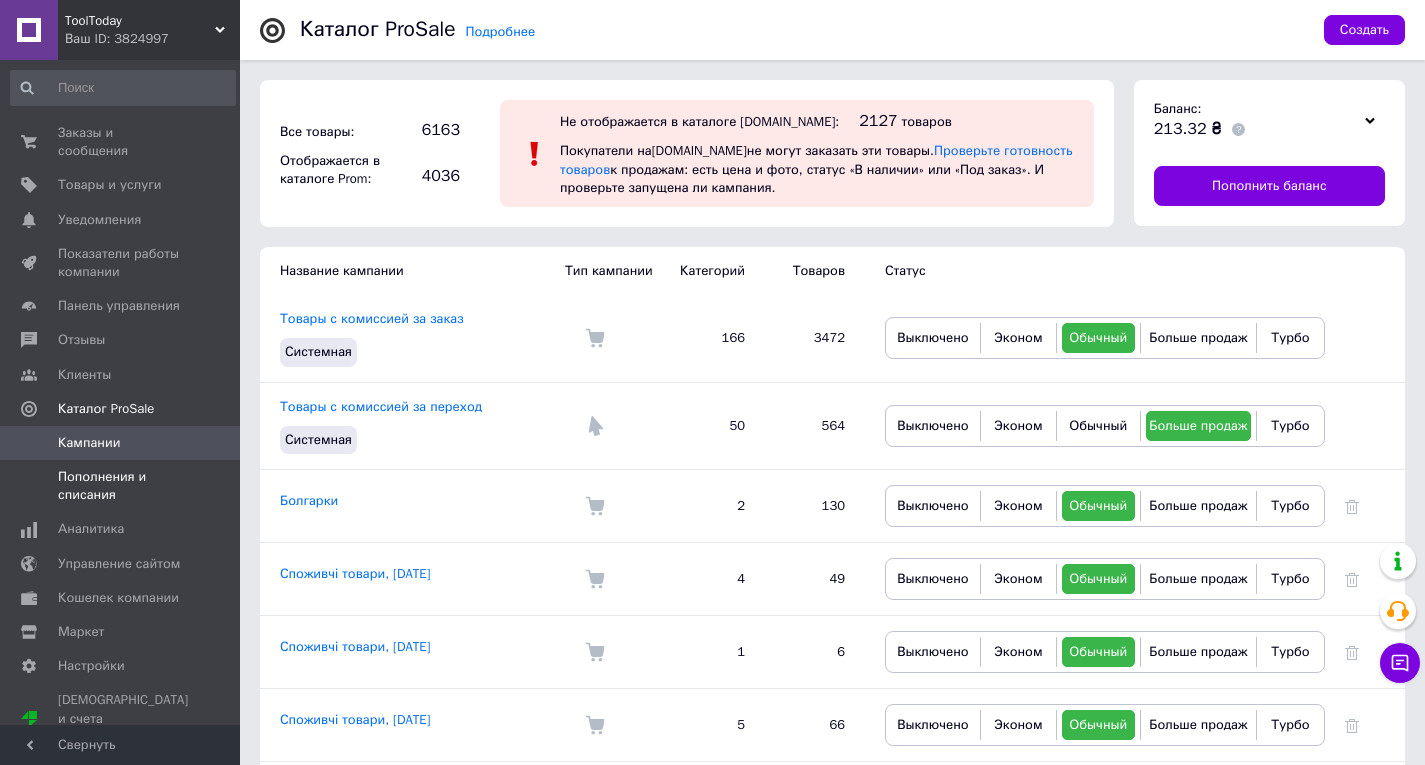 click on "Пополнения и списания" at bounding box center [121, 486] 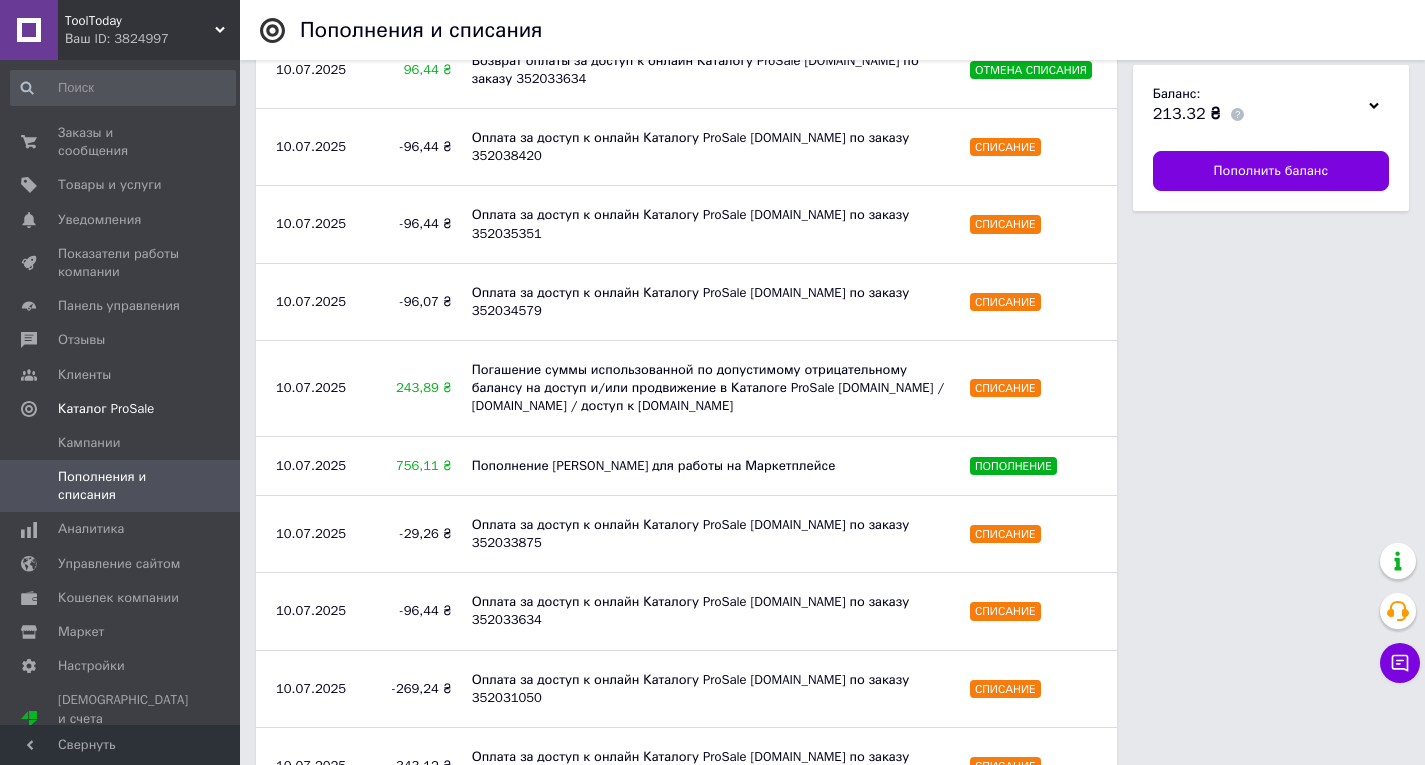 scroll, scrollTop: 300, scrollLeft: 0, axis: vertical 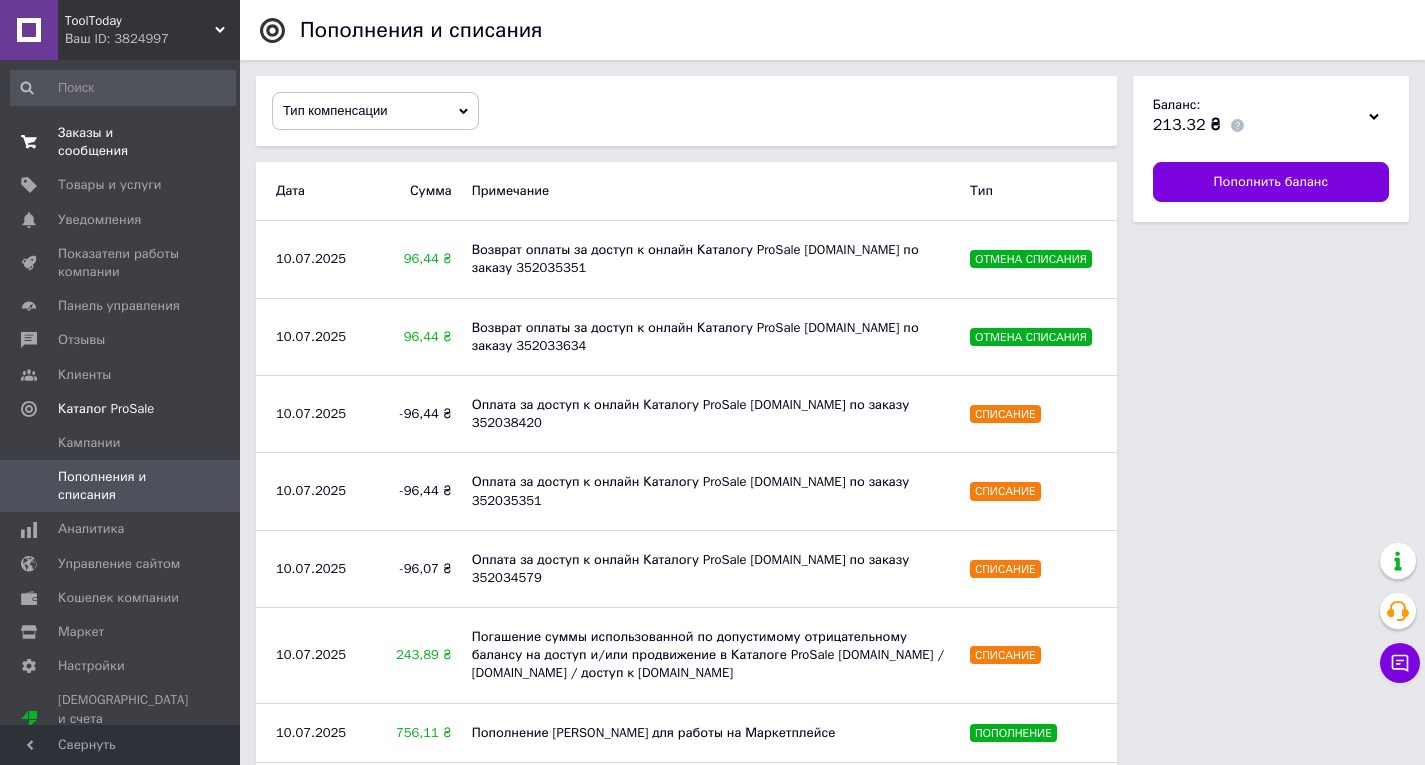 click on "Заказы и сообщения" at bounding box center [121, 142] 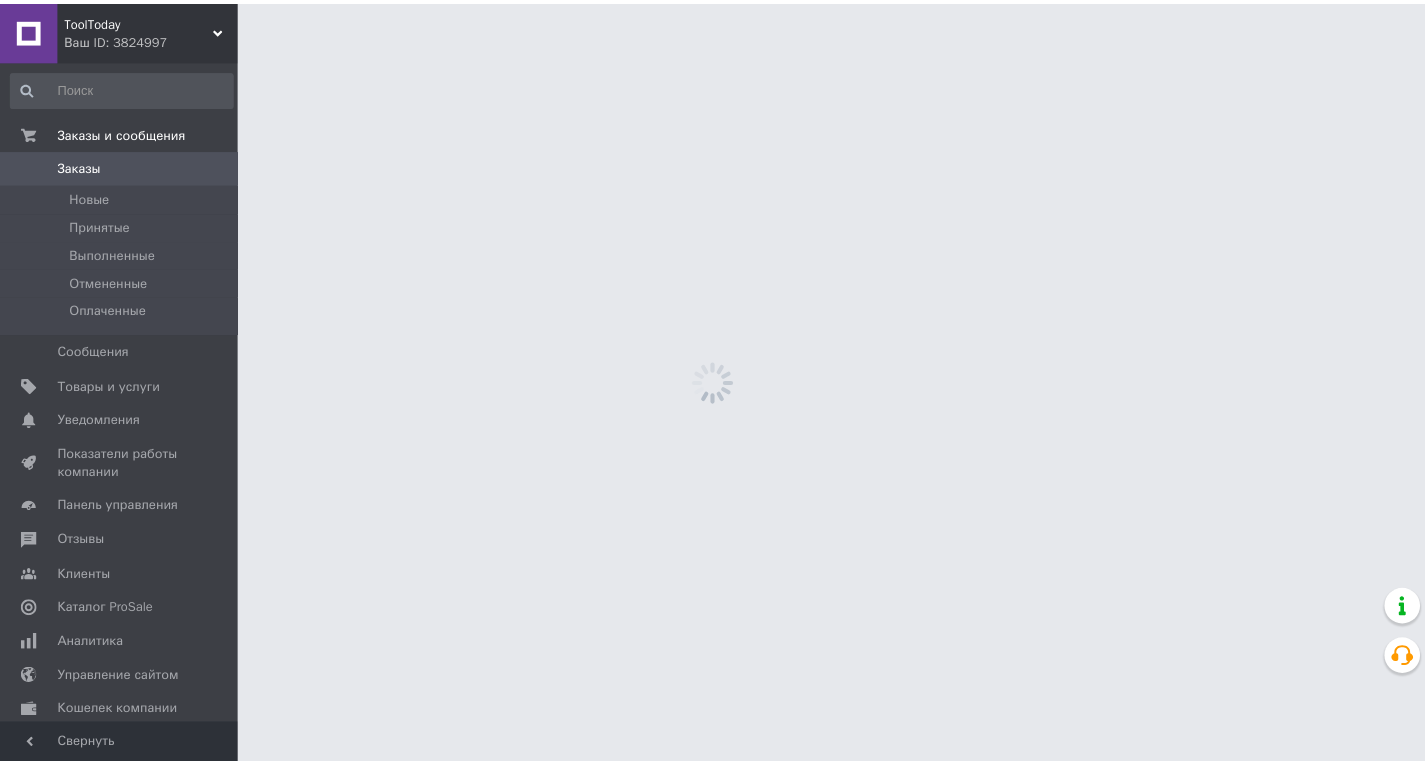 scroll, scrollTop: 0, scrollLeft: 0, axis: both 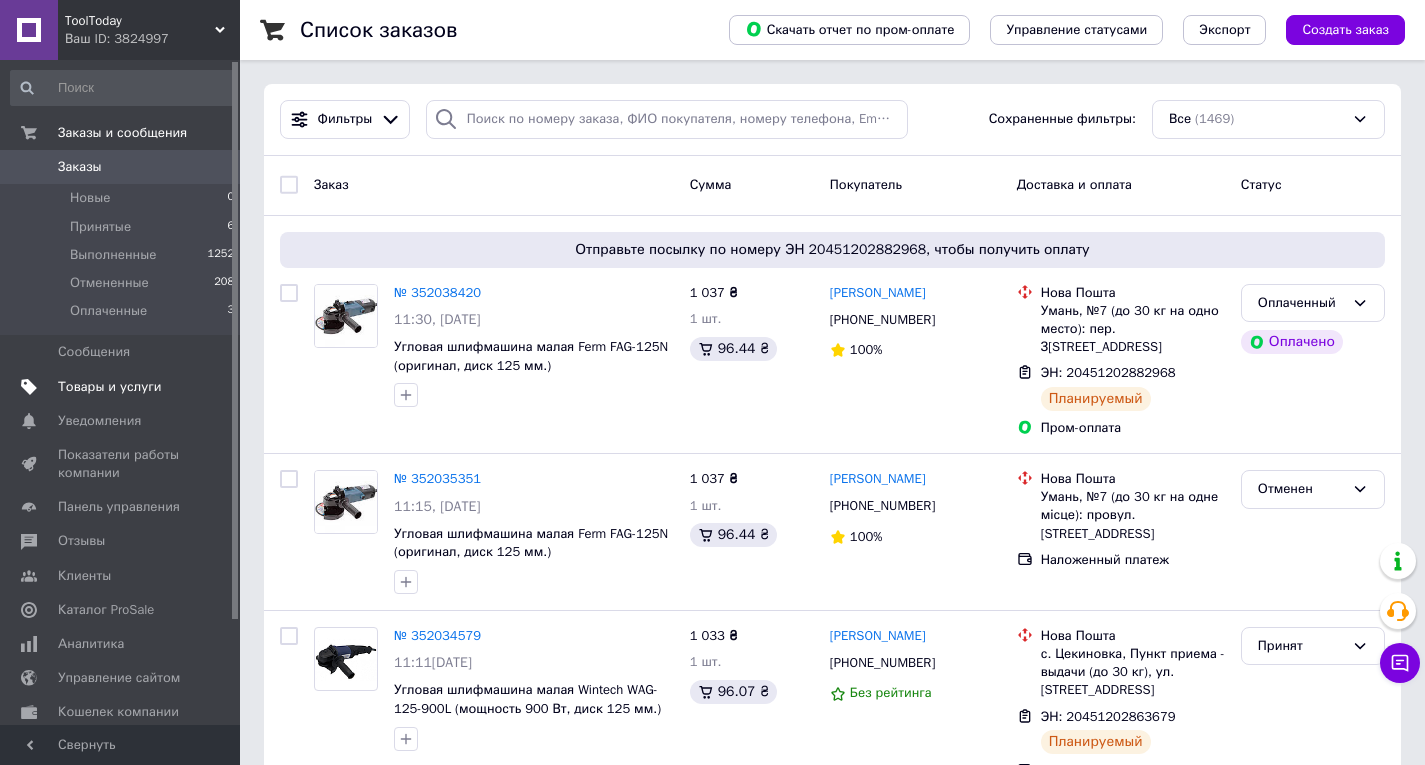 click on "Товары и услуги" at bounding box center [110, 387] 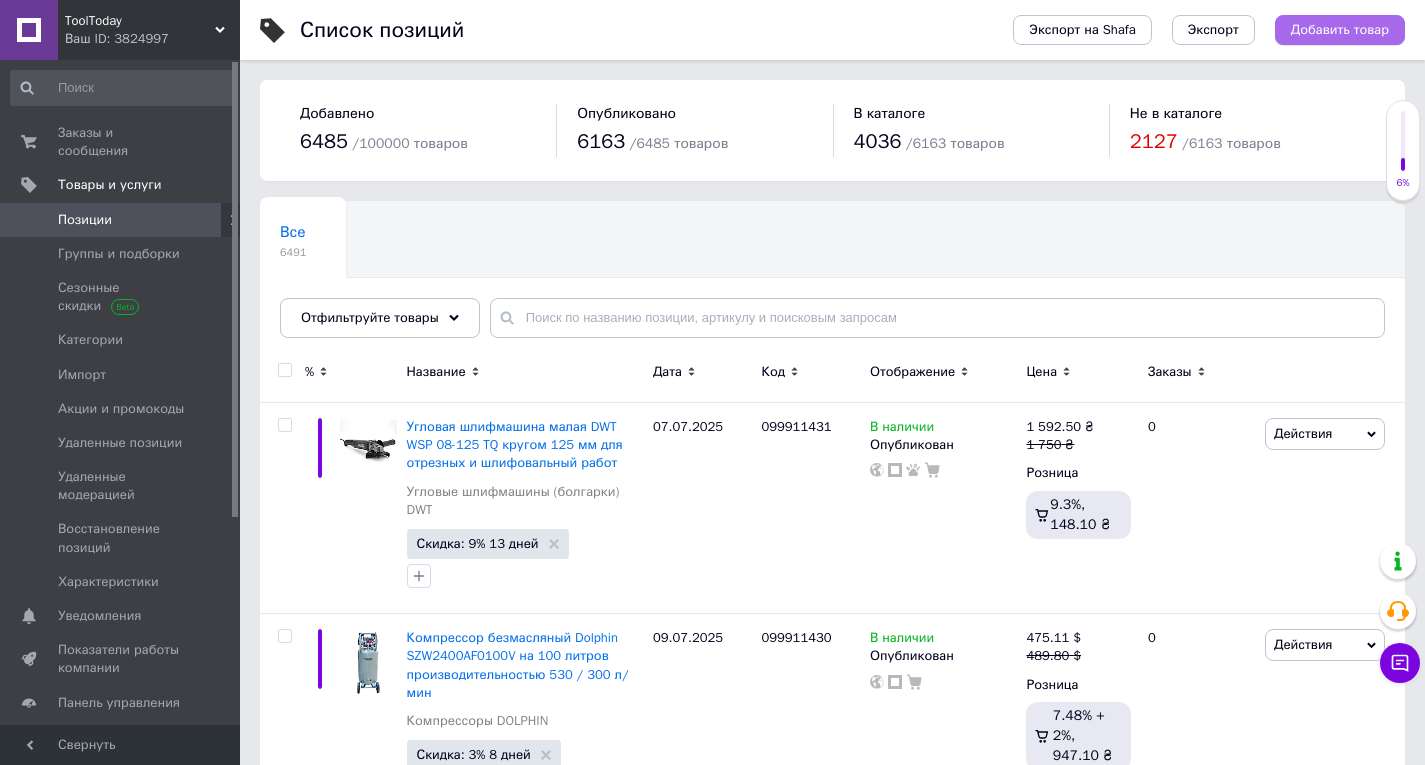 click on "Добавить товар" at bounding box center (1340, 30) 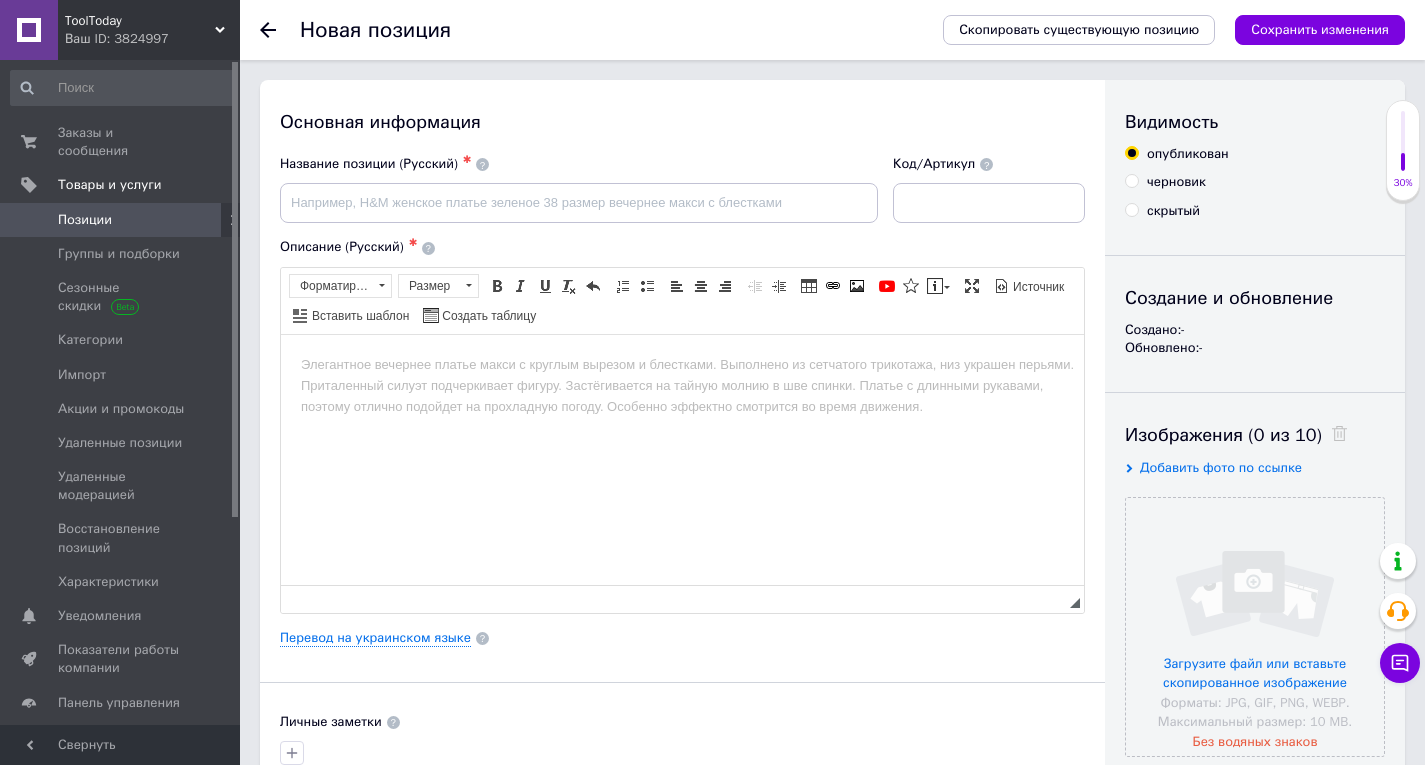 scroll, scrollTop: 0, scrollLeft: 0, axis: both 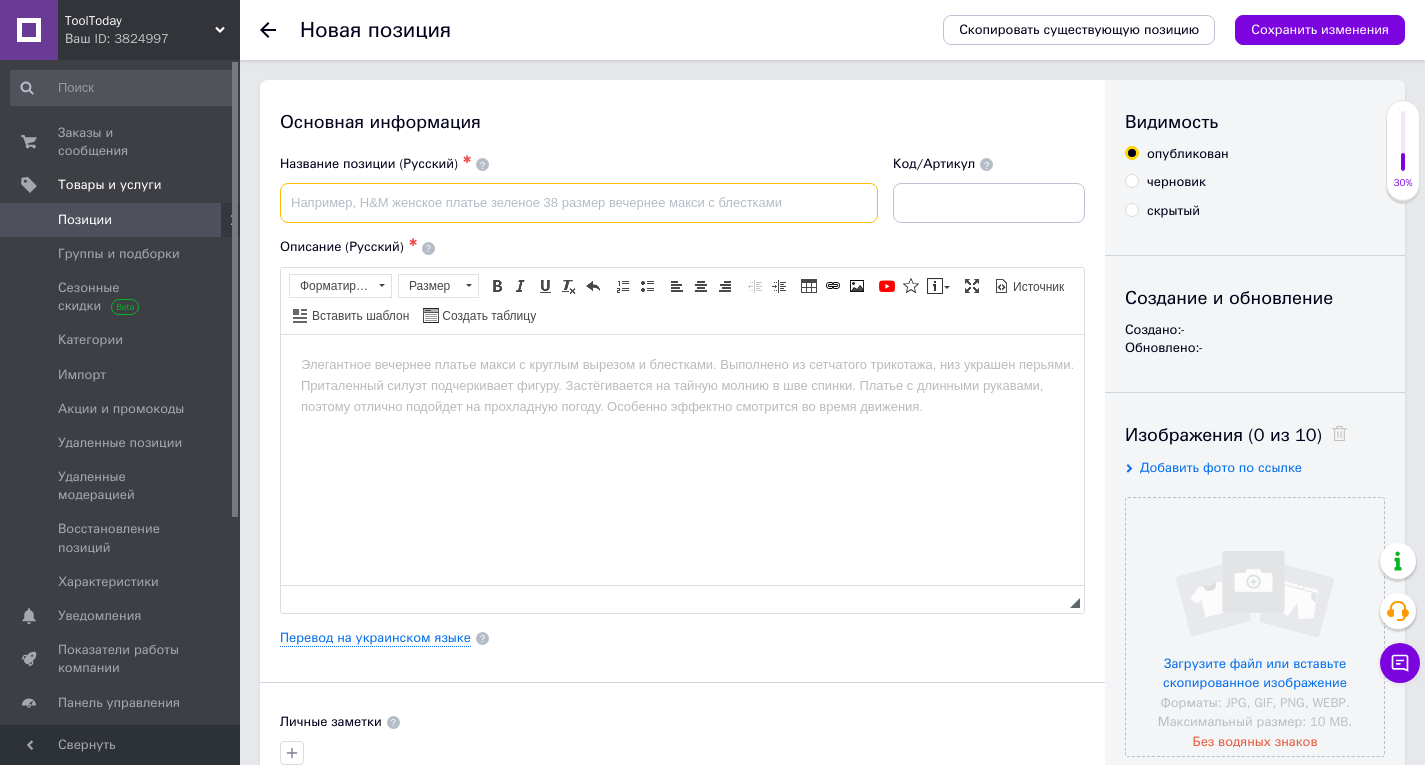 paste on "Аккумулятор Einhell PXC-Twinpack 4,0 Ah" 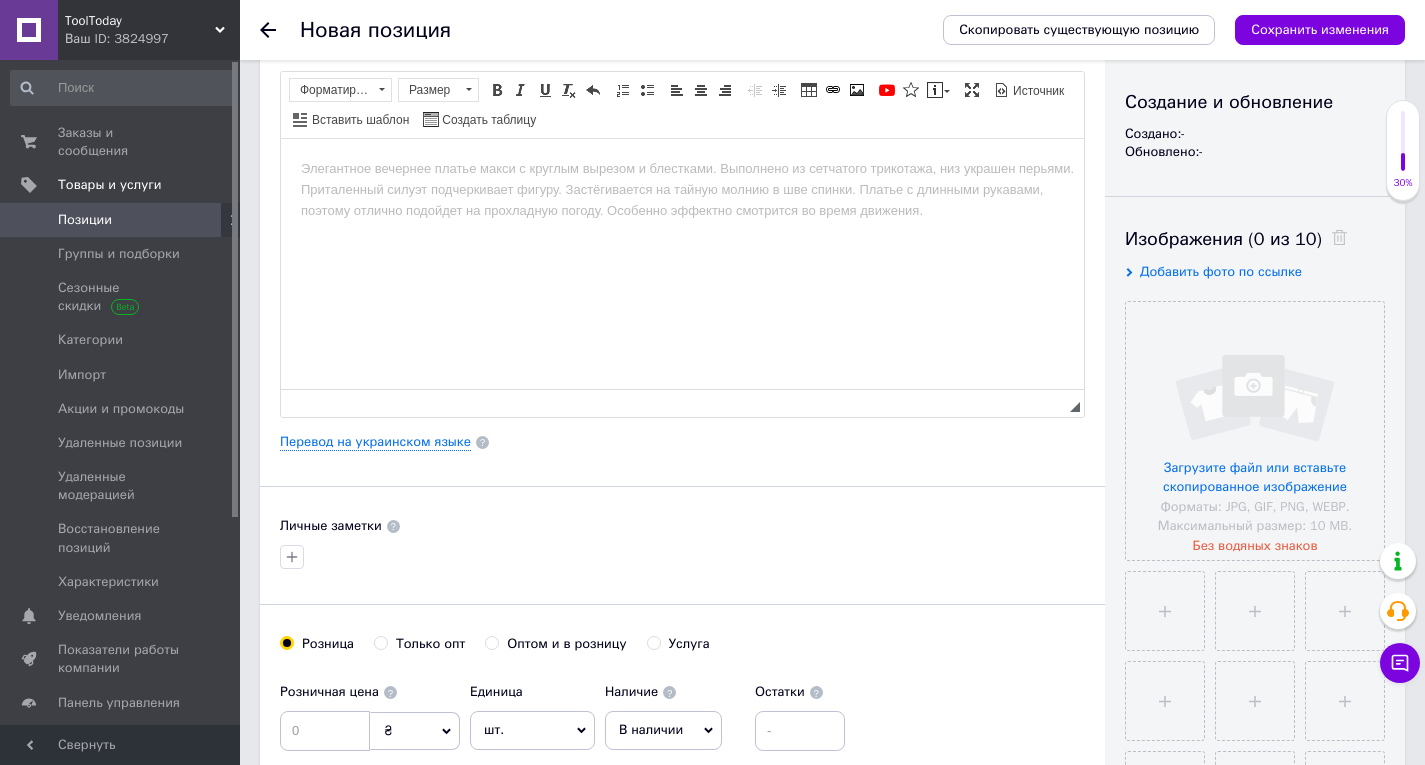 scroll, scrollTop: 200, scrollLeft: 0, axis: vertical 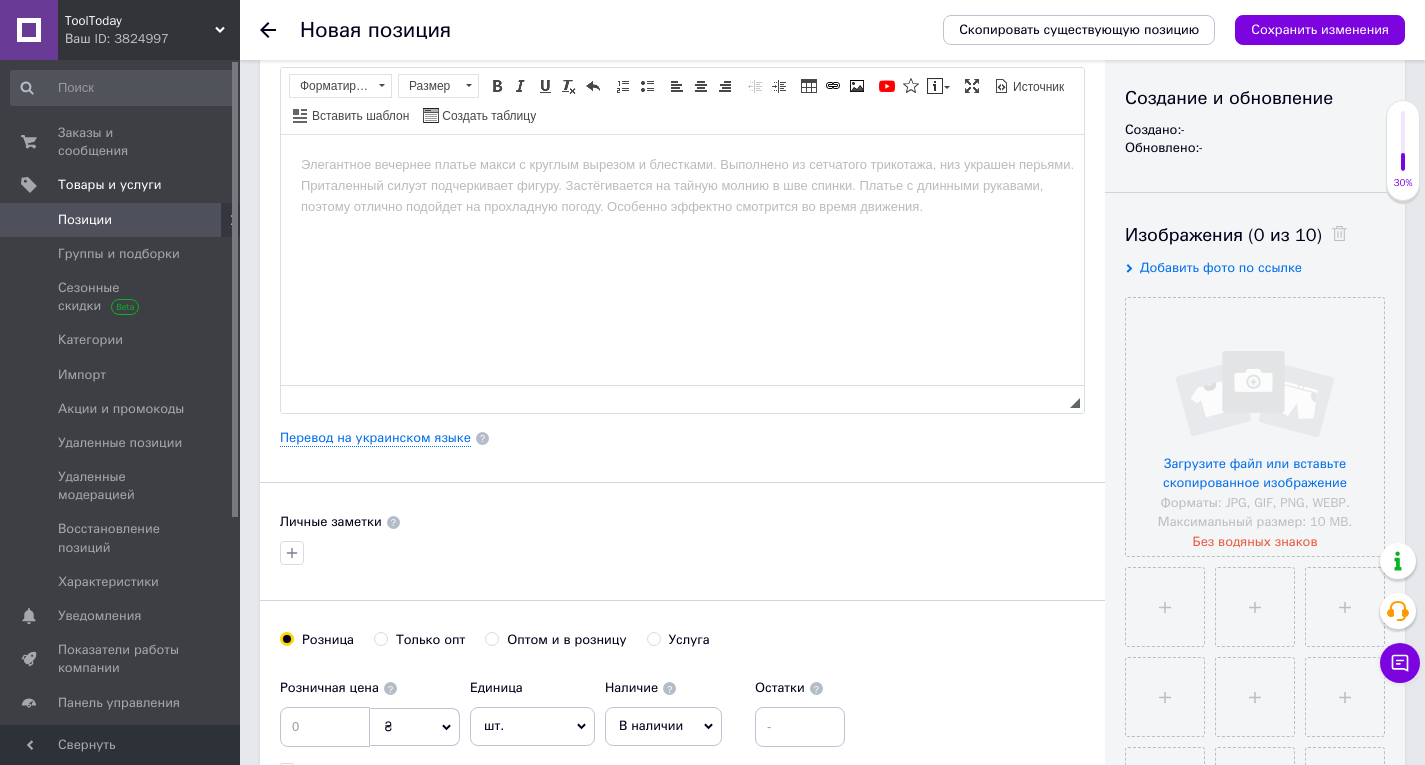 type on "Аккумулятор Einhell PXC-Twinpack 4,0 Ah" 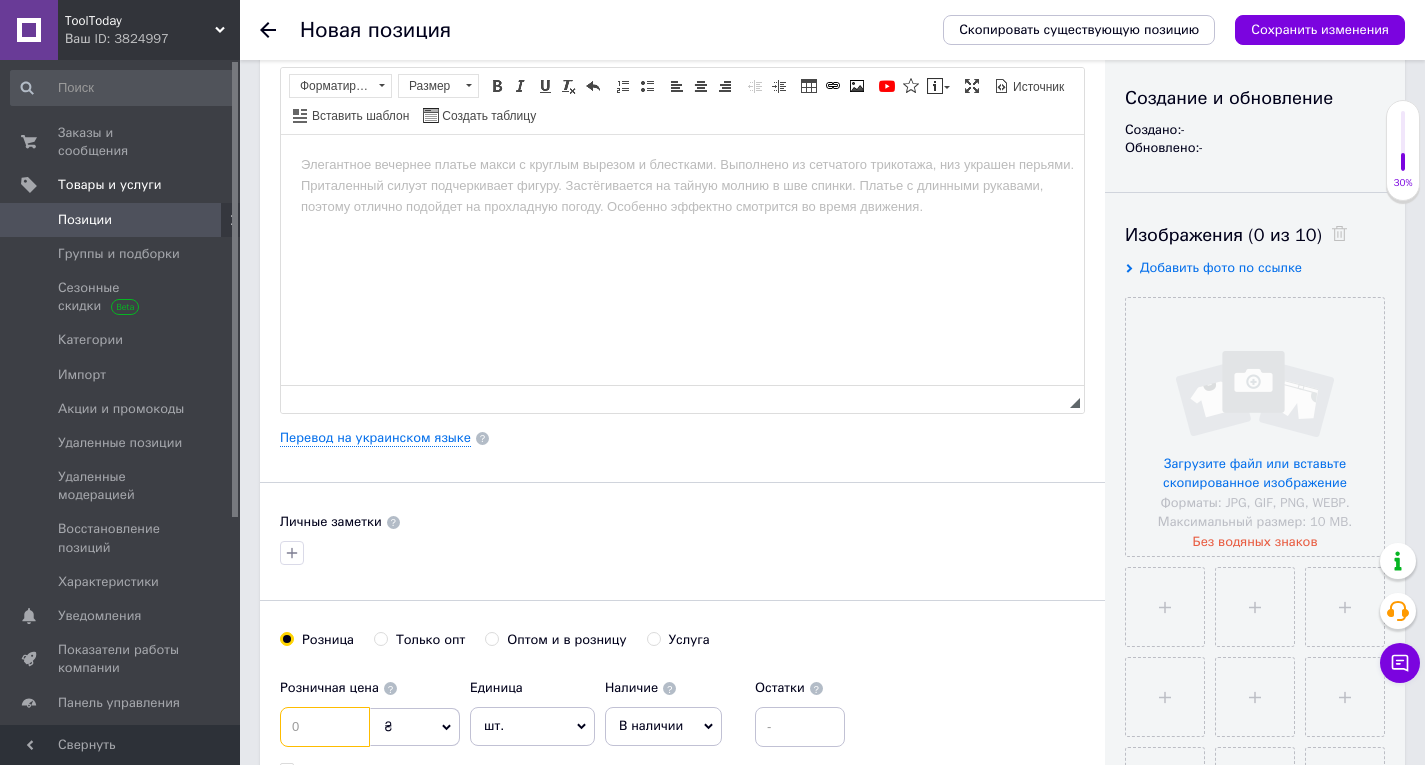 click at bounding box center (325, 727) 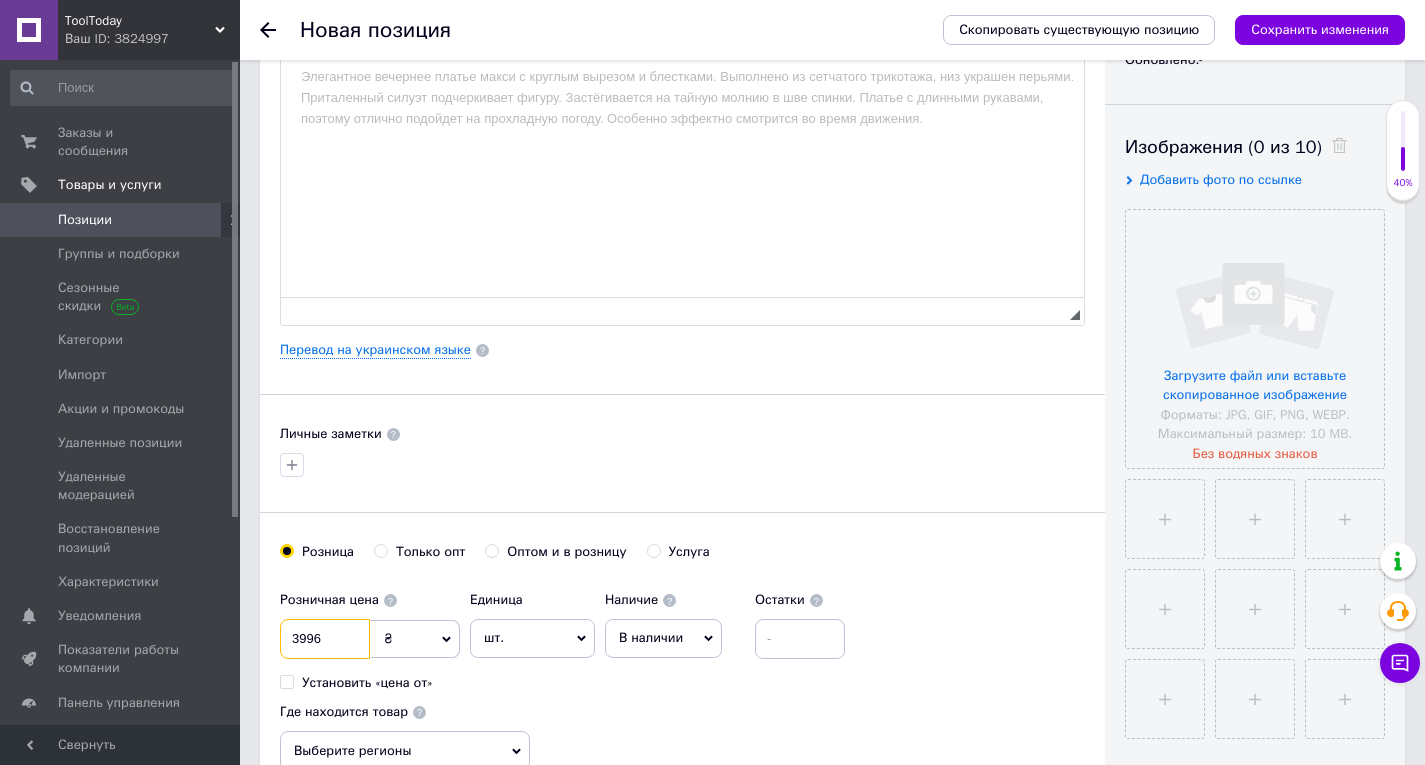 scroll, scrollTop: 300, scrollLeft: 0, axis: vertical 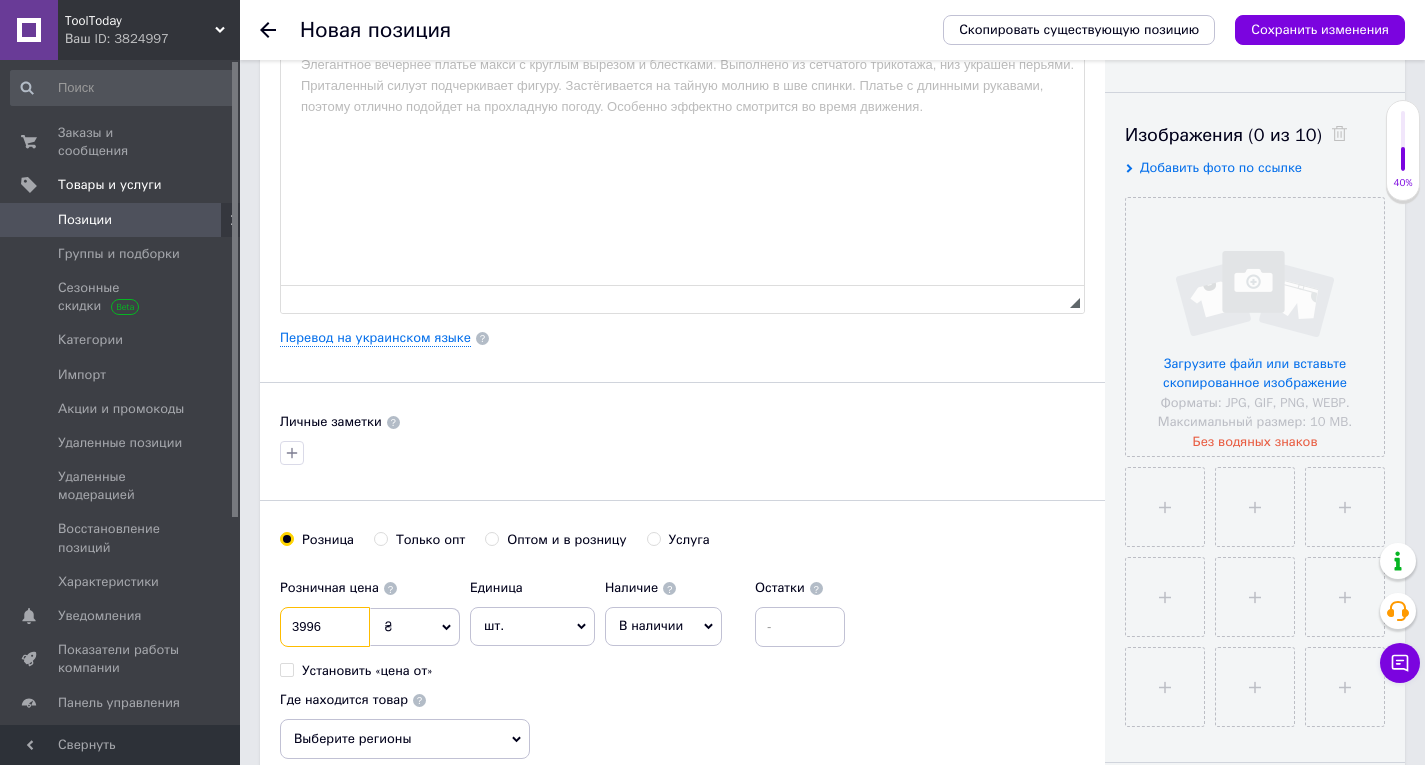 type on "3996" 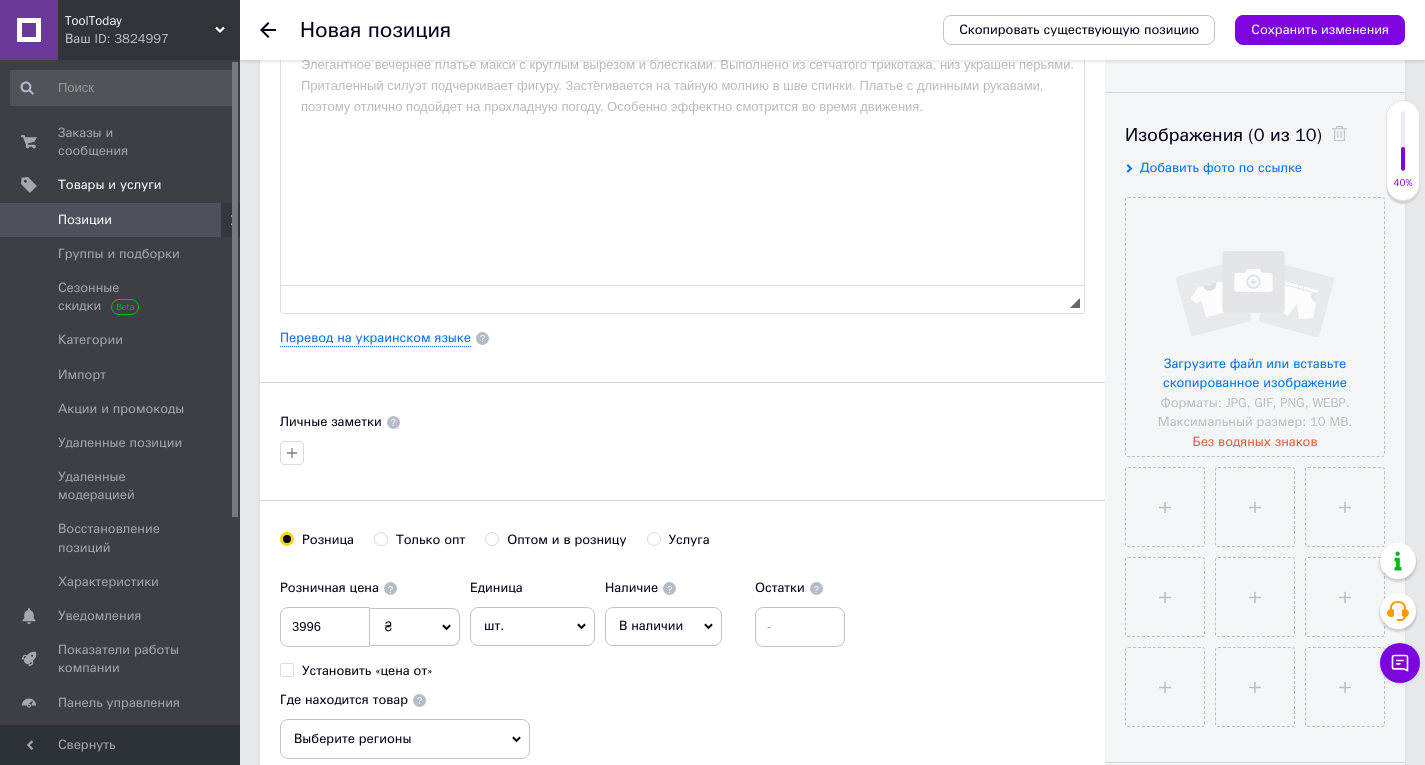 click at bounding box center [682, 64] 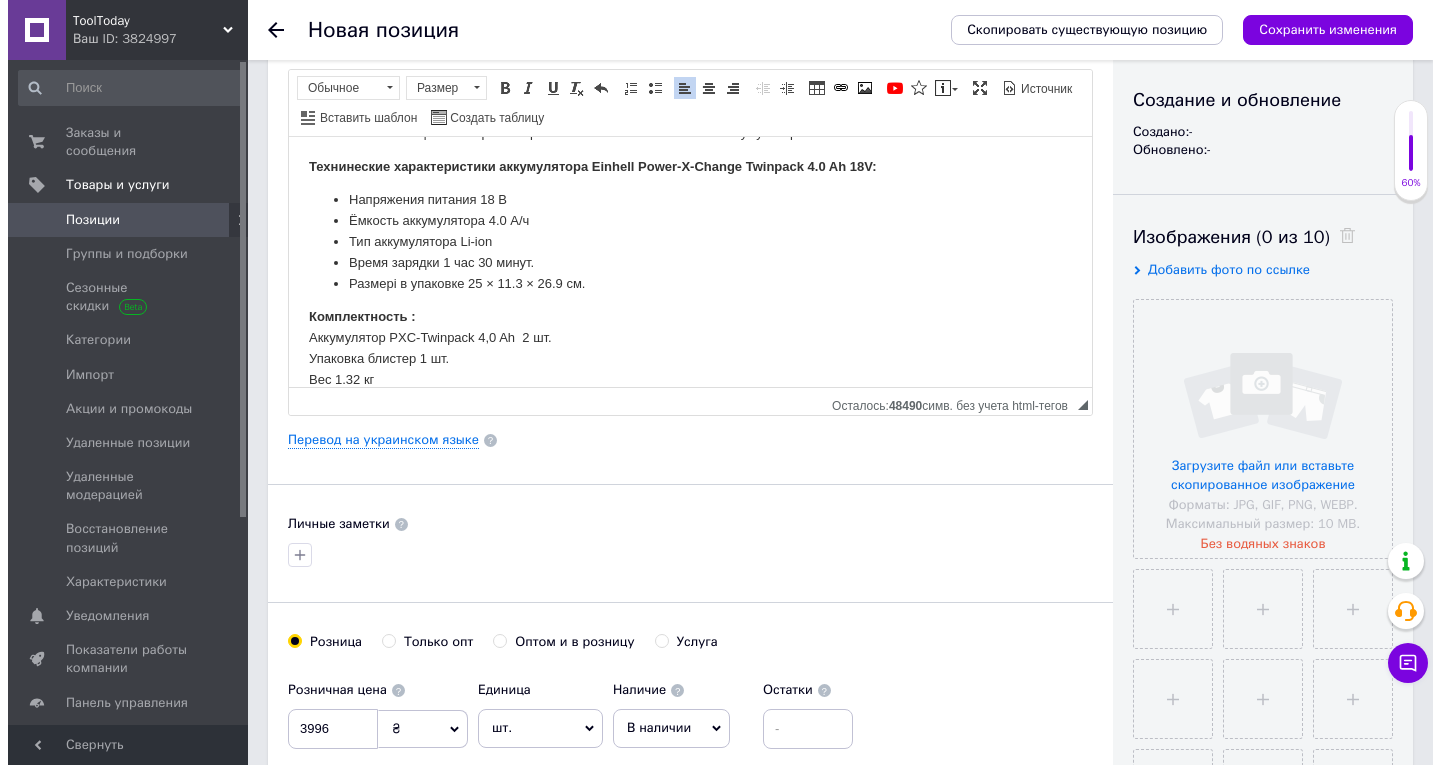 scroll, scrollTop: 0, scrollLeft: 0, axis: both 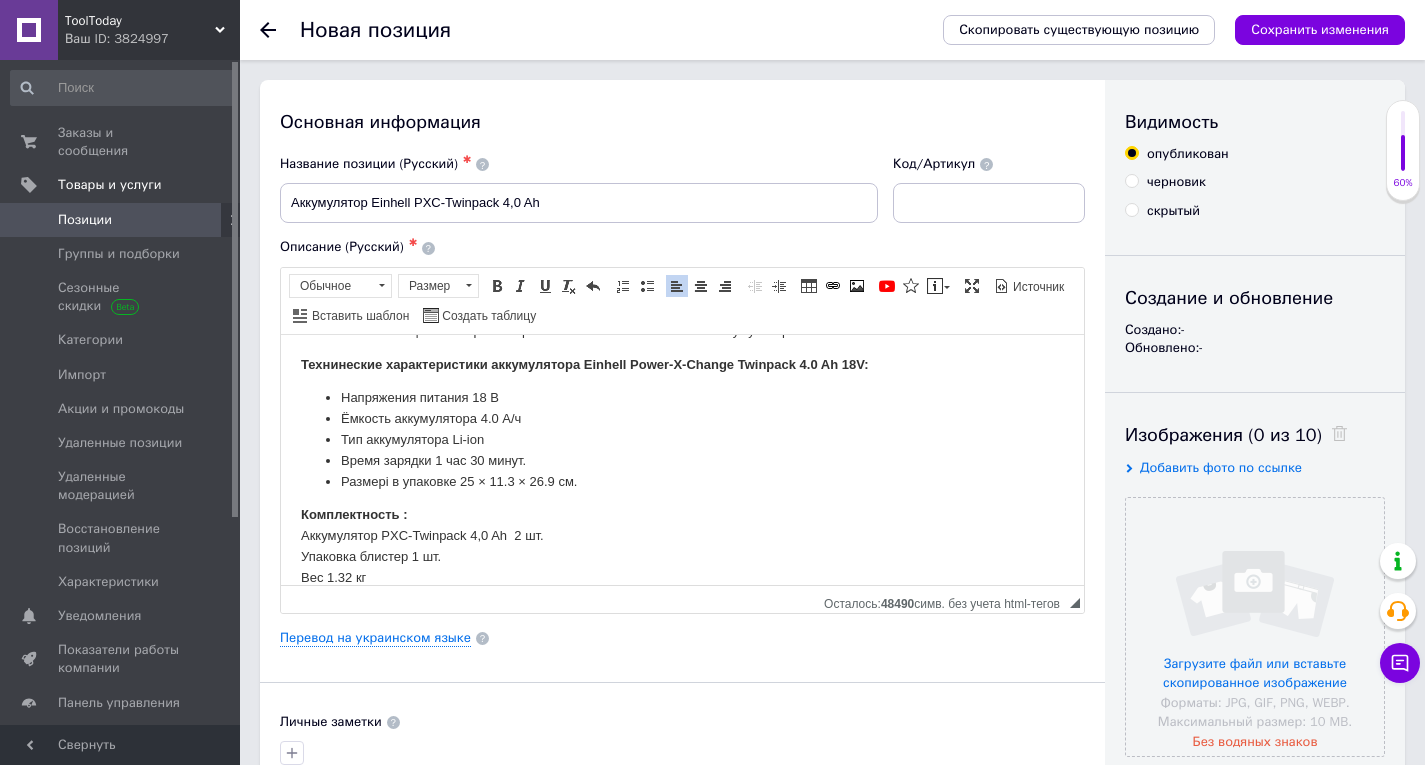 click at bounding box center [989, 203] 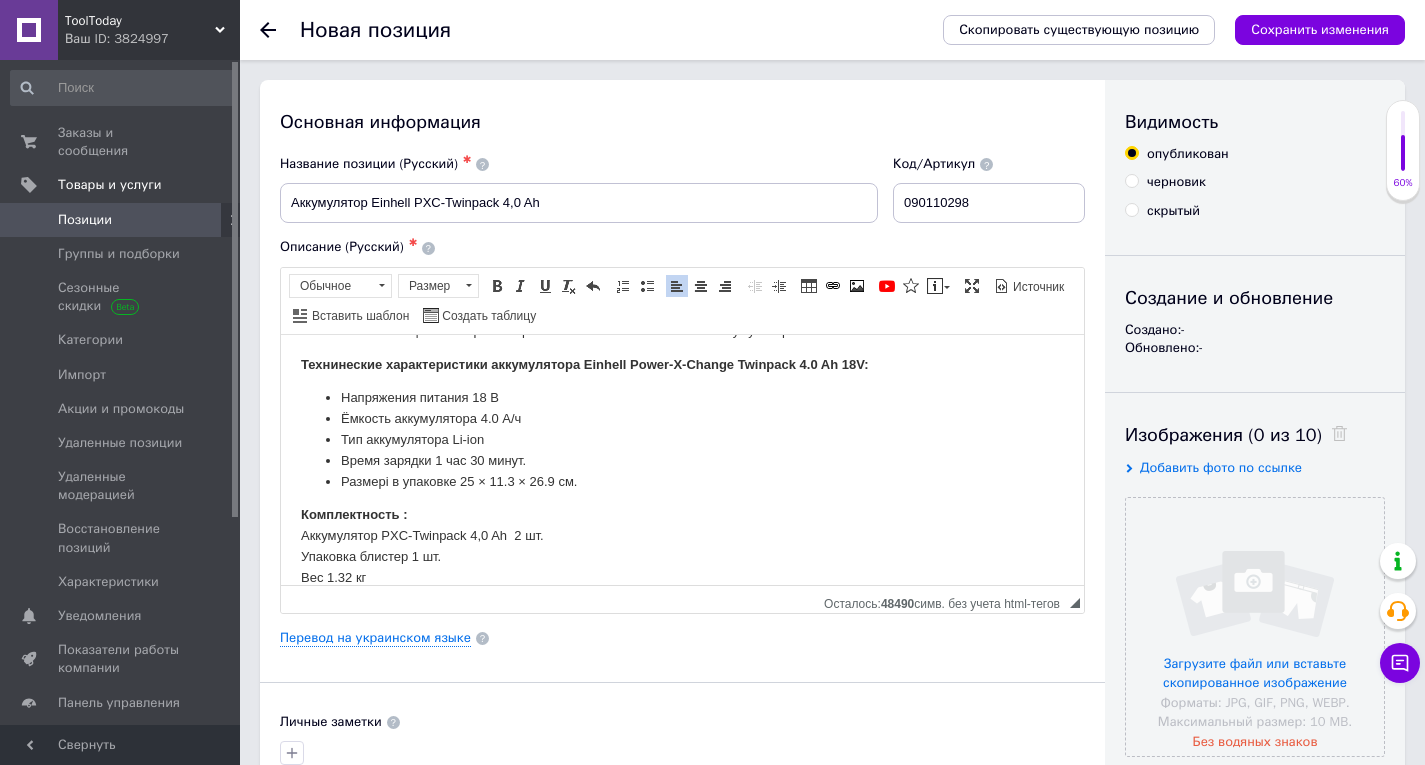 type on "090110298" 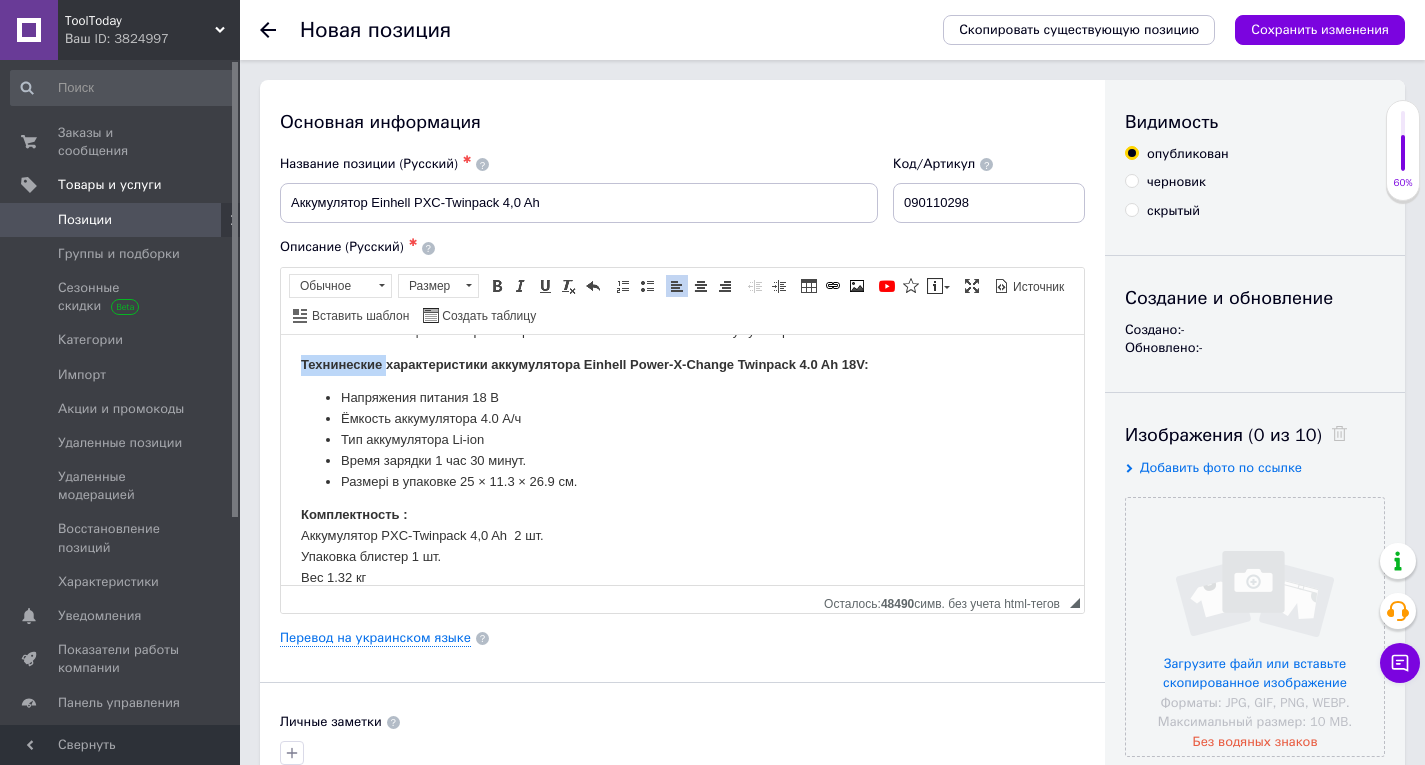 click on "Технинеские характеристики аккумулятора Einhell Power-X-Change Twinpack 4.0 Ah 18V:" at bounding box center (584, 363) 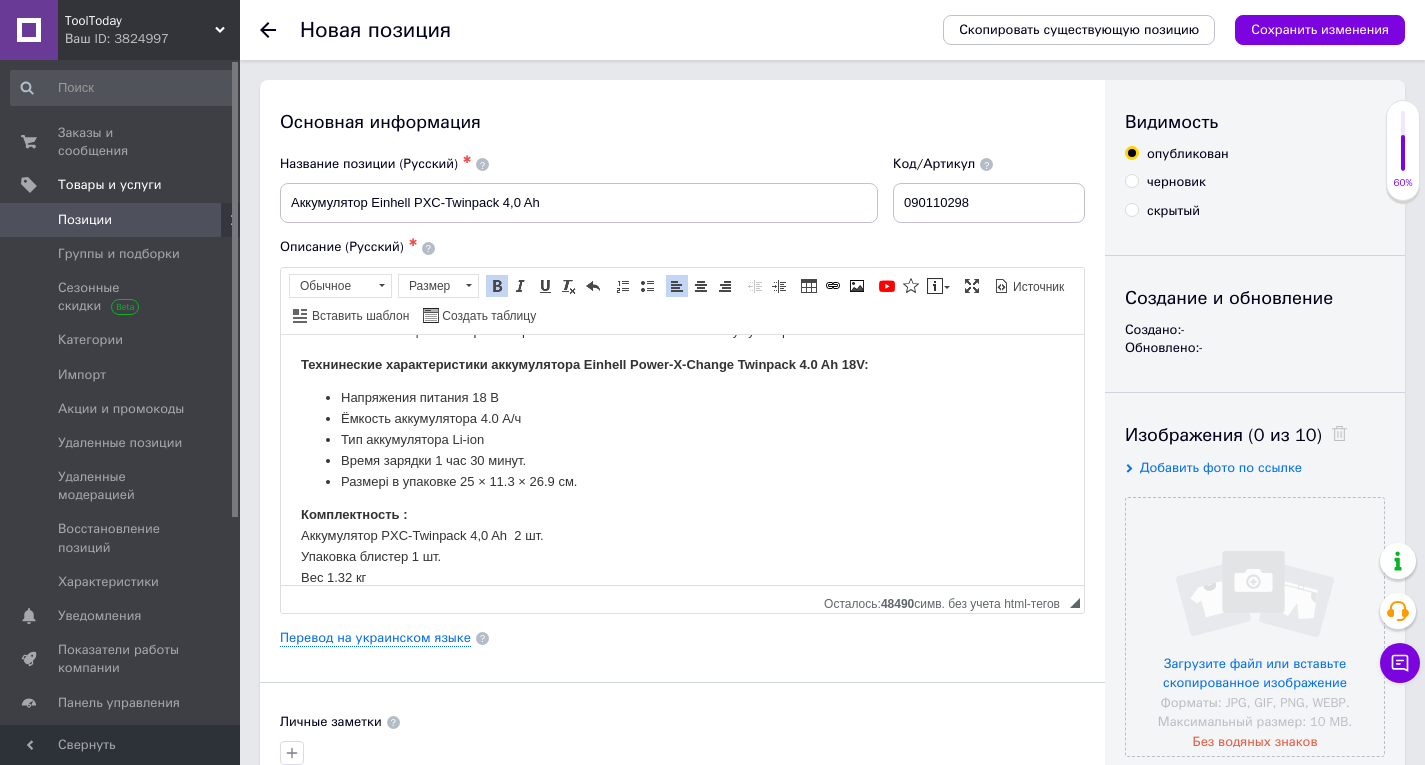 type 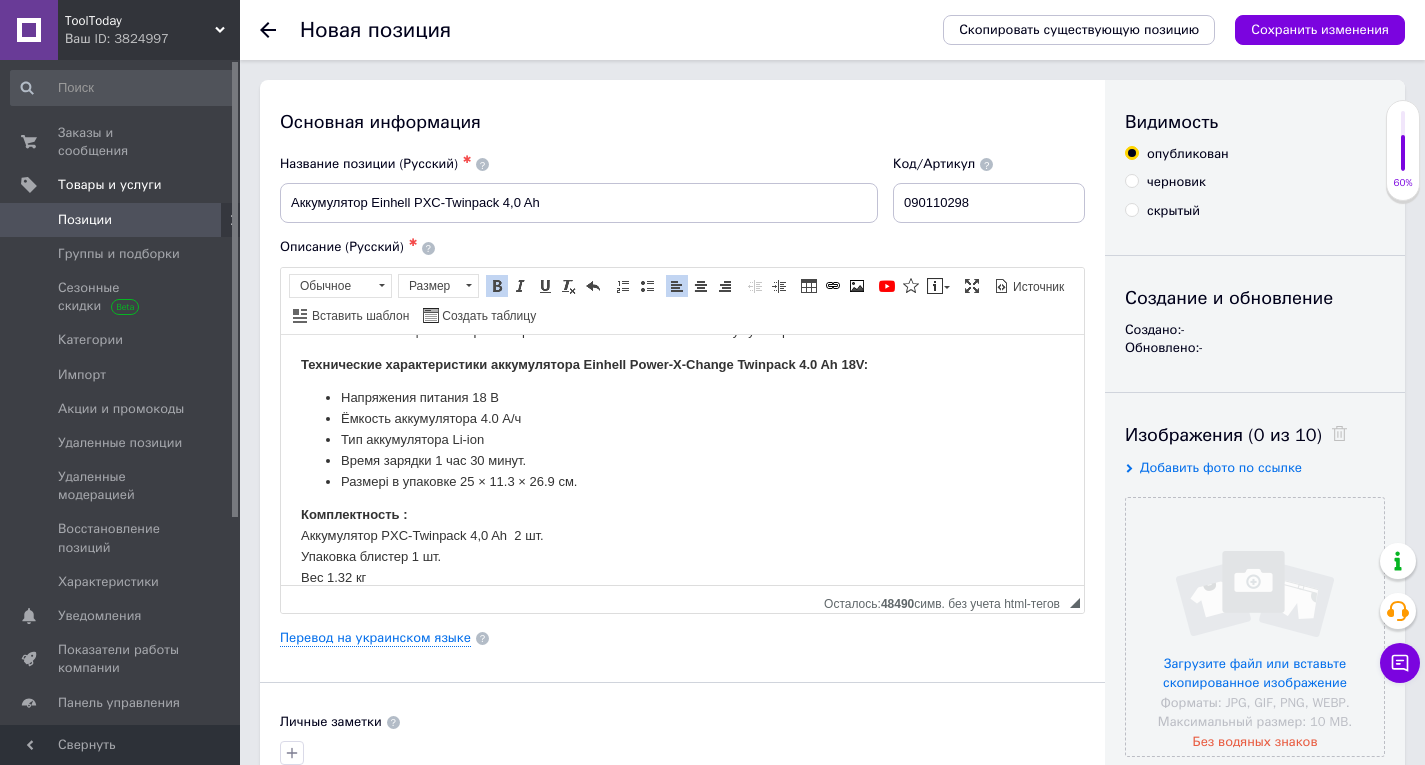 click on "Размері в упаковке 25 × 11.3 × 26.9 см." at bounding box center (682, 481) 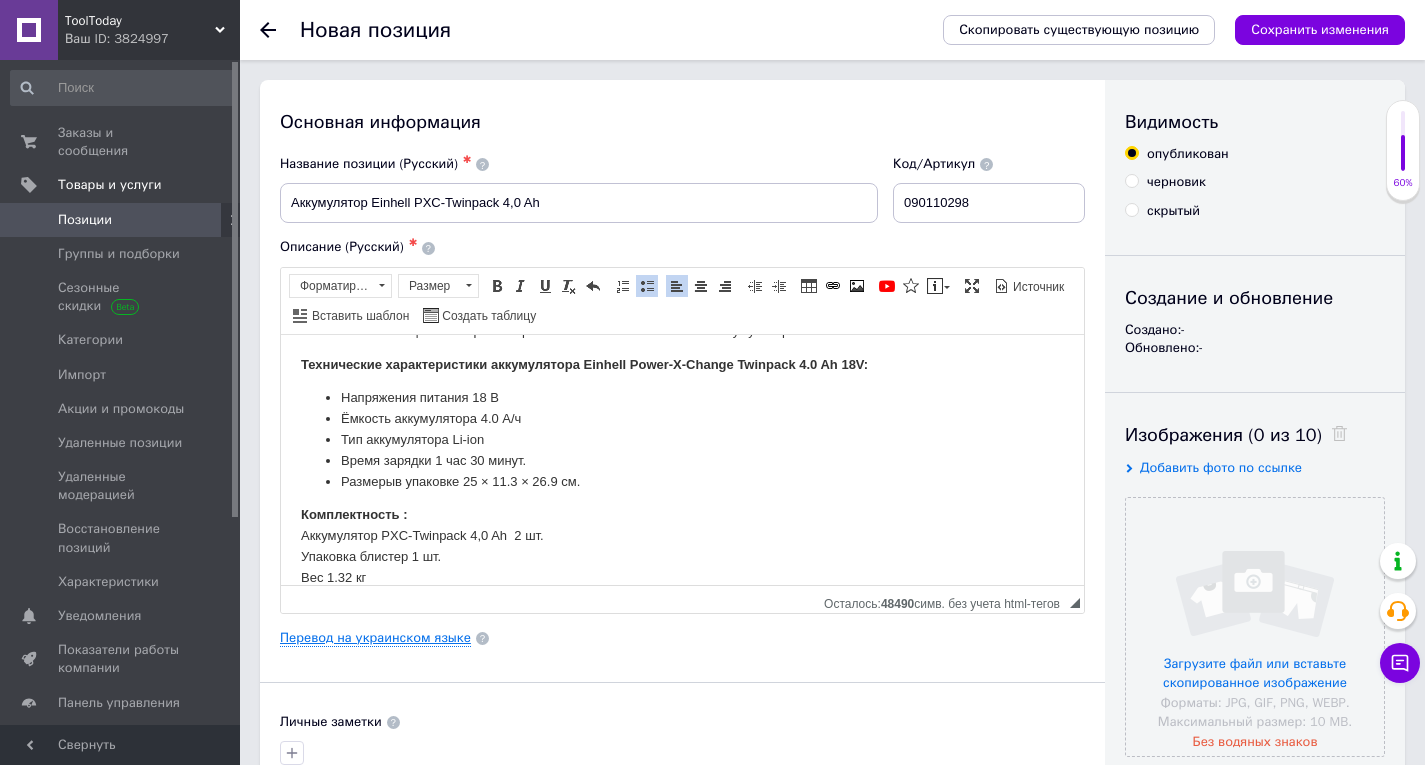 click on "Перевод на украинском языке" at bounding box center (375, 638) 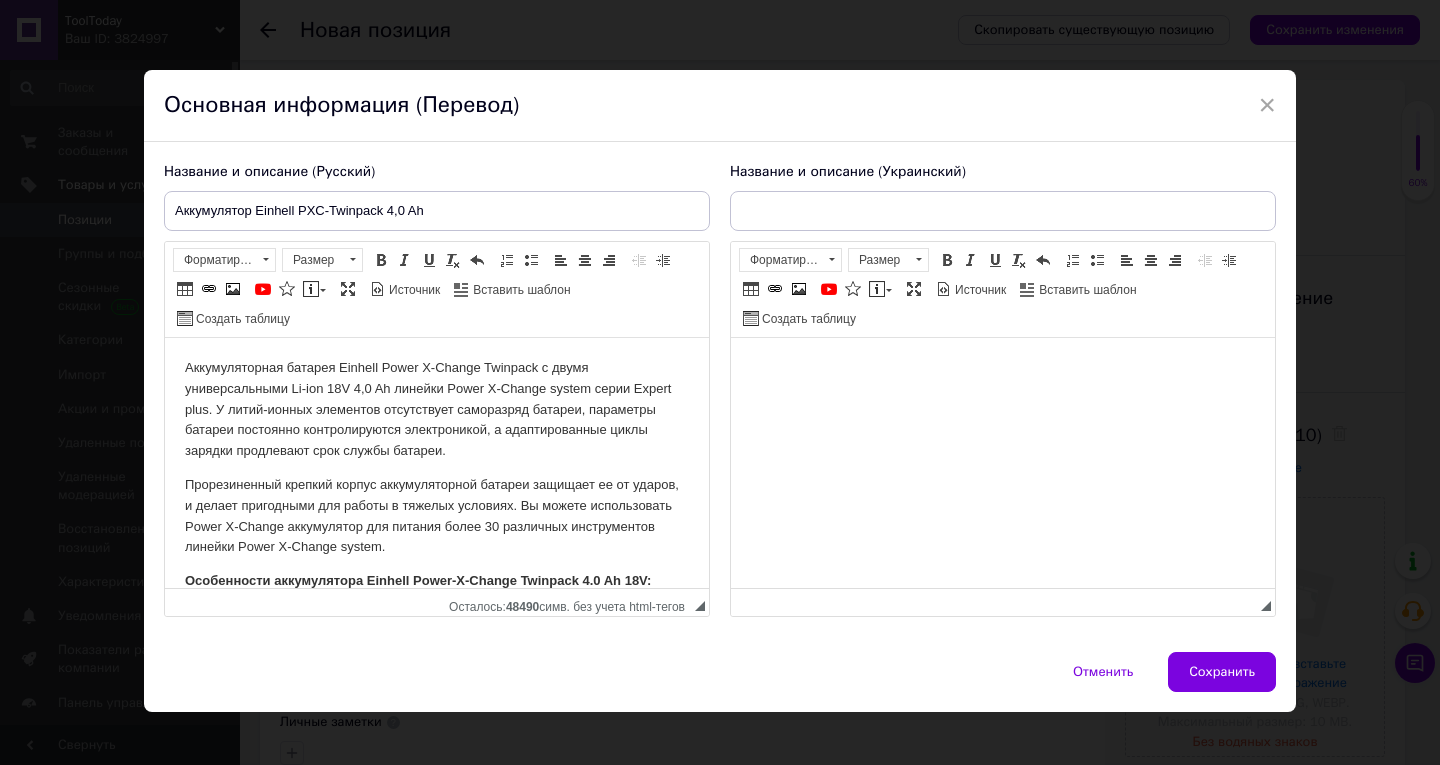 scroll, scrollTop: 0, scrollLeft: 0, axis: both 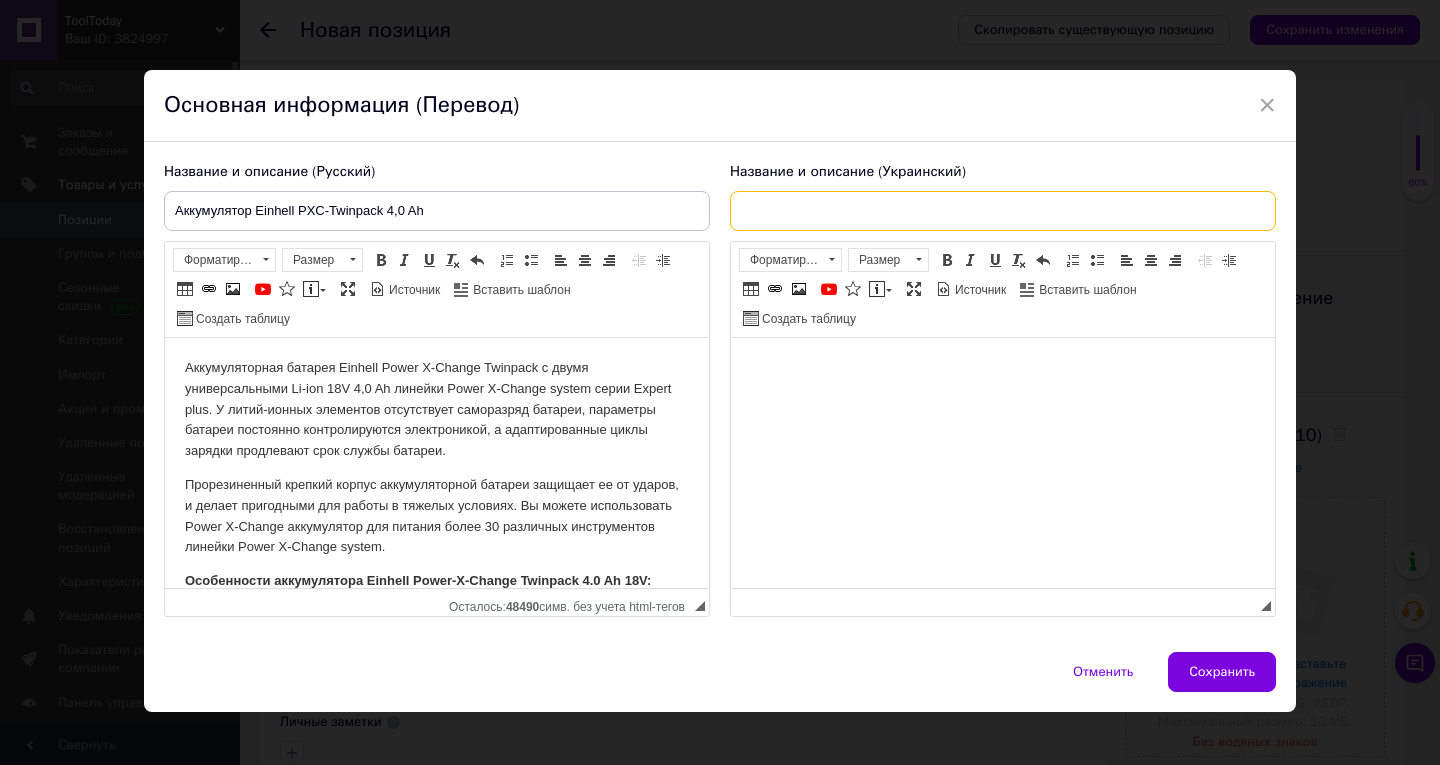 click at bounding box center (1003, 211) 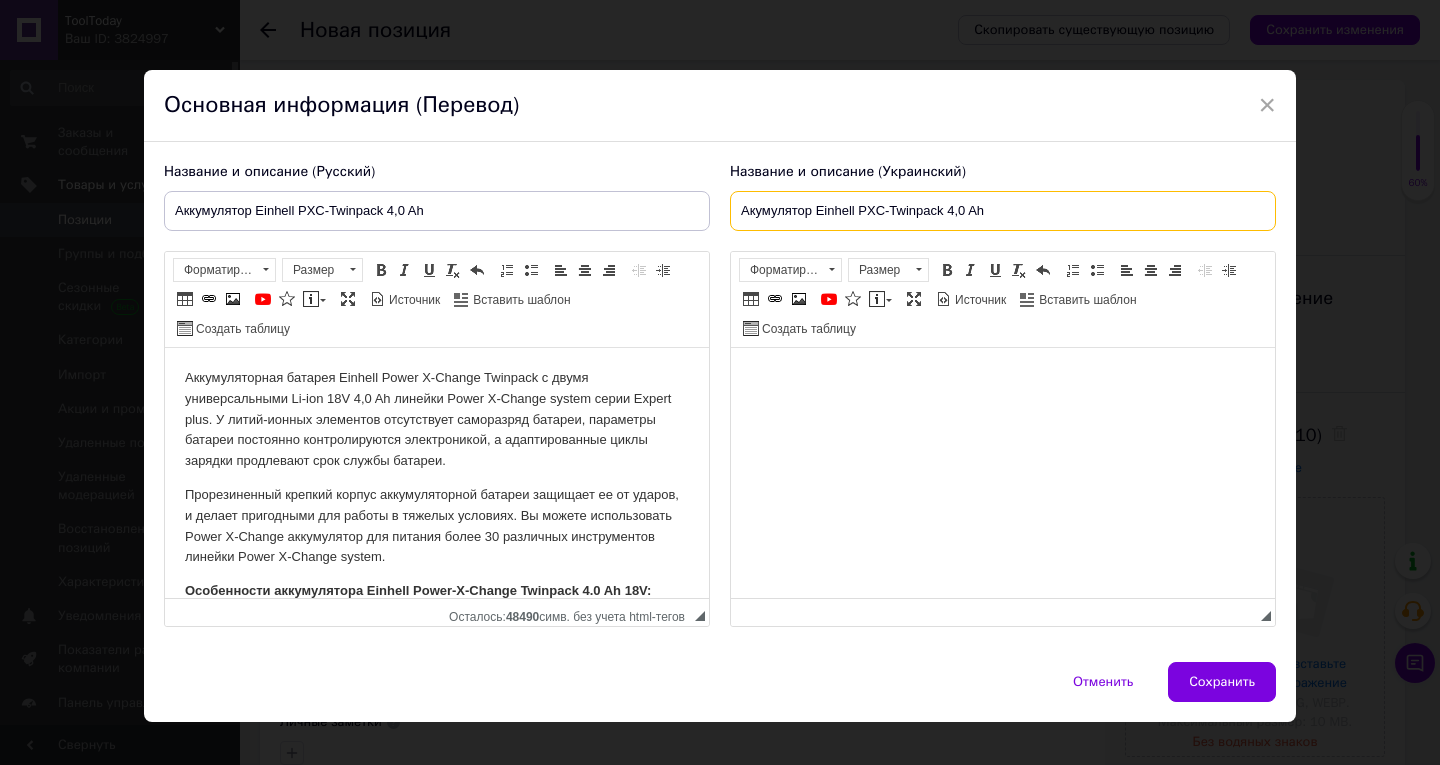 type on "Акумулятор Einhell PXC-Twinpack 4,0 Ah" 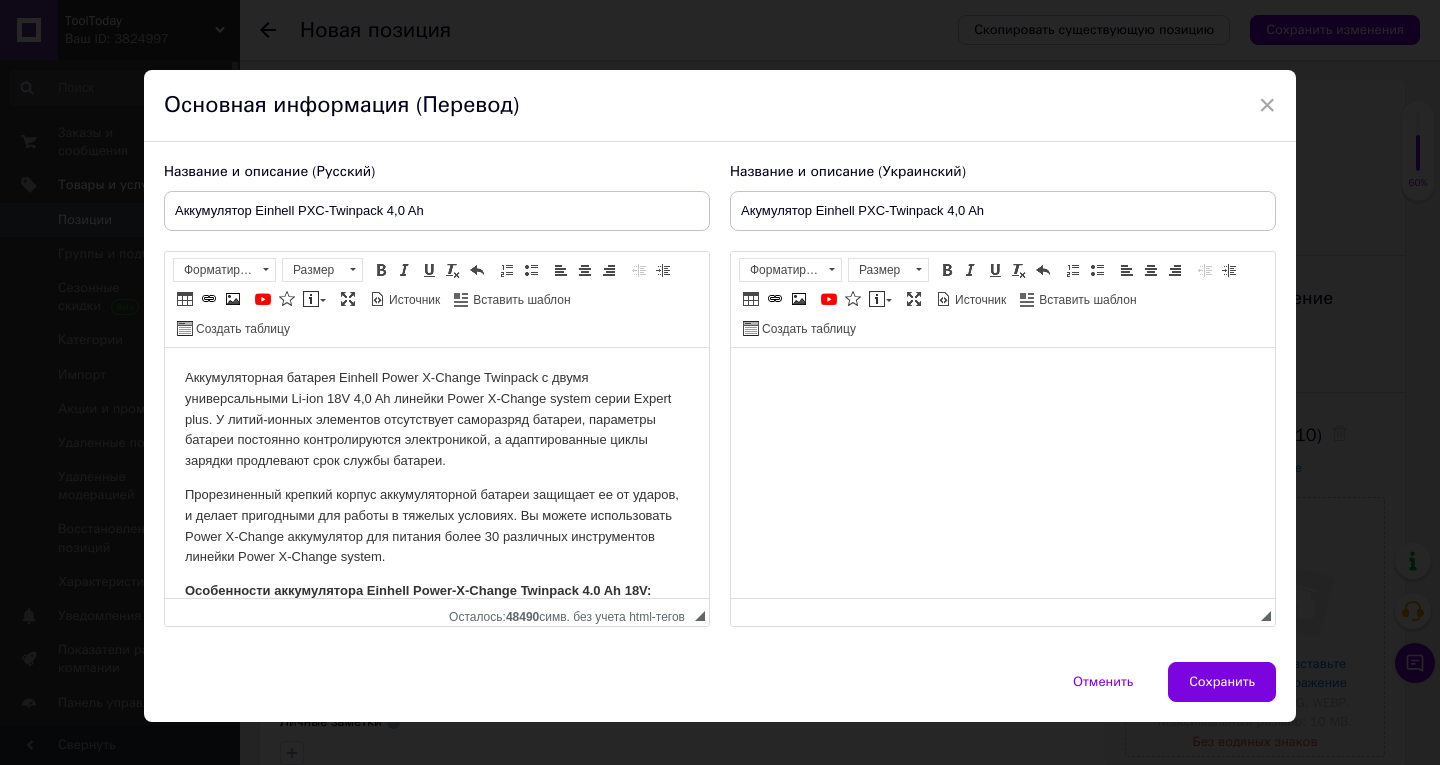 click at bounding box center (1003, 378) 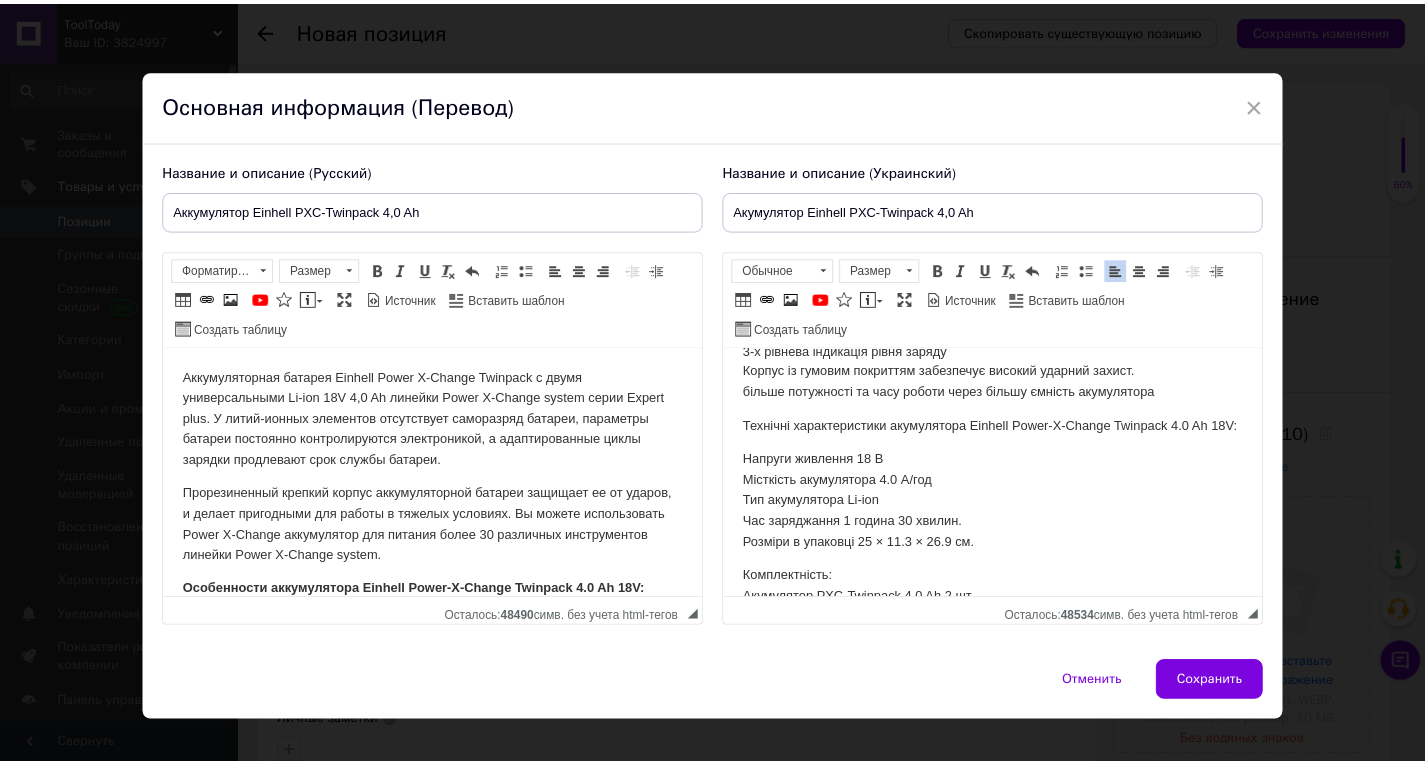 scroll, scrollTop: 389, scrollLeft: 0, axis: vertical 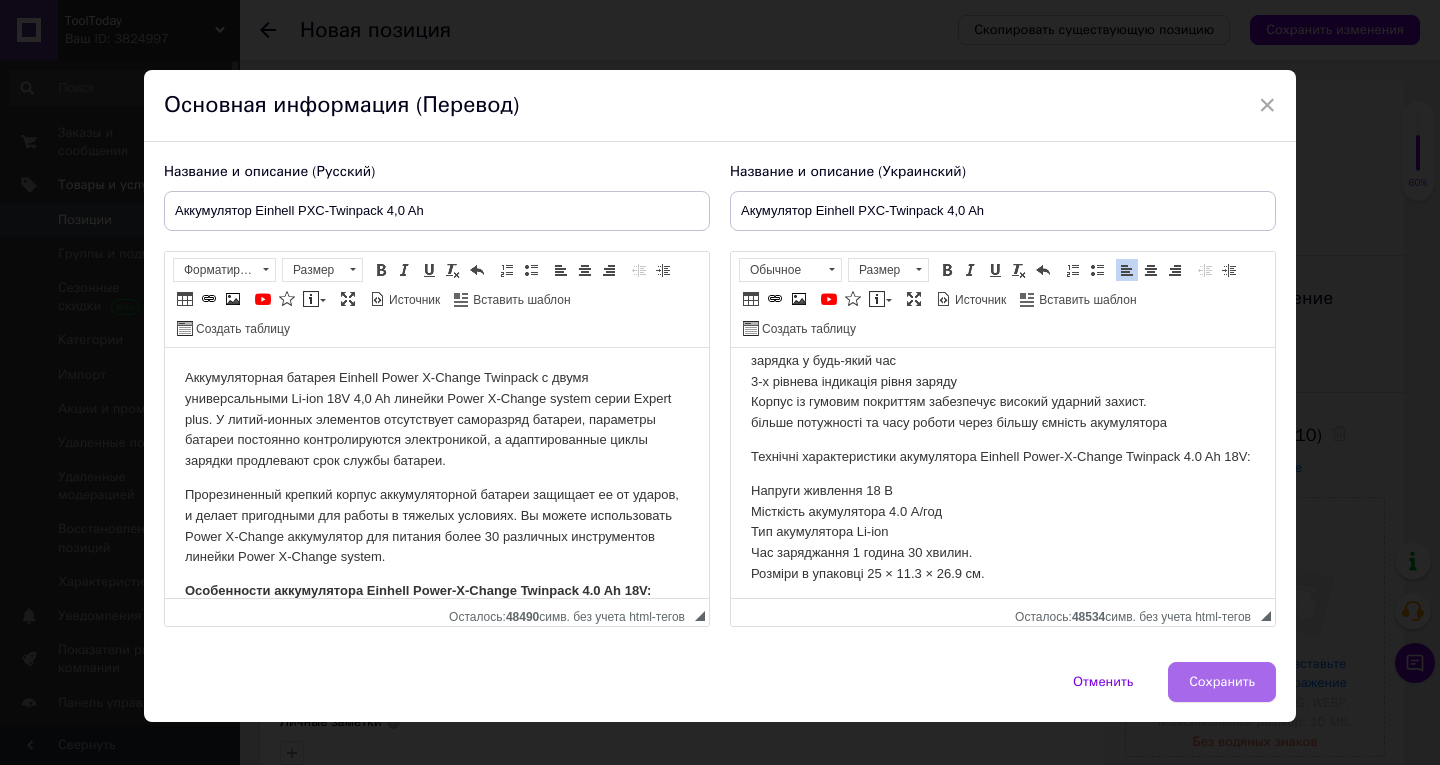 click on "Сохранить" at bounding box center [1222, 682] 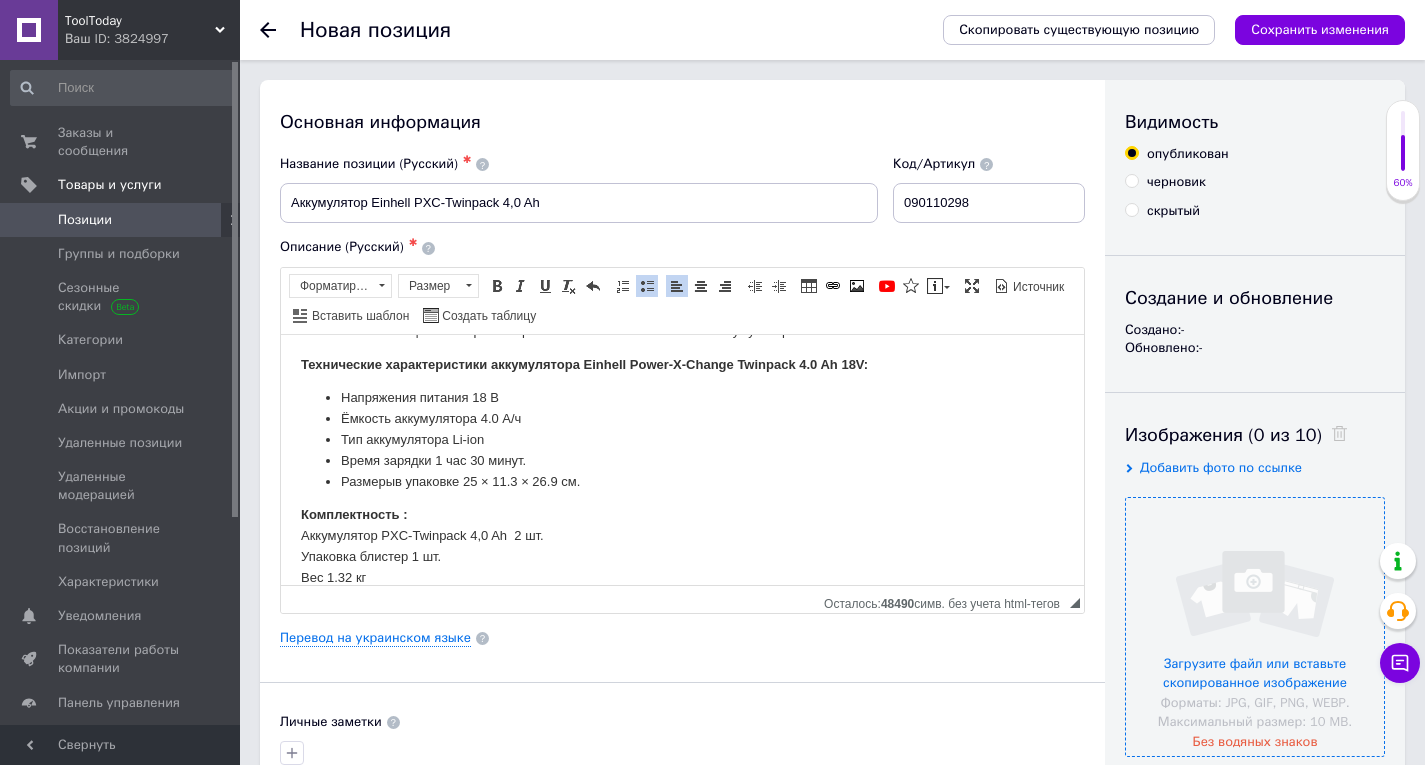 click at bounding box center [1255, 627] 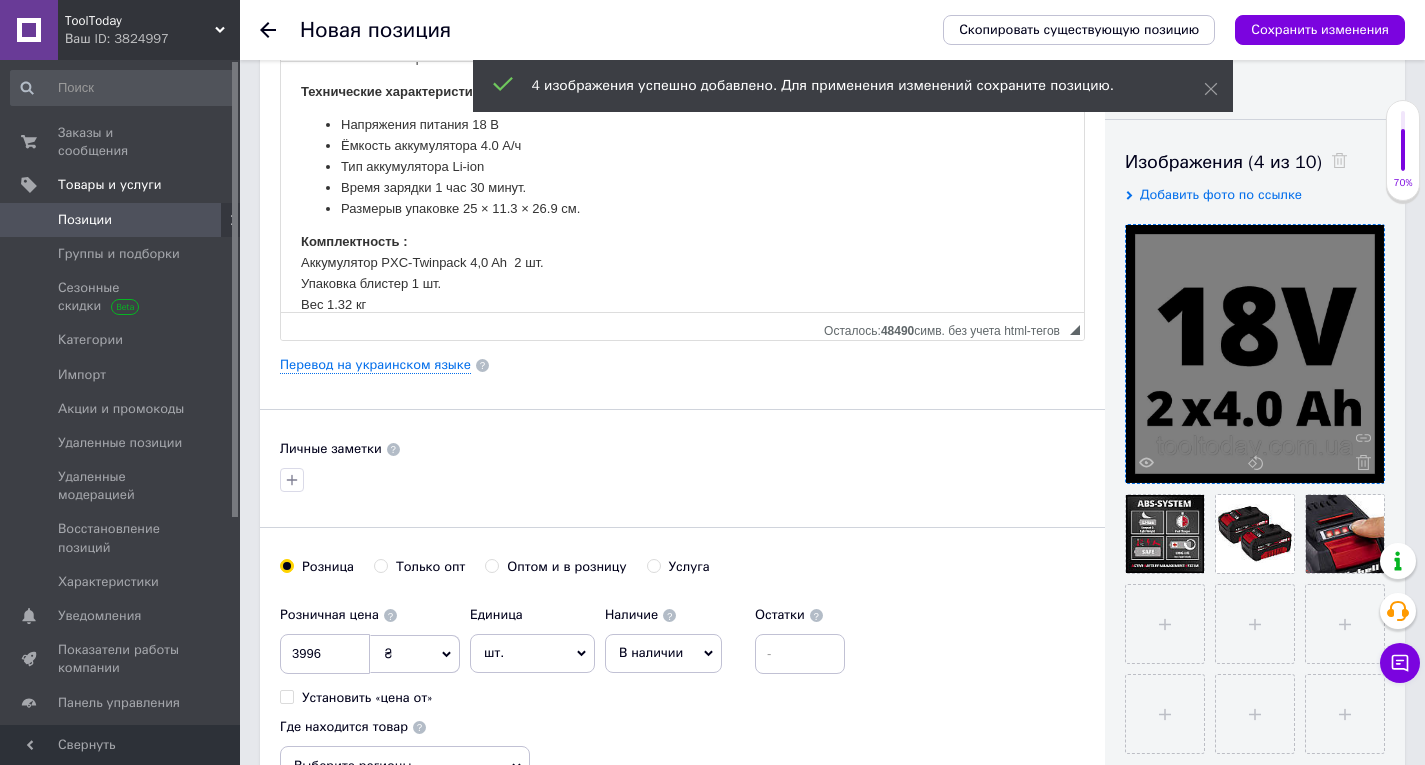 scroll, scrollTop: 300, scrollLeft: 0, axis: vertical 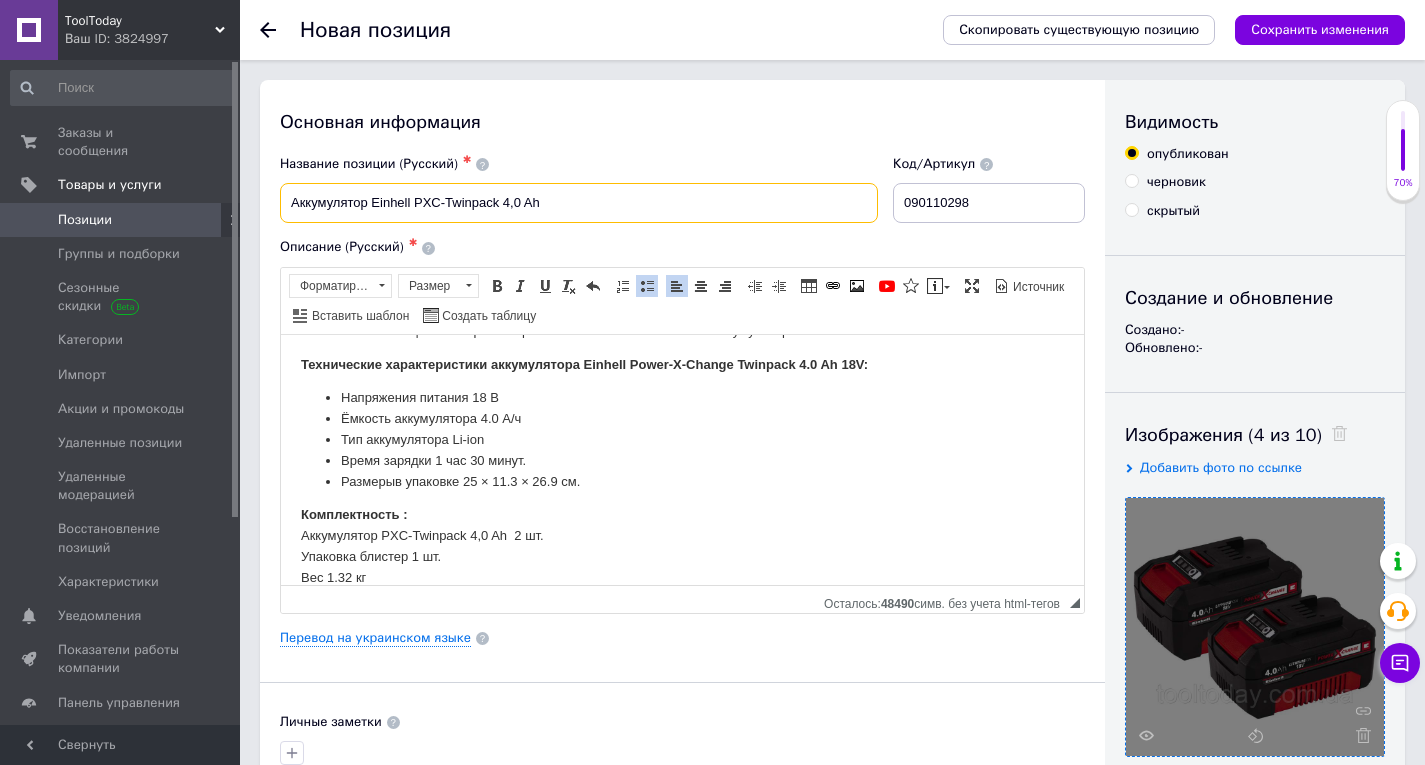 click on "Аккумулятор Einhell PXC-Twinpack 4,0 Ah" at bounding box center [579, 203] 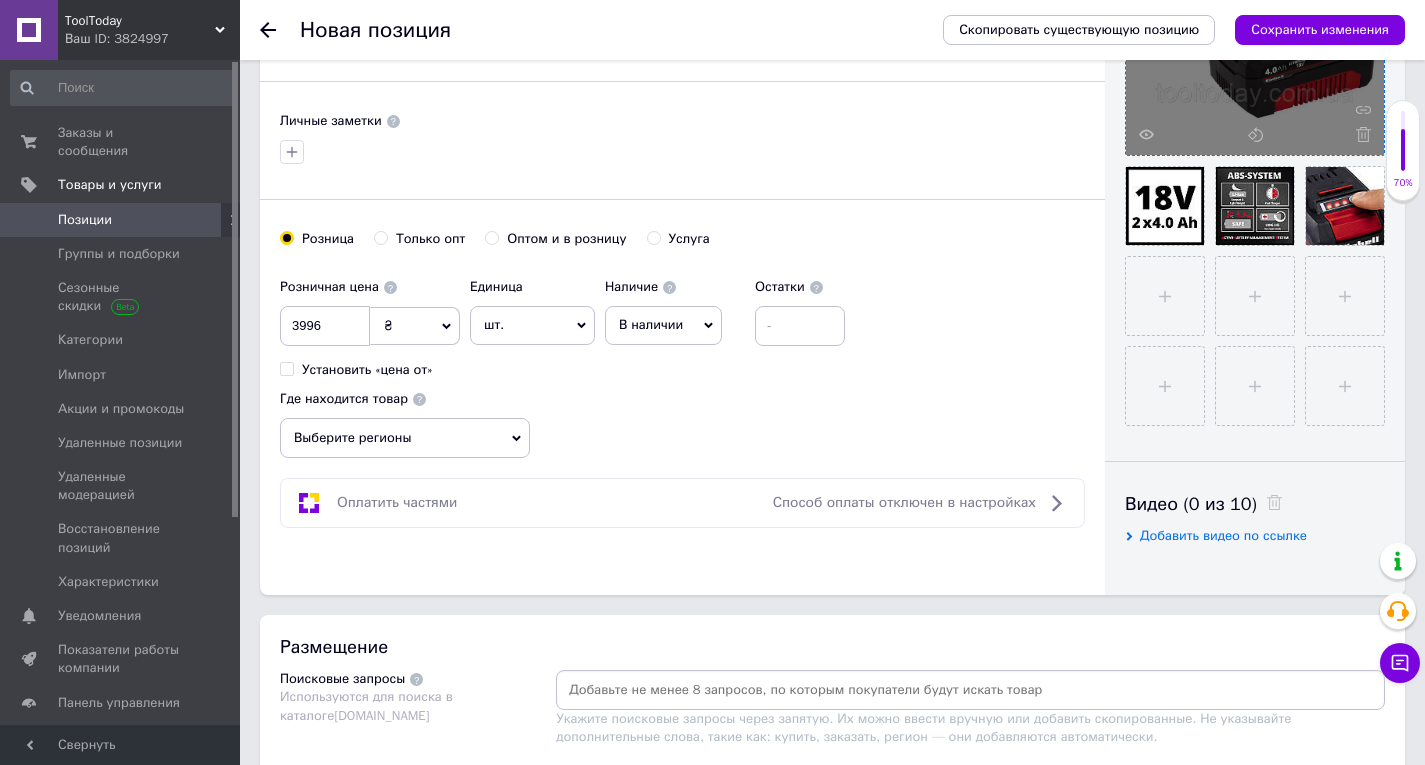 scroll, scrollTop: 800, scrollLeft: 0, axis: vertical 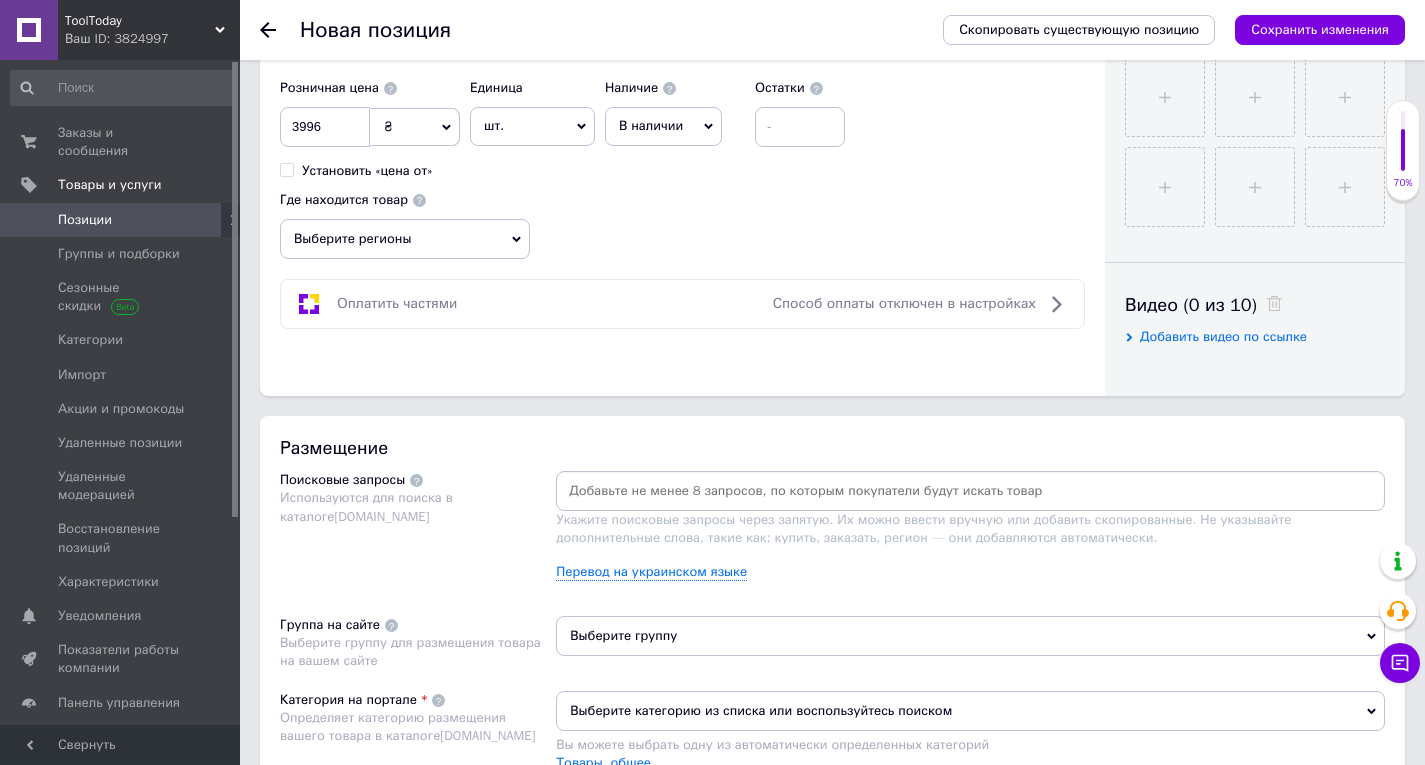 click at bounding box center (970, 491) 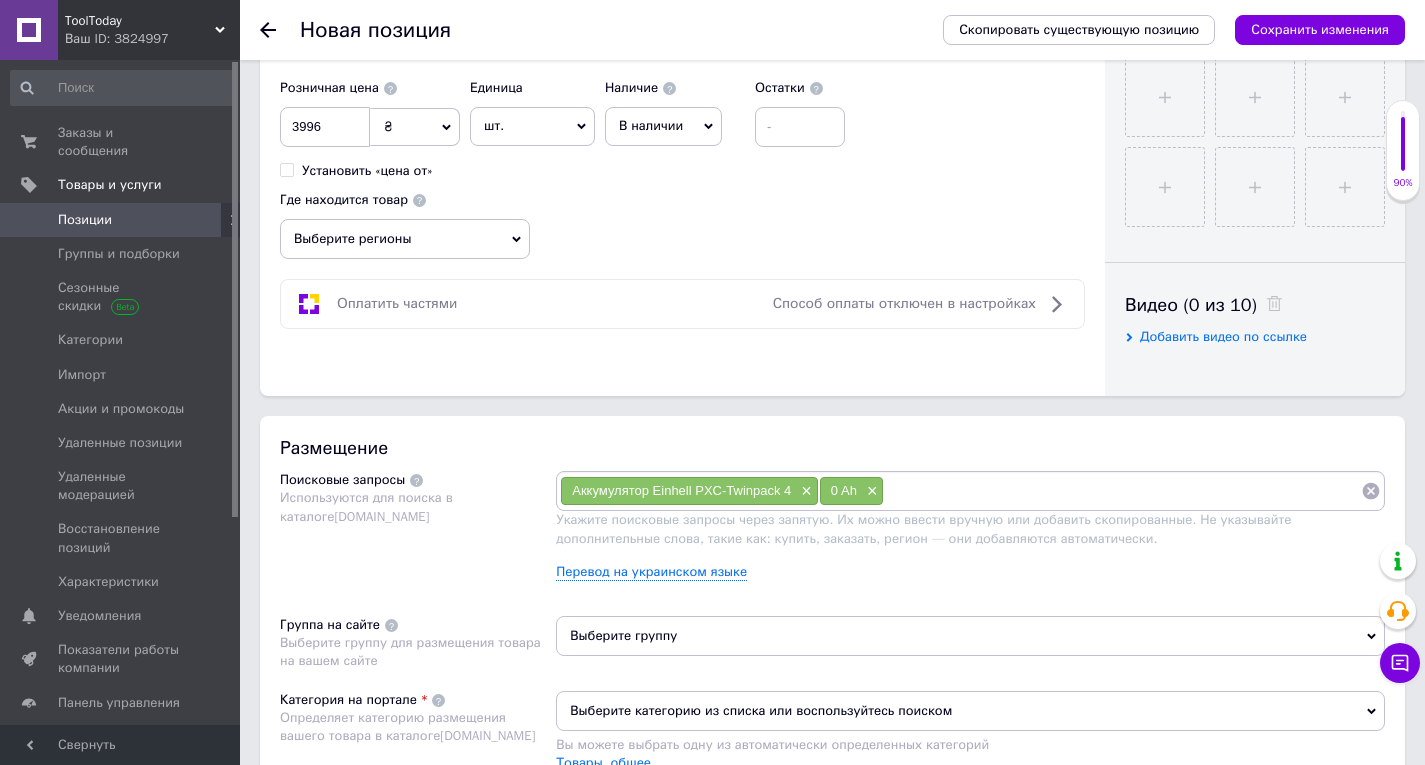 type on "0 Ah" 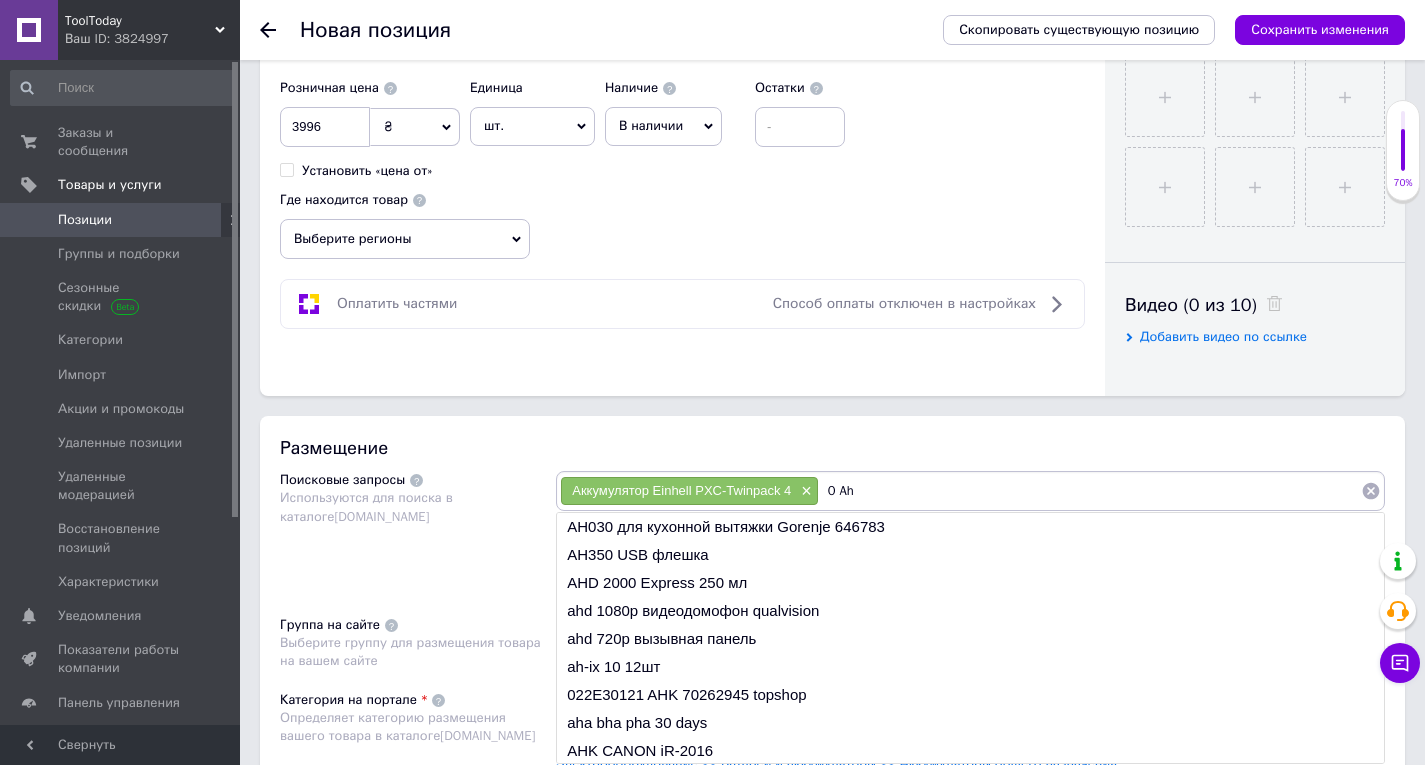 click on "0 Ah" at bounding box center (1090, 491) 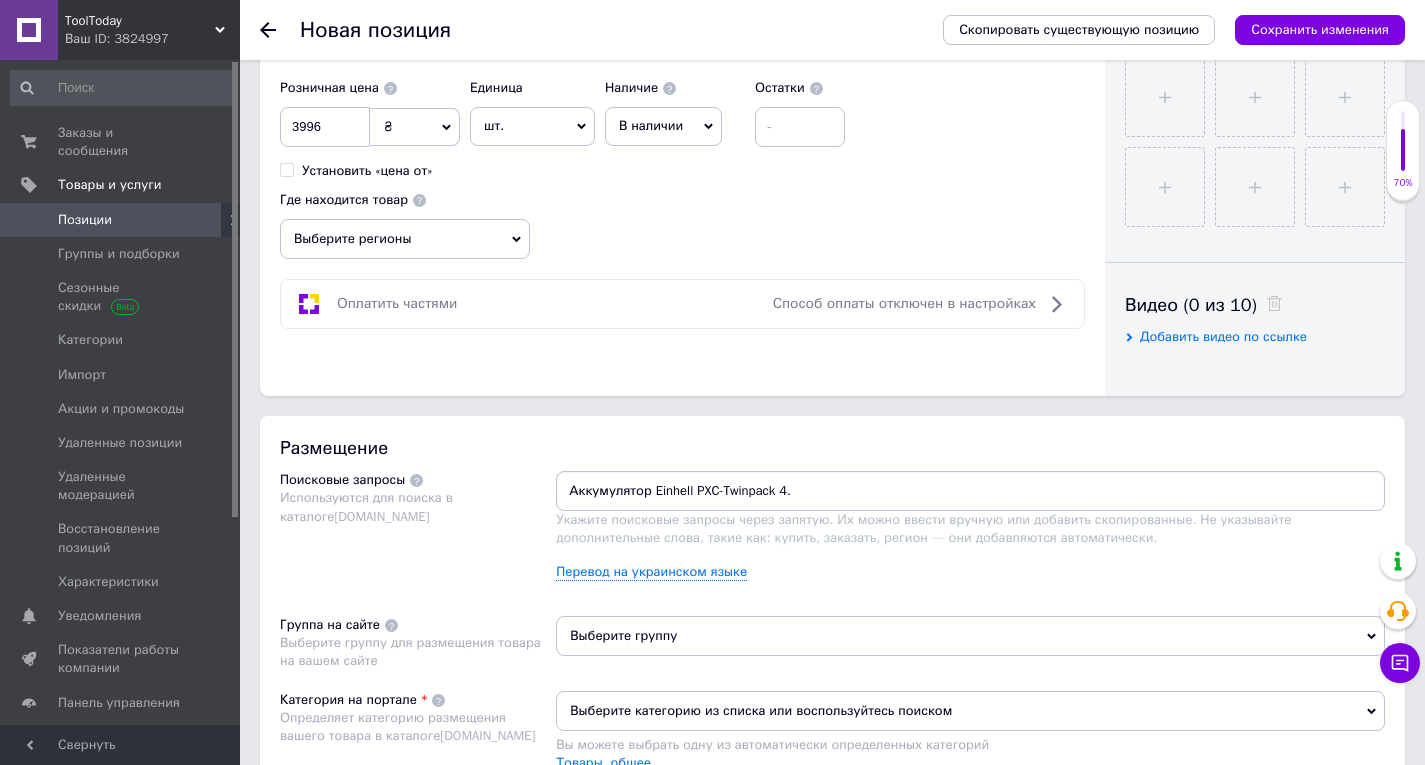 paste on "0 Ah" 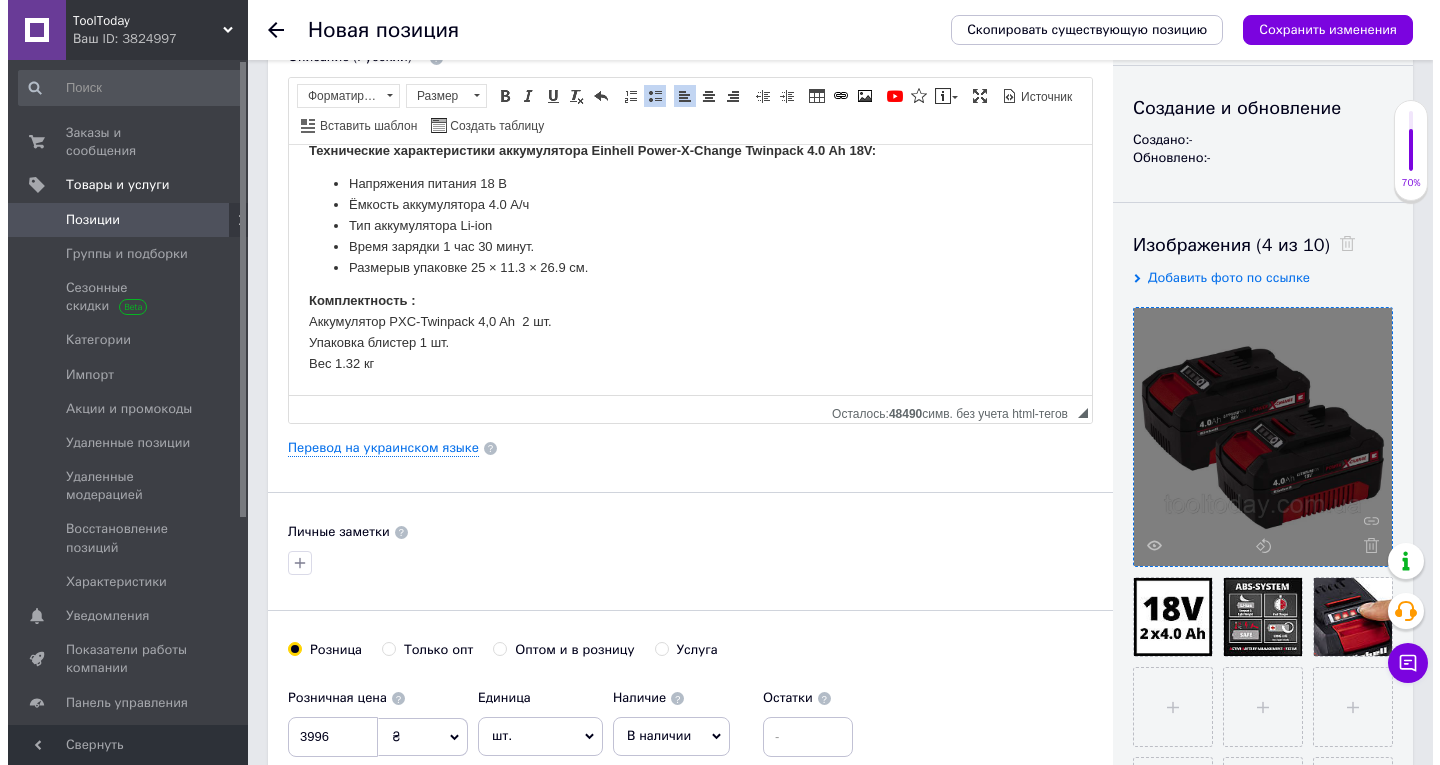 scroll, scrollTop: 0, scrollLeft: 0, axis: both 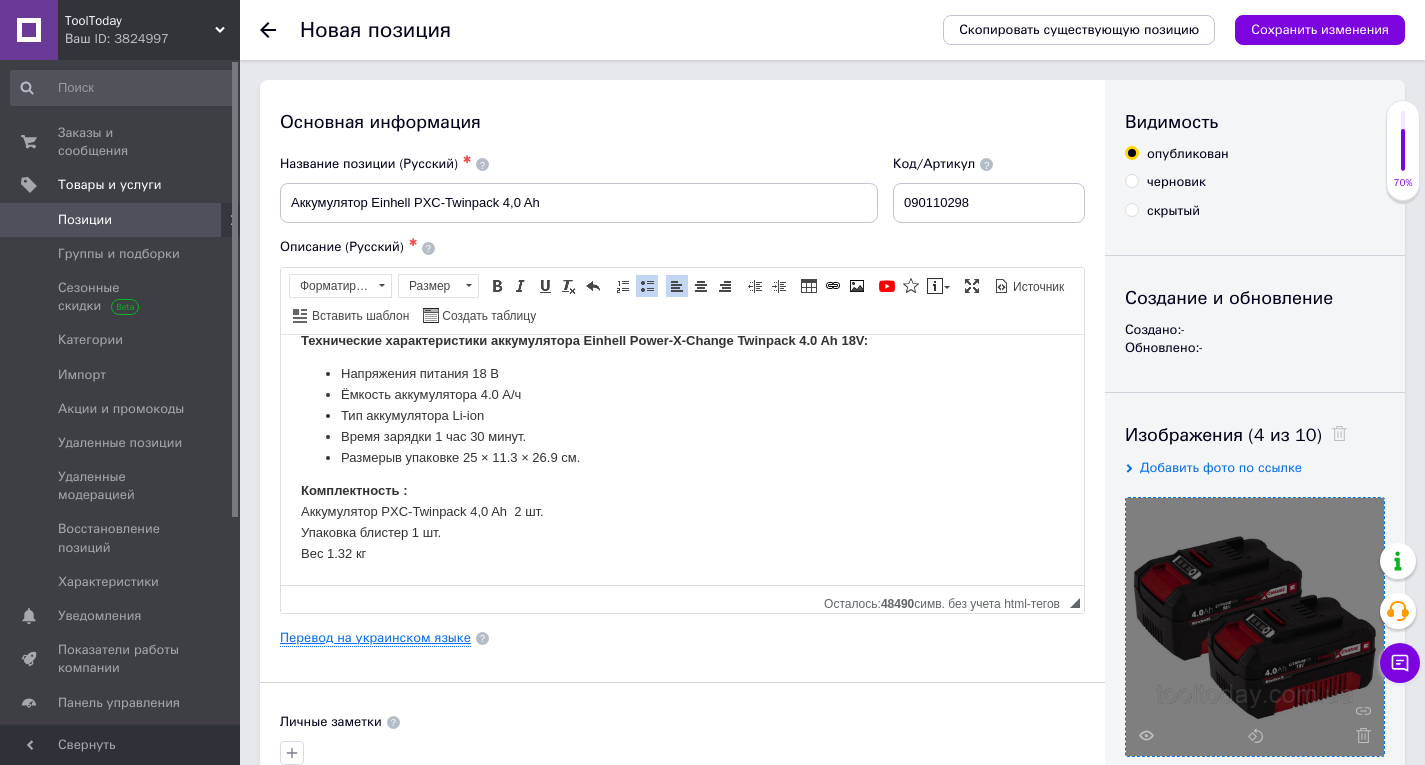 click on "Перевод на украинском языке" at bounding box center [375, 638] 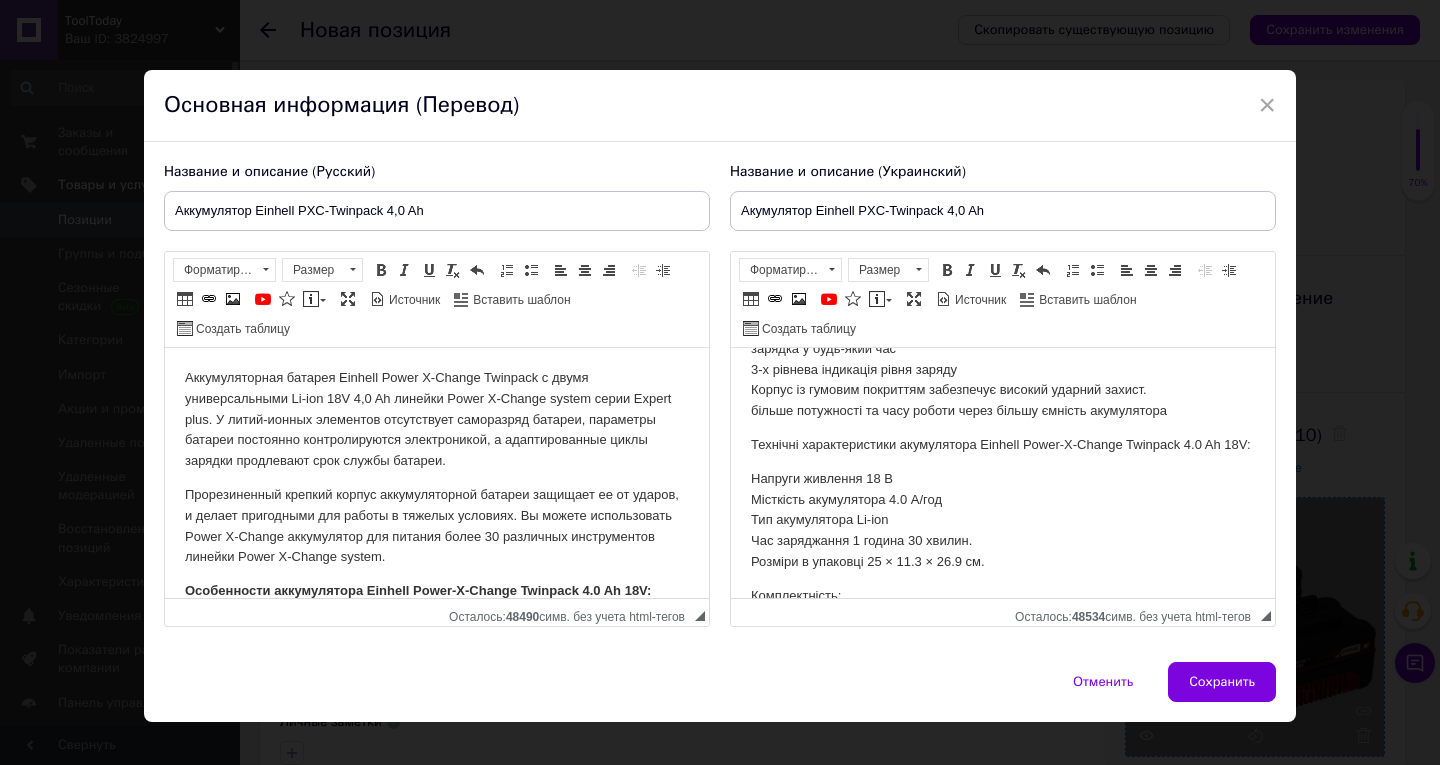 scroll, scrollTop: 513, scrollLeft: 0, axis: vertical 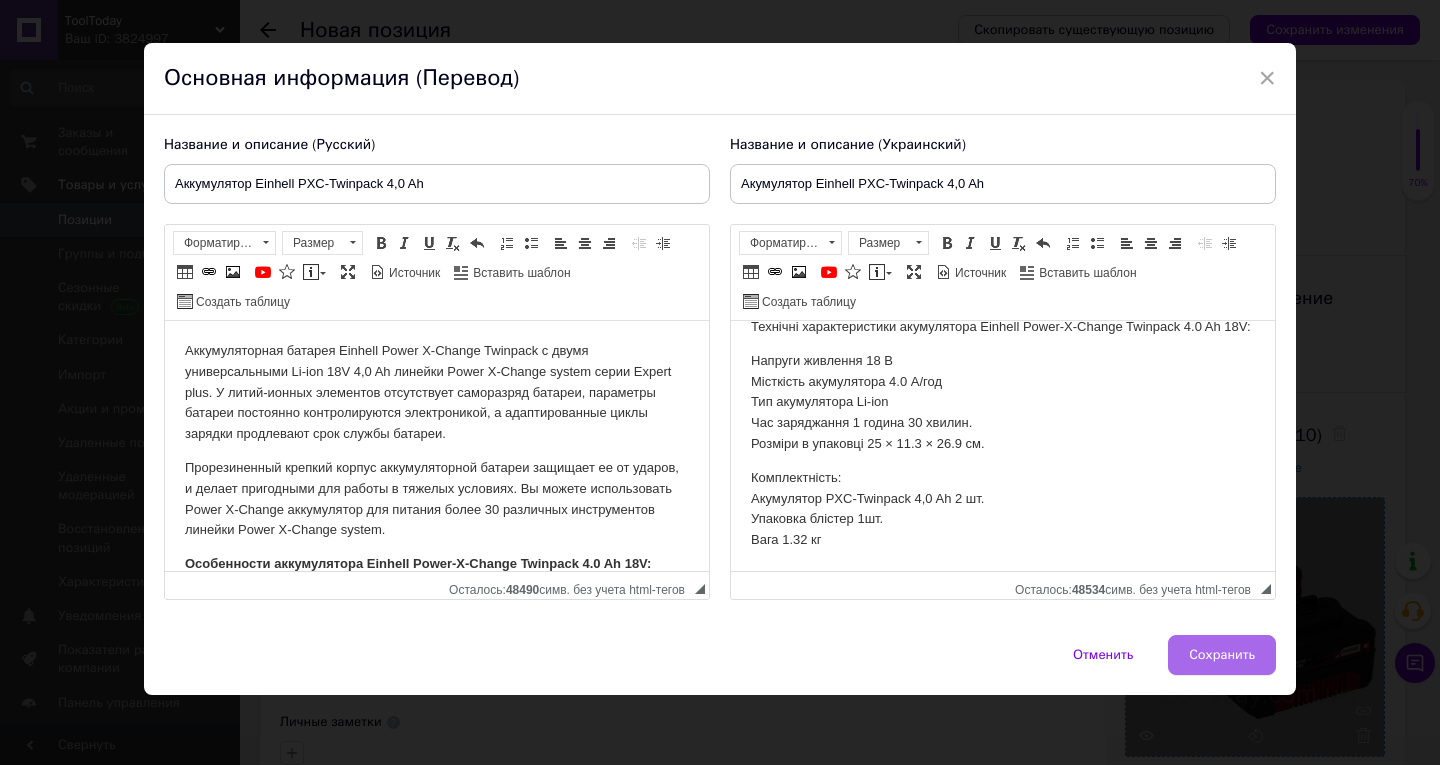click on "Сохранить" at bounding box center [1222, 655] 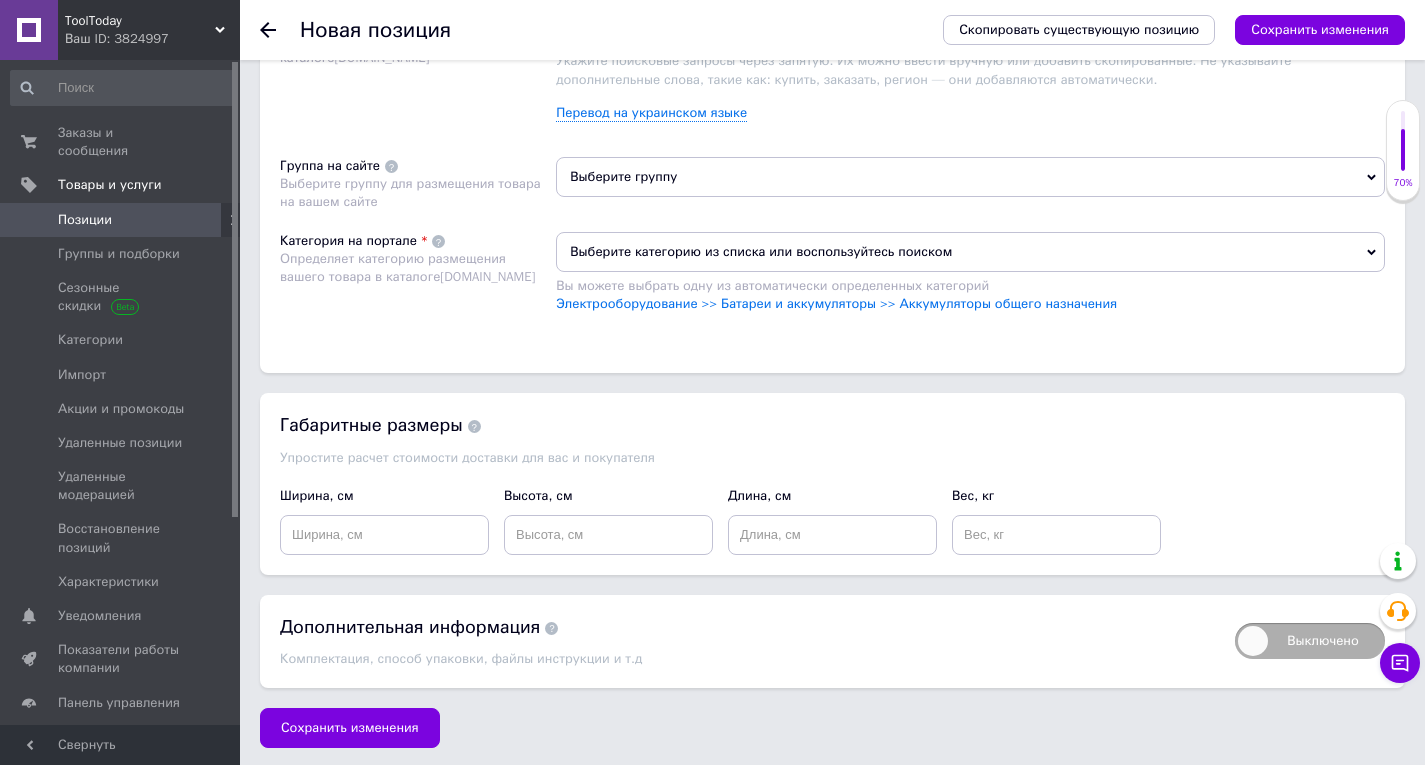 scroll, scrollTop: 760, scrollLeft: 0, axis: vertical 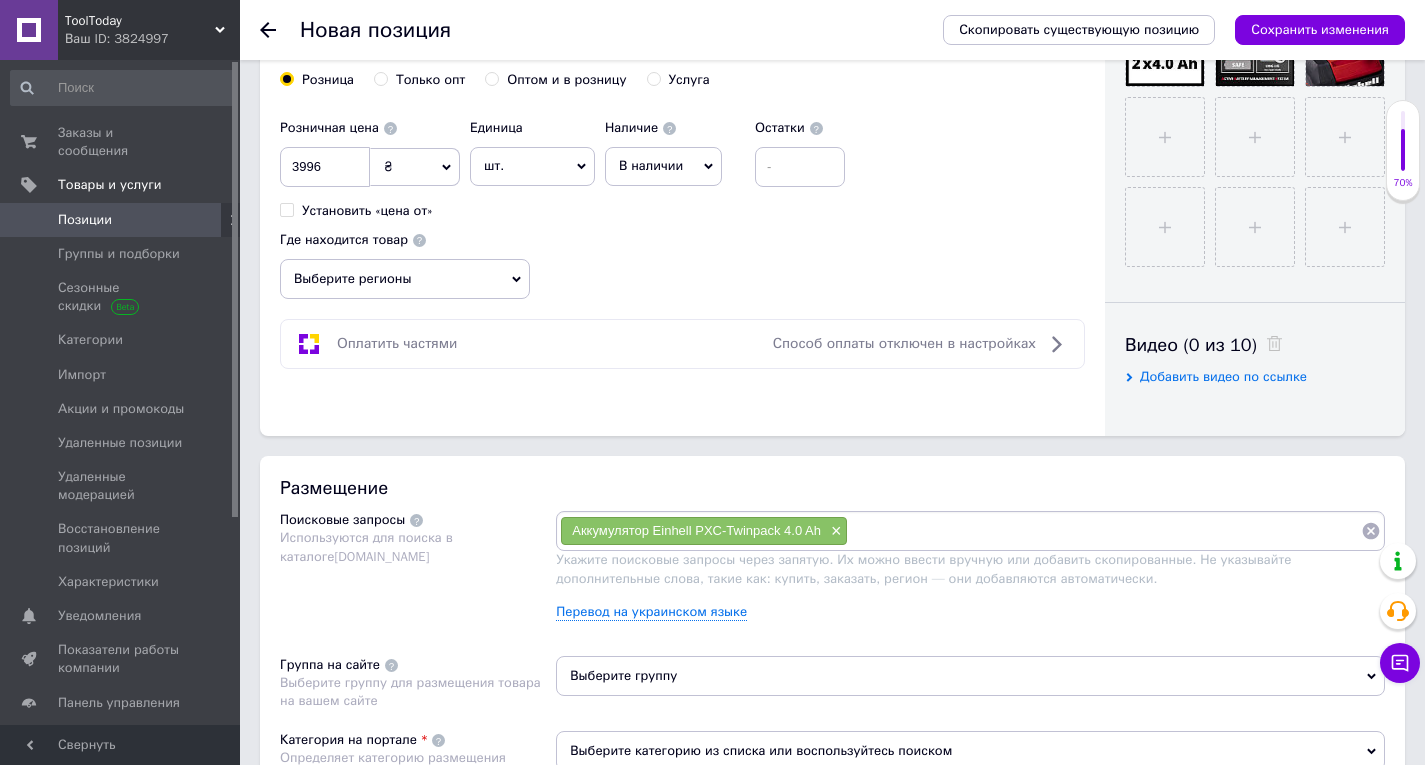 paste on "универсальный аккумулятор с двумя Li-ion батареями" 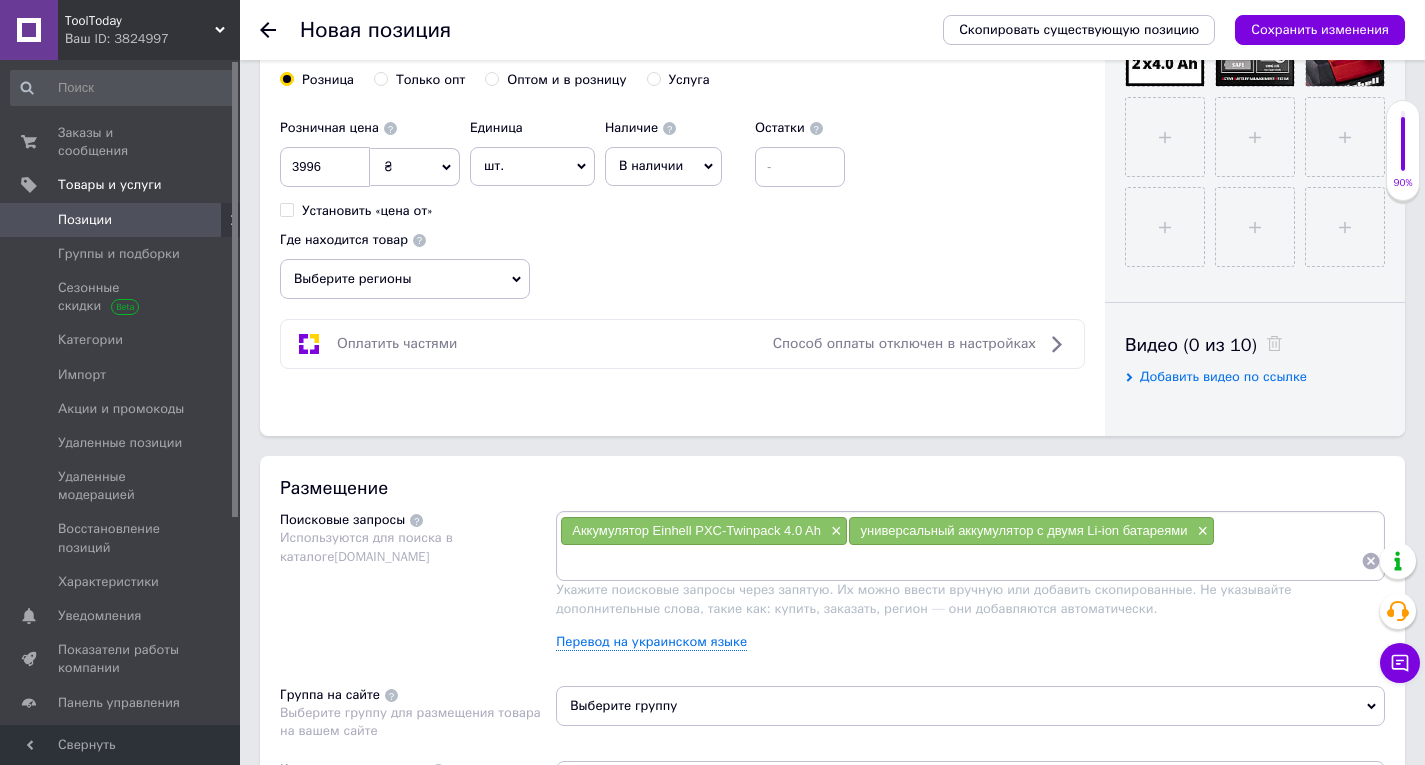 paste on "4511489" 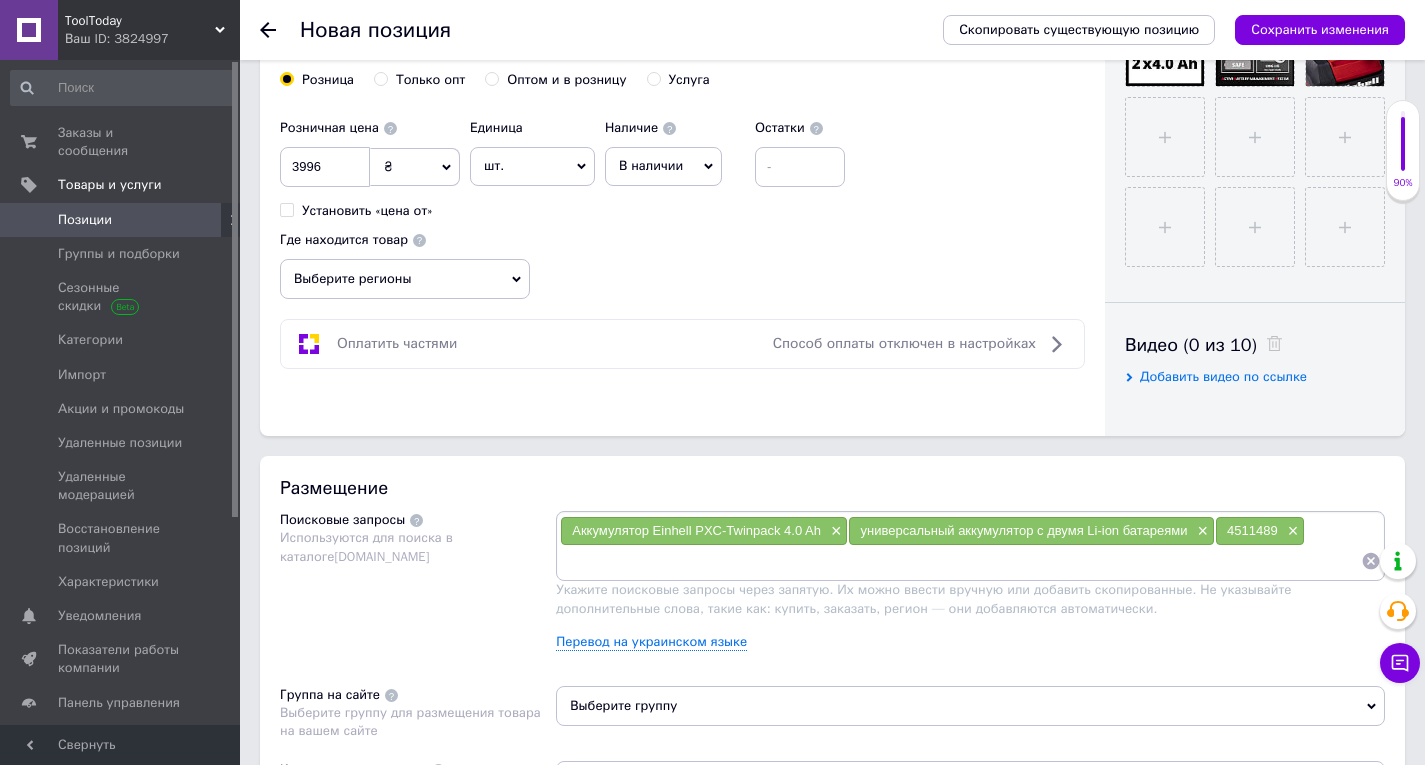 paste on "Аккумулятор Einhell Power-X-Change Twinpack 4.0 Ah 18V" 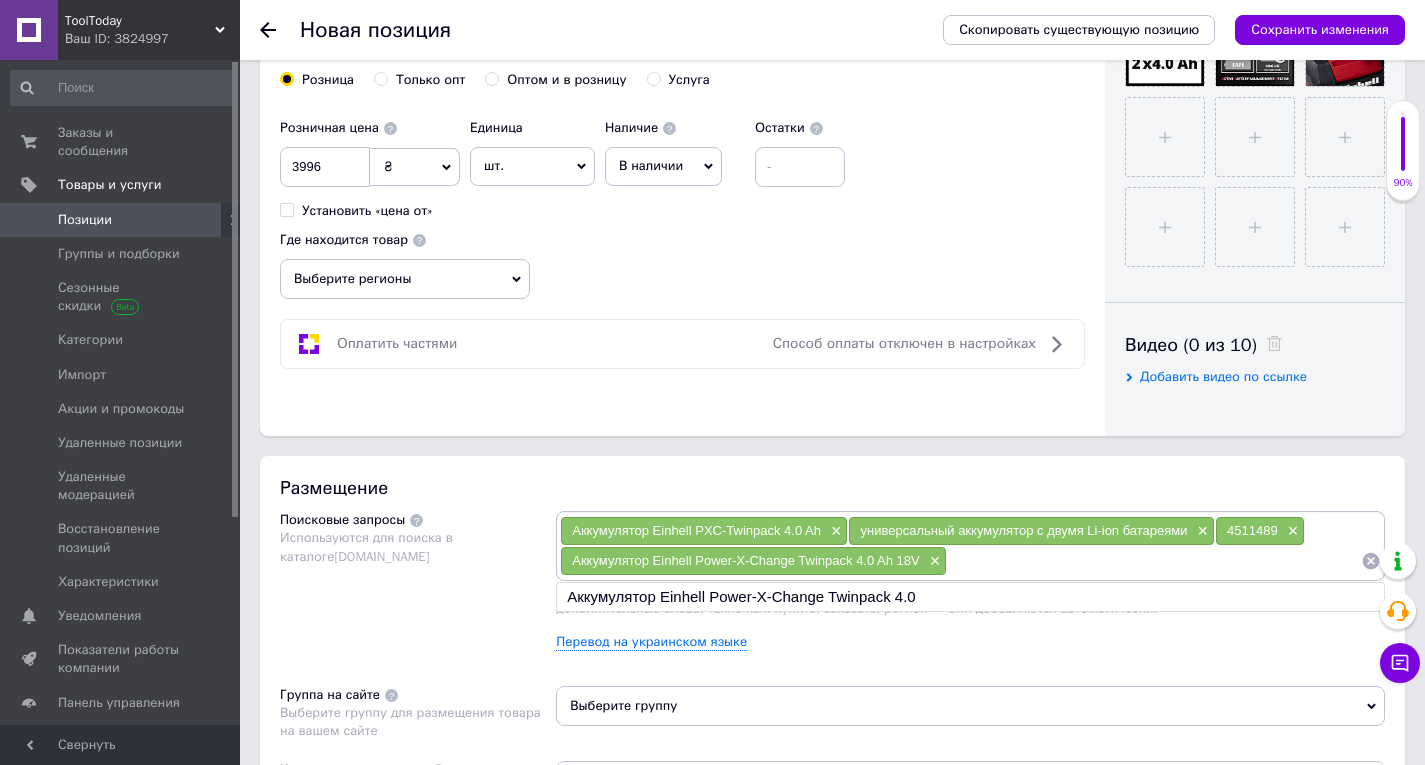 paste on "Аккумулятор Einhell Power-X-Change Twinpack 4.0 Ah 18V" 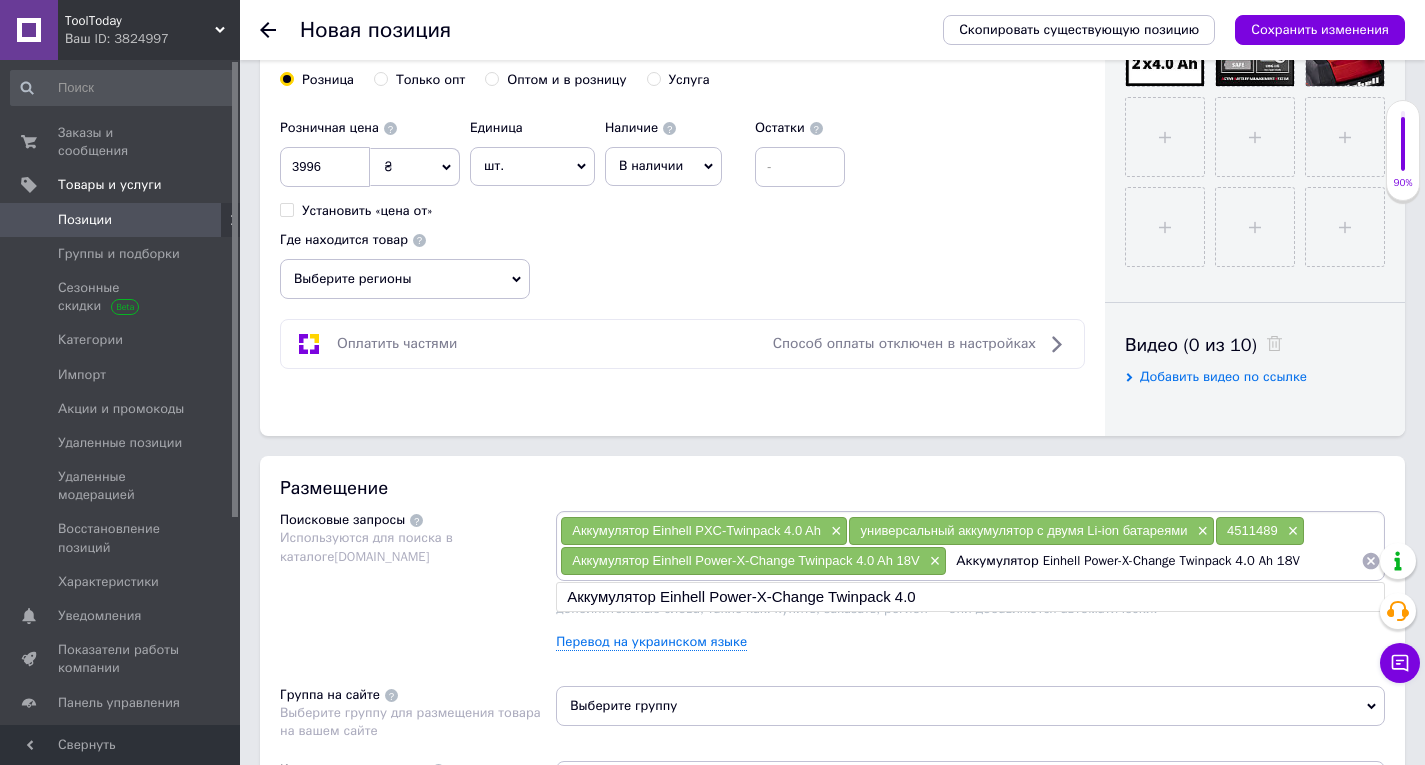 click on "Аккумулятор Einhell Power-X-Change Twinpack 4.0 Ah 18V" at bounding box center [1154, 561] 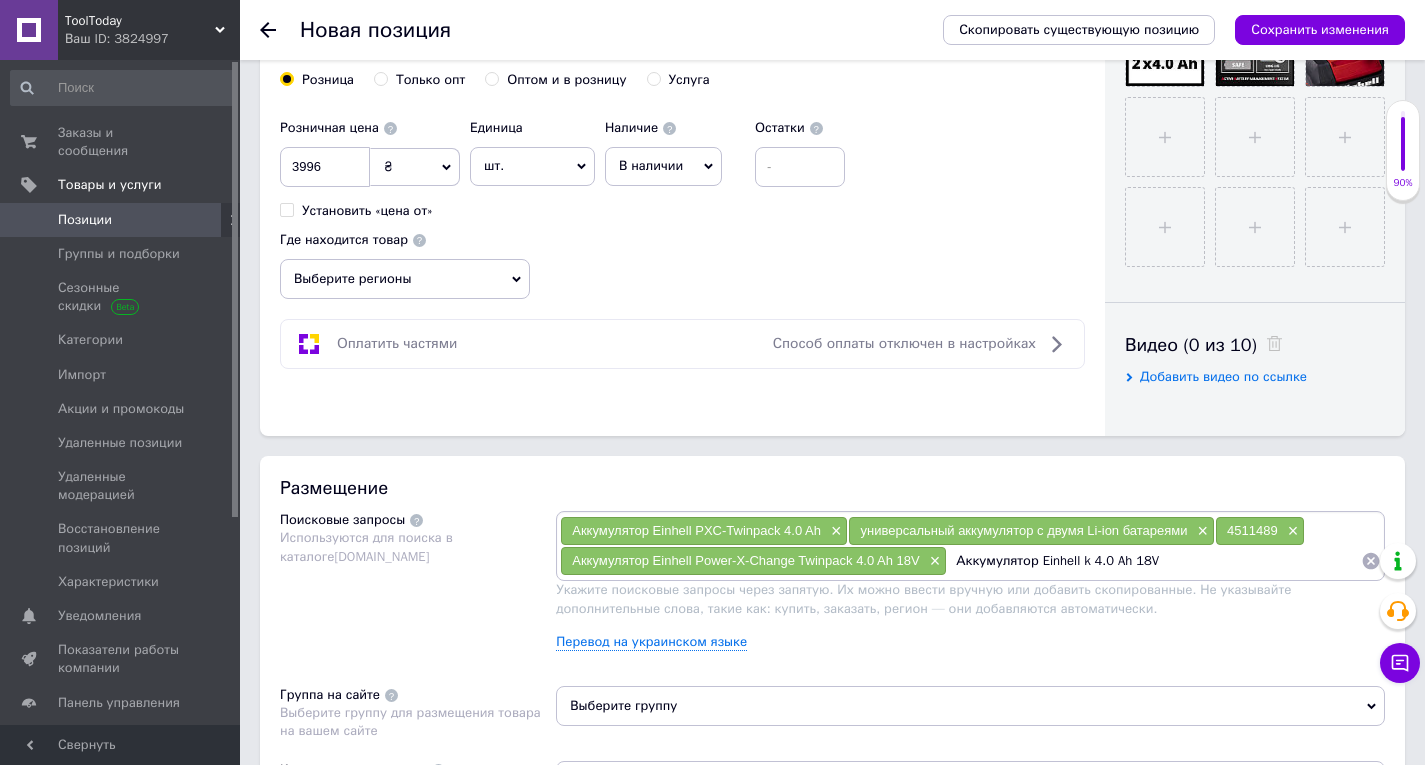 type on "Аккумулятор Einhell  4.0 Ah 18V" 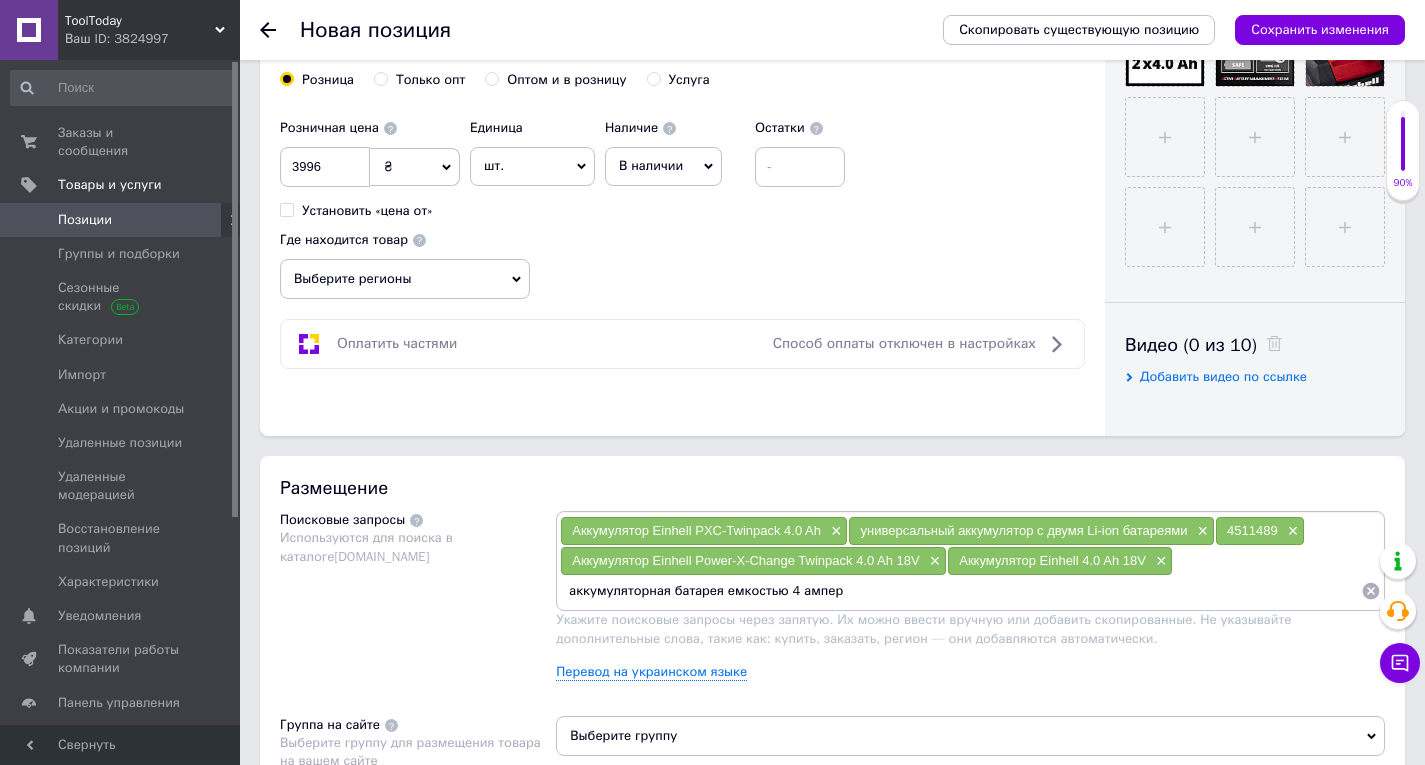 type on "аккумуляторная батарея емкостью 4 ампера" 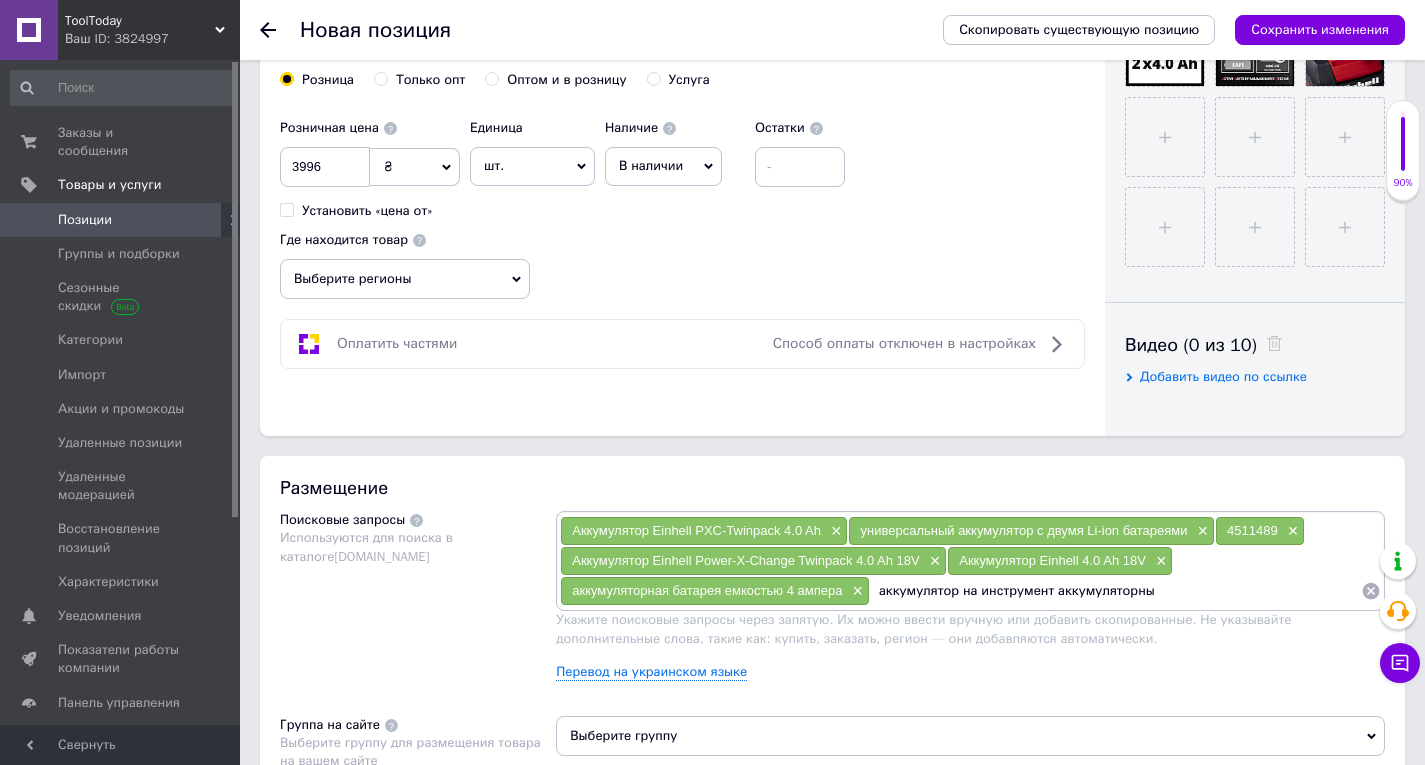 type on "аккумулятор на инструмент аккумуляторный" 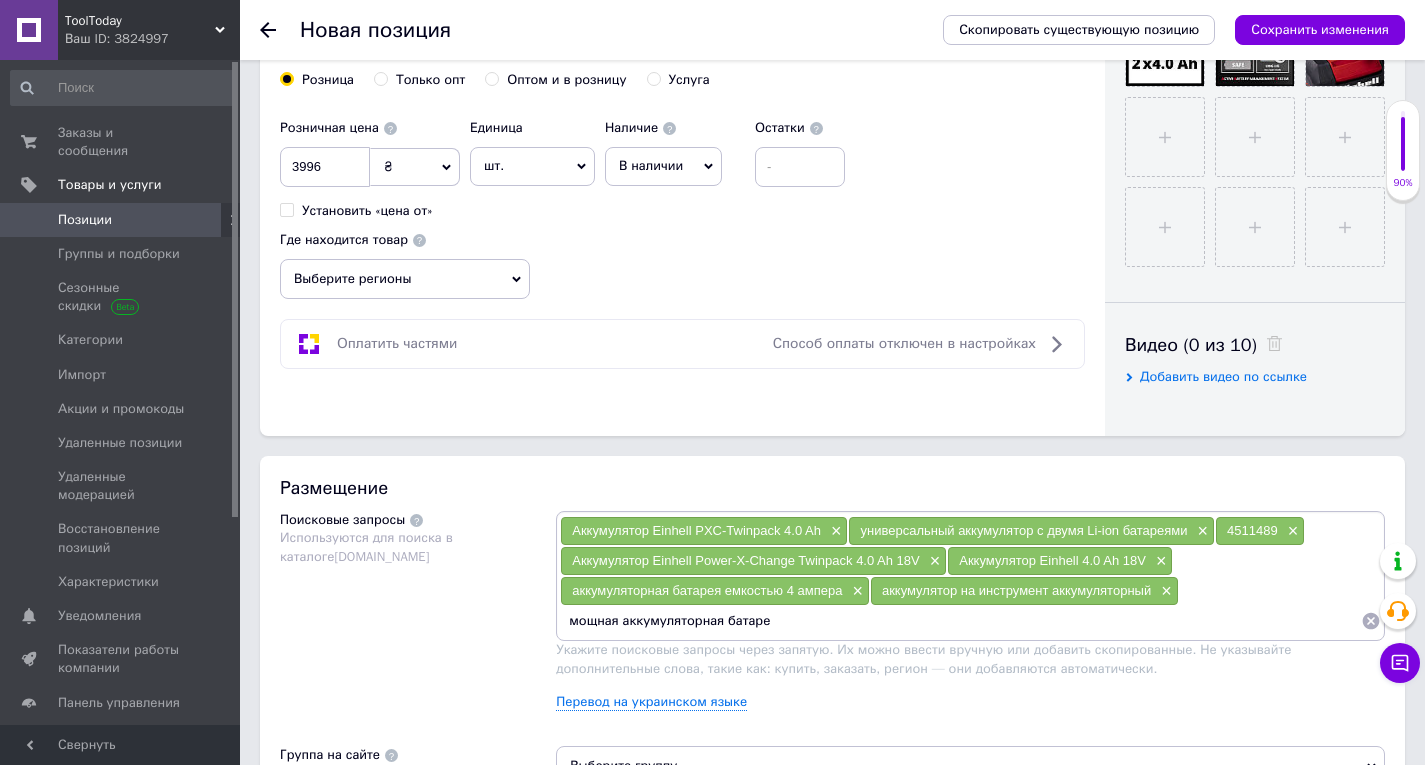 type on "мощная аккумуляторная батарея" 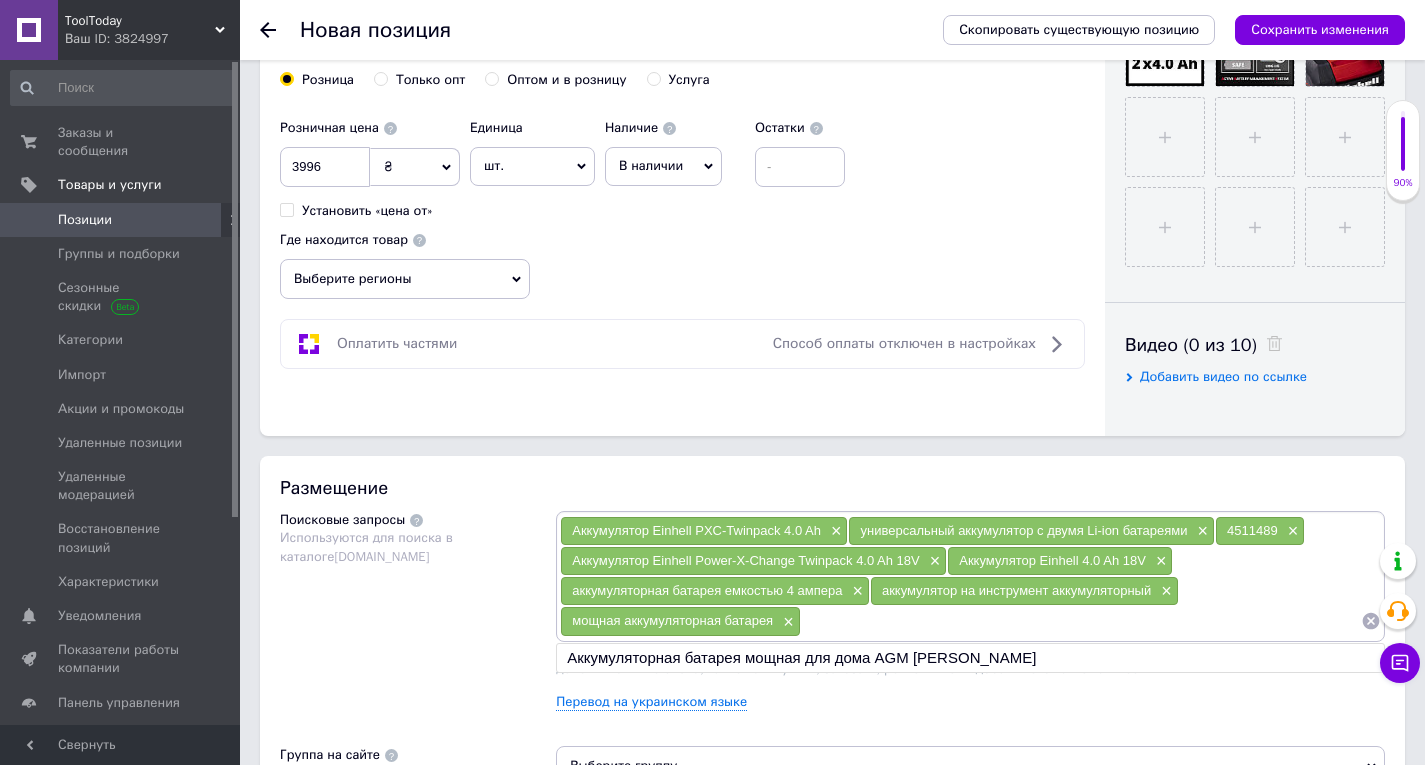 paste on "Аккумуляторная батарея Einhell Power X-Change Twinpack Li-ion 18V 4.0 Ah" 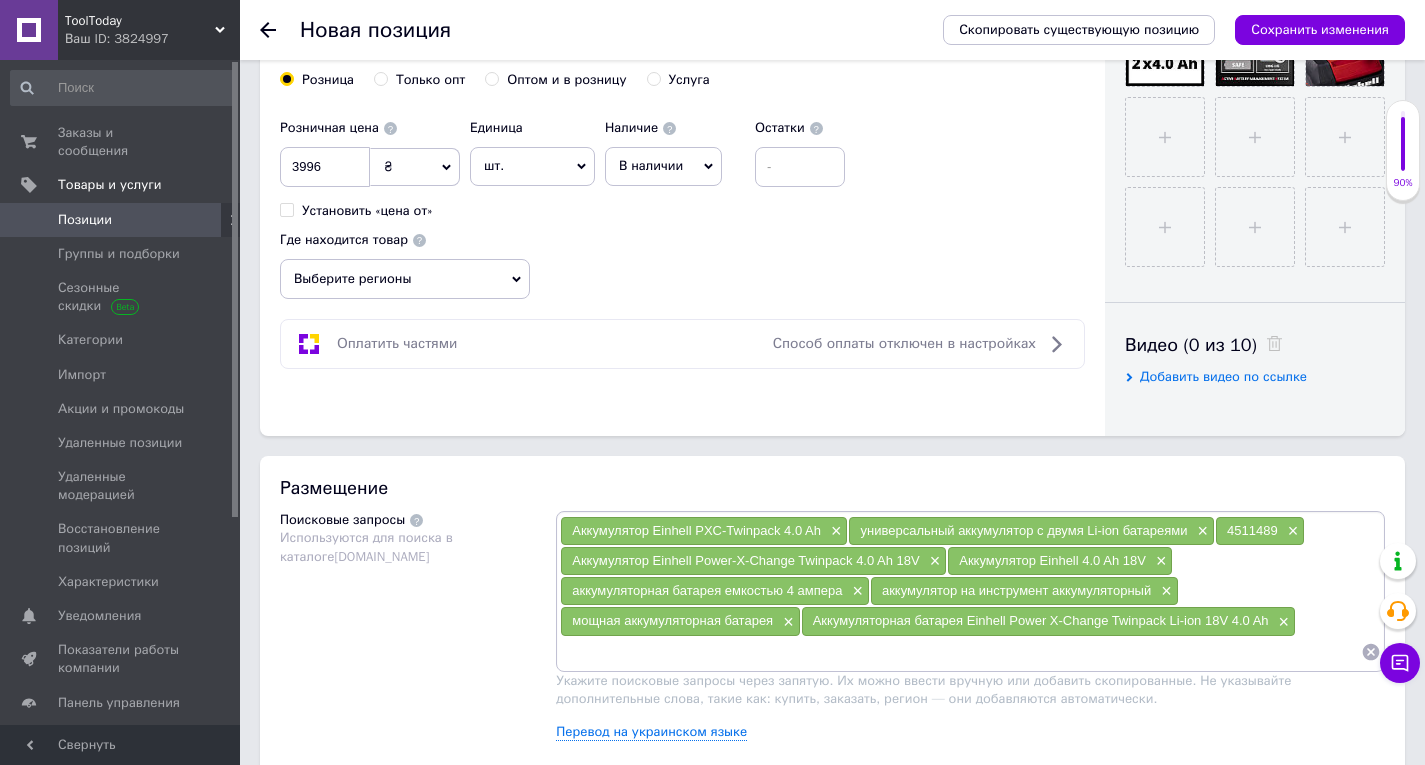 paste on "Аккумуляторная батарея Einhell Power X-Change Twinpack Li-ion 18V 4.0 Ah" 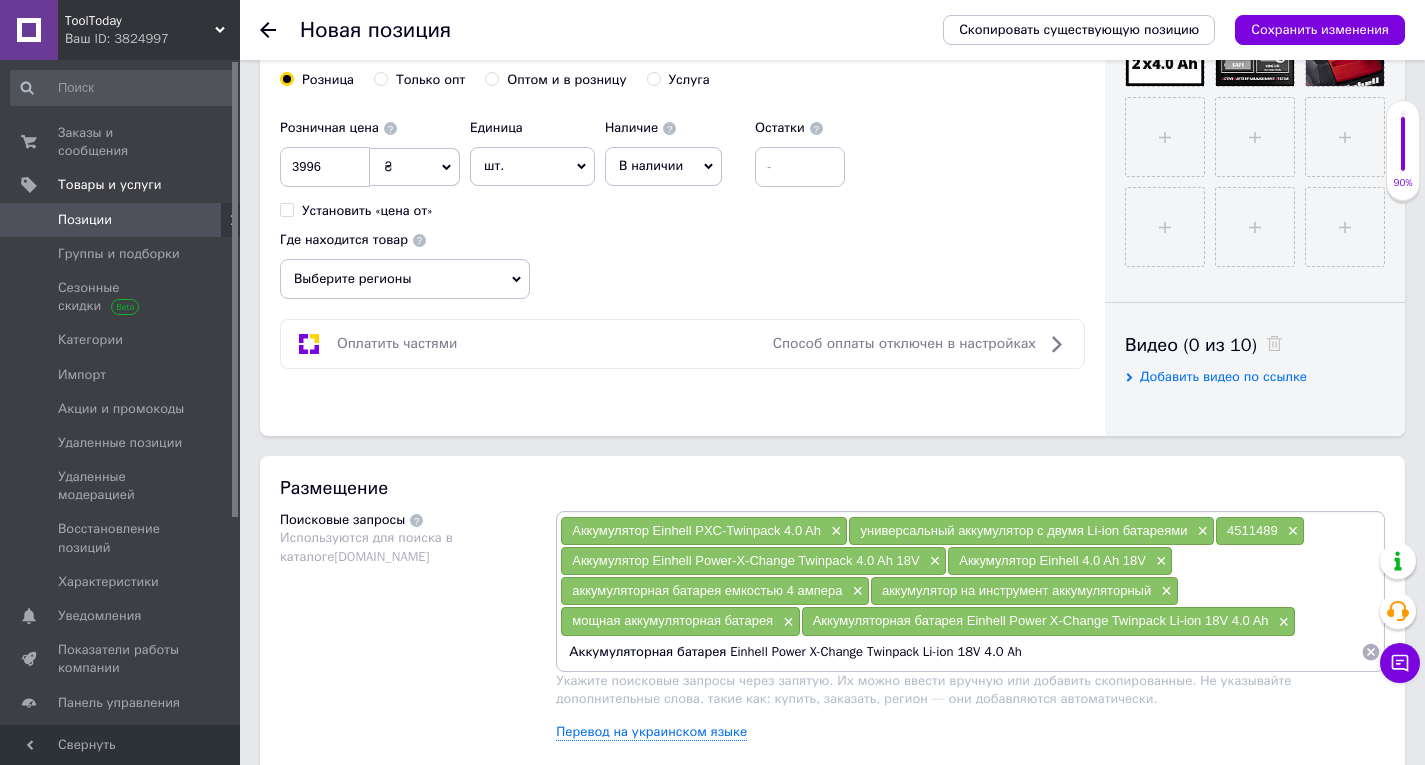 click on "Аккумуляторная батарея Einhell Power X-Change Twinpack Li-ion 18V 4.0 Ah" at bounding box center [960, 652] 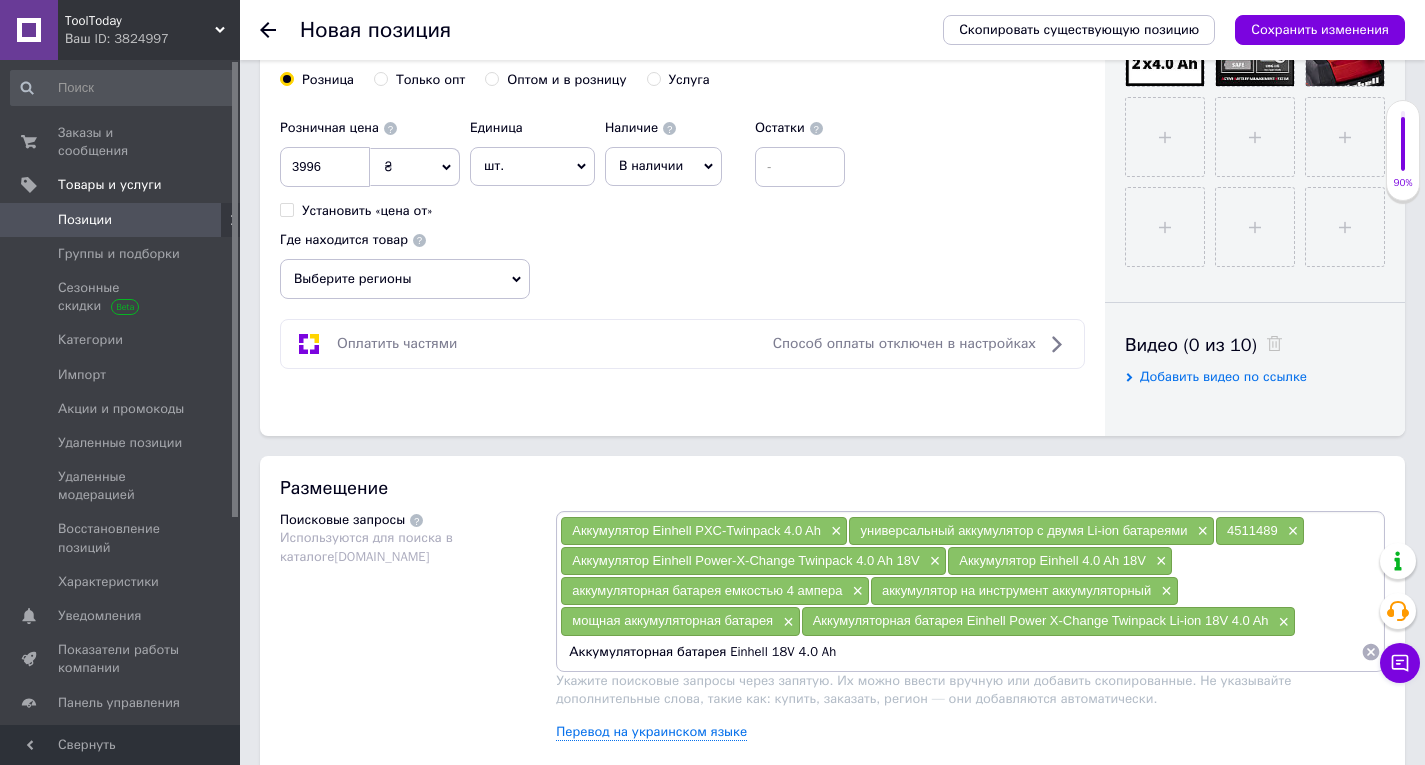 type on "Аккумуляторная батарея Einhell 8V 4.0 Ah" 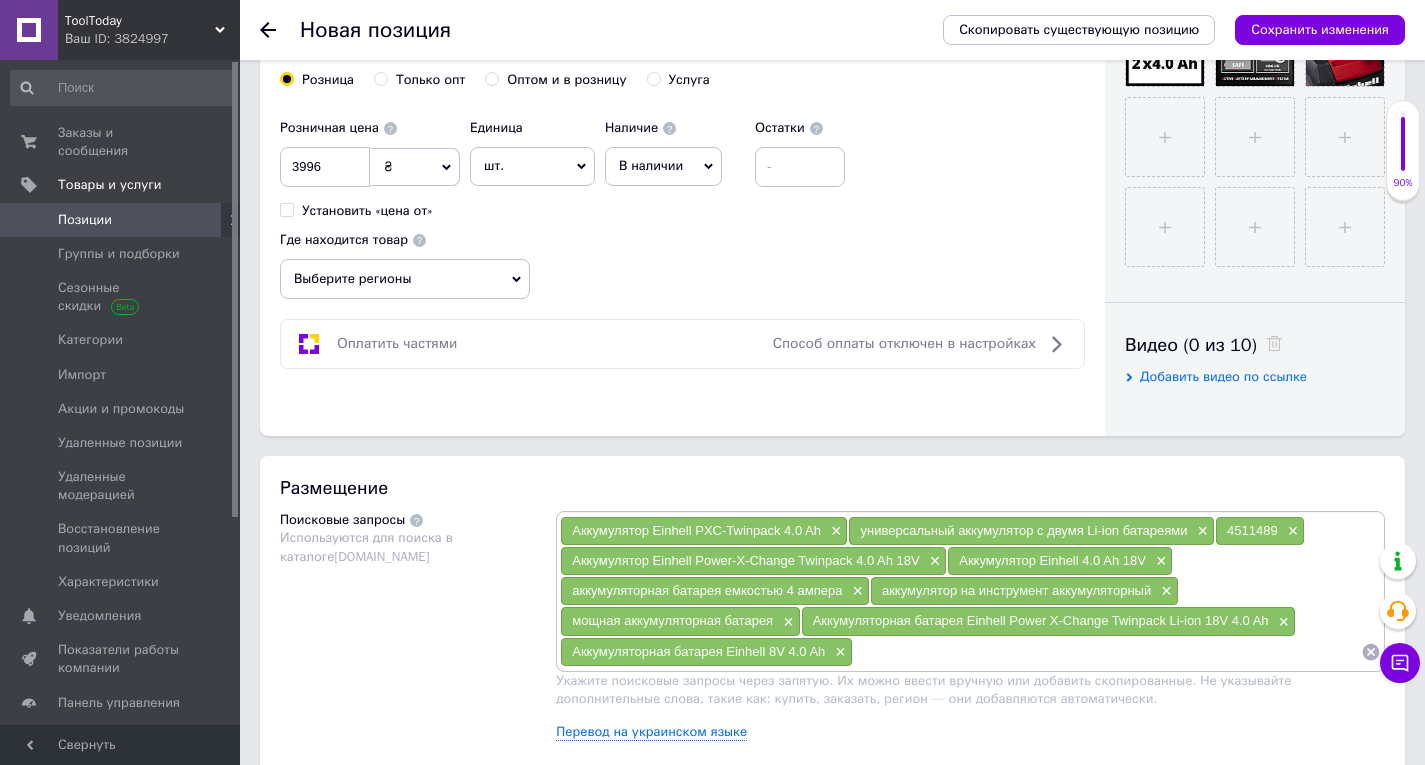 paste on "Аккумуляторная батарея Einhell Power X-Change Twinpack Li-ion 18V 4.0 Ah" 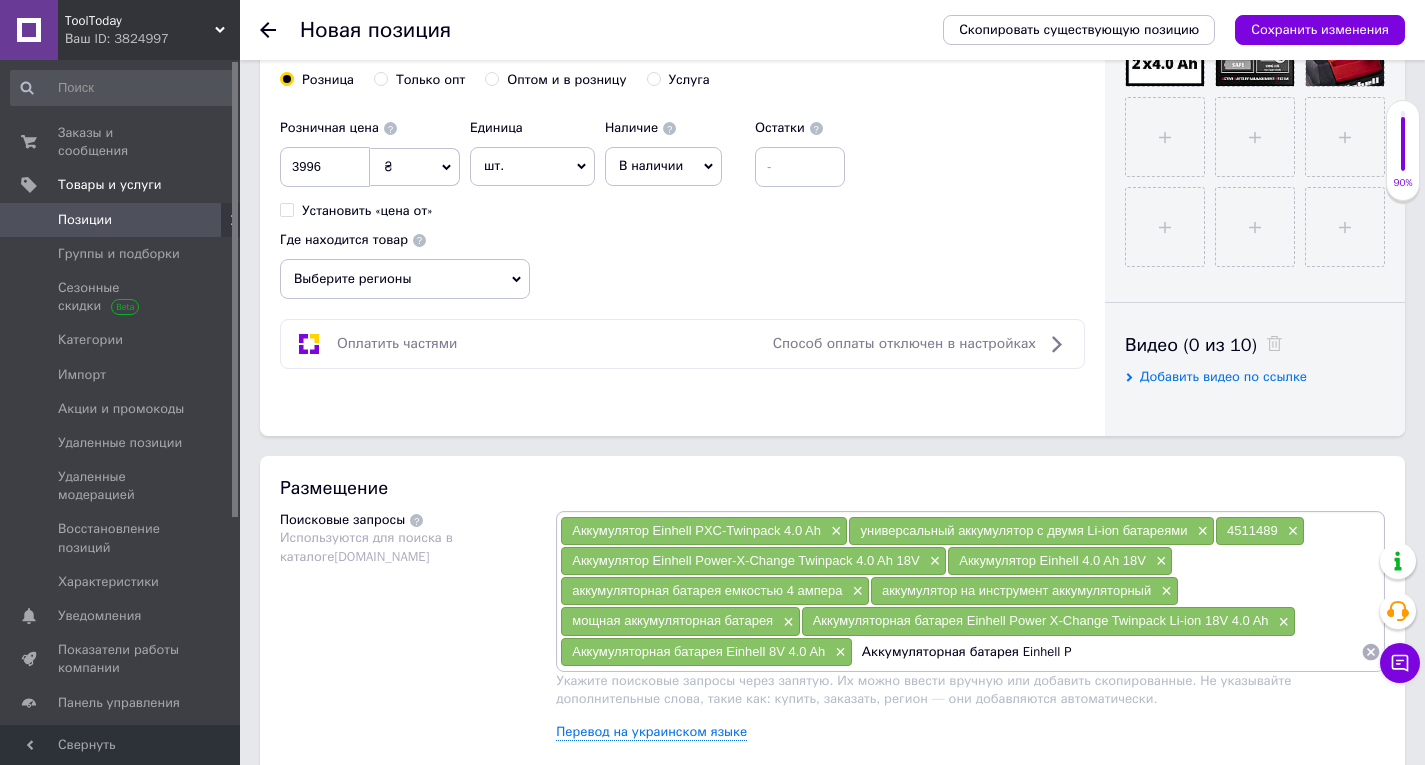 type on "Аккумуляторная батарея Einhell" 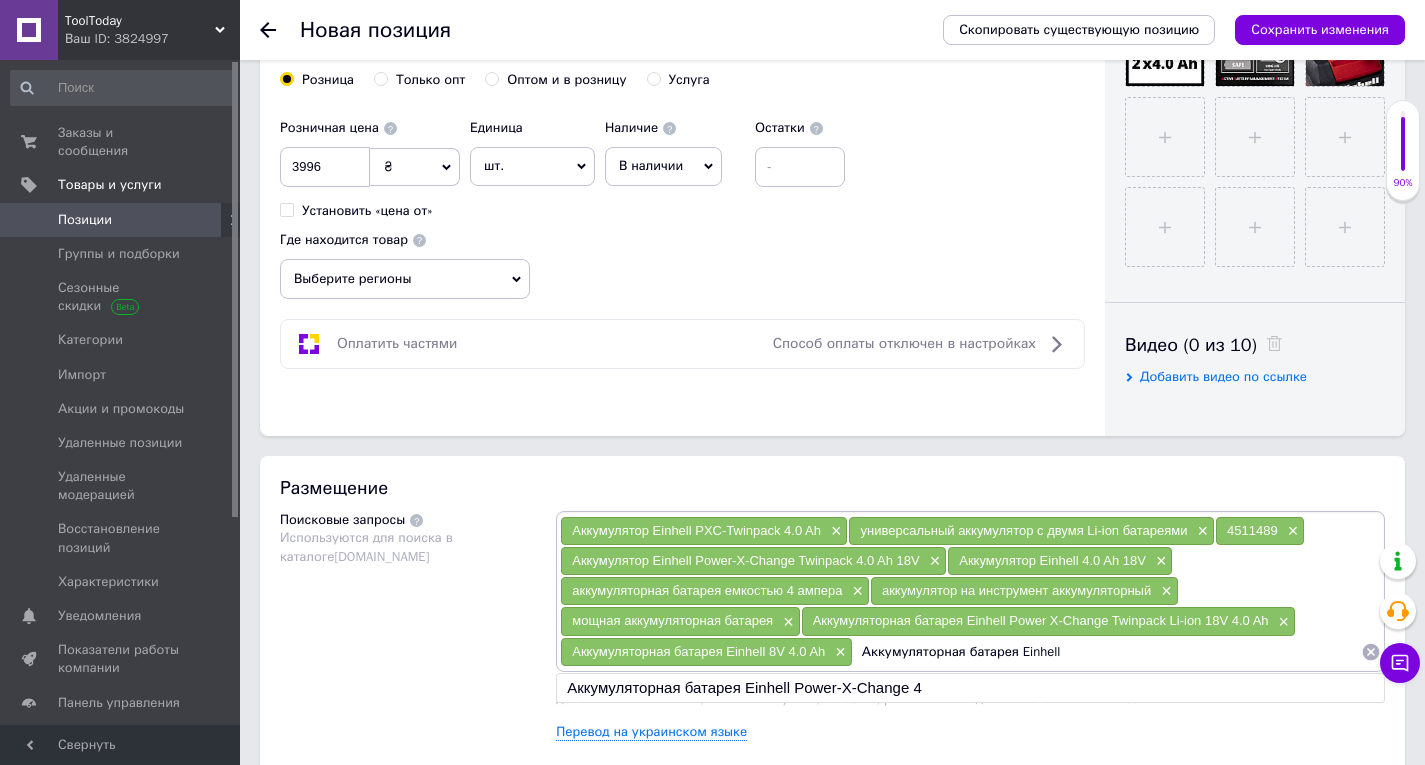 type 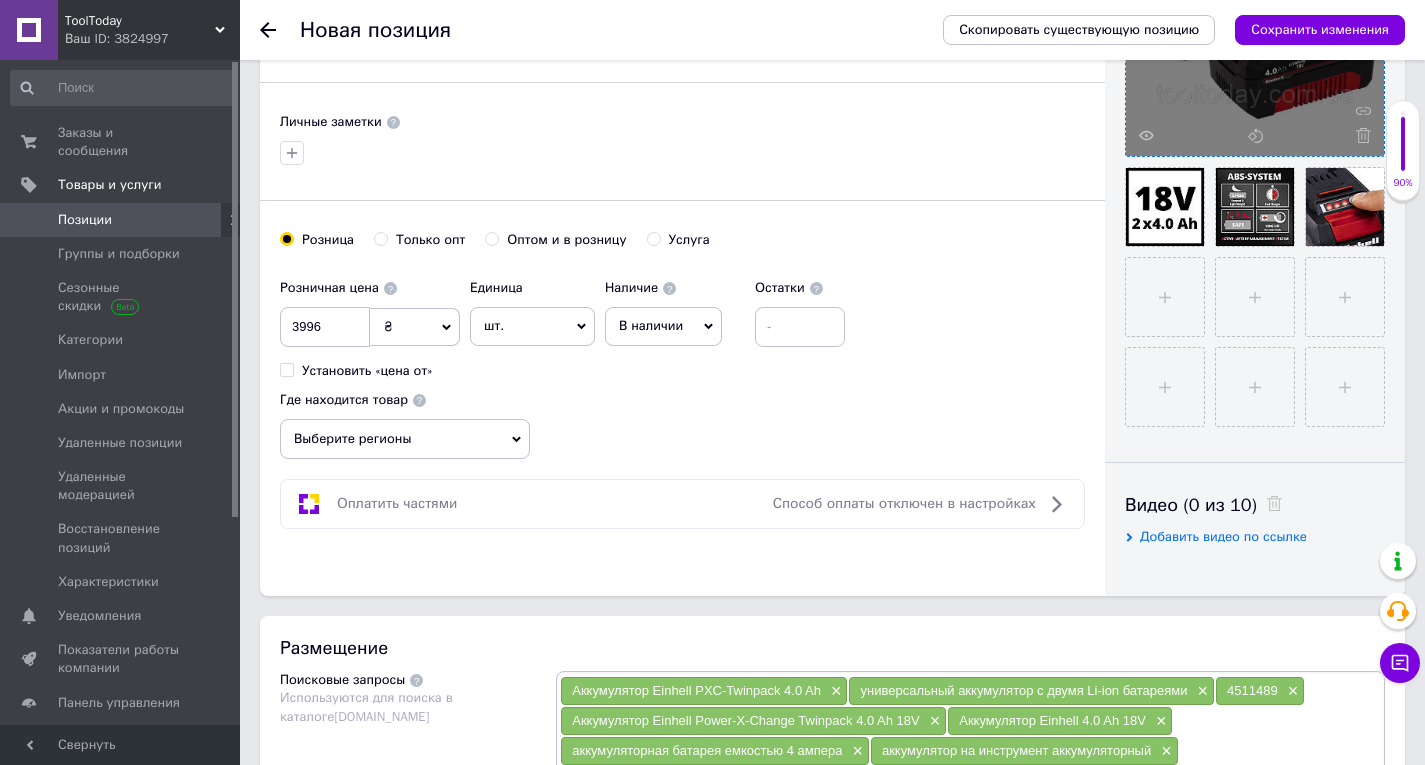 scroll, scrollTop: 260, scrollLeft: 0, axis: vertical 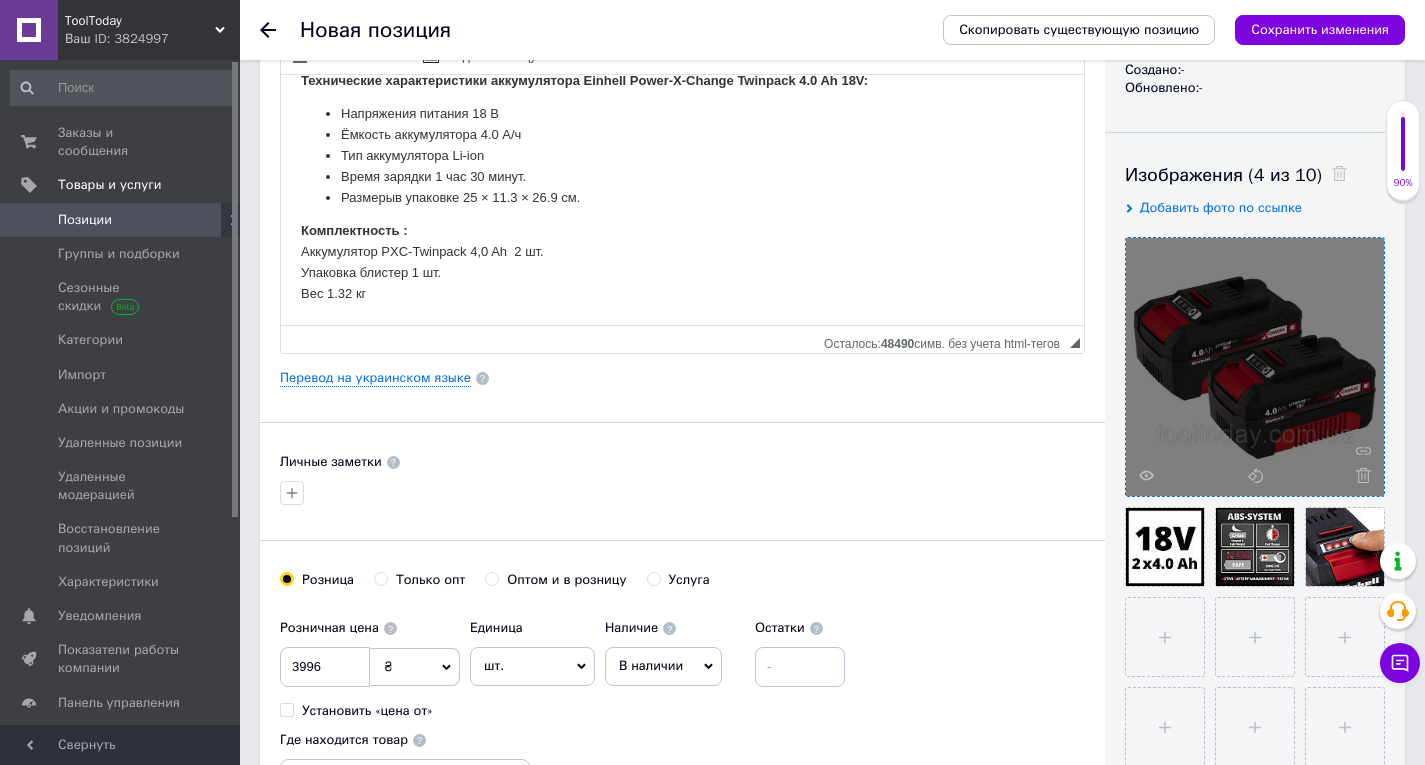 click on "Технические характеристики аккумулятора Einhell Power-X-Change Twinpack 4.0 Ah 18V:" at bounding box center [584, 79] 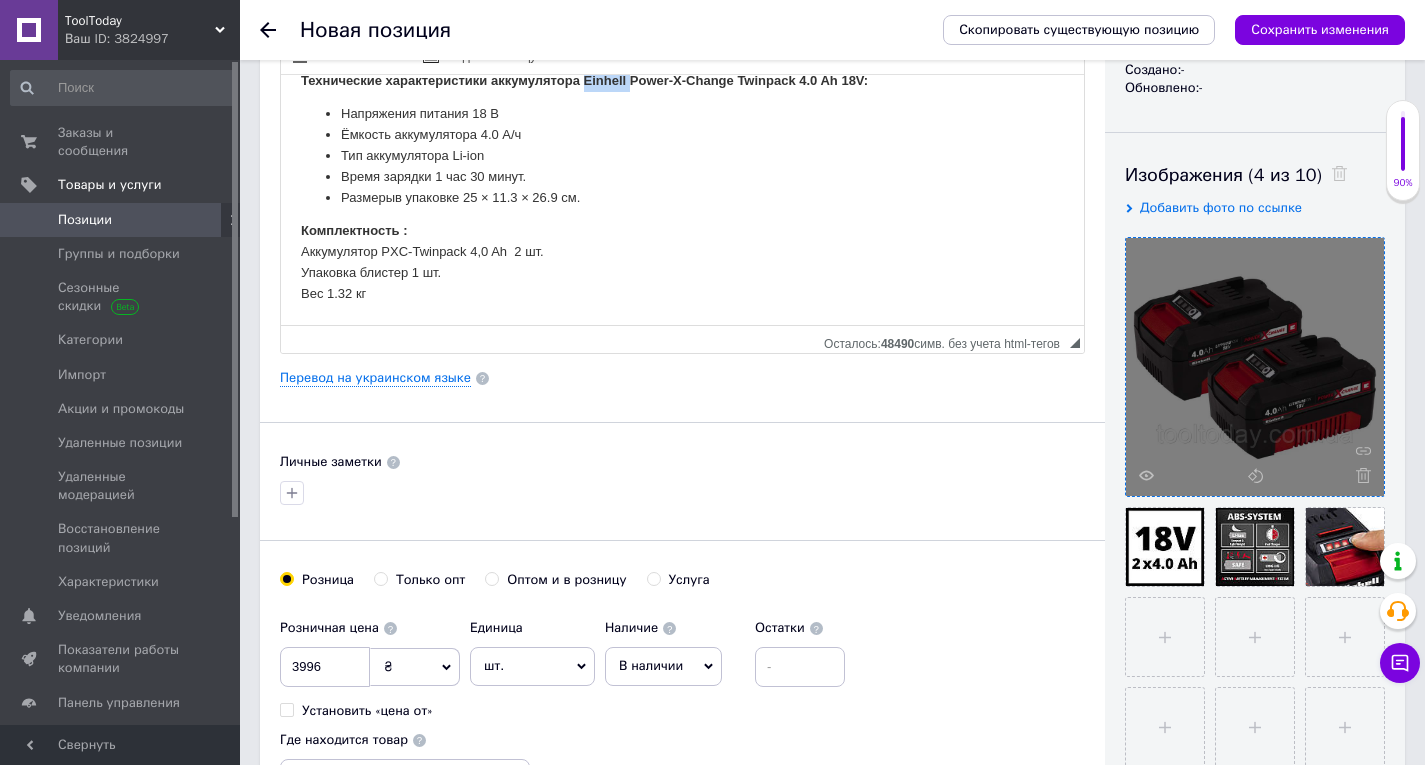 click on "Технические характеристики аккумулятора Einhell Power-X-Change Twinpack 4.0 Ah 18V:" at bounding box center (584, 79) 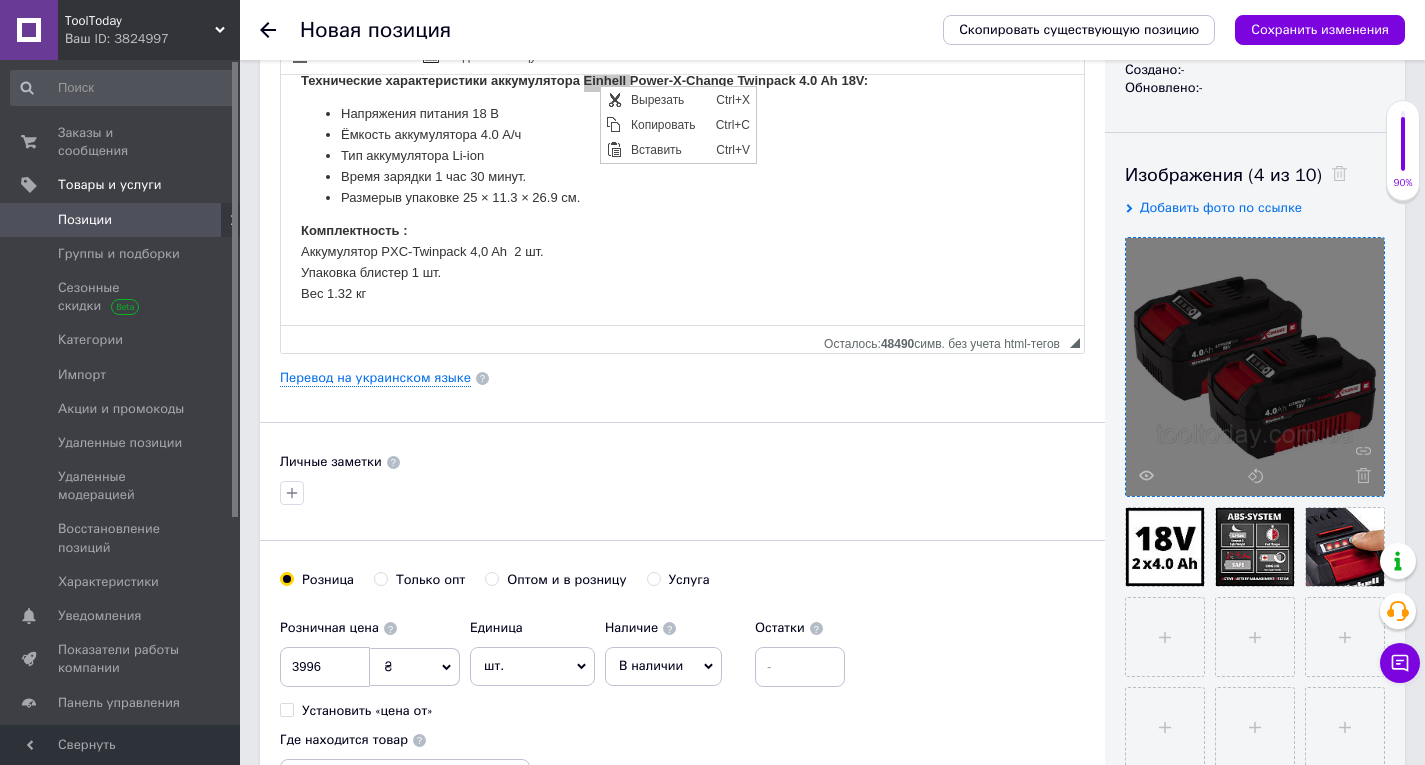 scroll, scrollTop: 0, scrollLeft: 0, axis: both 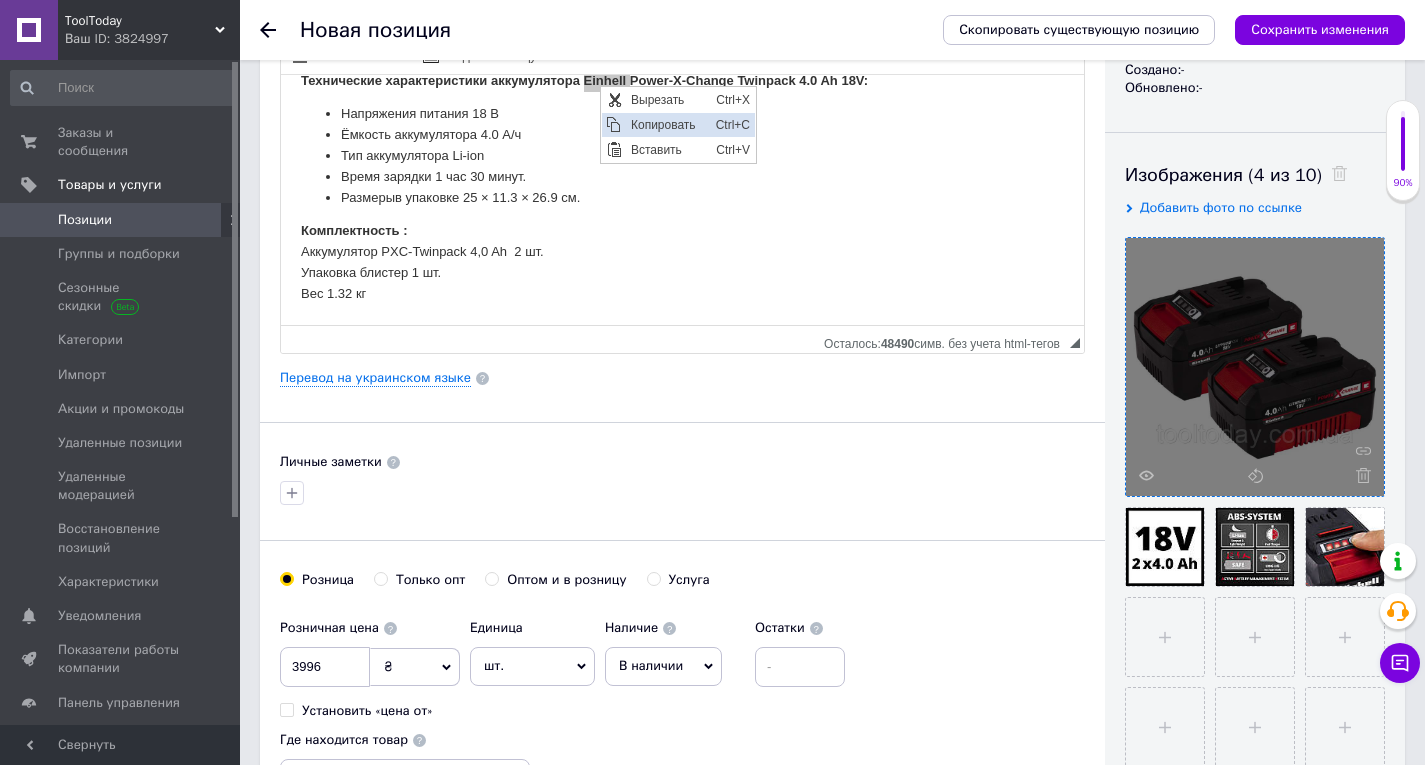 click on "Копировать" at bounding box center [668, 124] 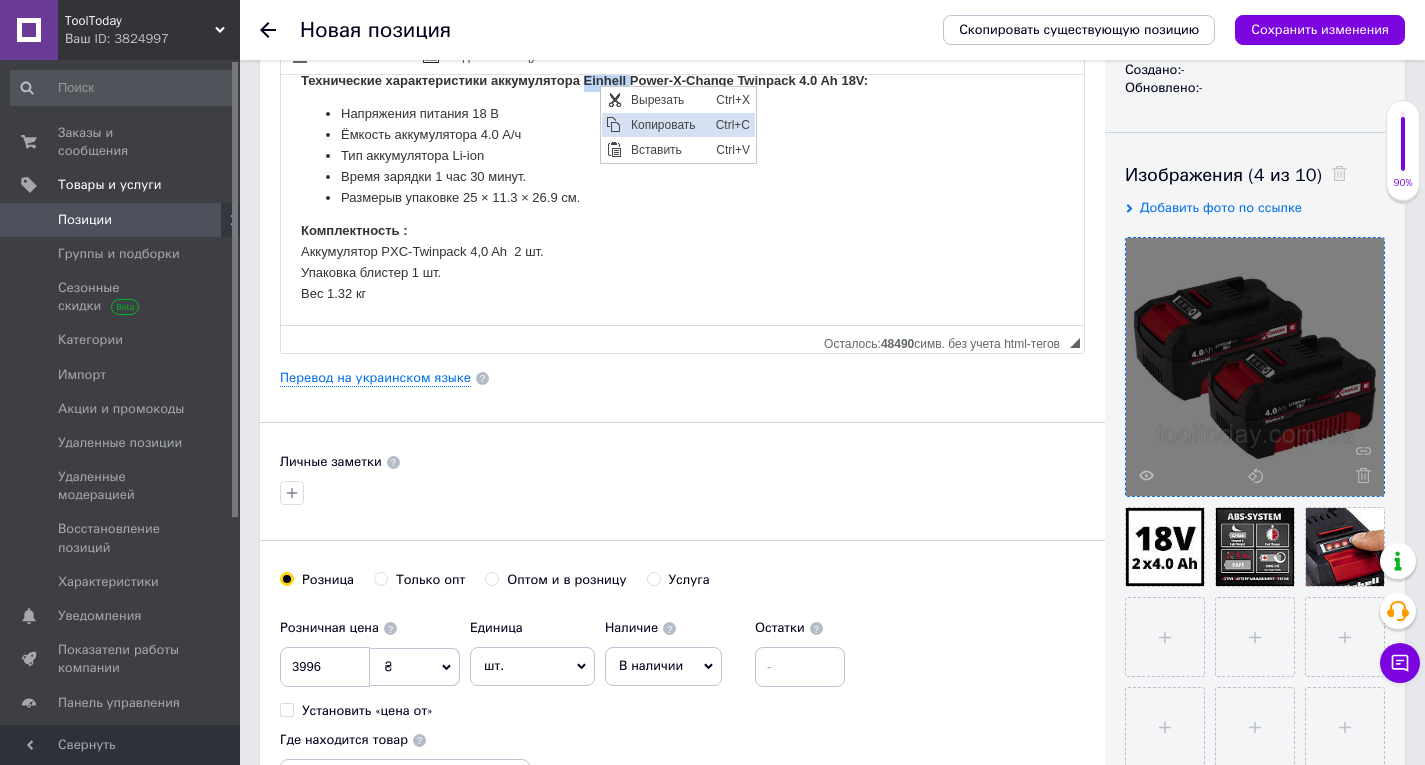 copy on "Einhell" 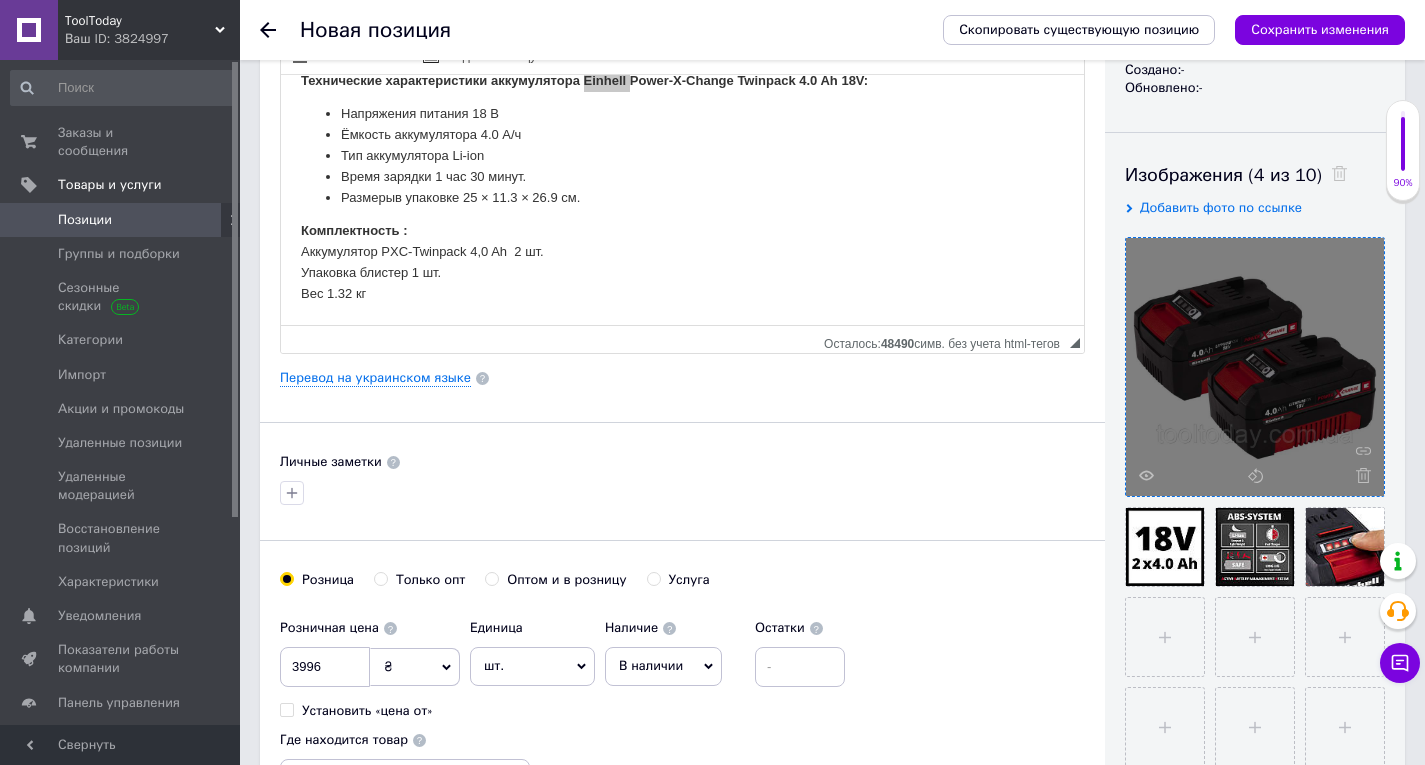 click on "Основная информация Название позиции (Русский) ✱ Аккумулятор Einhell PXC-Twinpack 4,0 Ah Код/Артикул 090110298 Описание (Русский) ✱ Аккумуляторная батарея Einhell Power X-Change Twinpack с двумя универсальными Li-ion 18V 4,0 Ah линейки Power X-Change system серии Expert plus. У литий-ионных элементов отсутствует саморазряд батареи, параметры батареи постоянно контролируются электроникой, а адаптированные циклы зарядки продлевают срок службы батареи.
Особенности аккумулятора Einhell Power-X-Change Twinpack 4.0 Ah 18V:
линейка инструмента Power X-Change system
в два раза больше энергии для вашего инструмента" at bounding box center [682, 378] 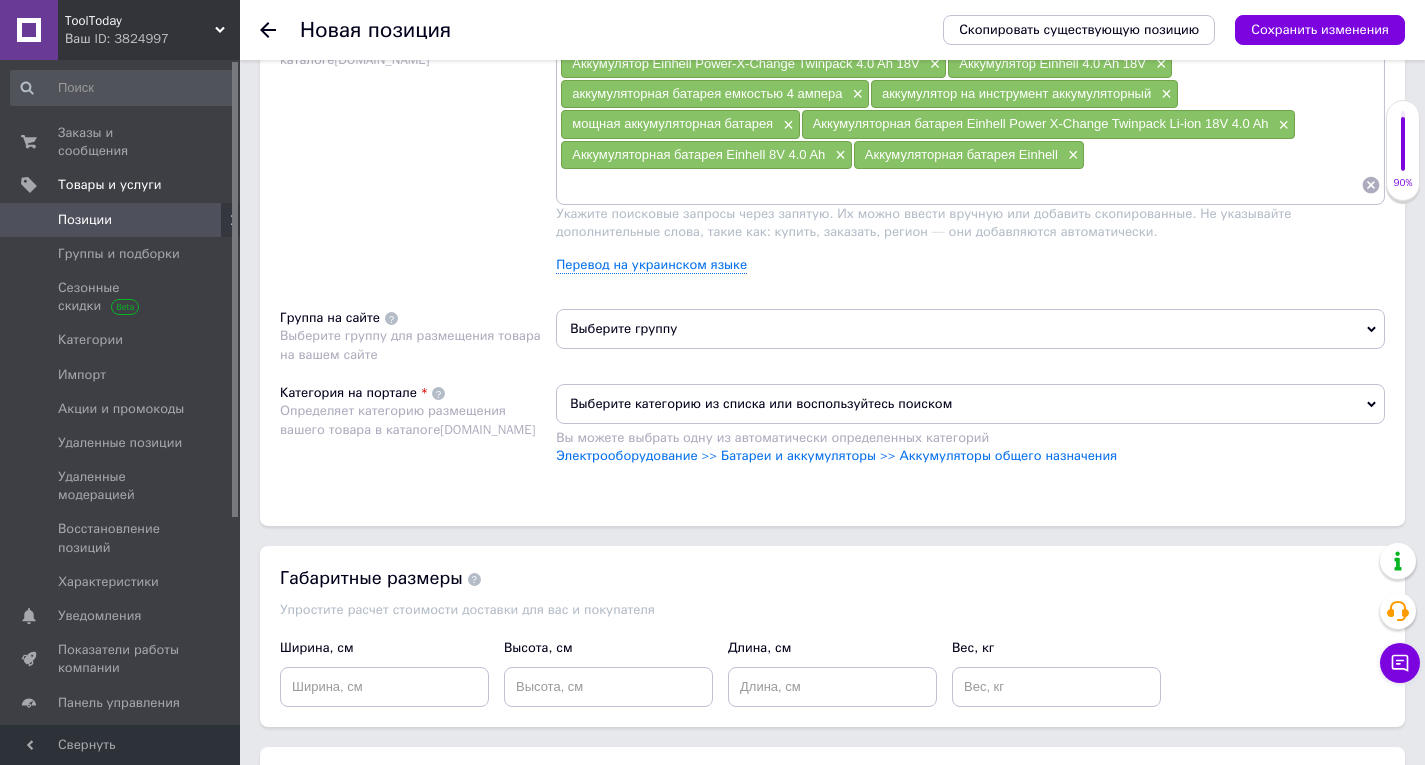 scroll, scrollTop: 1260, scrollLeft: 0, axis: vertical 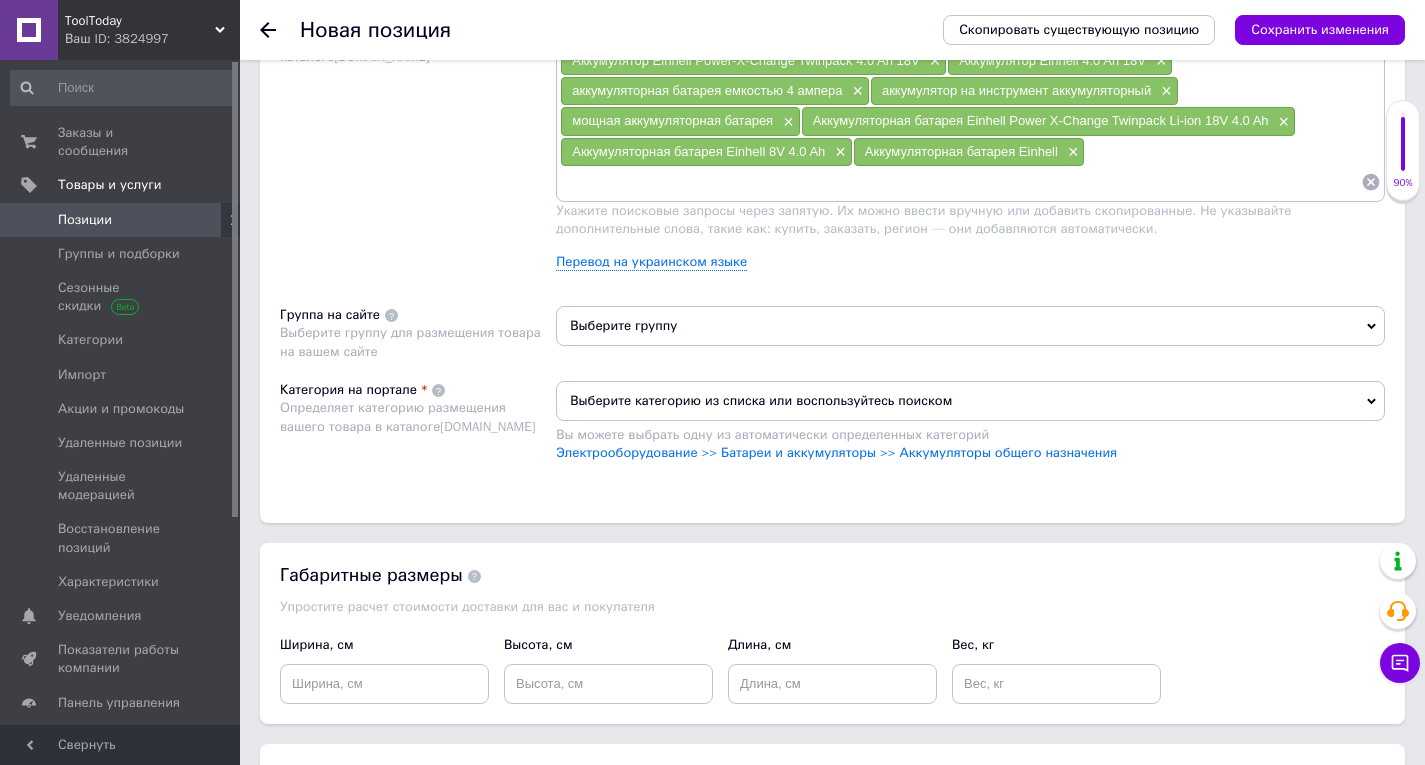 click on "Выберите категорию из списка или воспользуйтесь поиском" at bounding box center (970, 401) 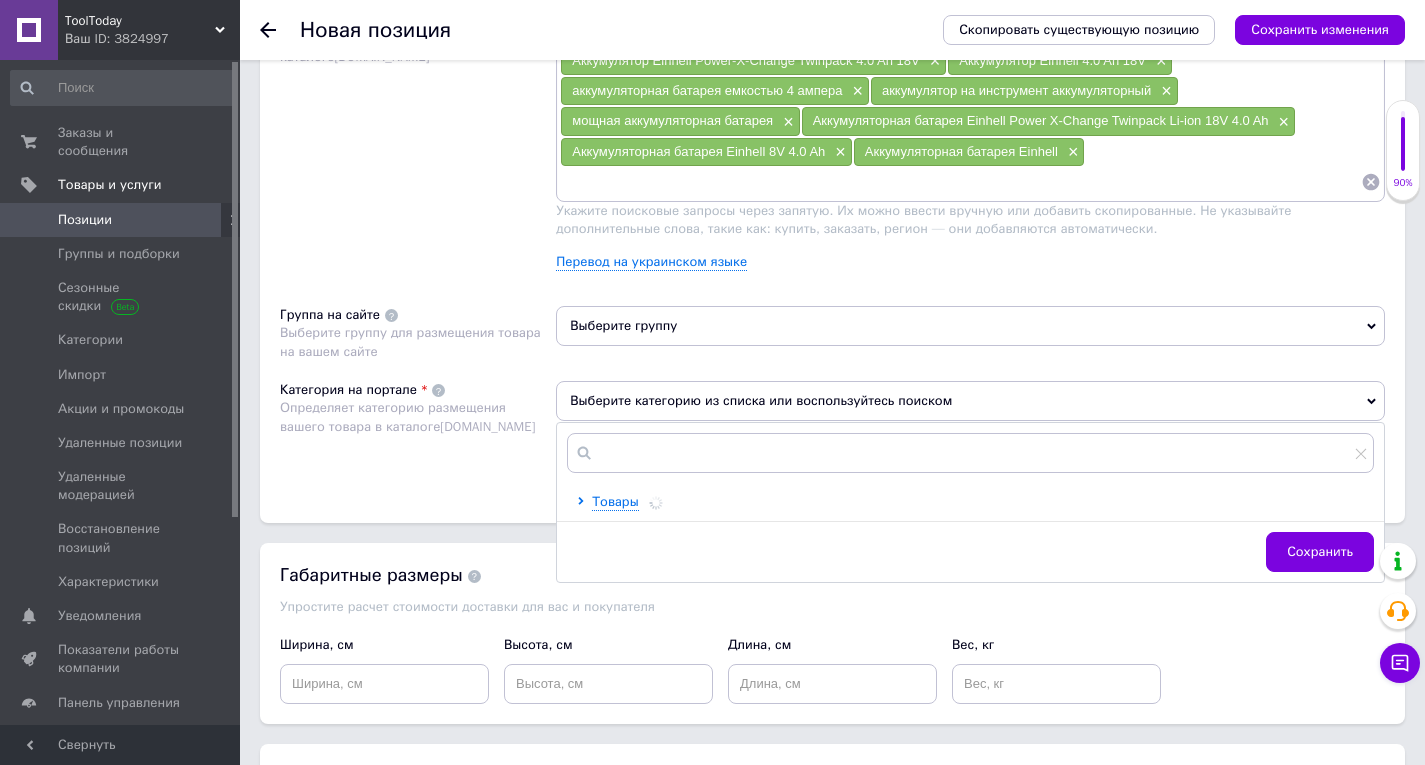 drag, startPoint x: 733, startPoint y: 478, endPoint x: 721, endPoint y: 458, distance: 23.323807 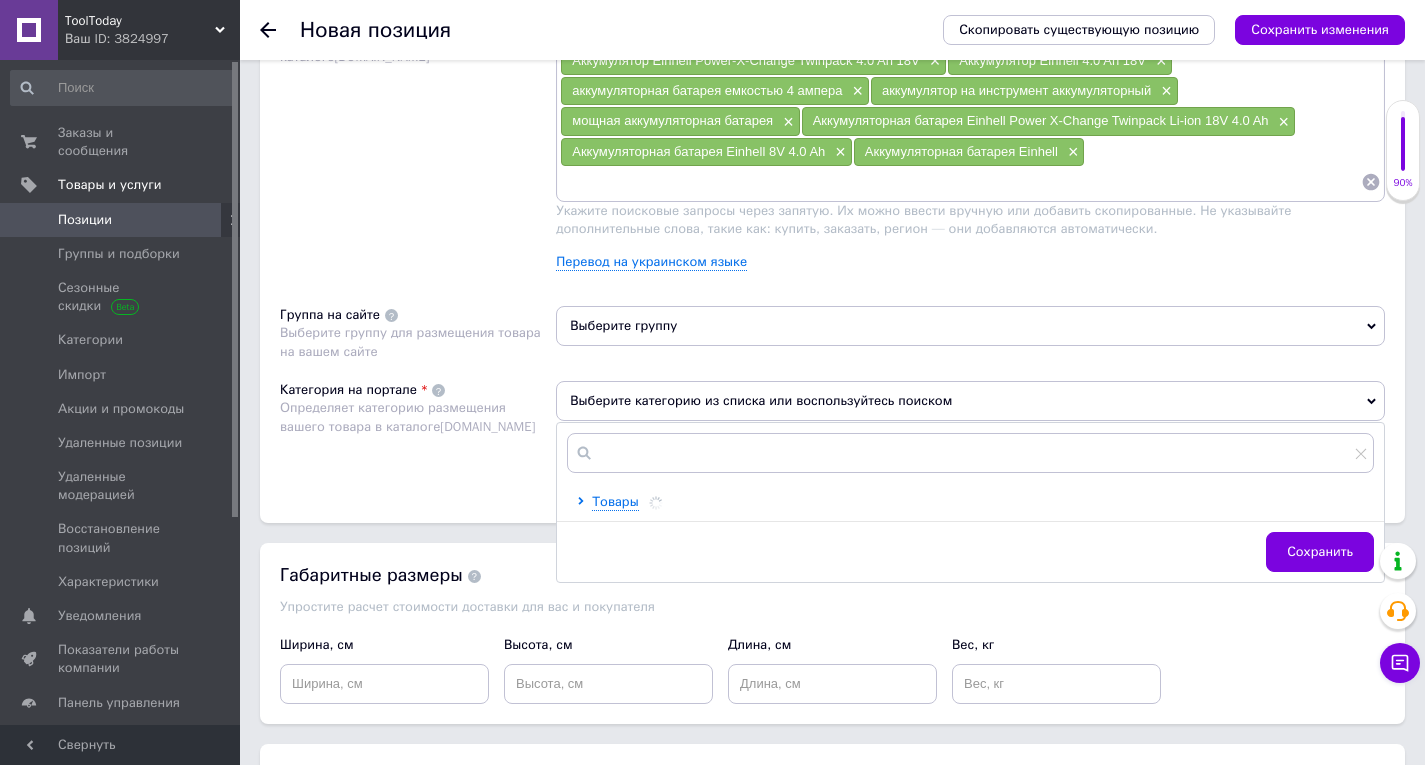 click at bounding box center (970, 453) 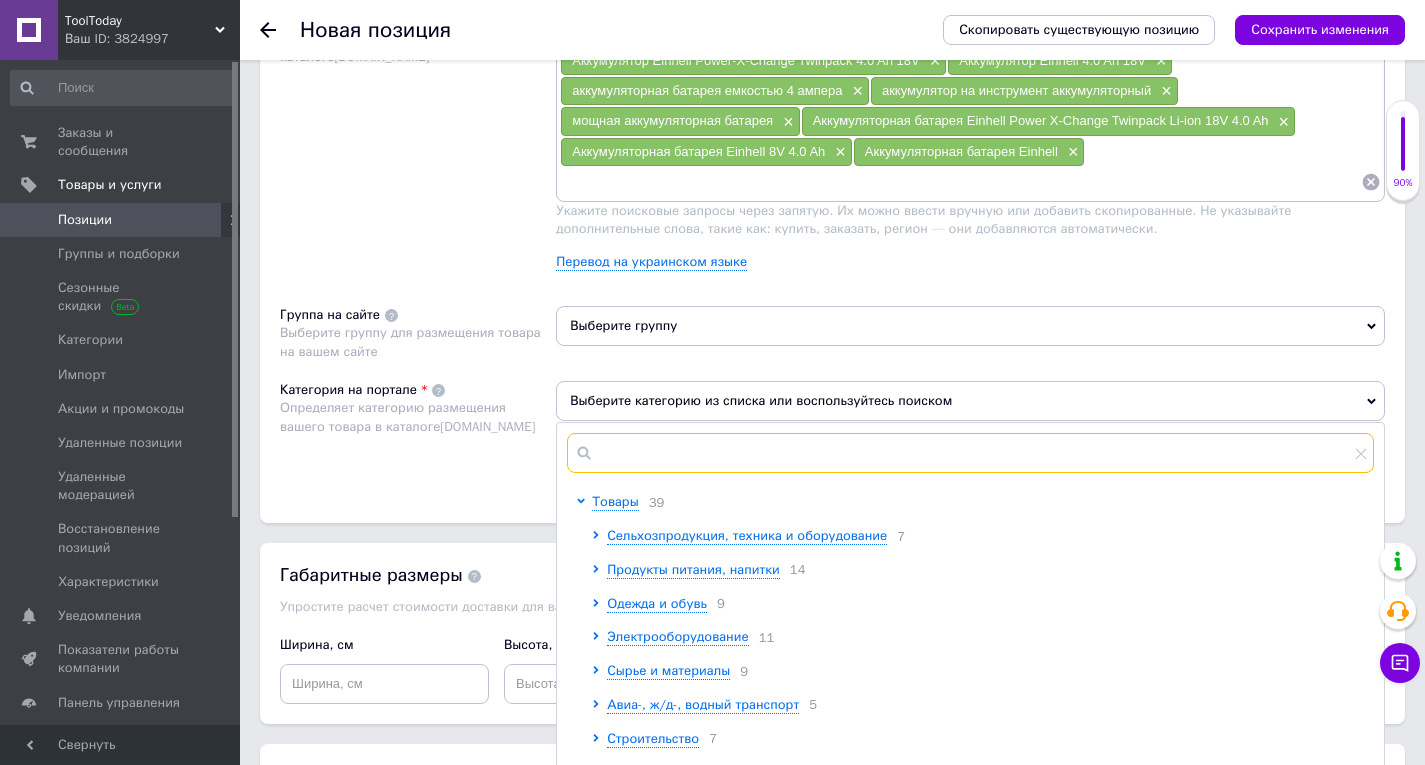 click at bounding box center (970, 453) 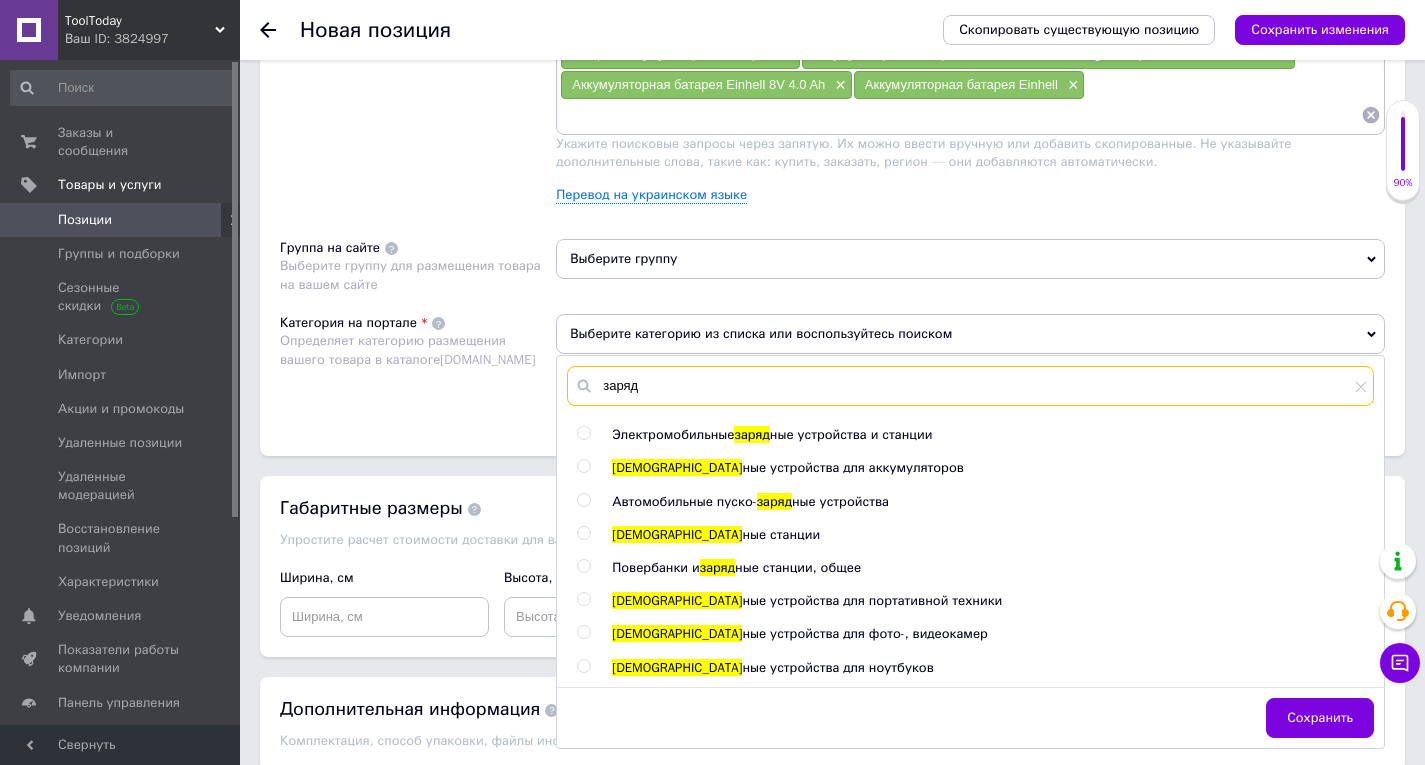 scroll, scrollTop: 1360, scrollLeft: 0, axis: vertical 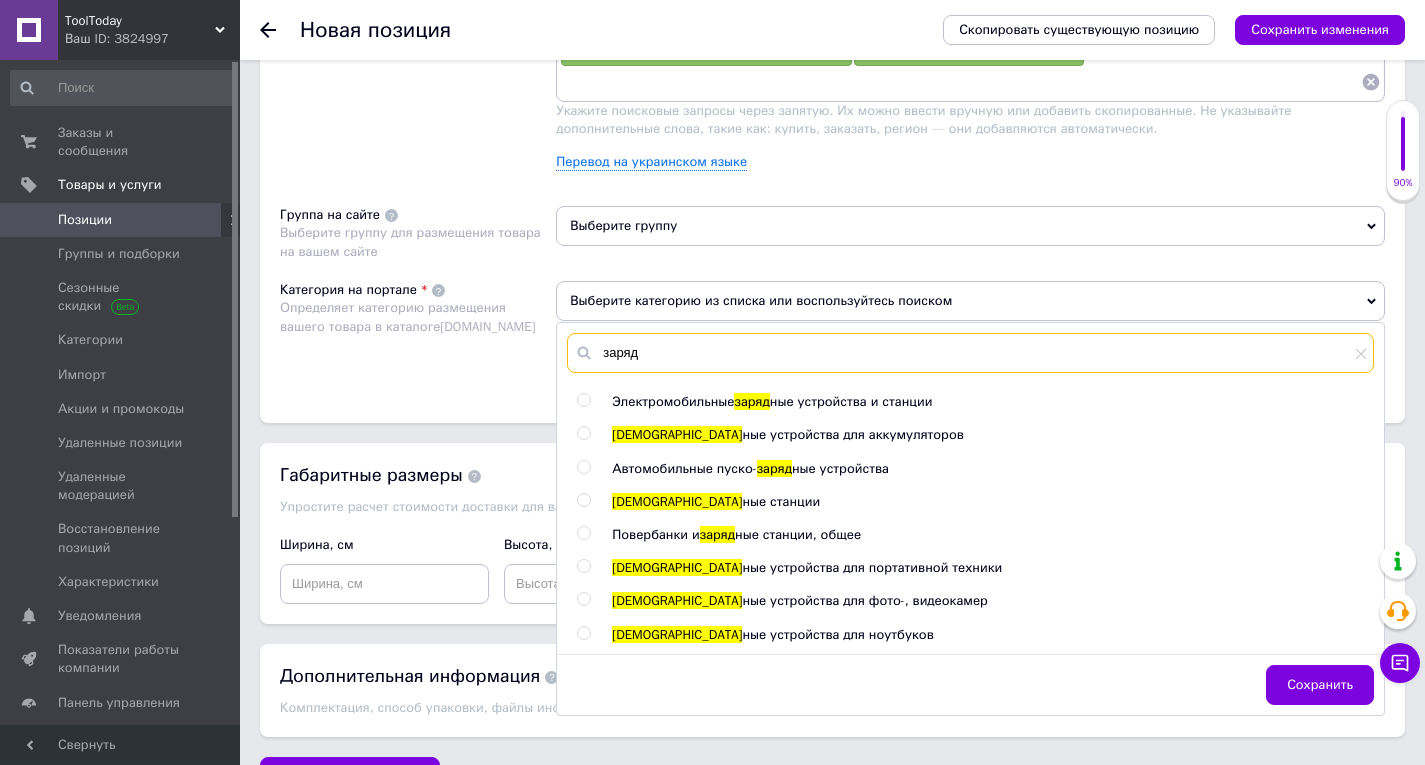 type on "заряд" 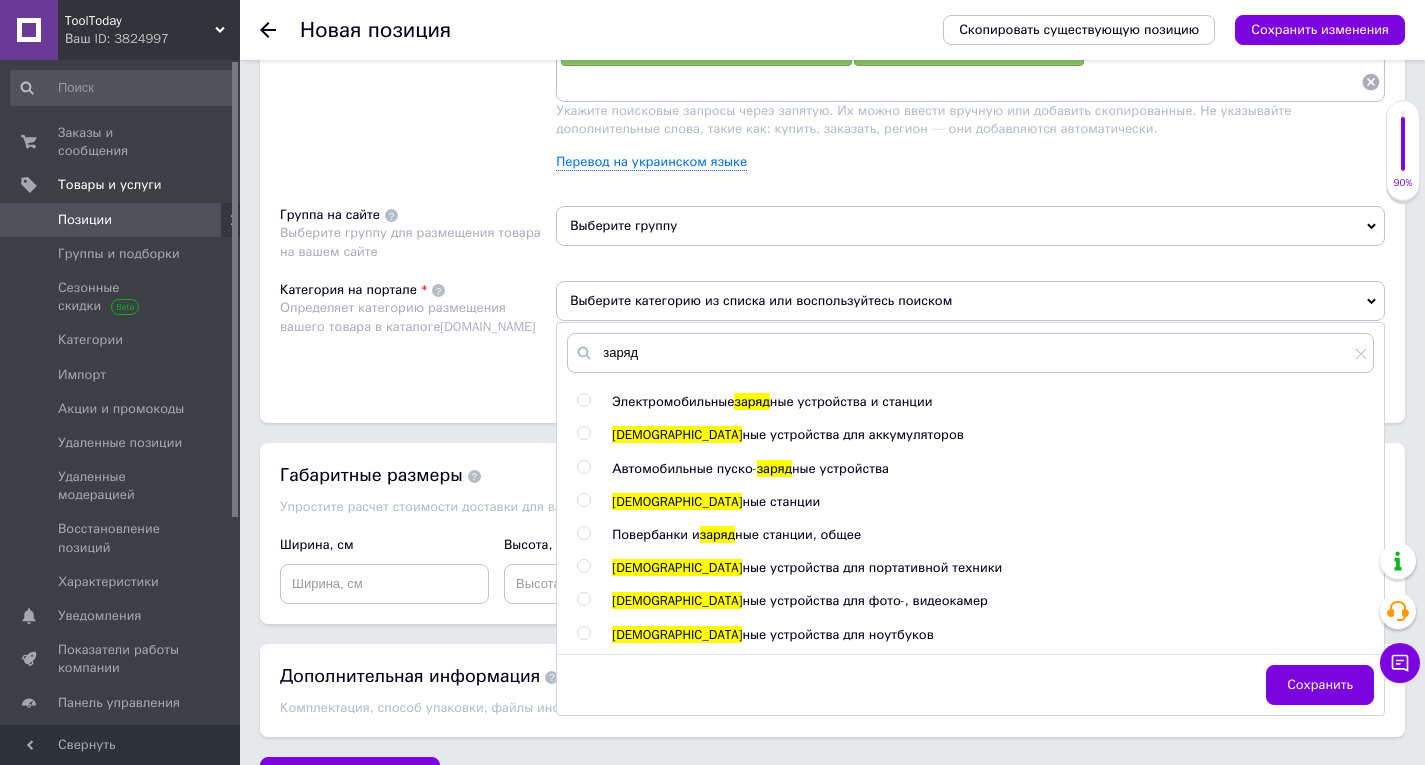 click on "Электромобильные  заряд ные устройства и станции Заряд ные устройства для аккумуляторов Автомобильные пуско- заряд ные устройства Заряд ные станции [GEOGRAPHIC_DATA] и  заряд ные станции, общее Заряд ные устройства для портативной техники Заряд ные устройства для фото-, видеокамер Заряд ные устройства для ноутбуков" 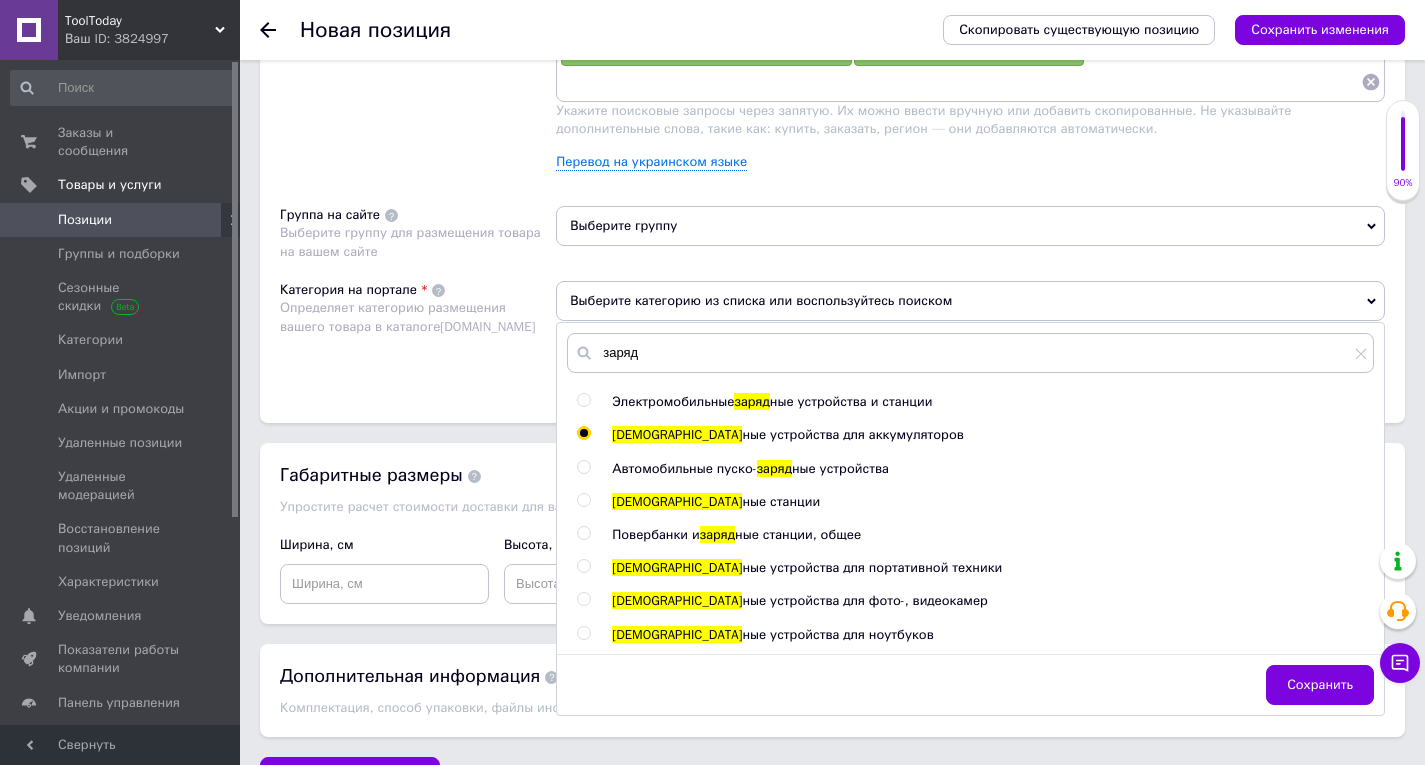 radio on "true" 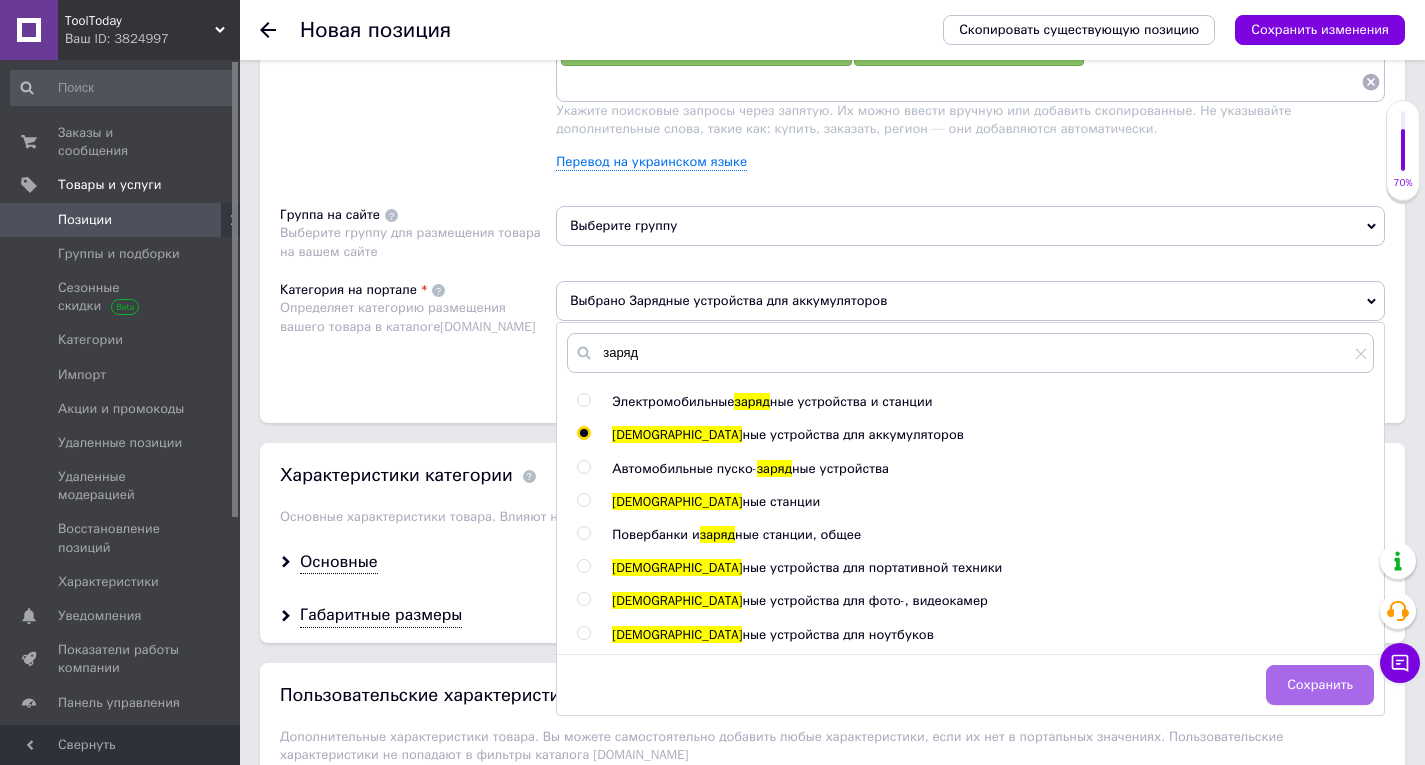 click on "Сохранить" at bounding box center [1320, 685] 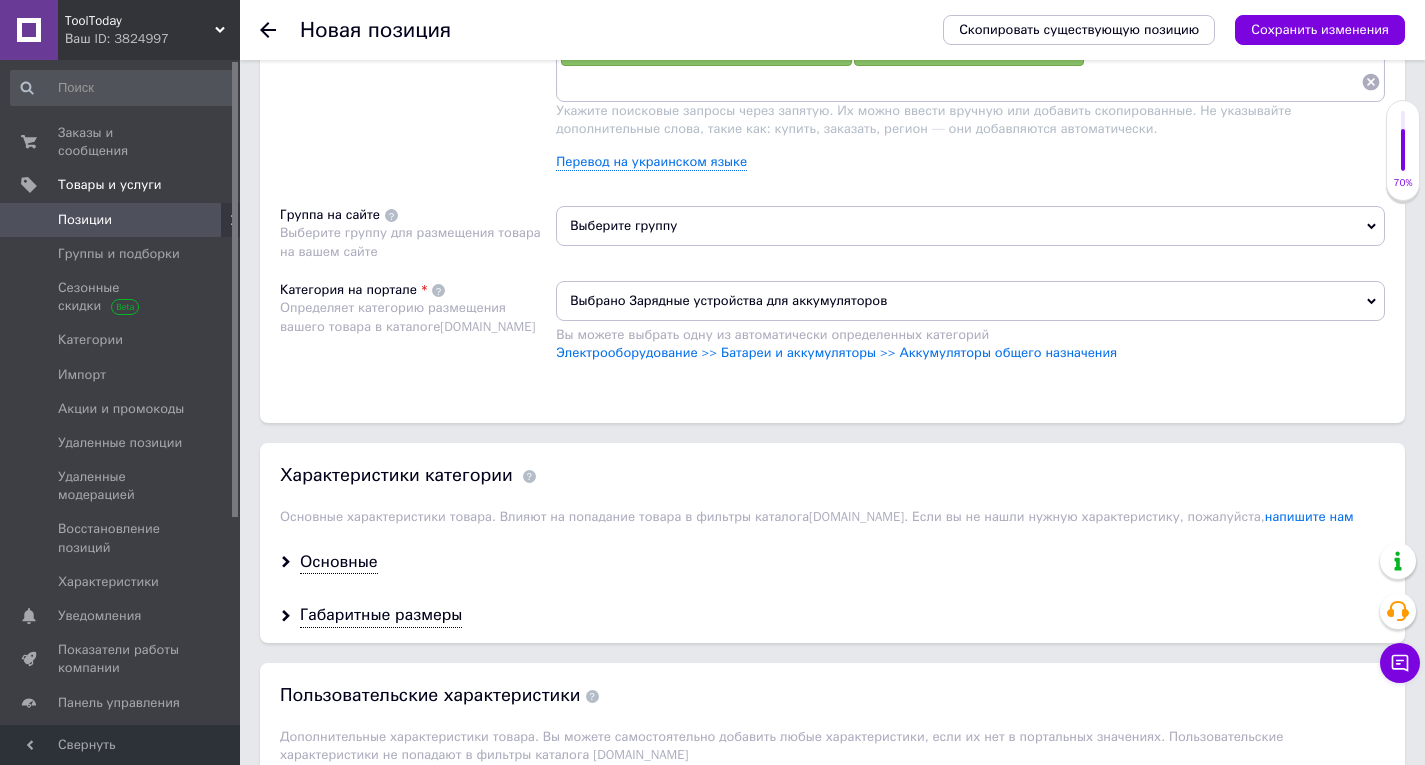 click on "Выберите группу" at bounding box center [970, 226] 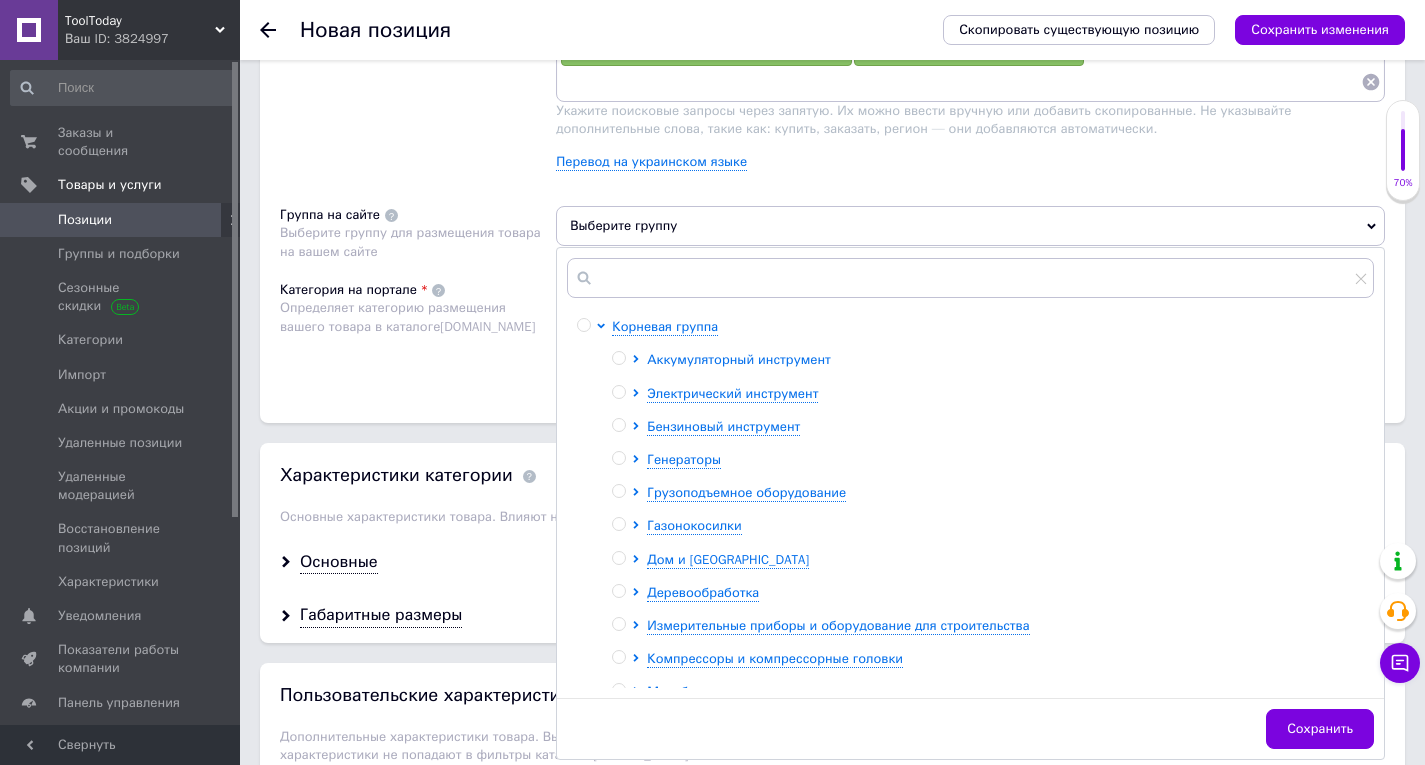 click on "Аккумуляторный инструмент" at bounding box center [739, 359] 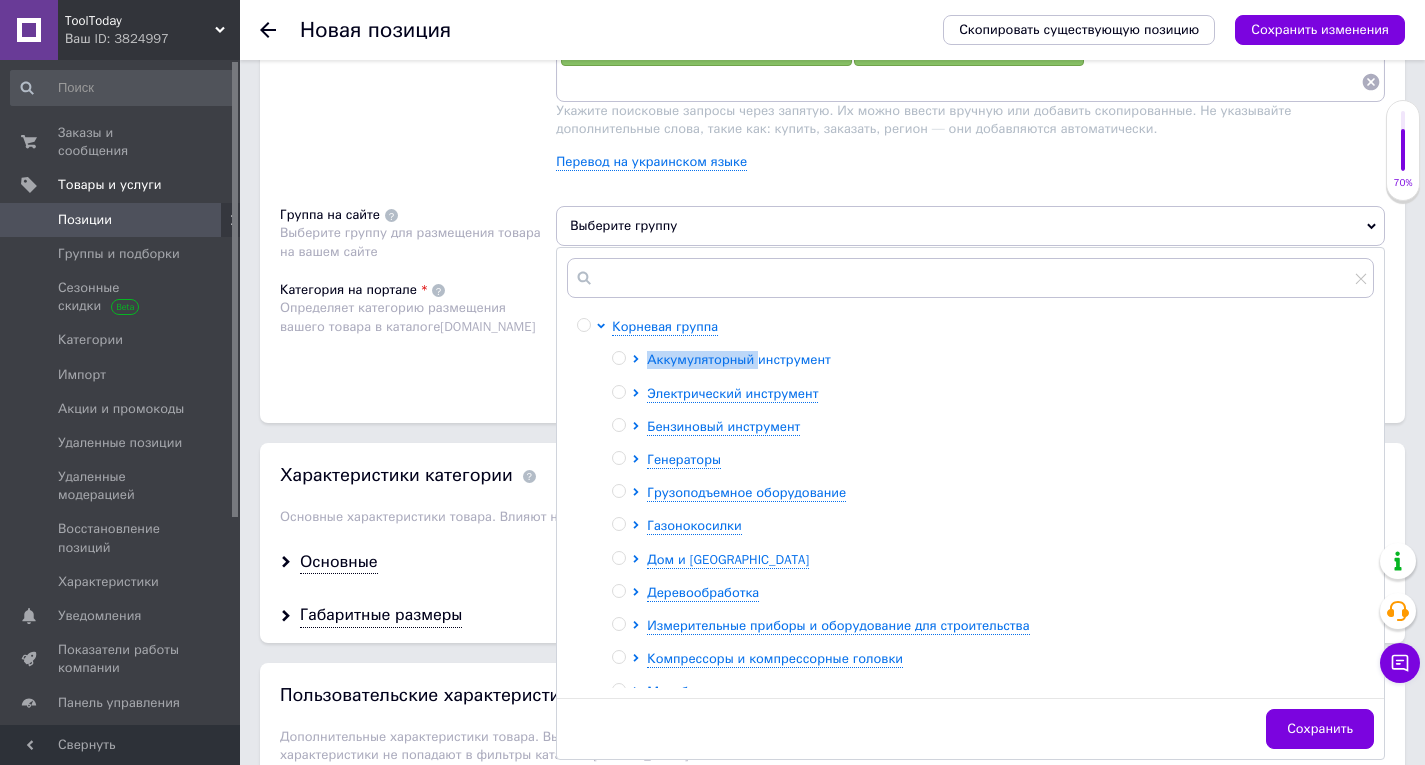 click on "Аккумуляторный инструмент" at bounding box center [739, 359] 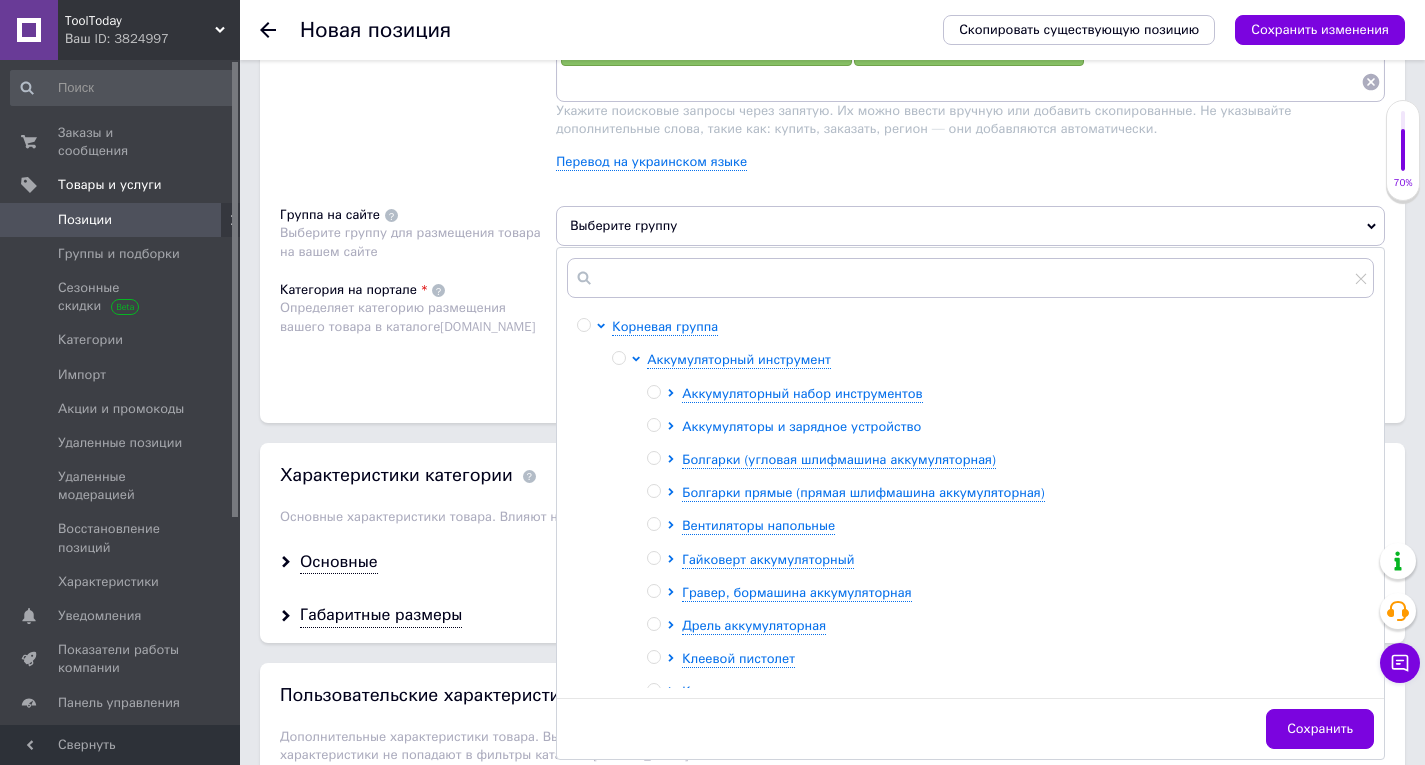click on "Аккумуляторы и зарядное устройство" at bounding box center (801, 426) 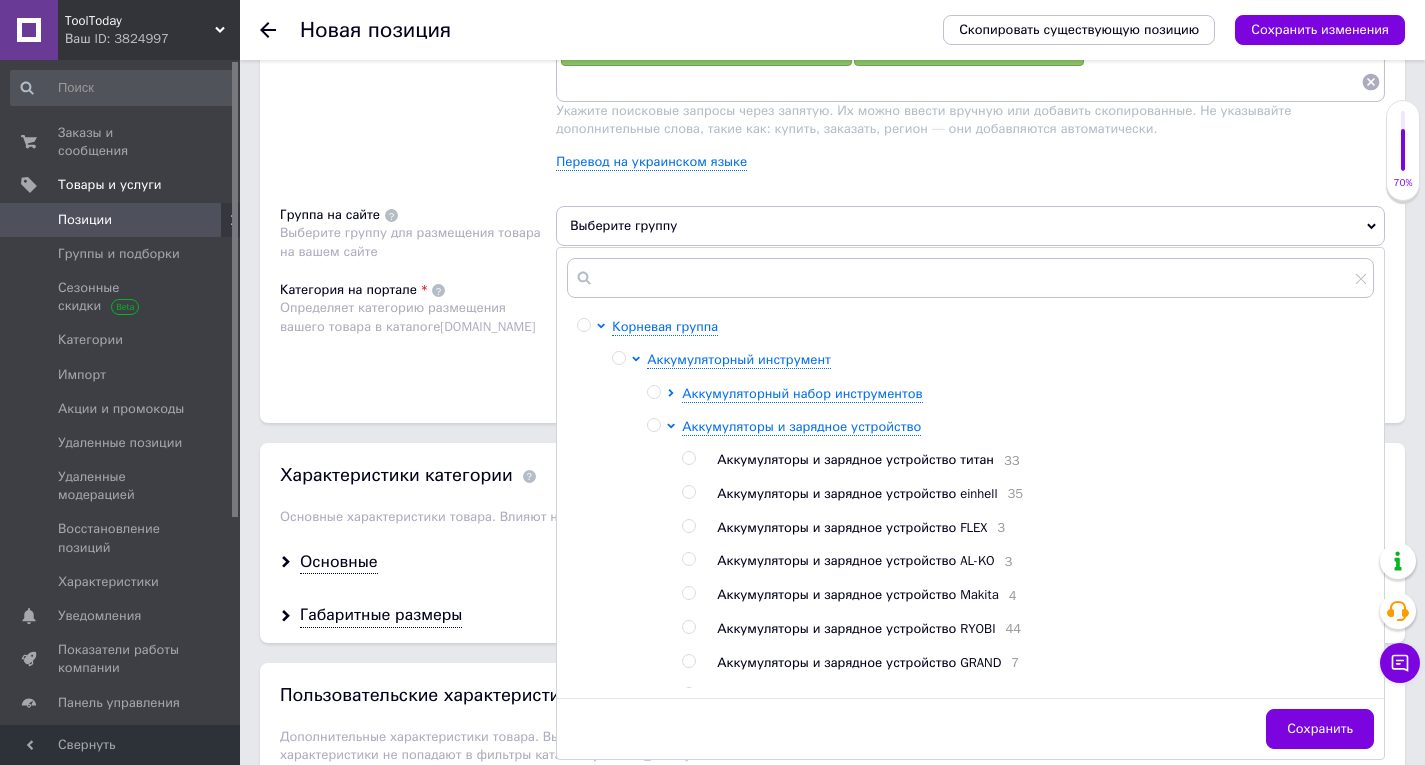 click on "Аккумуляторы и зарядное устройство einhell" at bounding box center (857, 493) 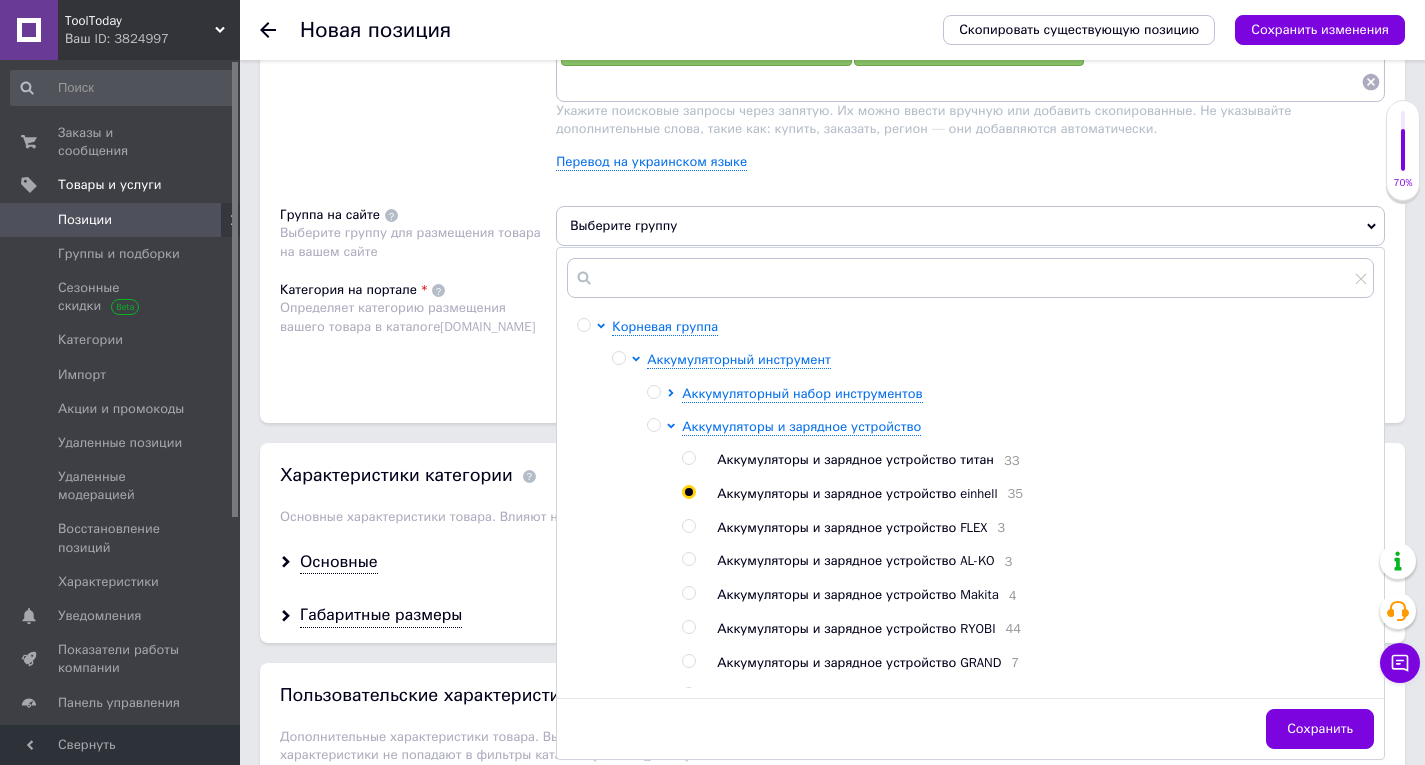 radio on "true" 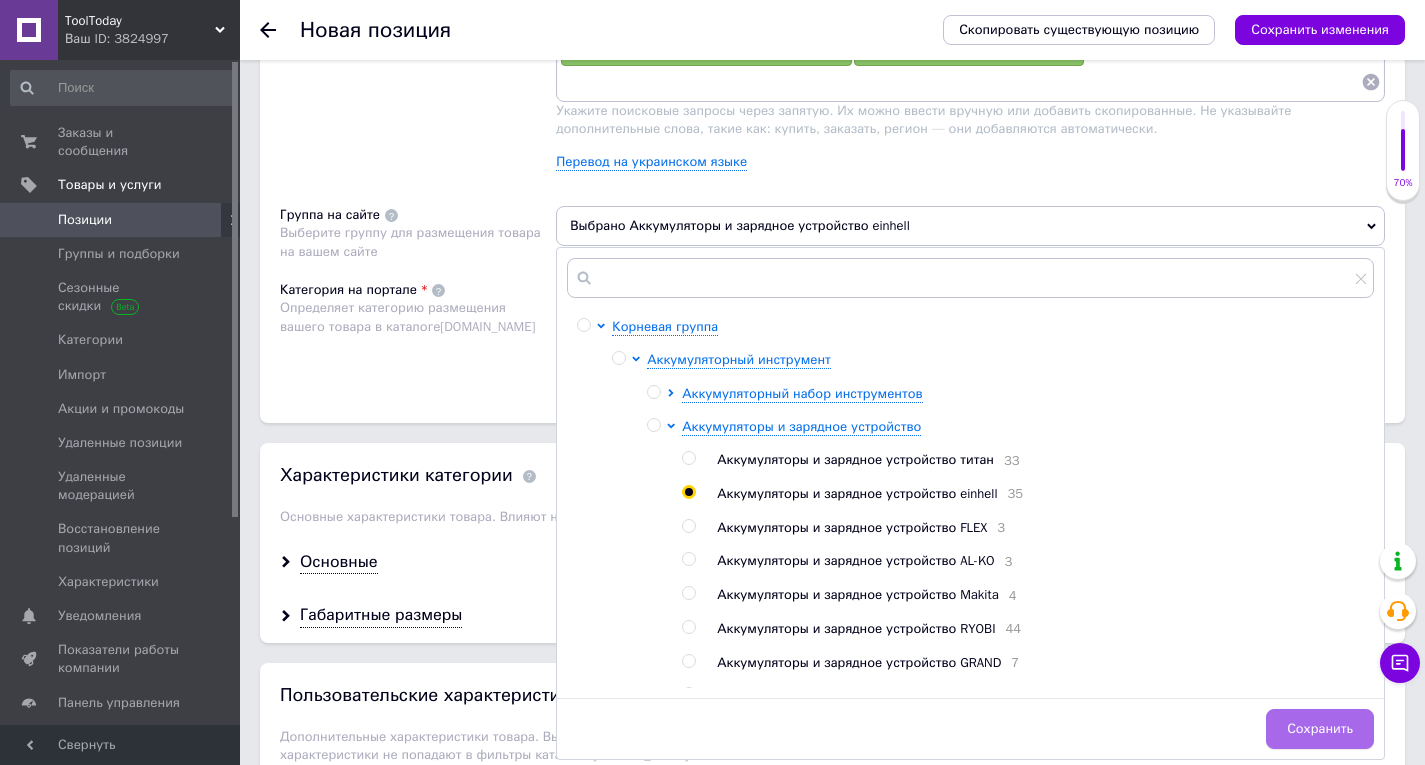 click on "Сохранить" at bounding box center [1320, 729] 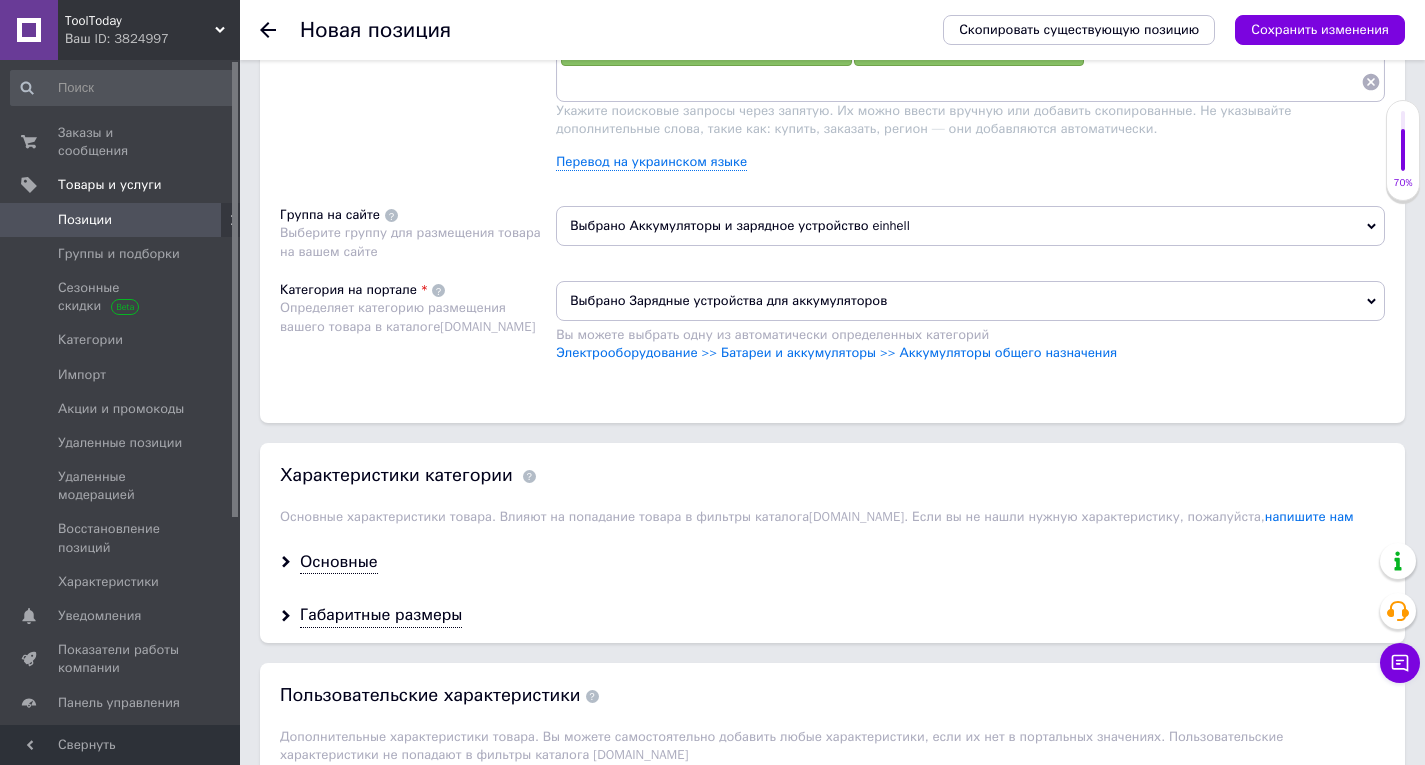 scroll, scrollTop: 1660, scrollLeft: 0, axis: vertical 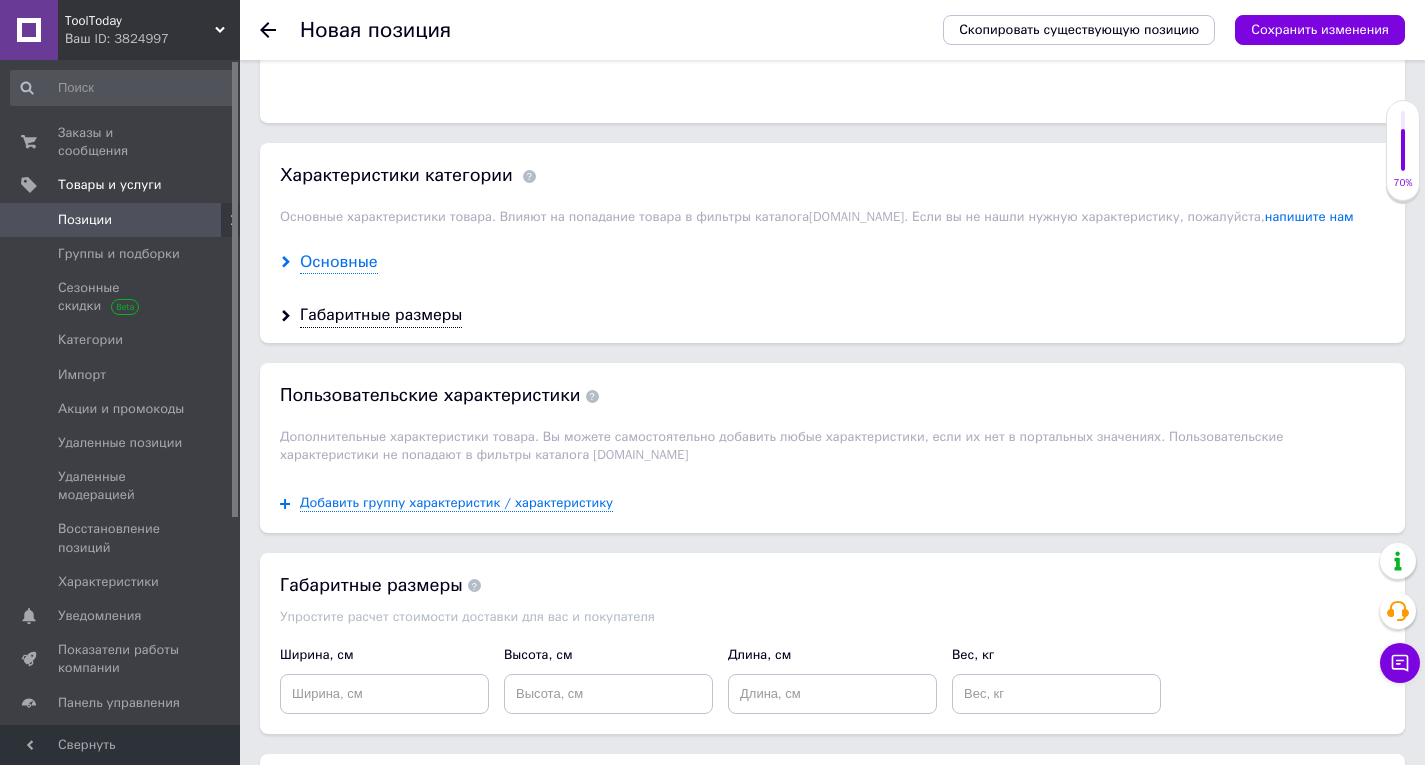 click on "Основные" at bounding box center (339, 262) 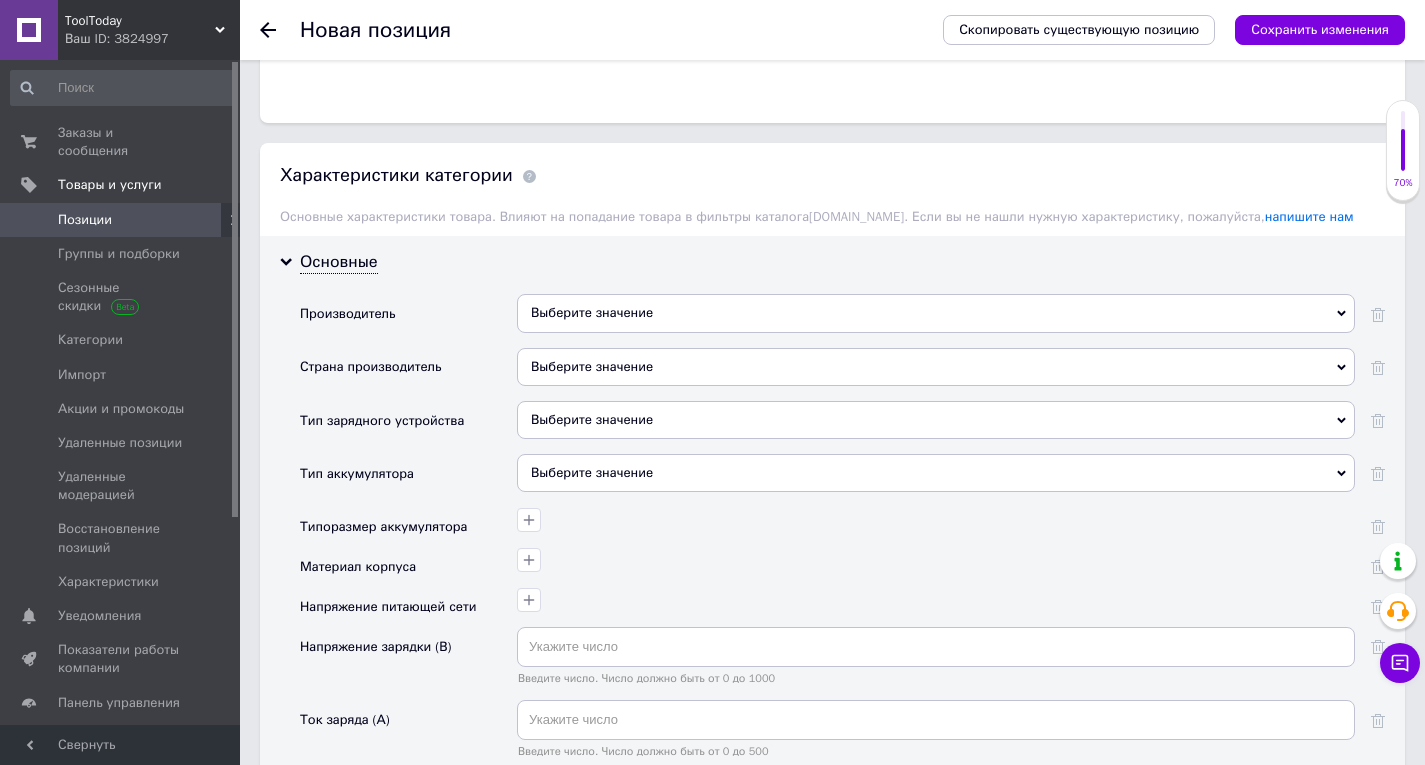 click on "Выберите значение" at bounding box center (936, 313) 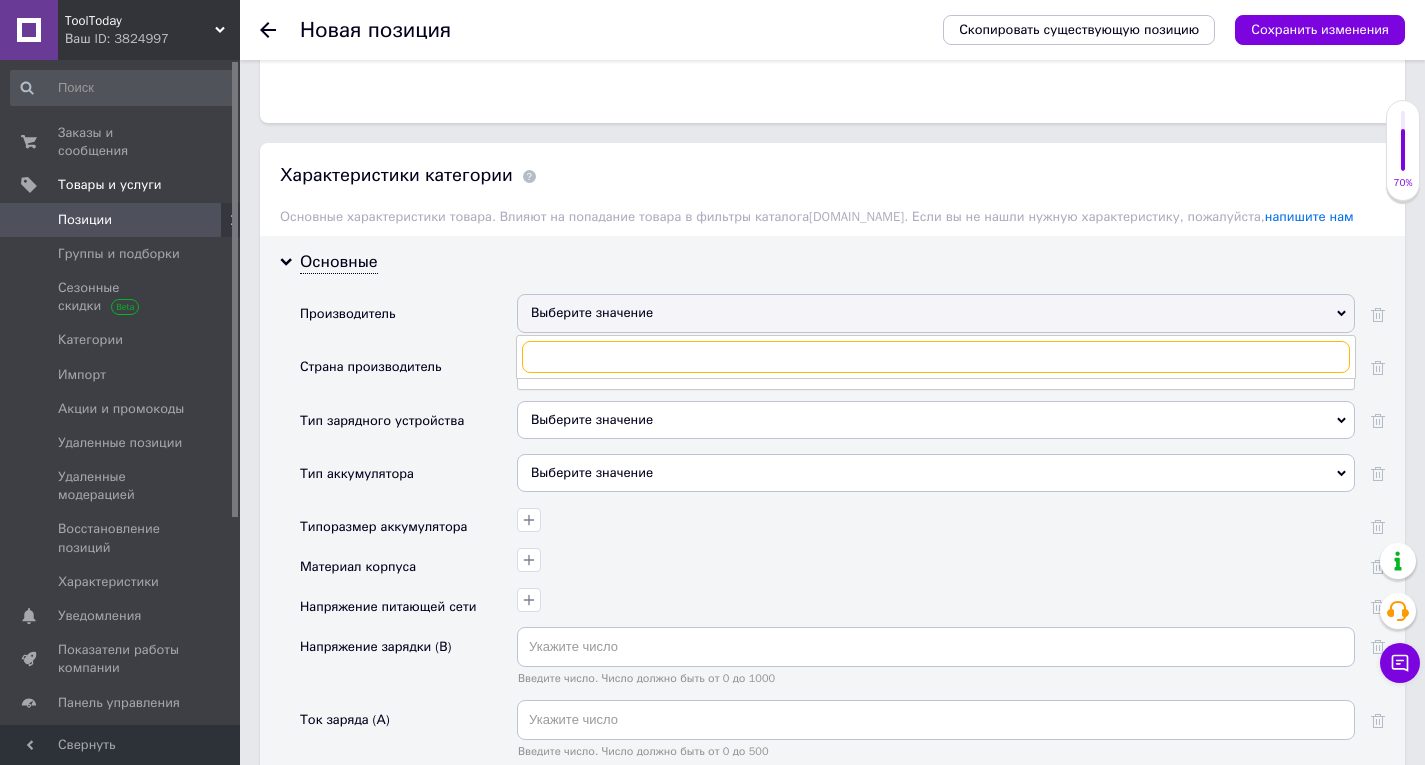 paste on "Einhell" 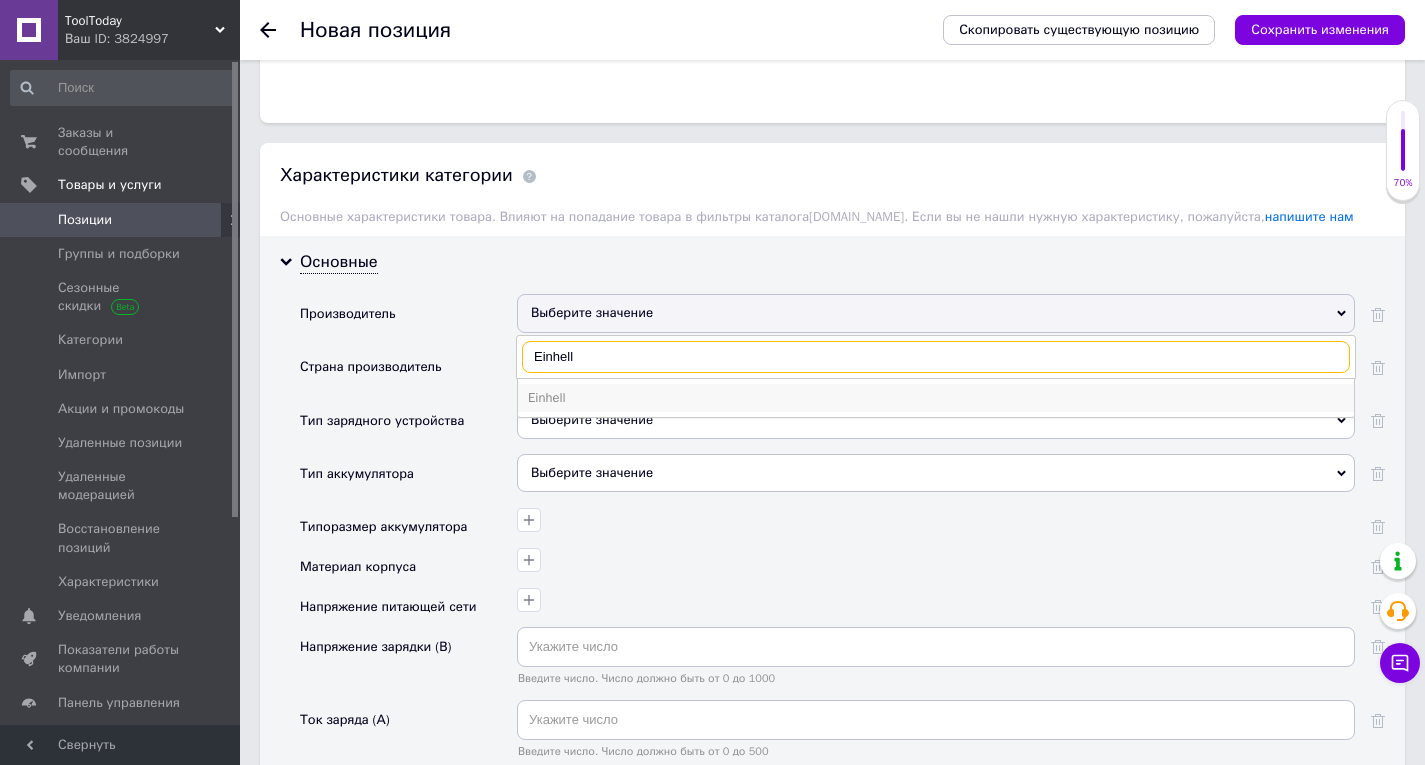 type on "Einhell" 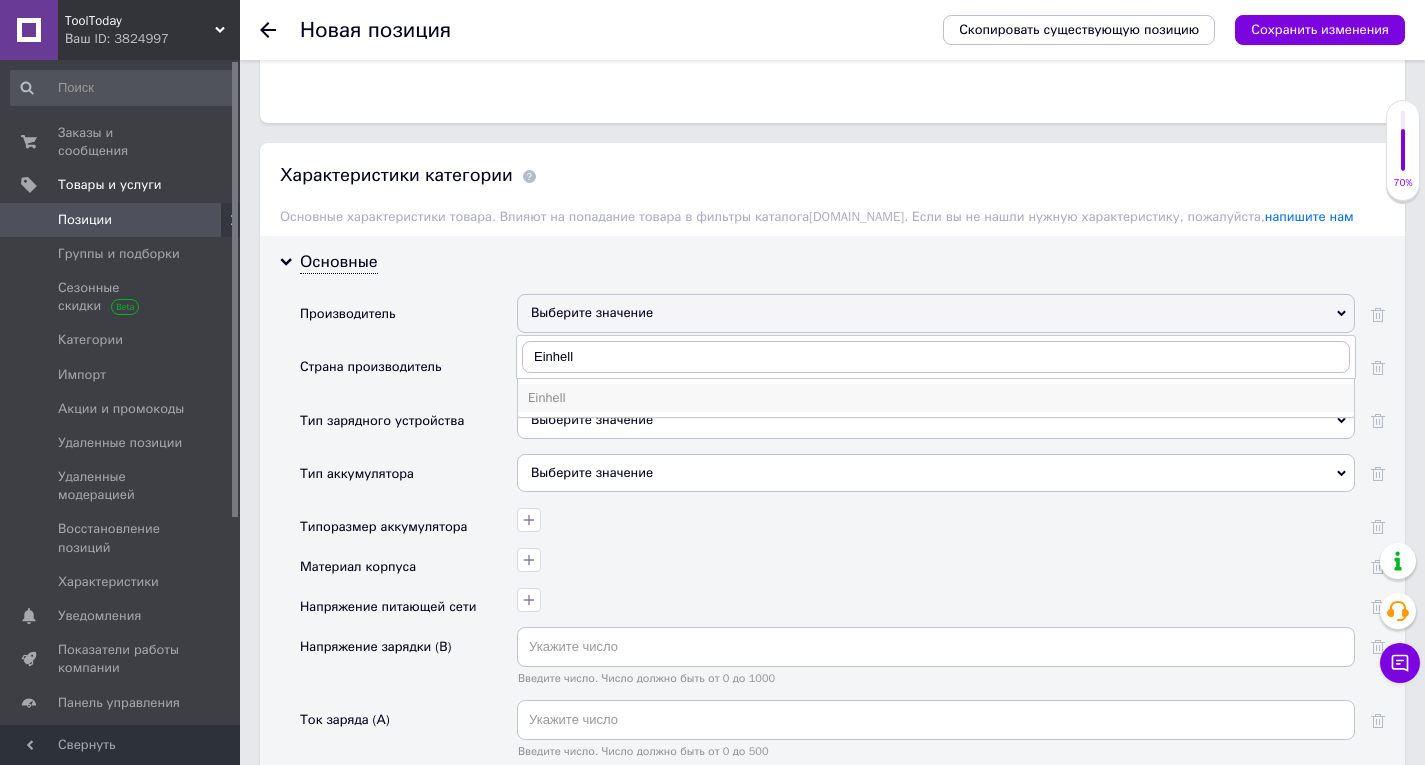 click on "Einhell" at bounding box center (936, 398) 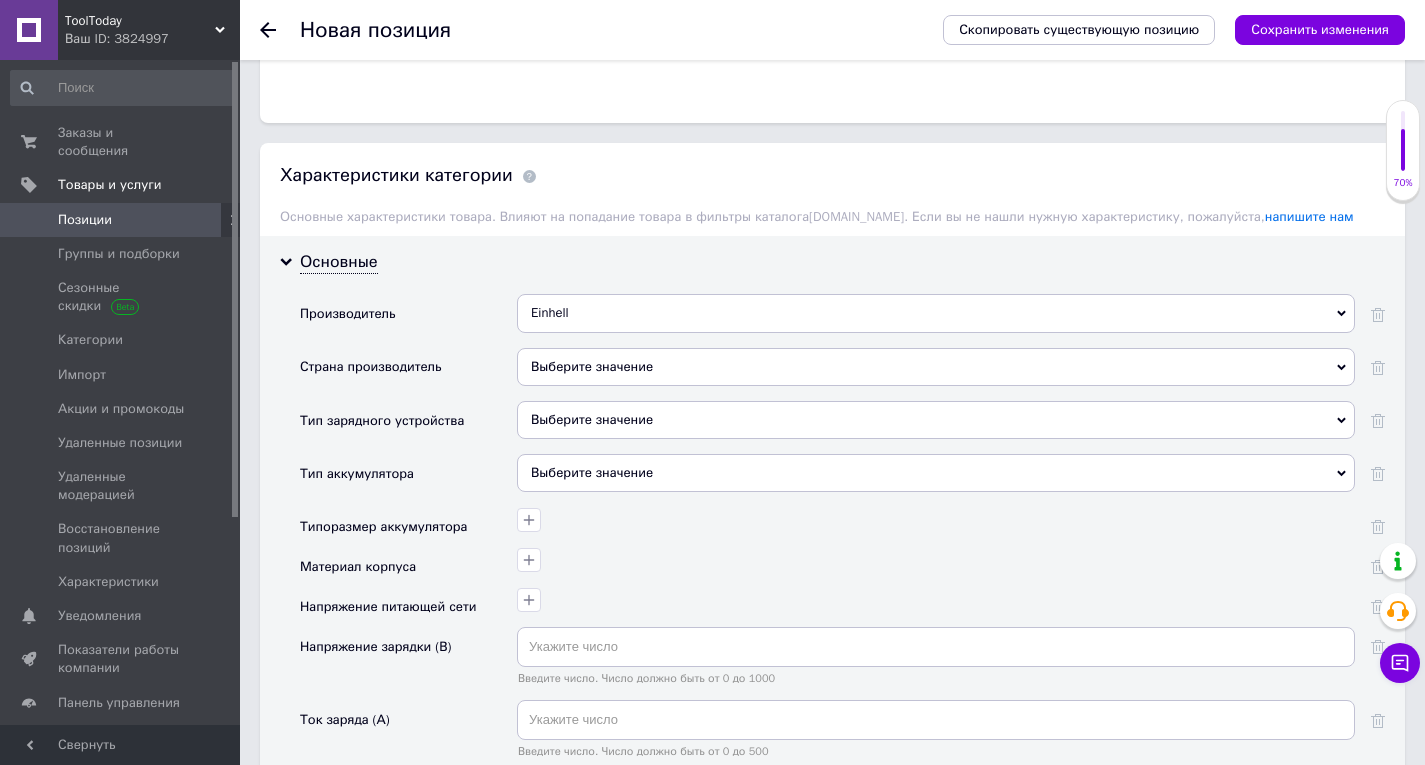 click on "Выберите значение" at bounding box center [936, 473] 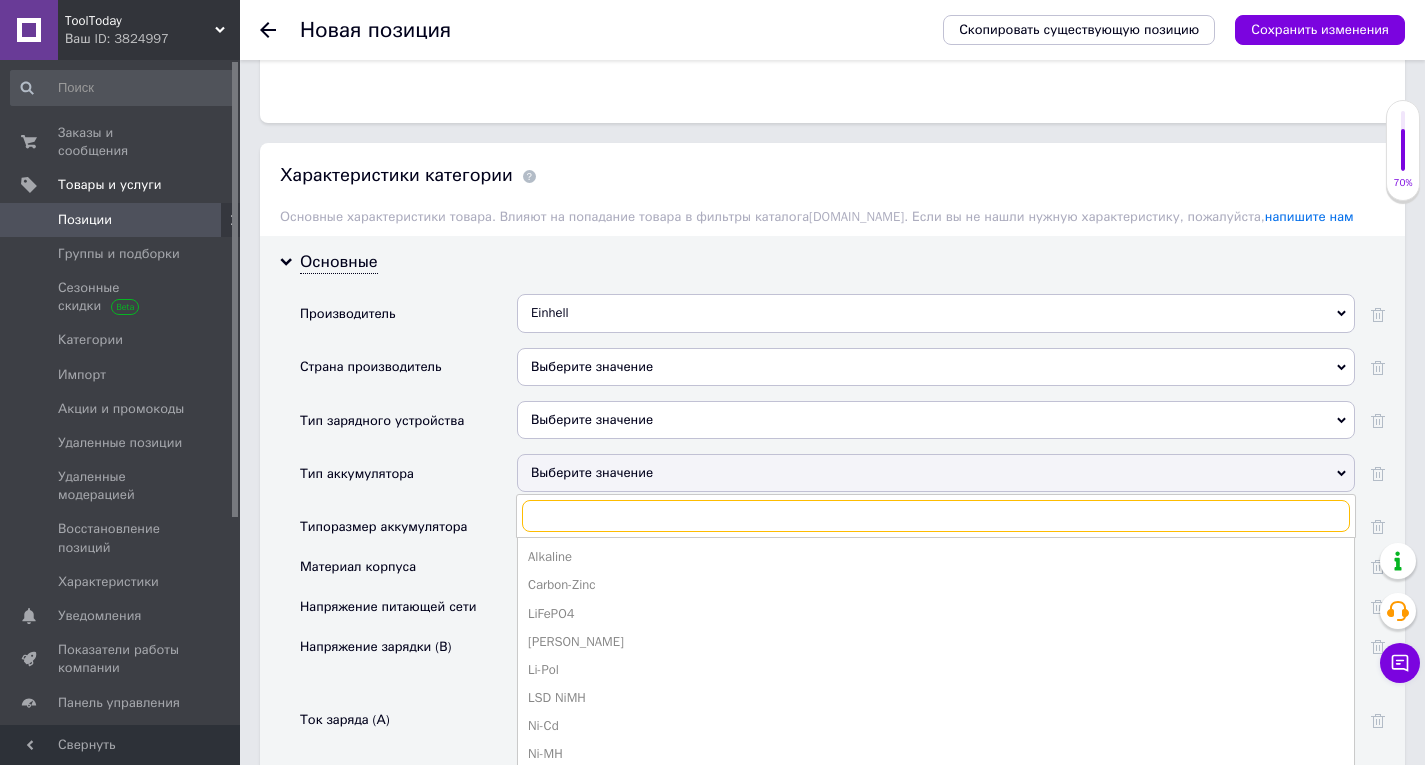 scroll, scrollTop: 1760, scrollLeft: 0, axis: vertical 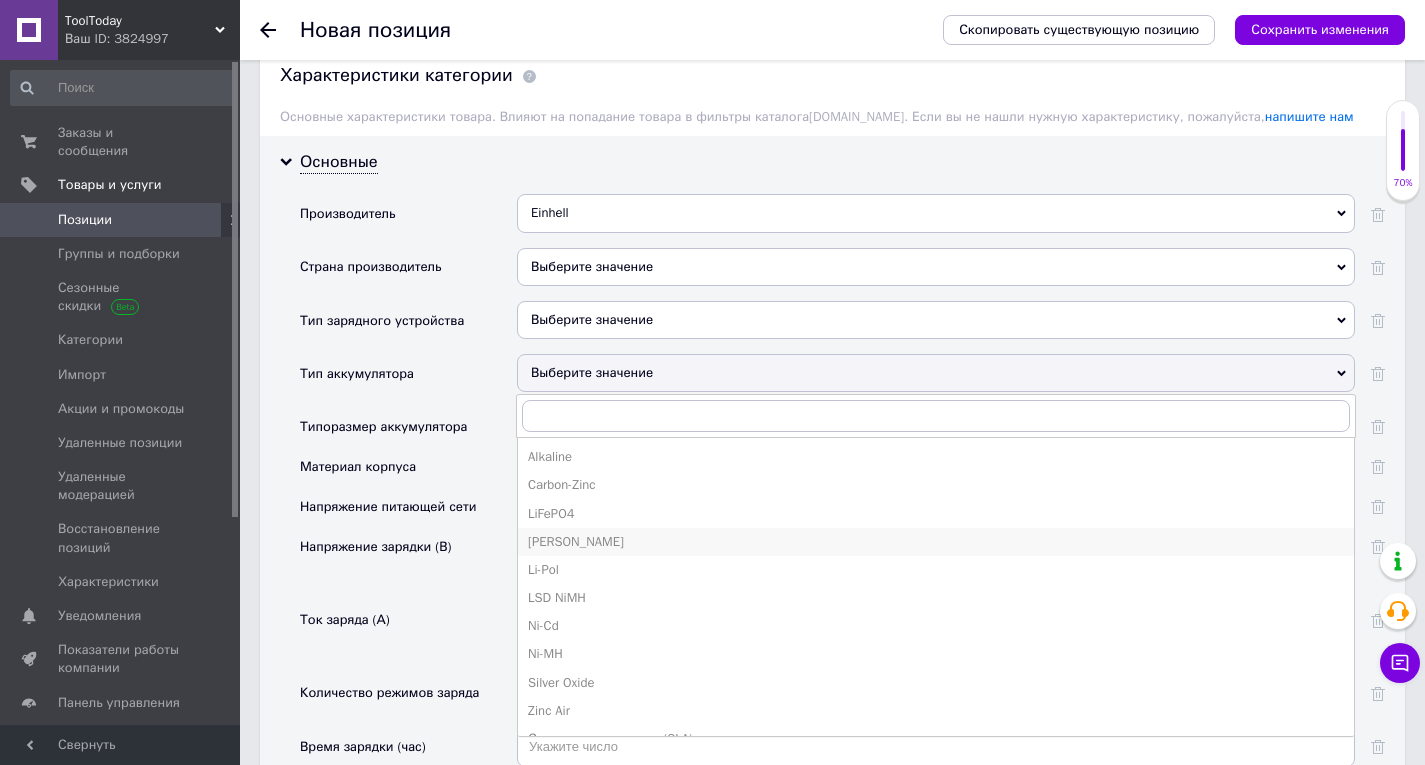 click on "[PERSON_NAME]" at bounding box center [936, 542] 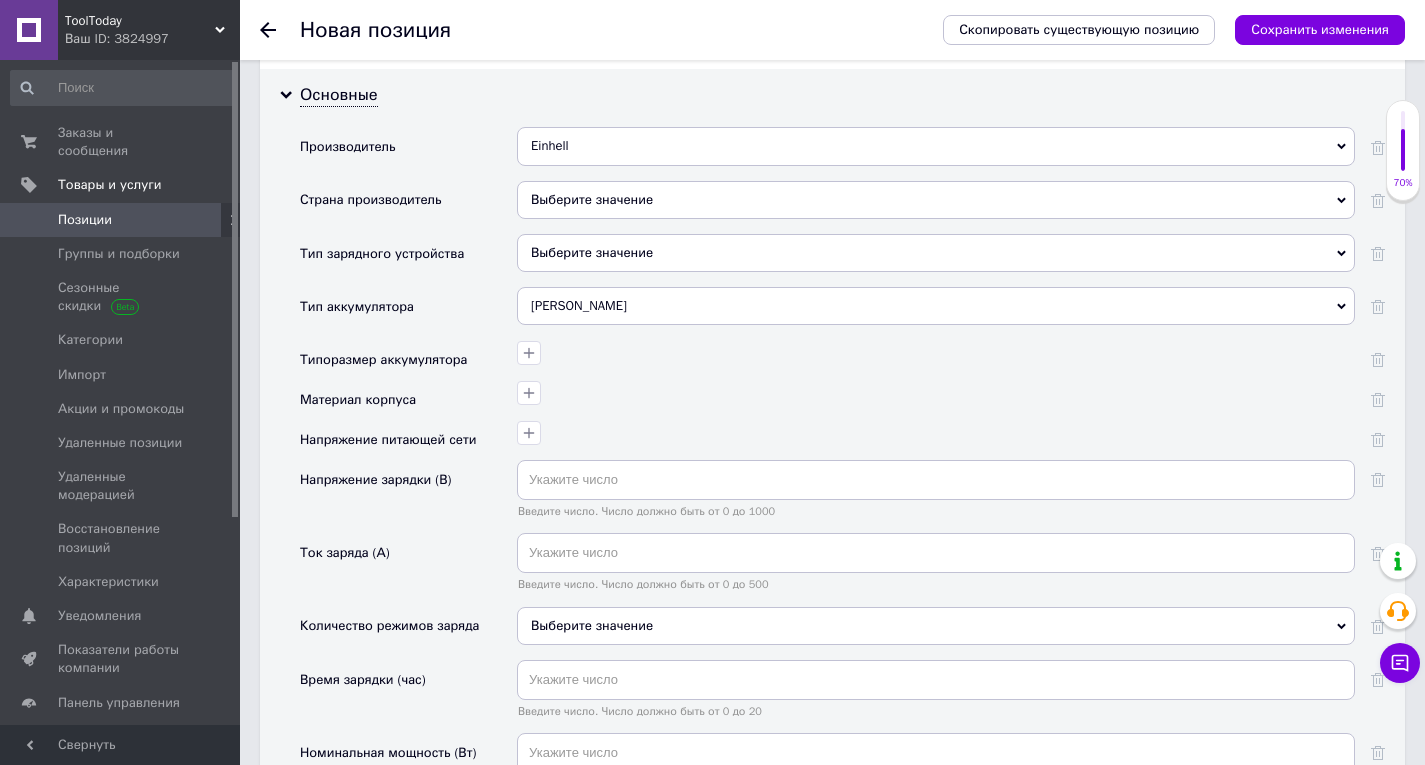 scroll, scrollTop: 1860, scrollLeft: 0, axis: vertical 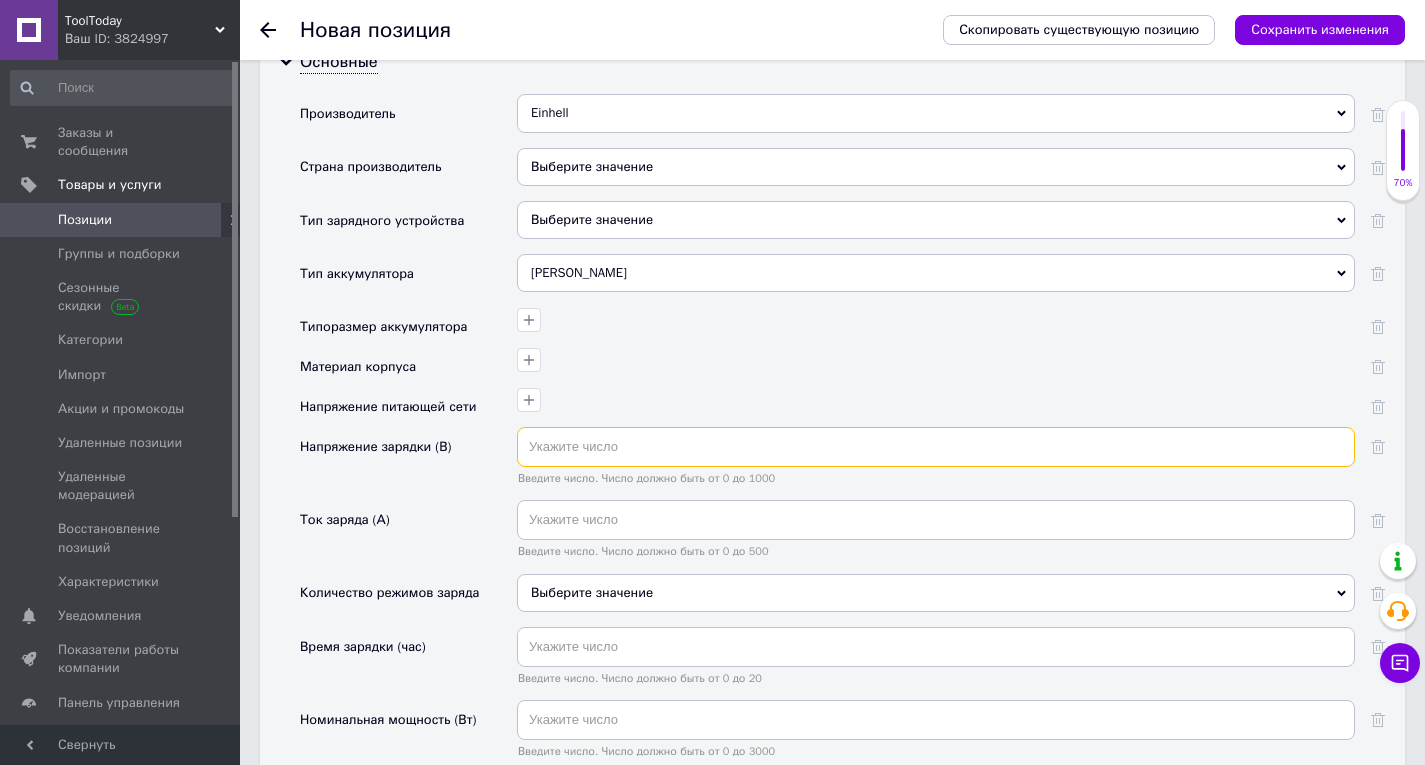click at bounding box center [936, 447] 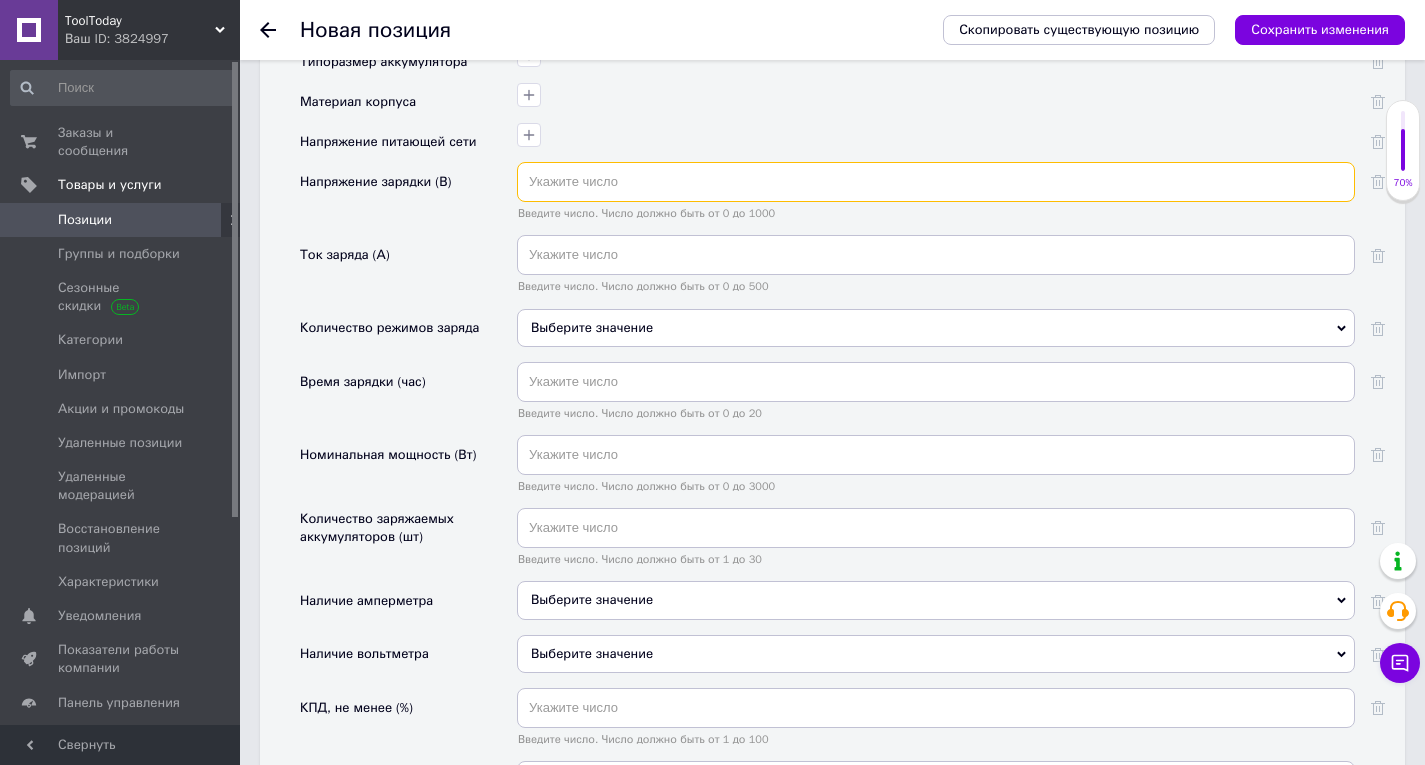 scroll, scrollTop: 2160, scrollLeft: 0, axis: vertical 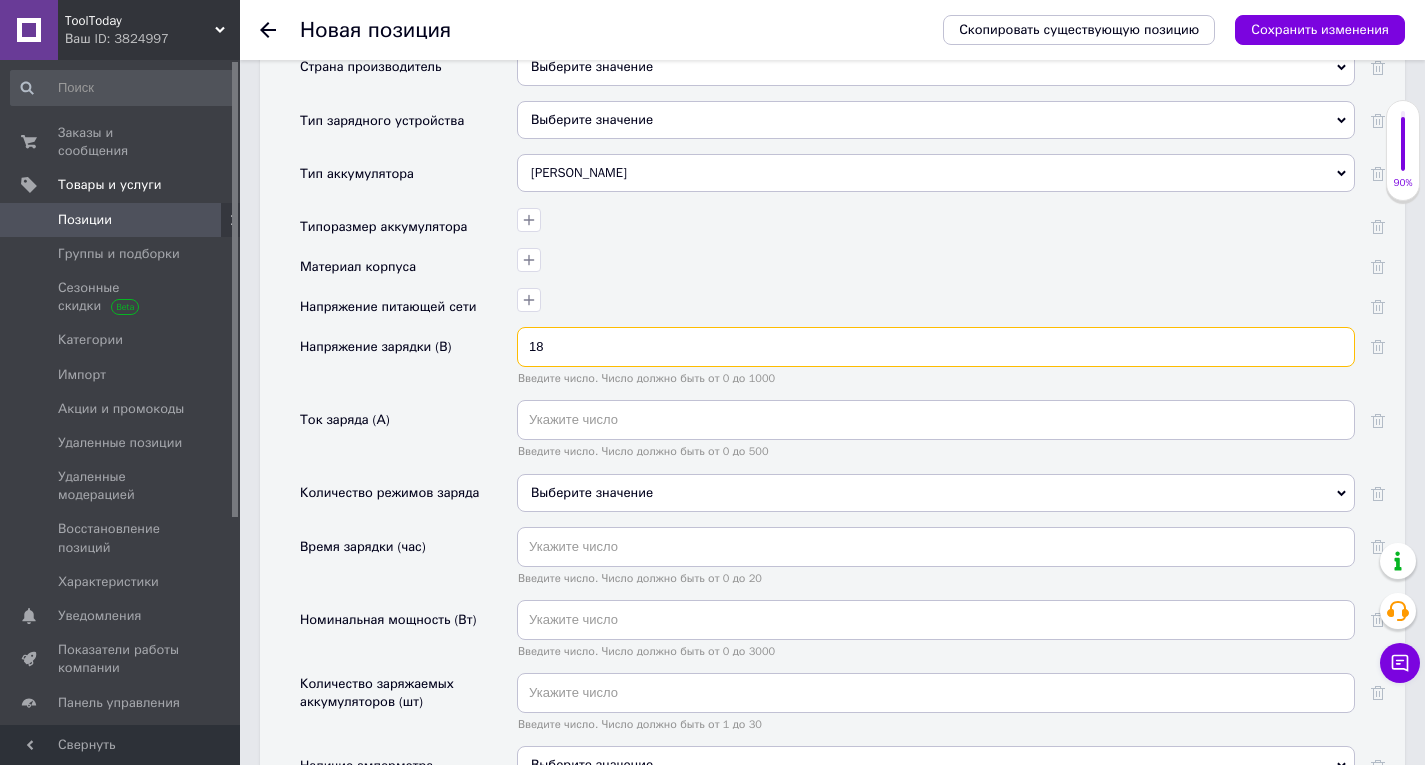 type on "18" 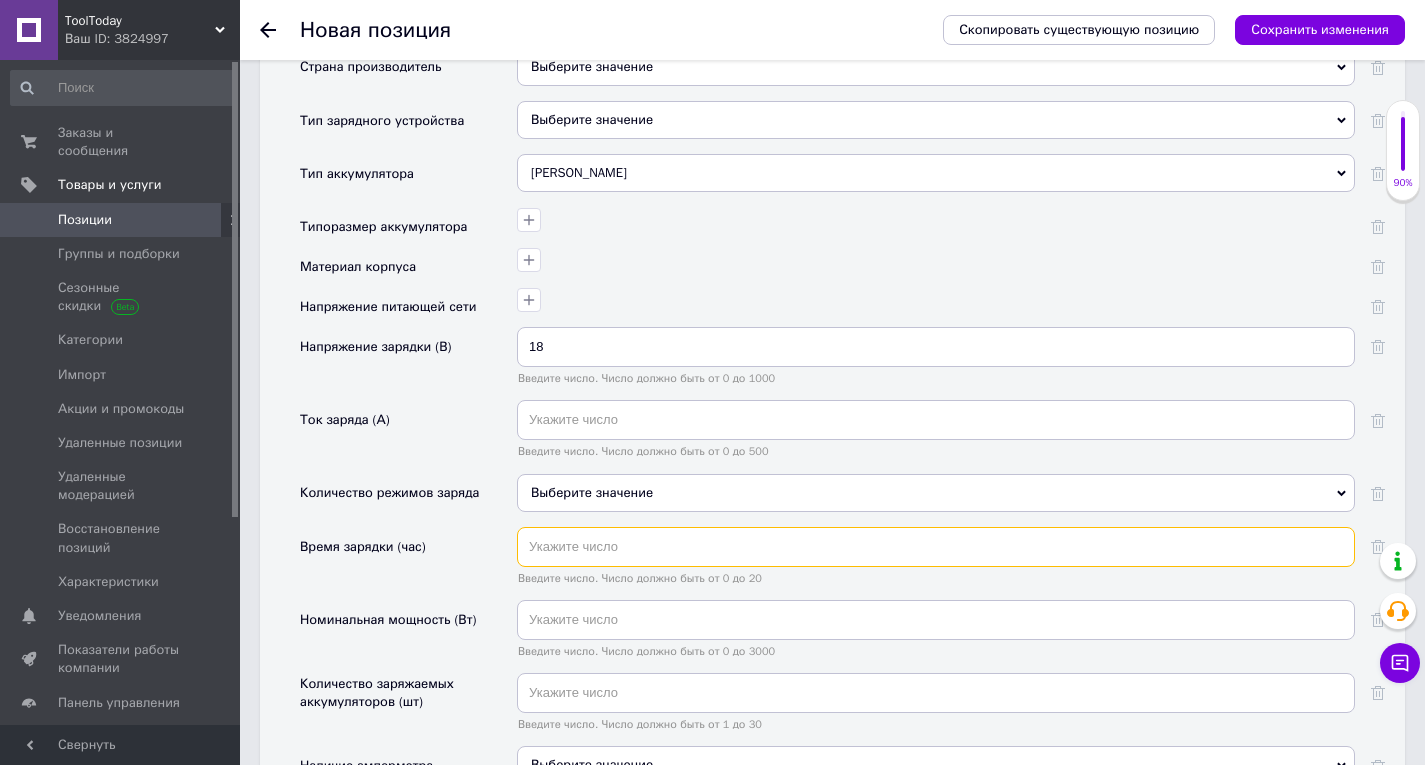 click at bounding box center [936, 547] 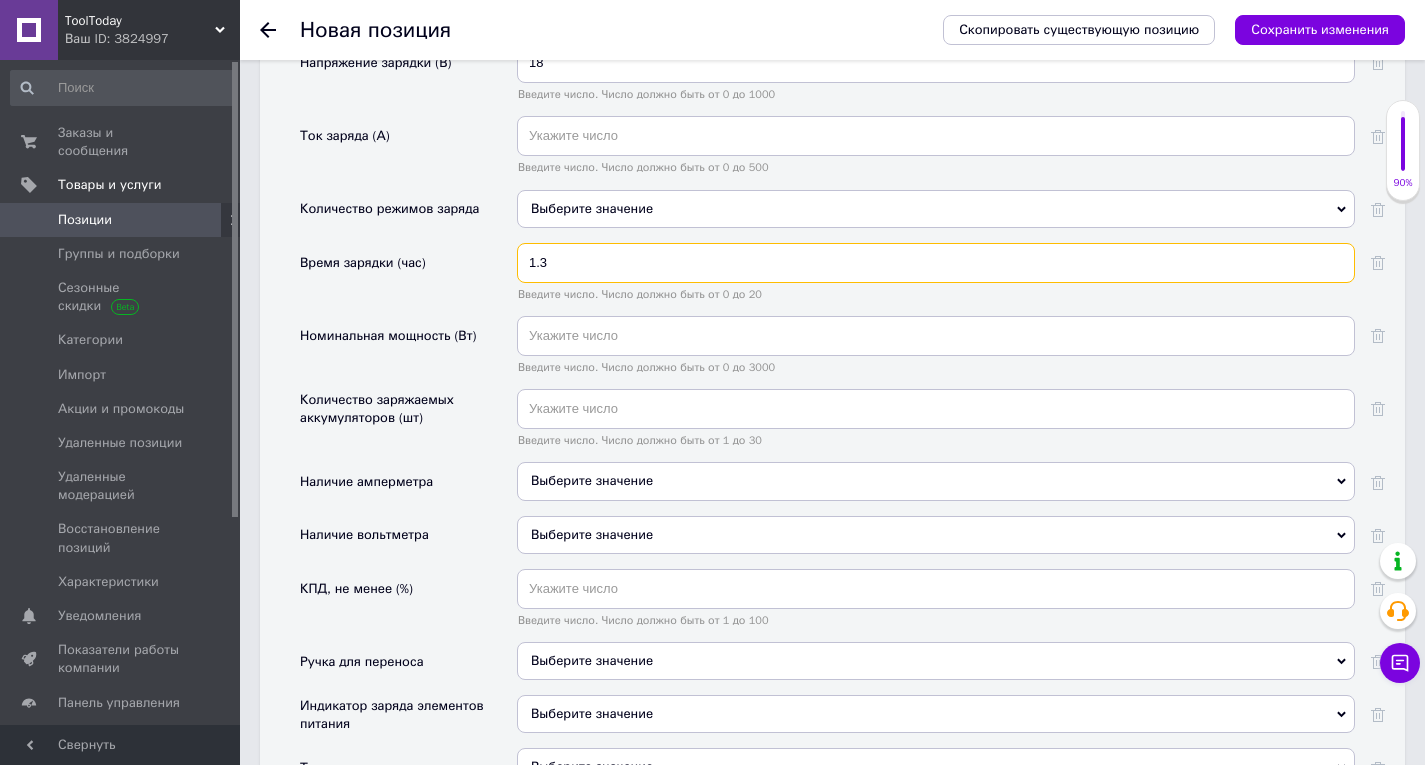 scroll, scrollTop: 2260, scrollLeft: 0, axis: vertical 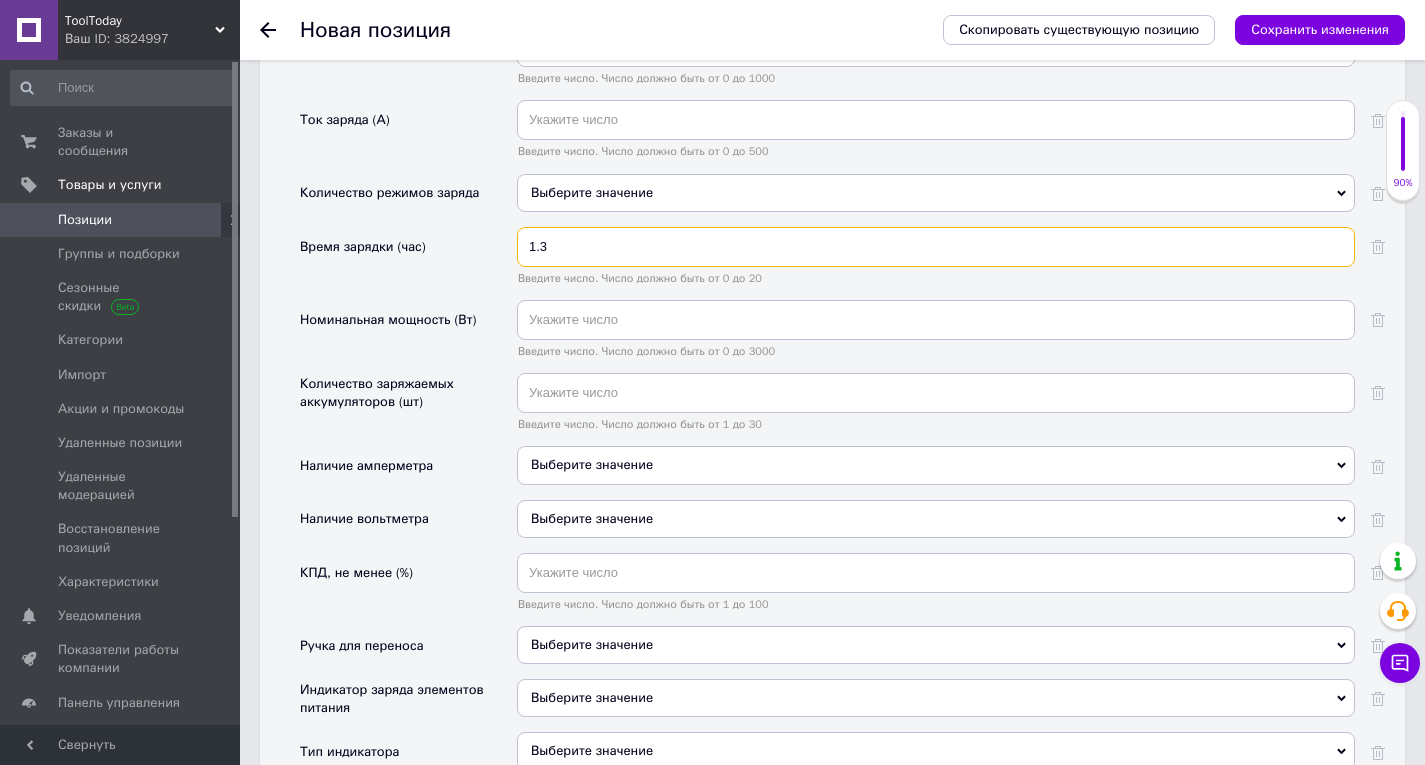 type on "1.3" 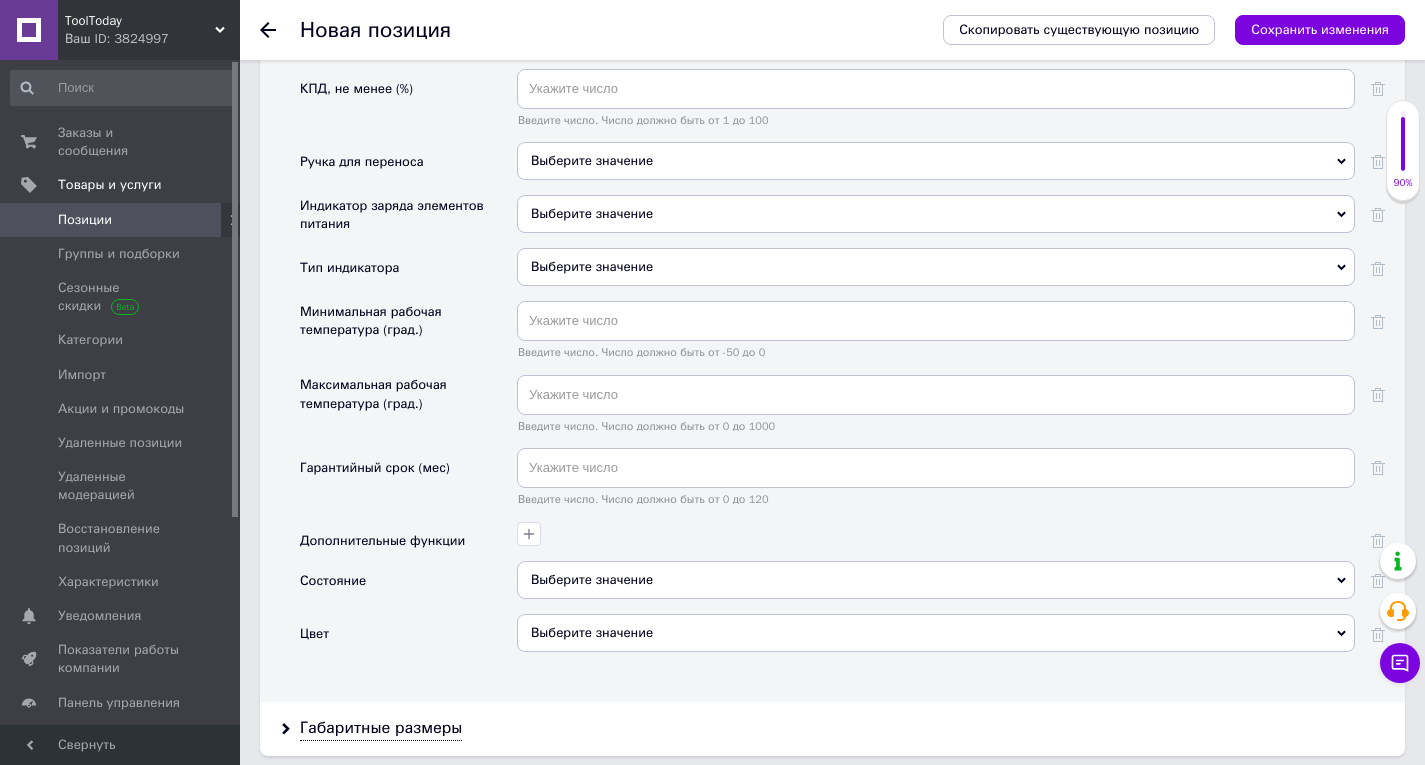 scroll, scrollTop: 2860, scrollLeft: 0, axis: vertical 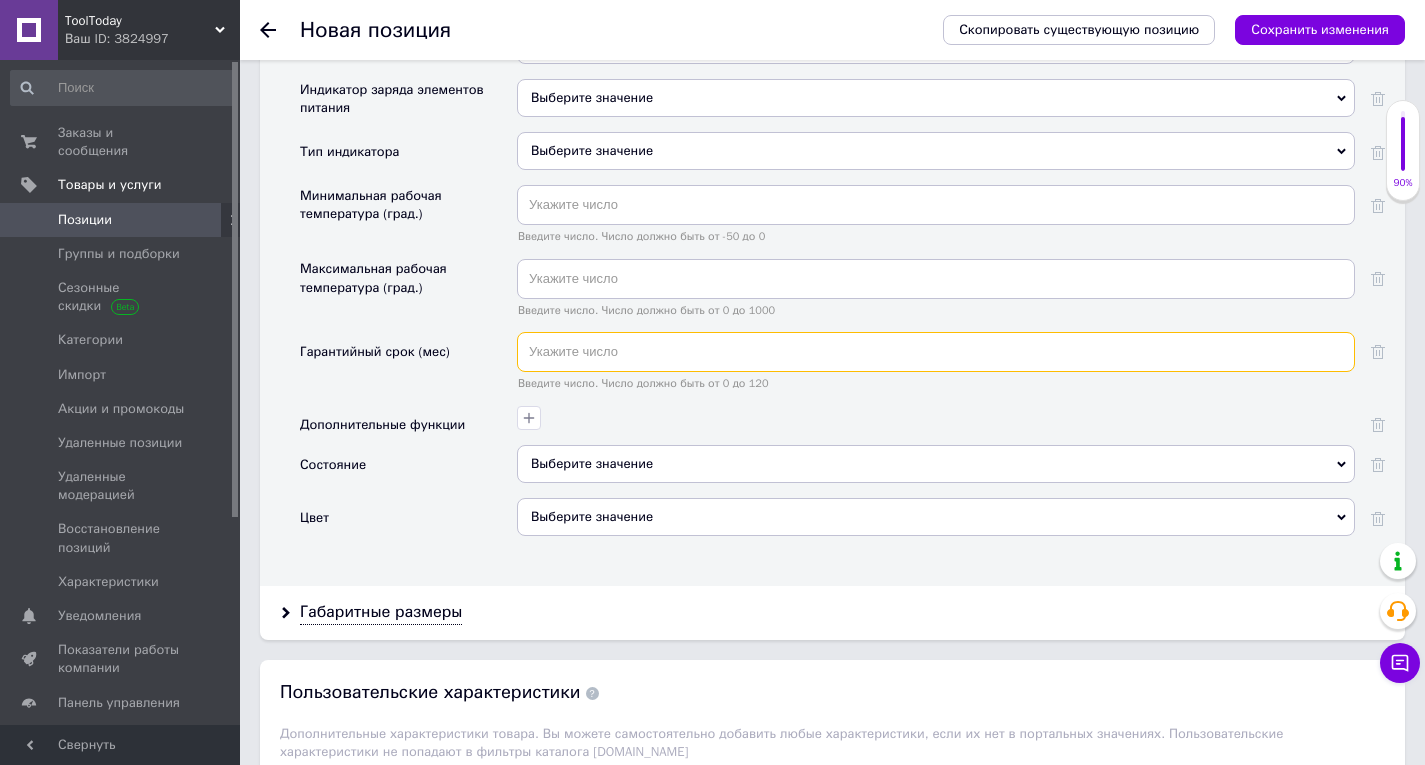 click at bounding box center [936, 352] 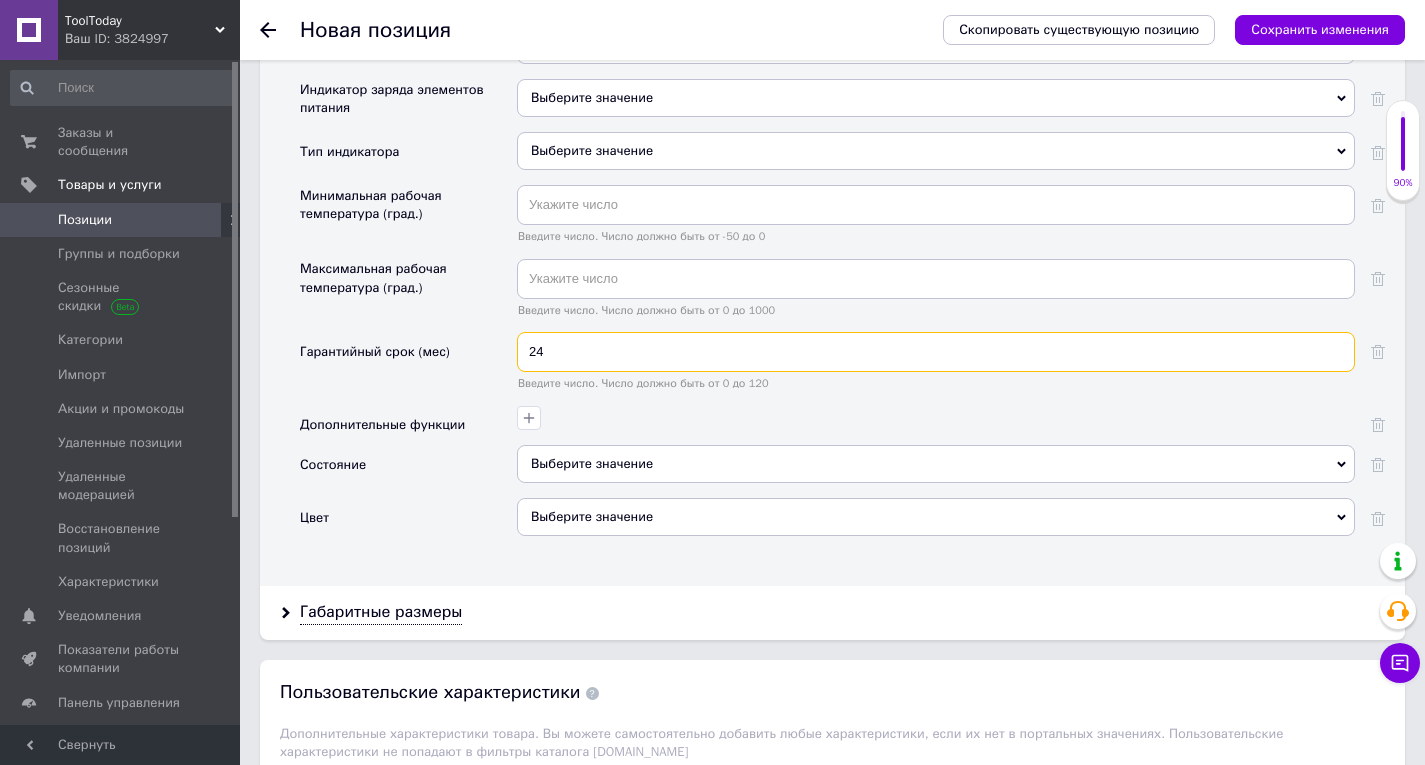 type on "2" 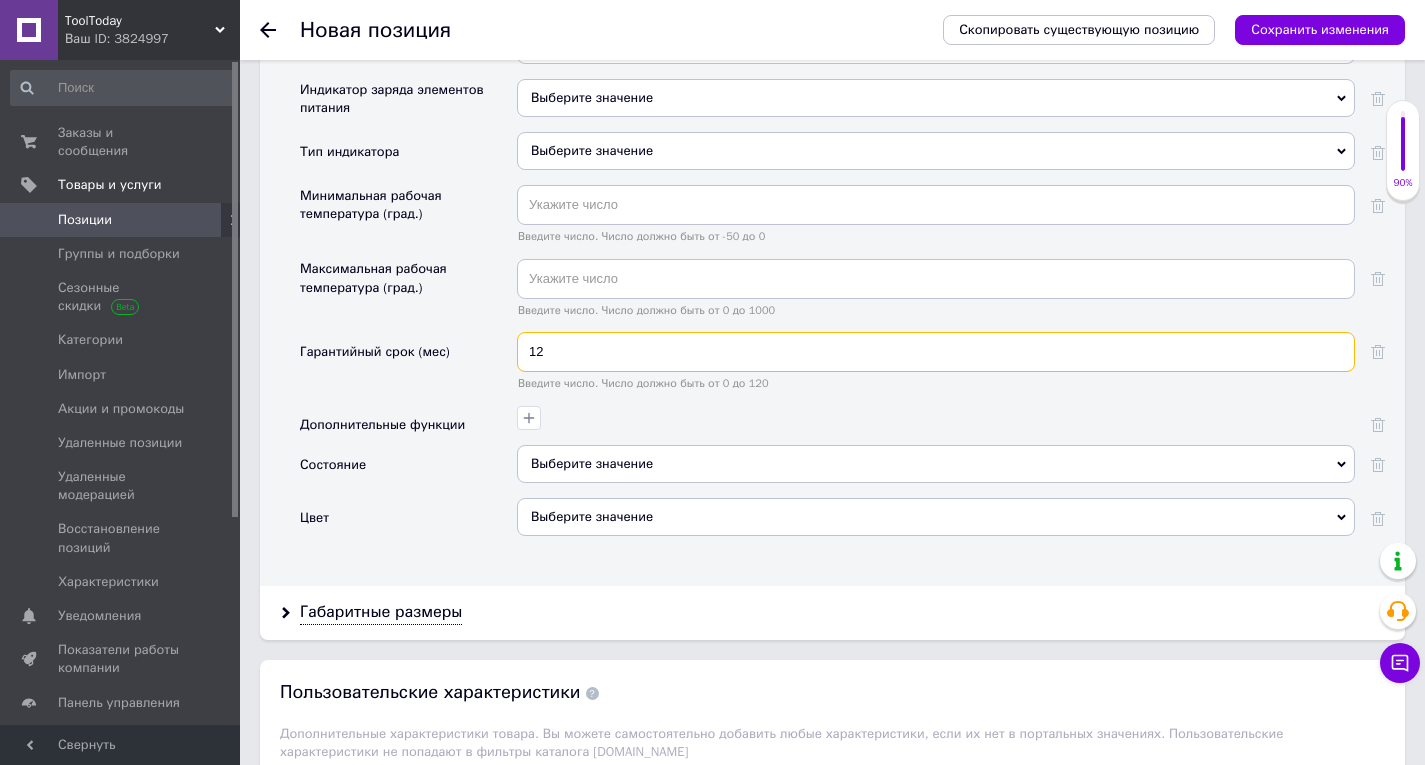 type on "12" 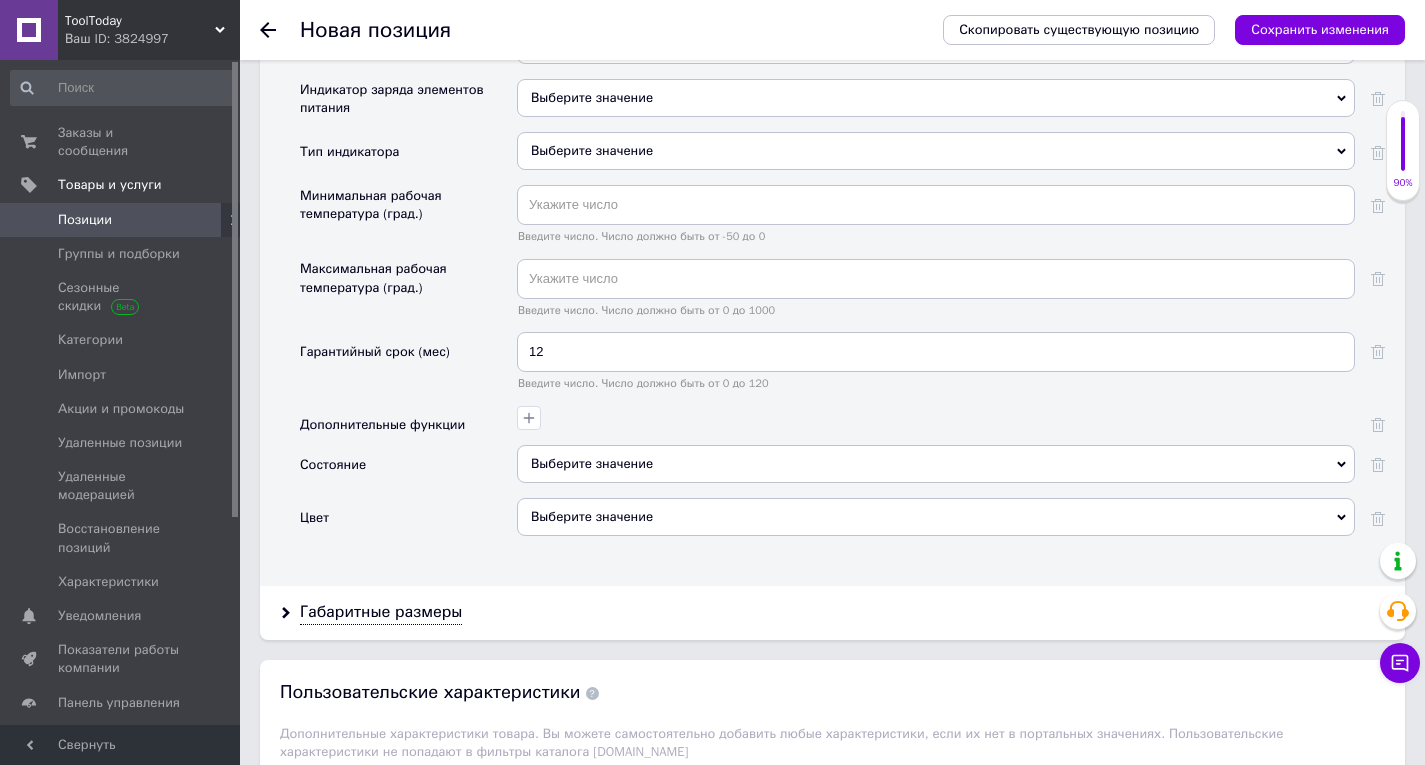 click on "Выберите значение" at bounding box center [936, 464] 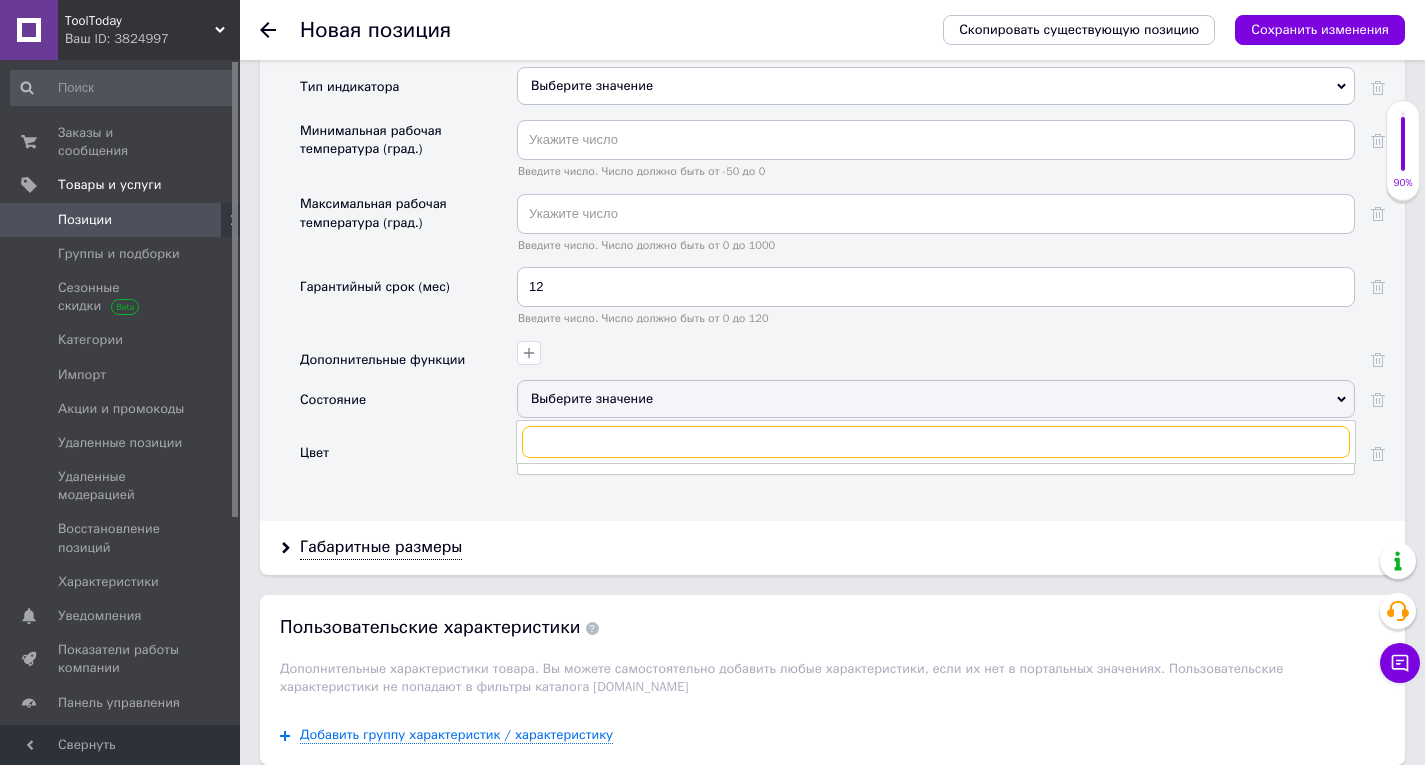 scroll, scrollTop: 2960, scrollLeft: 0, axis: vertical 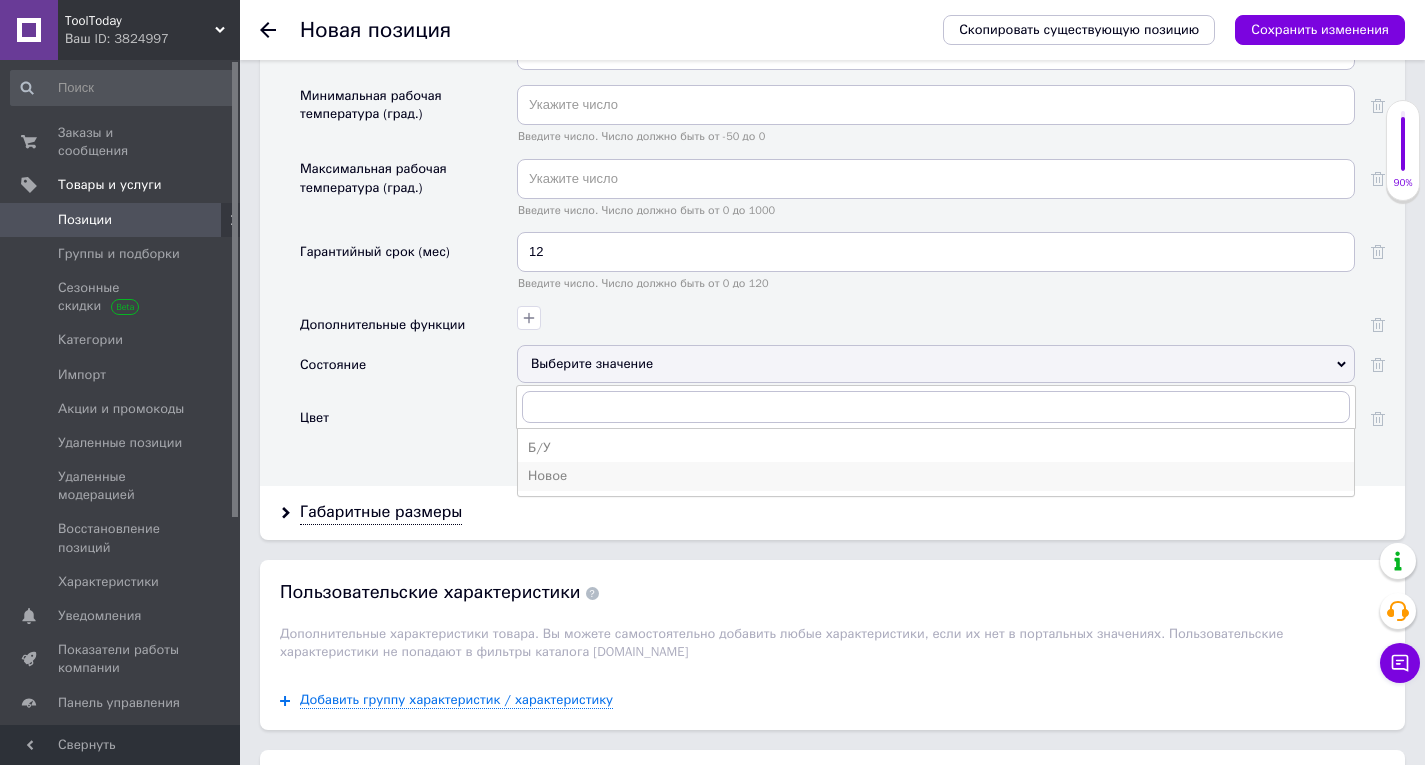 click on "Новое" at bounding box center (936, 476) 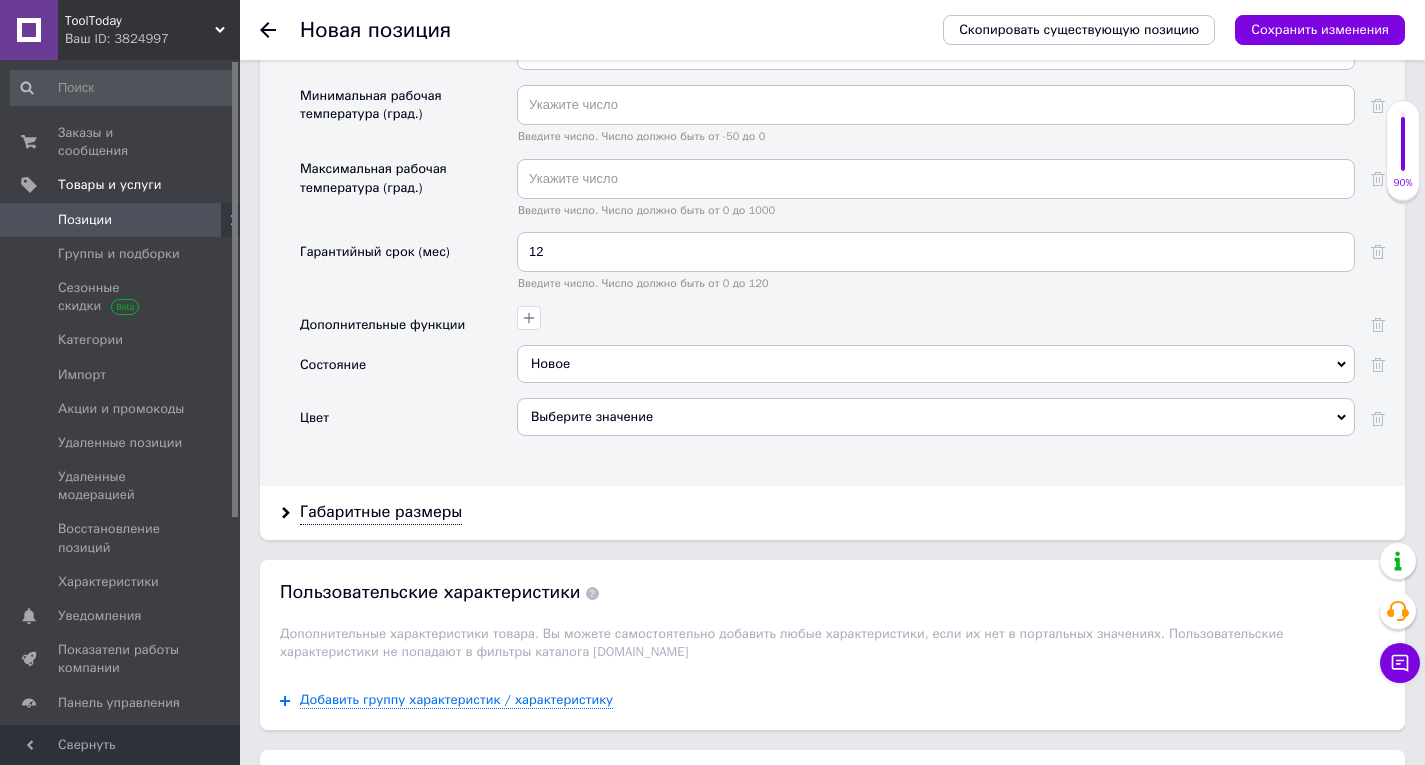 drag, startPoint x: 451, startPoint y: 512, endPoint x: 483, endPoint y: 507, distance: 32.38827 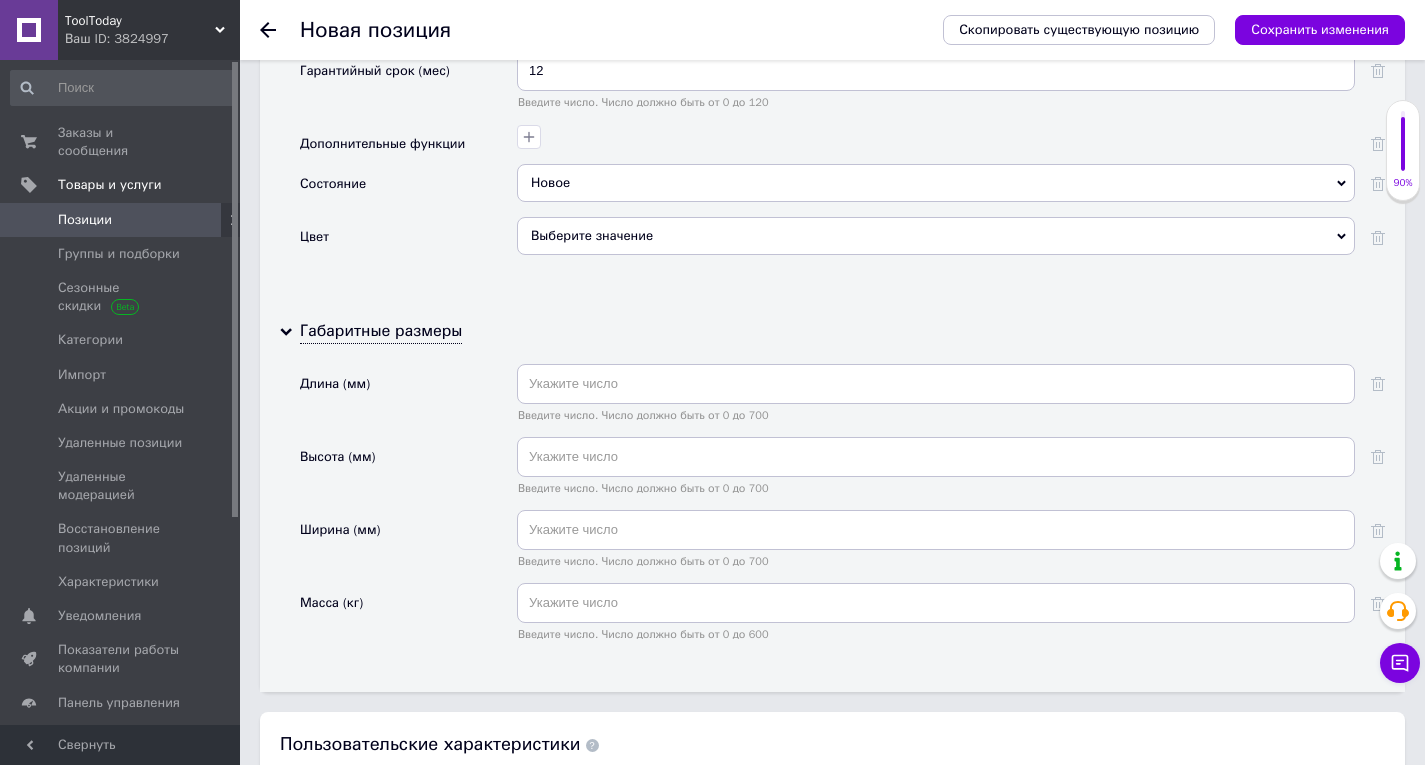 scroll, scrollTop: 3160, scrollLeft: 0, axis: vertical 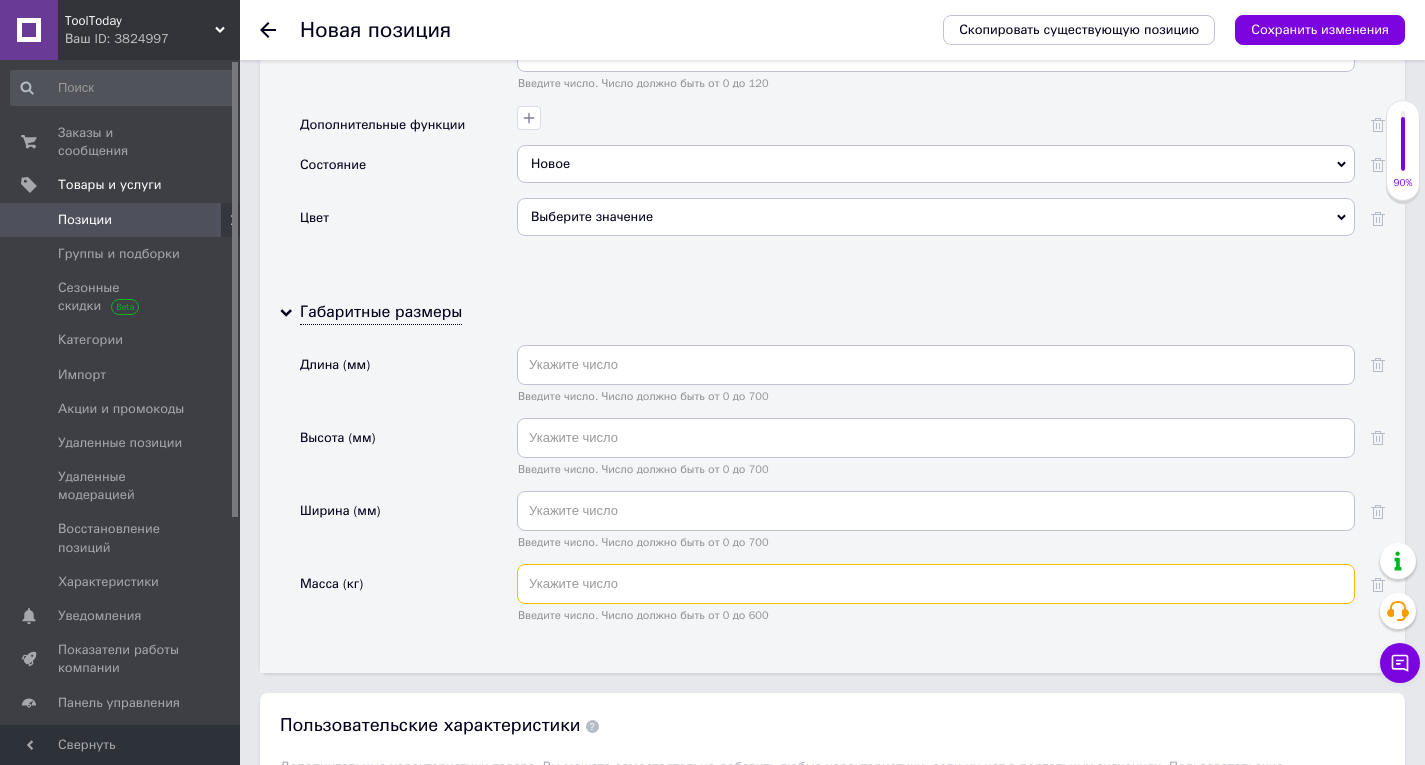 click at bounding box center [936, 584] 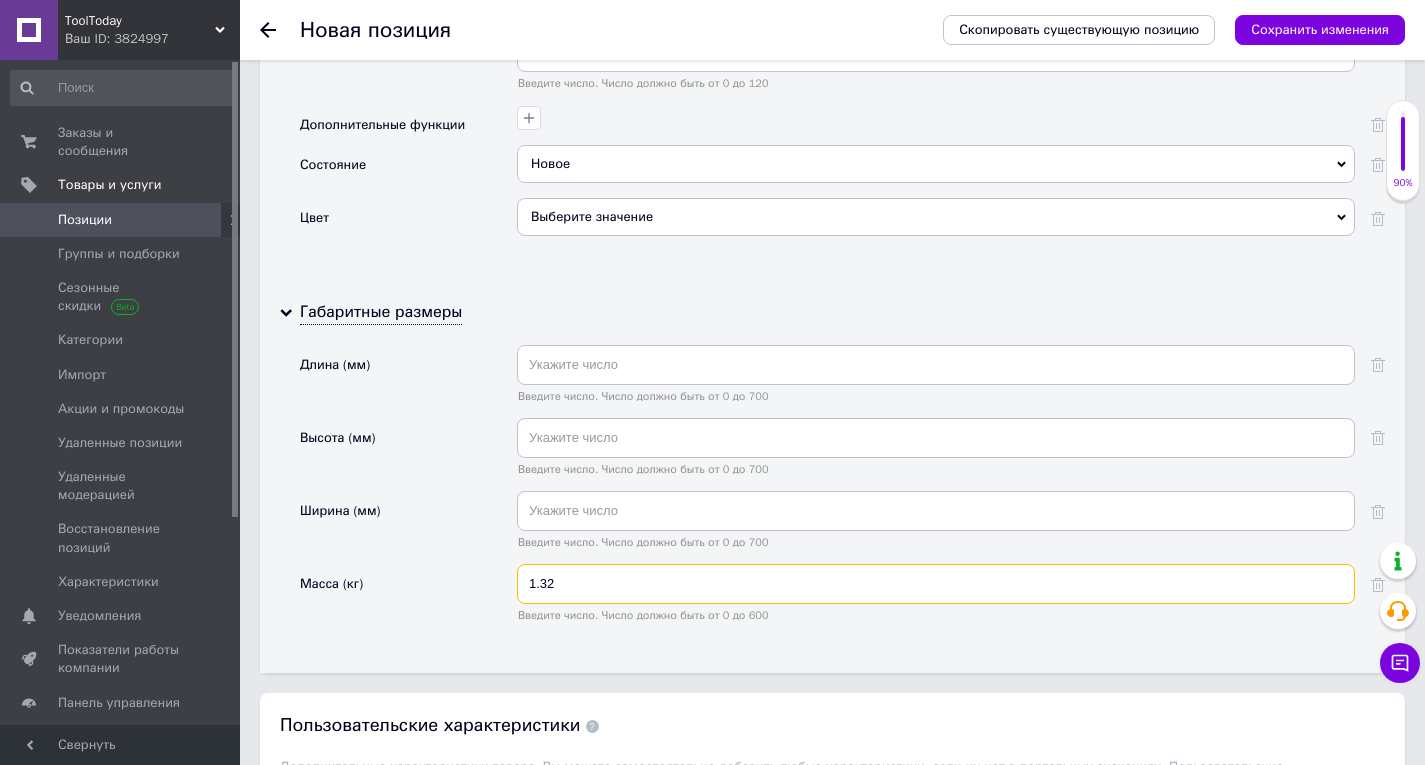 type on "1.32" 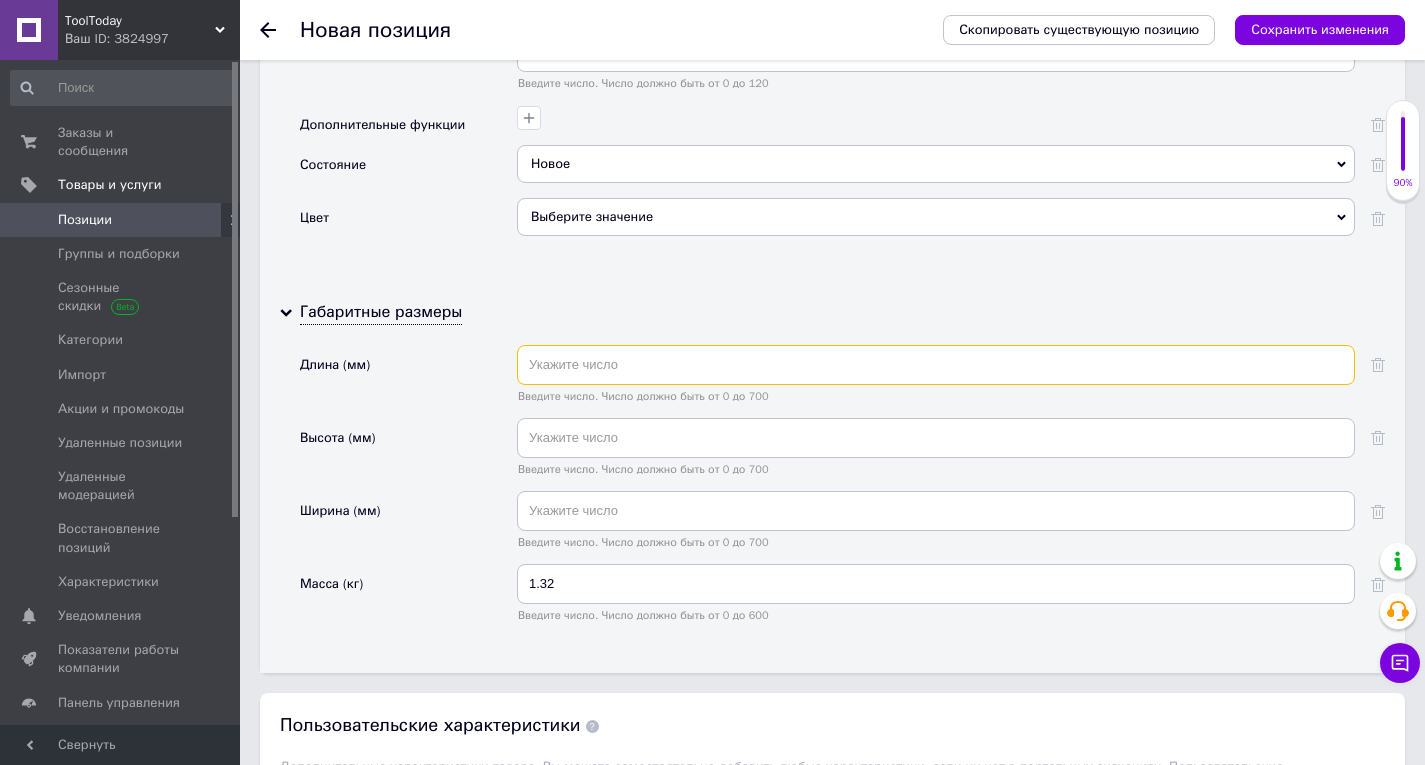 click at bounding box center (936, 365) 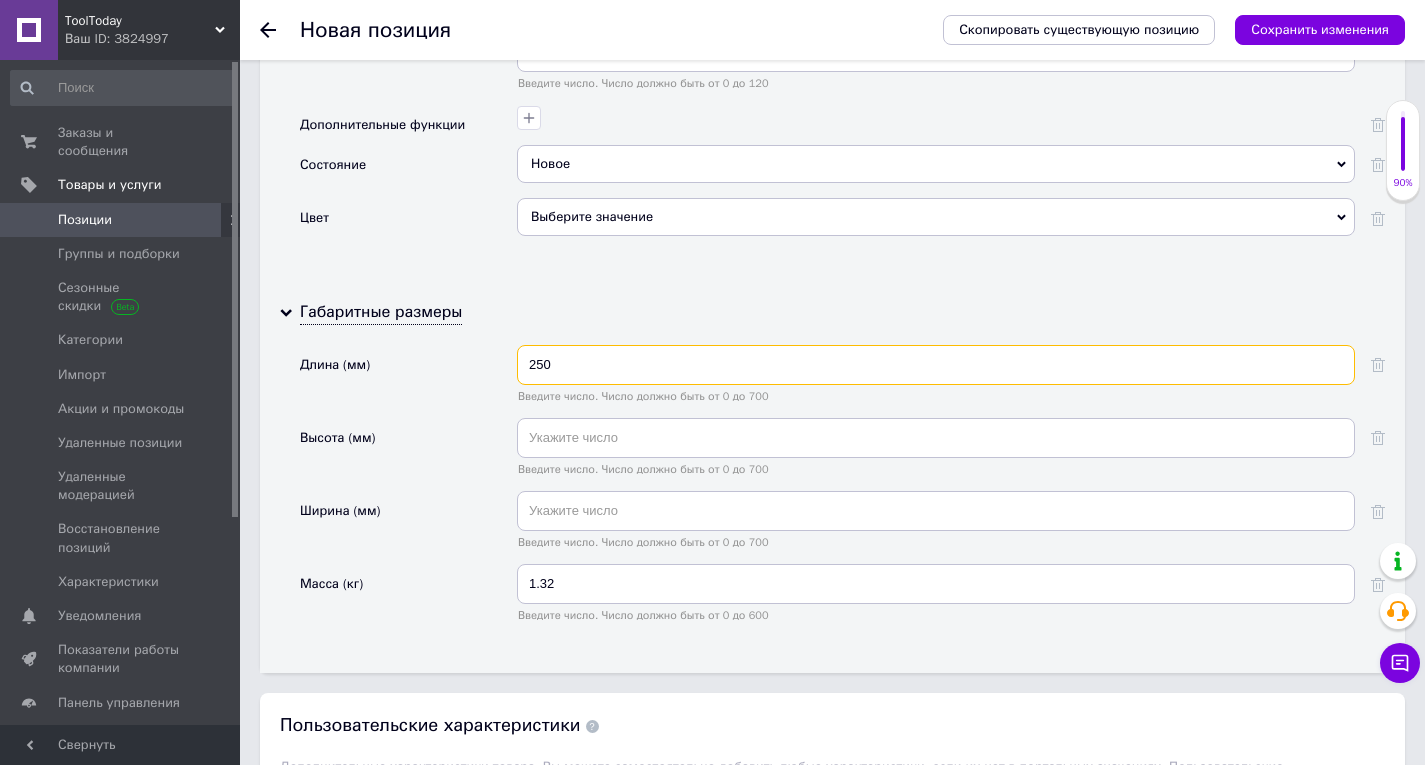 type on "250" 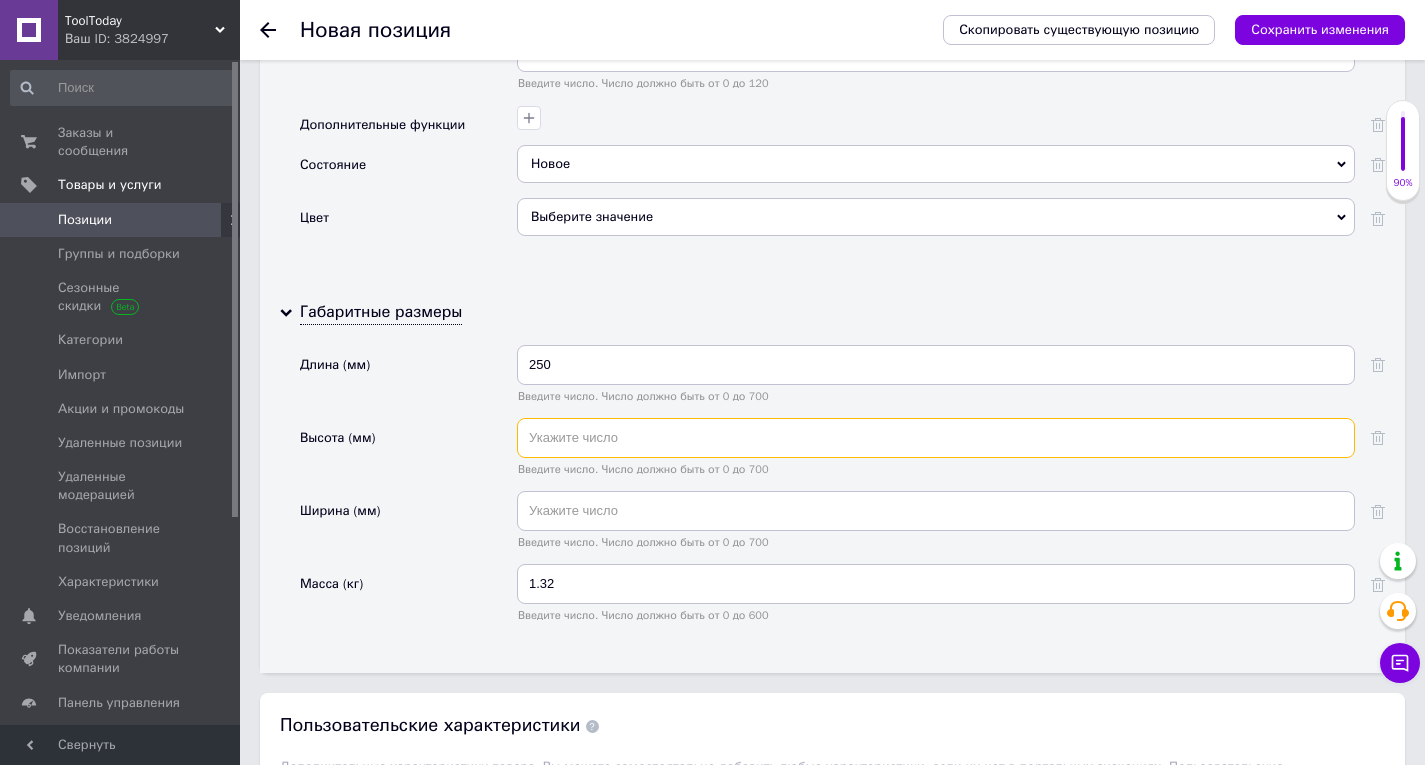 click at bounding box center (936, 438) 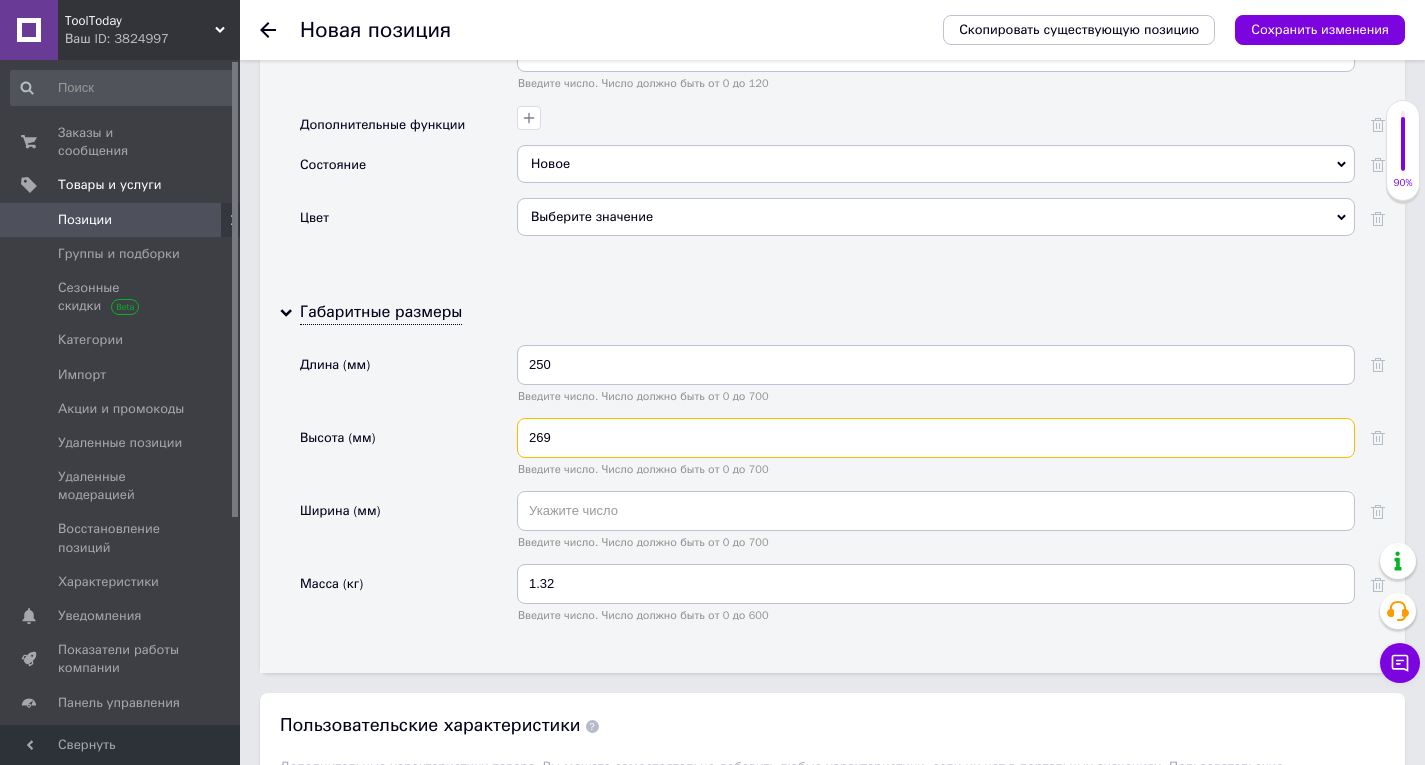 type on "269" 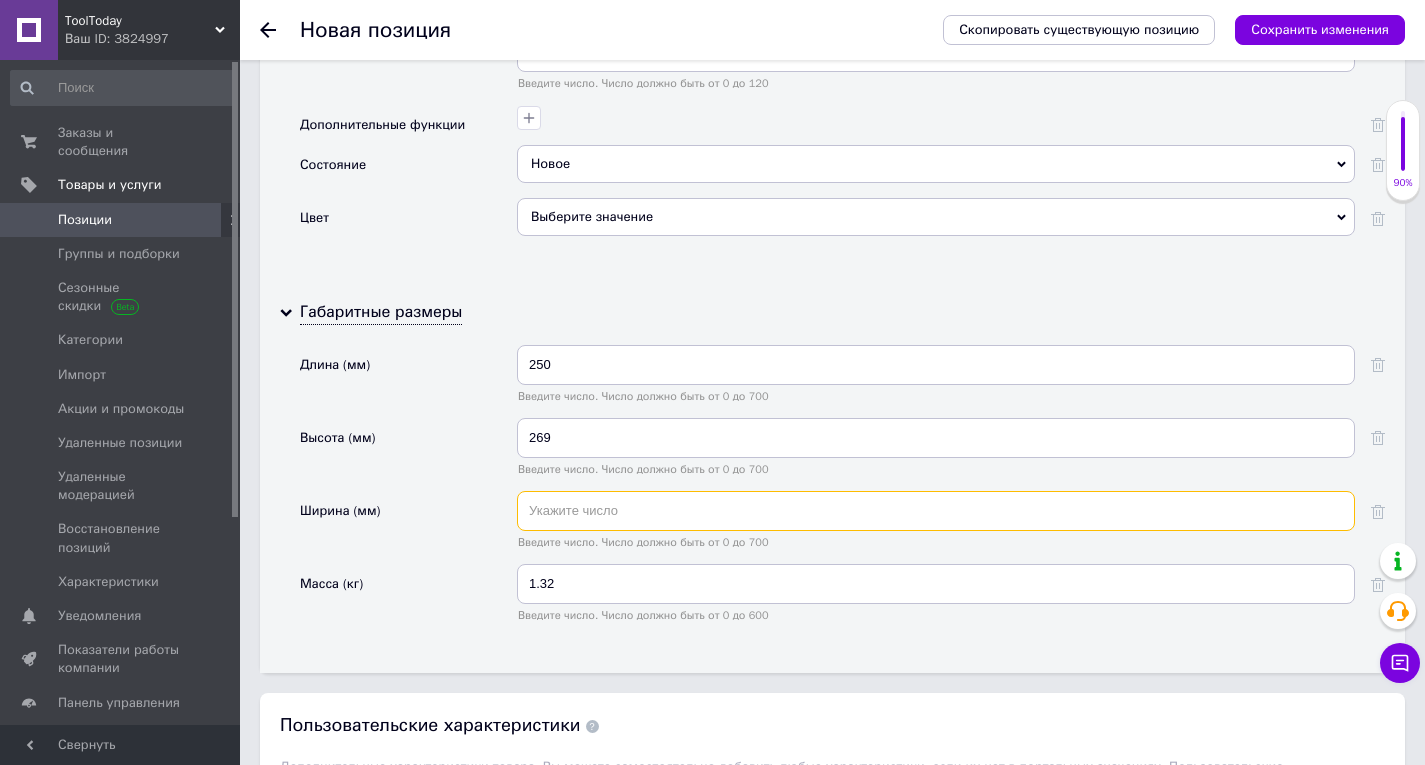 click at bounding box center (936, 511) 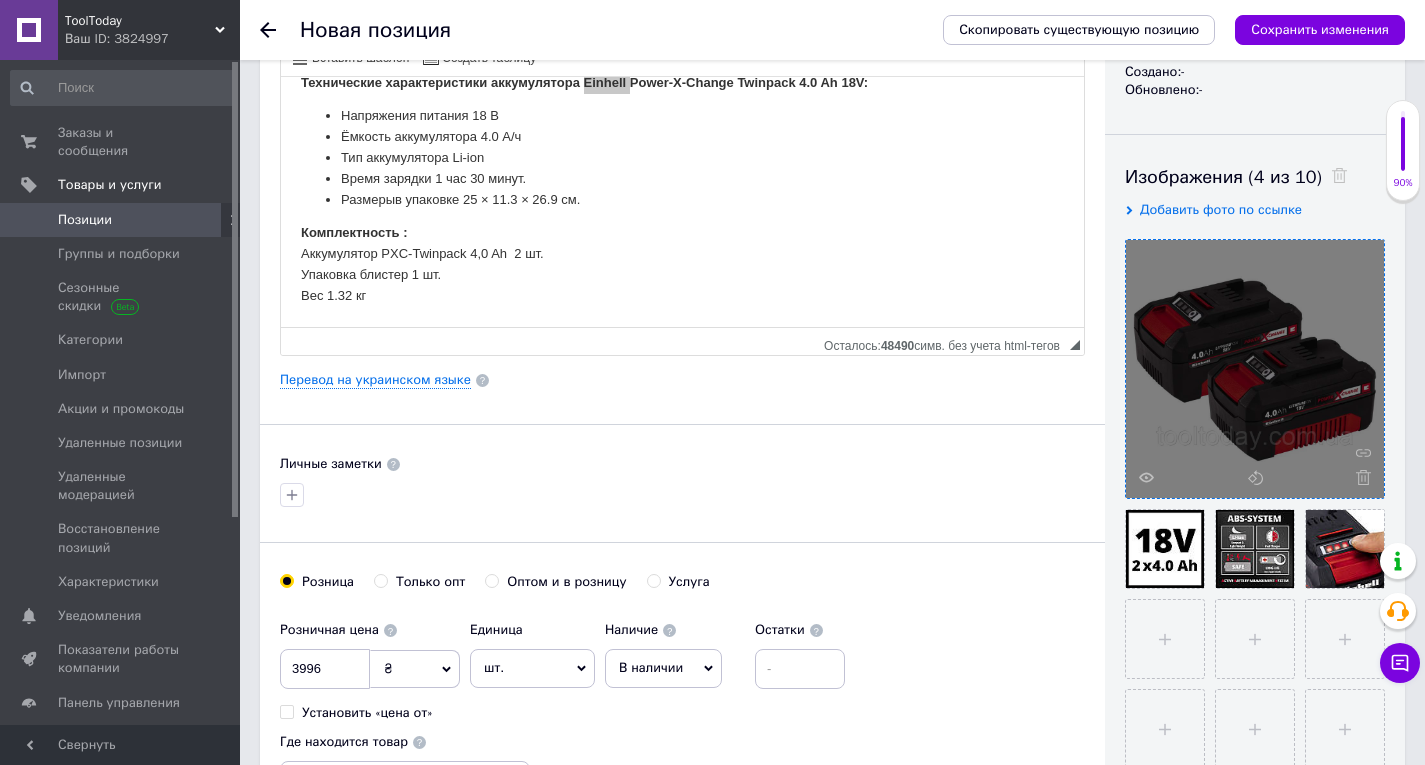 scroll, scrollTop: 460, scrollLeft: 0, axis: vertical 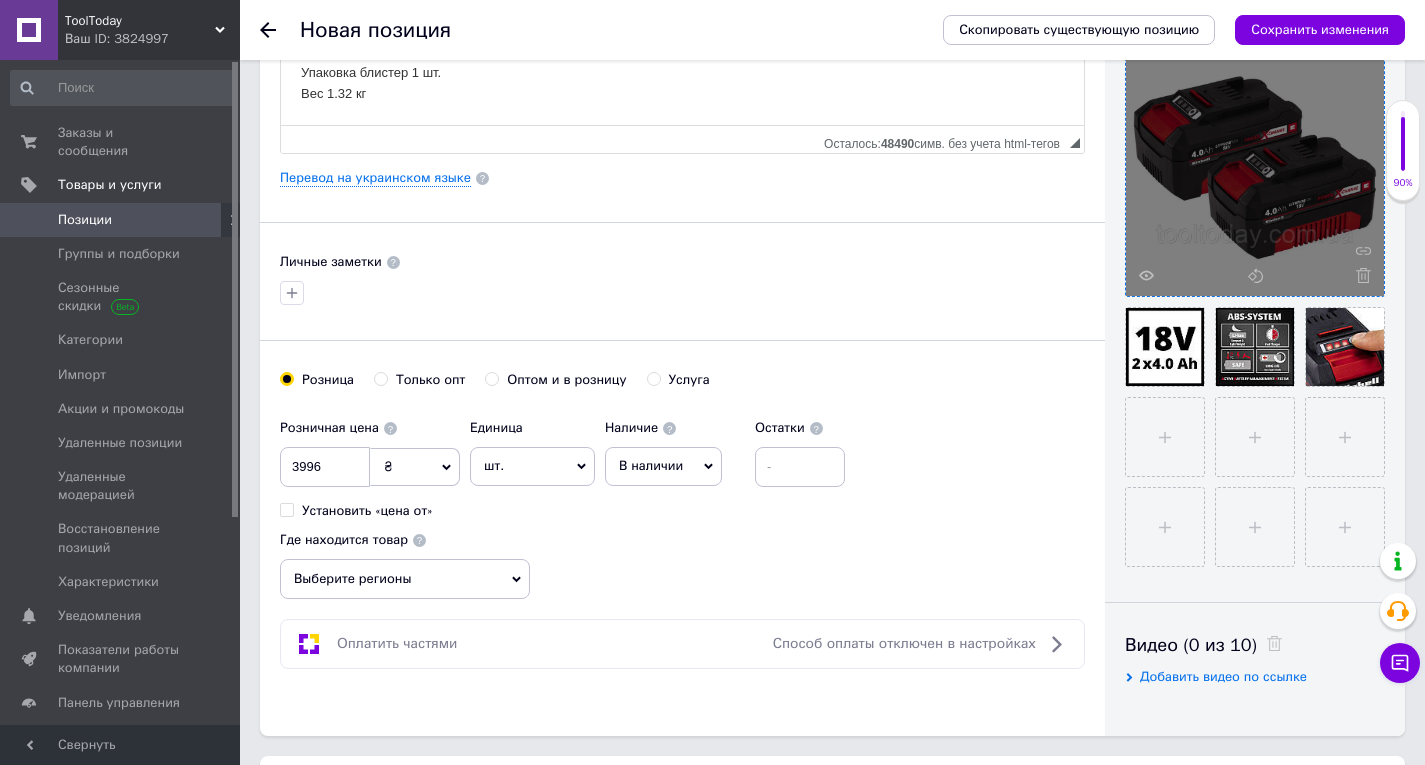 type on "113" 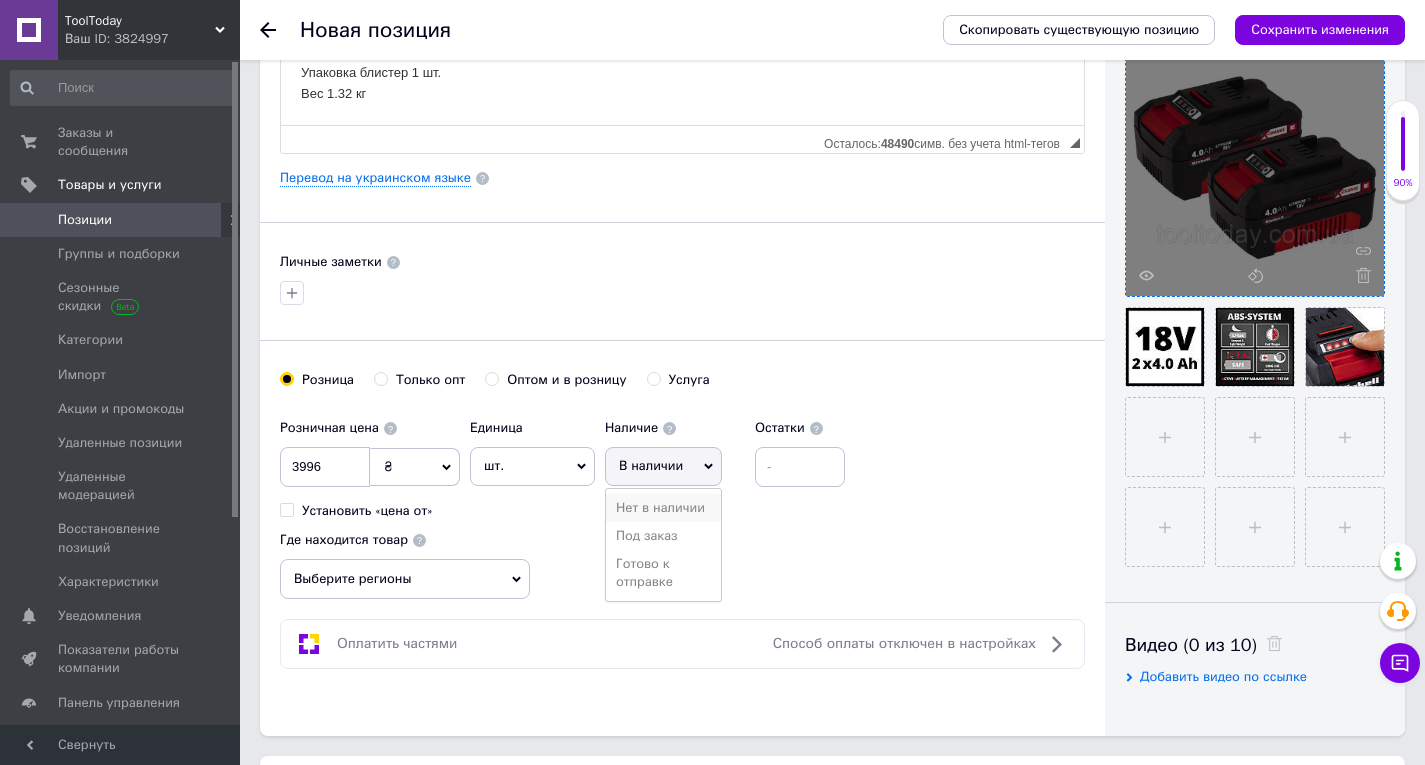 click on "Нет в наличии" at bounding box center (663, 508) 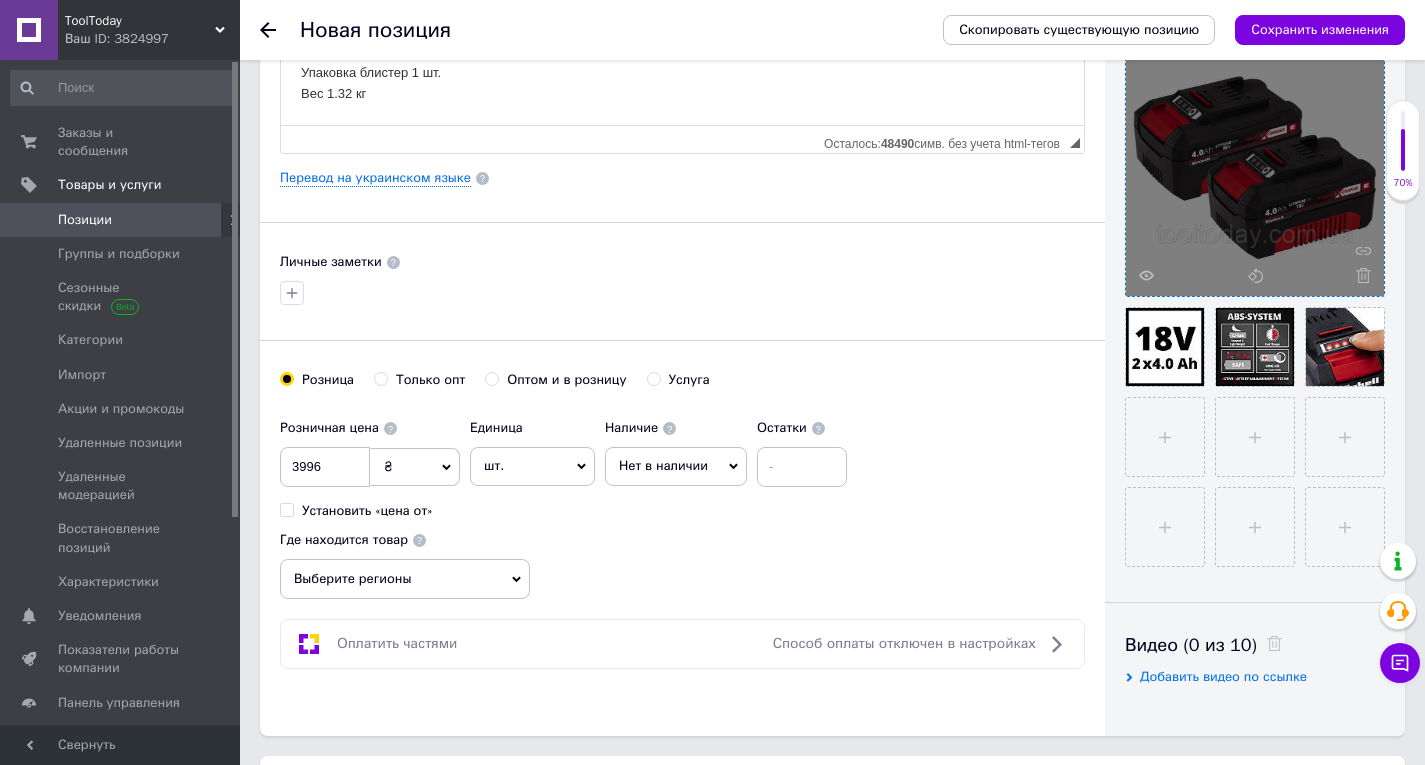click on "Розничная цена 3996 ₴ $ € CHF £ ¥ PLN ₸ MDL HUF KGS CN¥ TRY ₩ lei Установить «цена от» Единица шт. Популярное комплект упаковка кв.м пара м кг пог.м услуга т а автоцистерна ампула б баллон банка блистер бобина бочка [PERSON_NAME] бухта в ватт ведро выезд г г га гигакалория год гр/кв.м д дал два месяца день доза е еврокуб ед. к кВт канистра карат кв.дм кв.м кв.см кв.фут квартал кг кг/кв.м км колесо комплект коробка куб.дм куб.м л л лист м м мВт месяц мешок минута мл мм моток н набор неделя номер о объект п паллетоместо пара партия пач пог.м полгода посевная единица птицеместо р рейс рулон с 1" at bounding box center (568, 464) 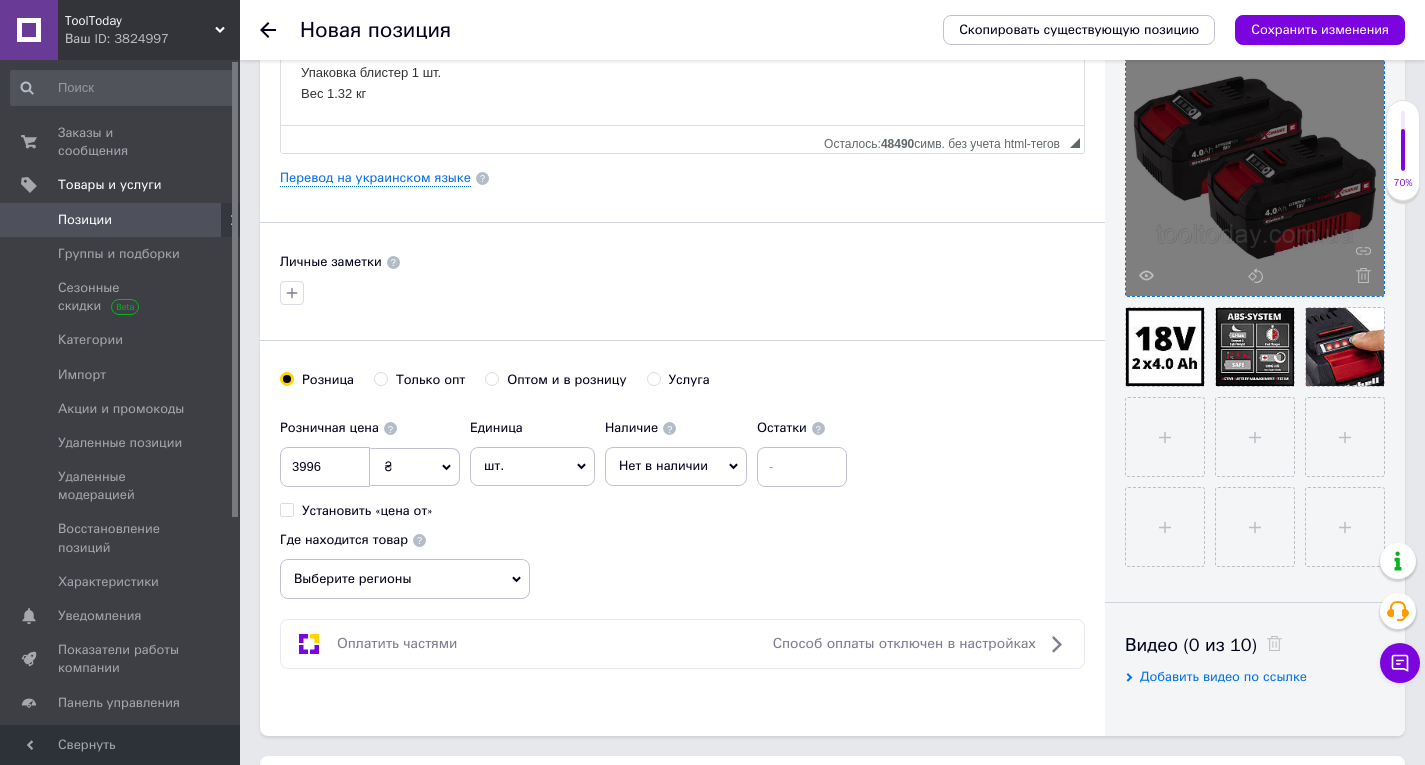 click on "Сохранить изменения" at bounding box center (1320, 29) 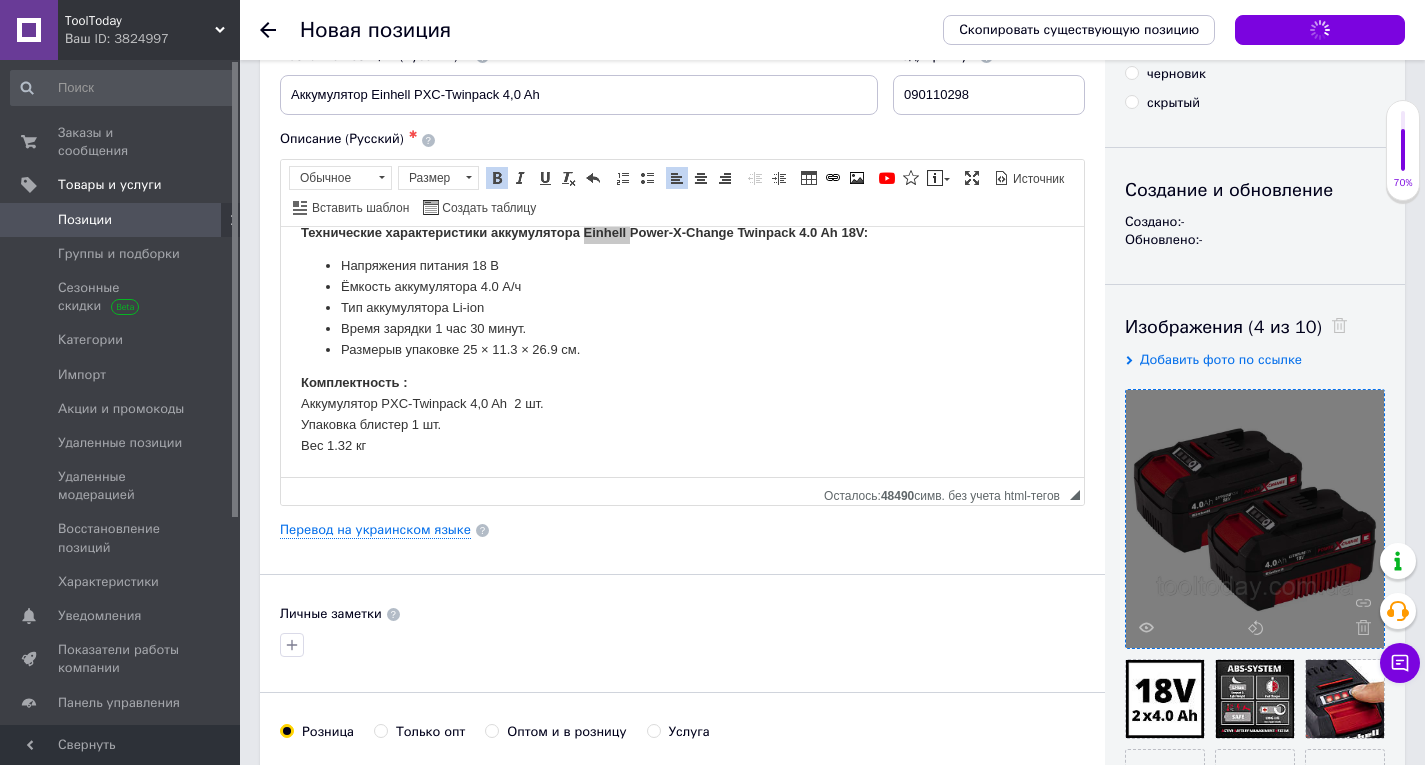scroll, scrollTop: 60, scrollLeft: 0, axis: vertical 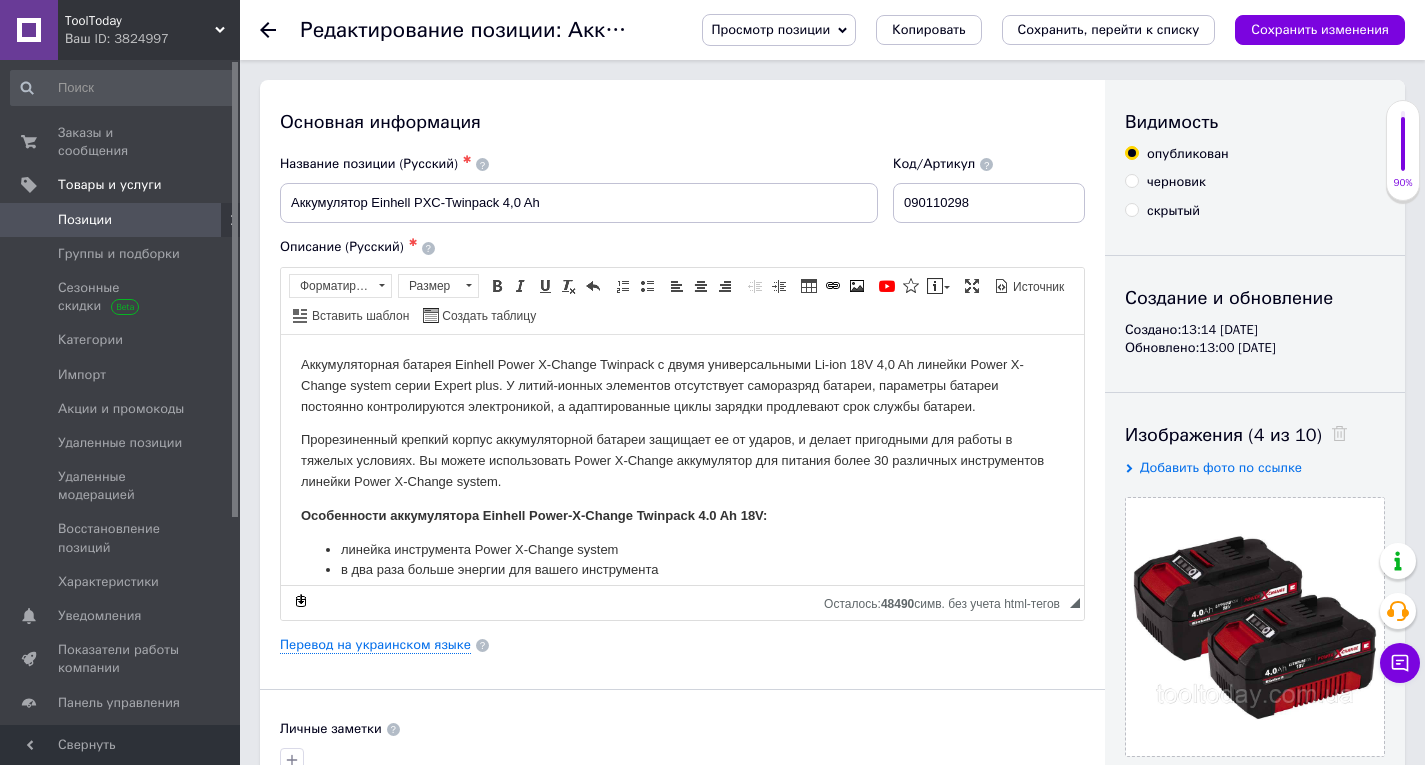 click 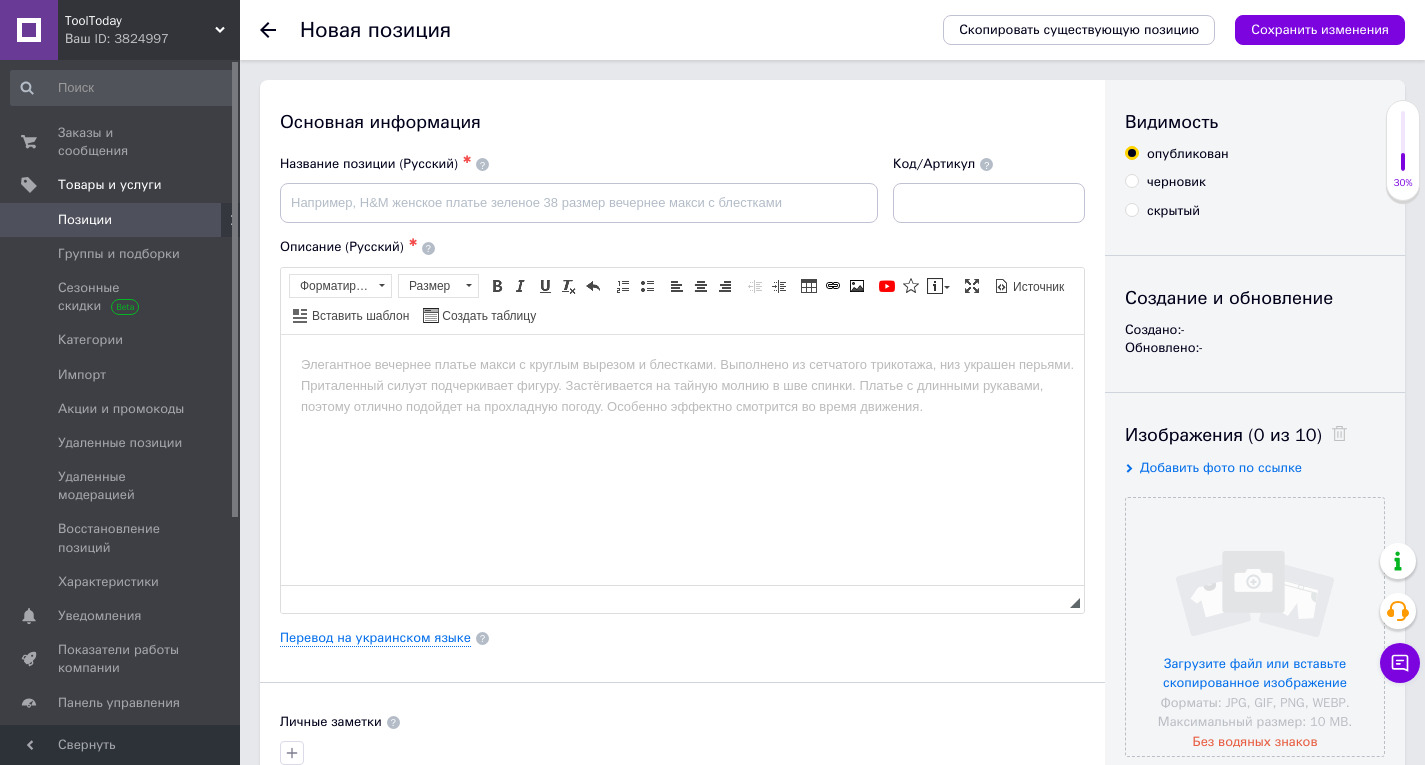 scroll, scrollTop: 0, scrollLeft: 0, axis: both 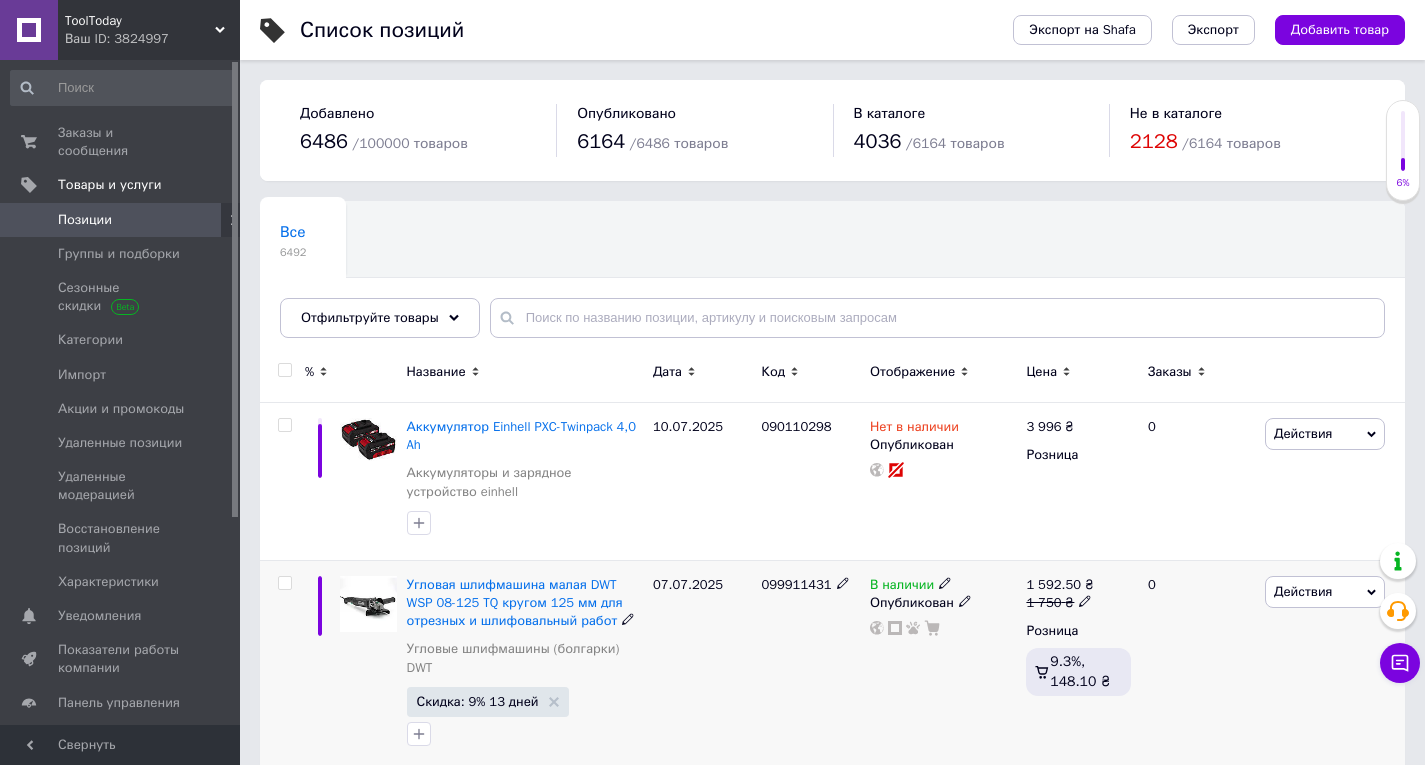 click on "099911431" at bounding box center (810, 665) 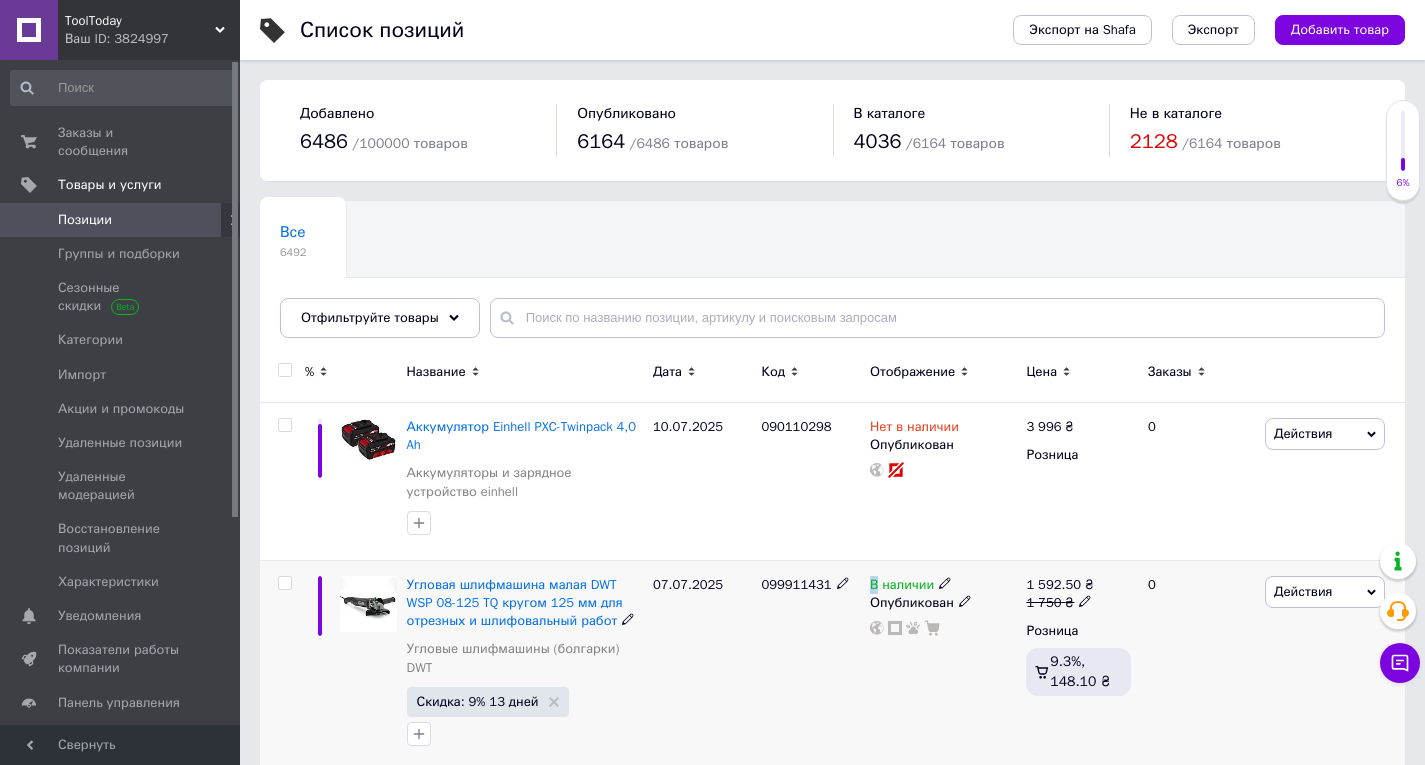click on "099911431" at bounding box center (810, 665) 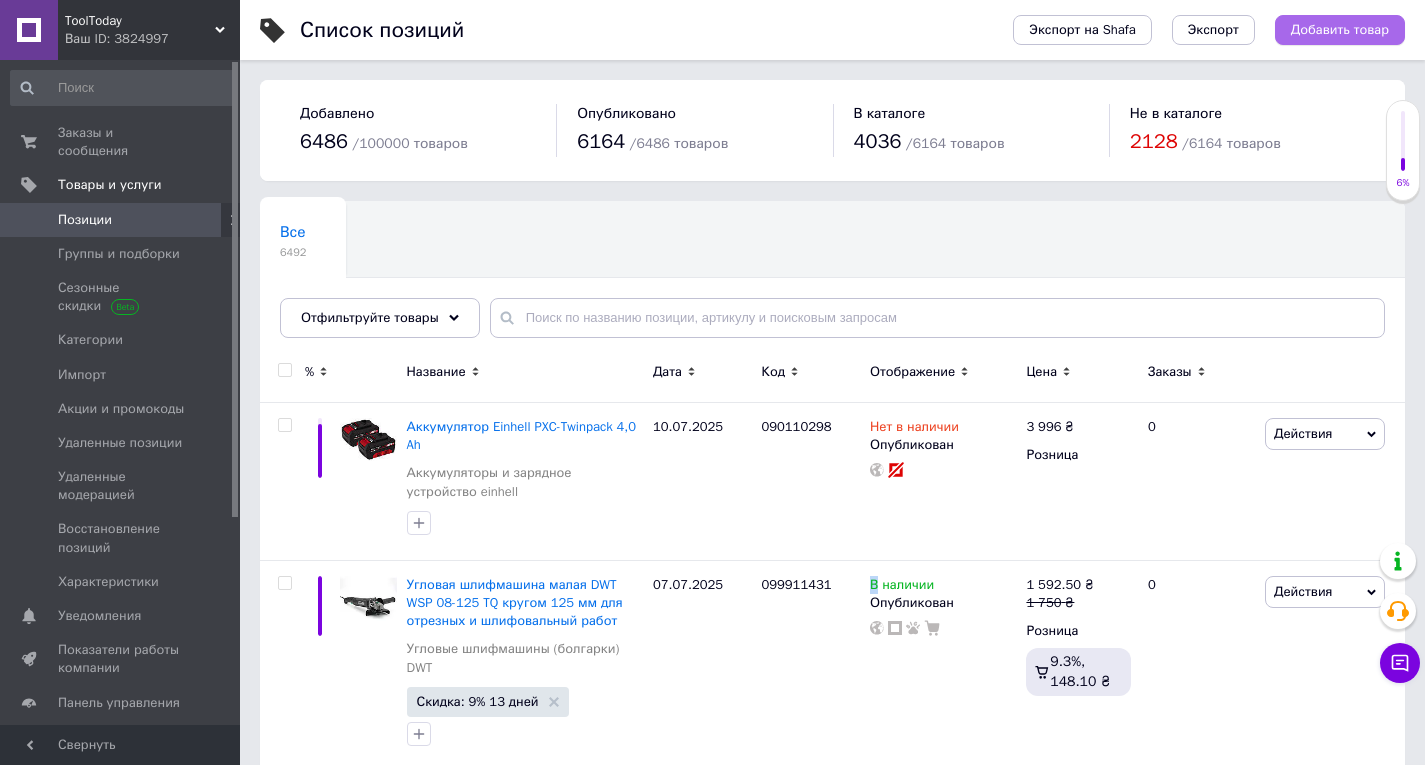 click on "Добавить товар" at bounding box center [1340, 30] 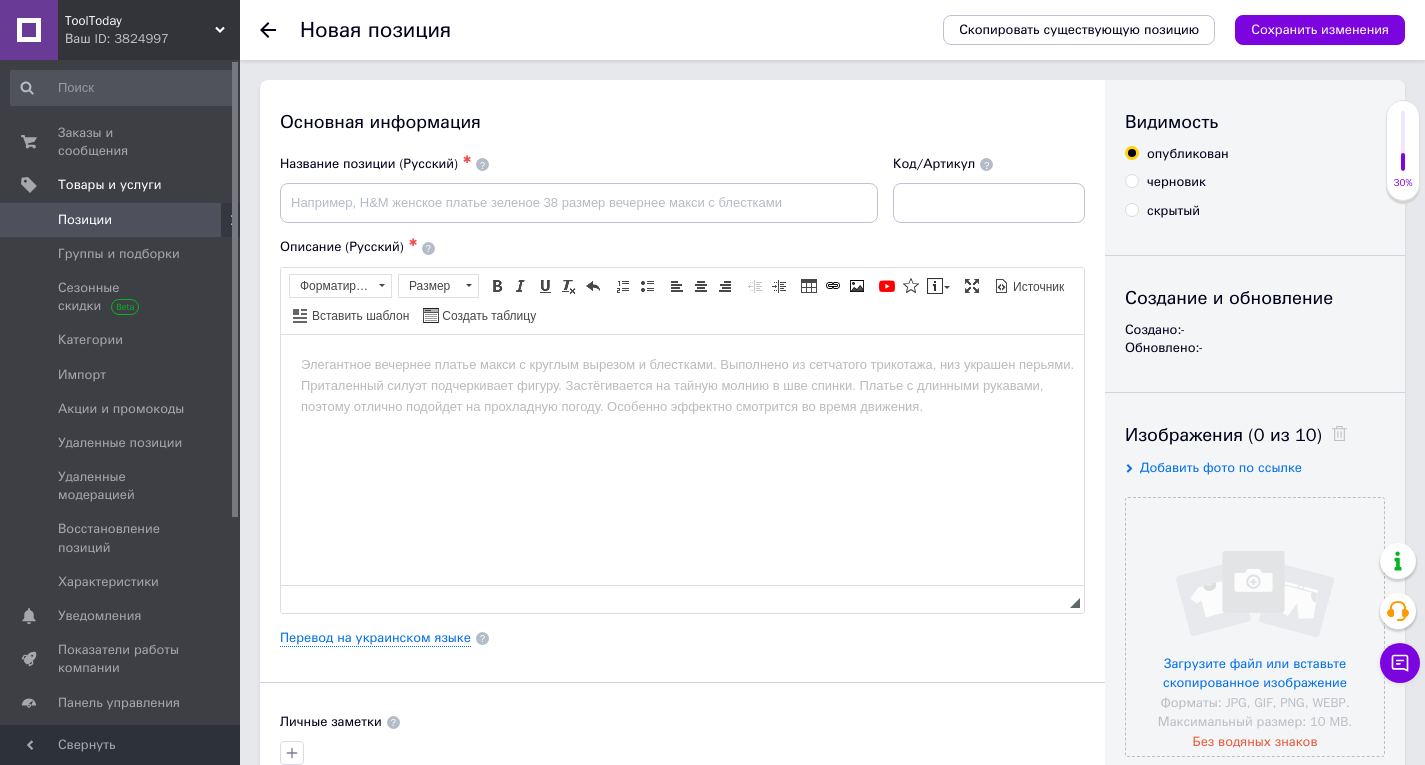 scroll, scrollTop: 0, scrollLeft: 0, axis: both 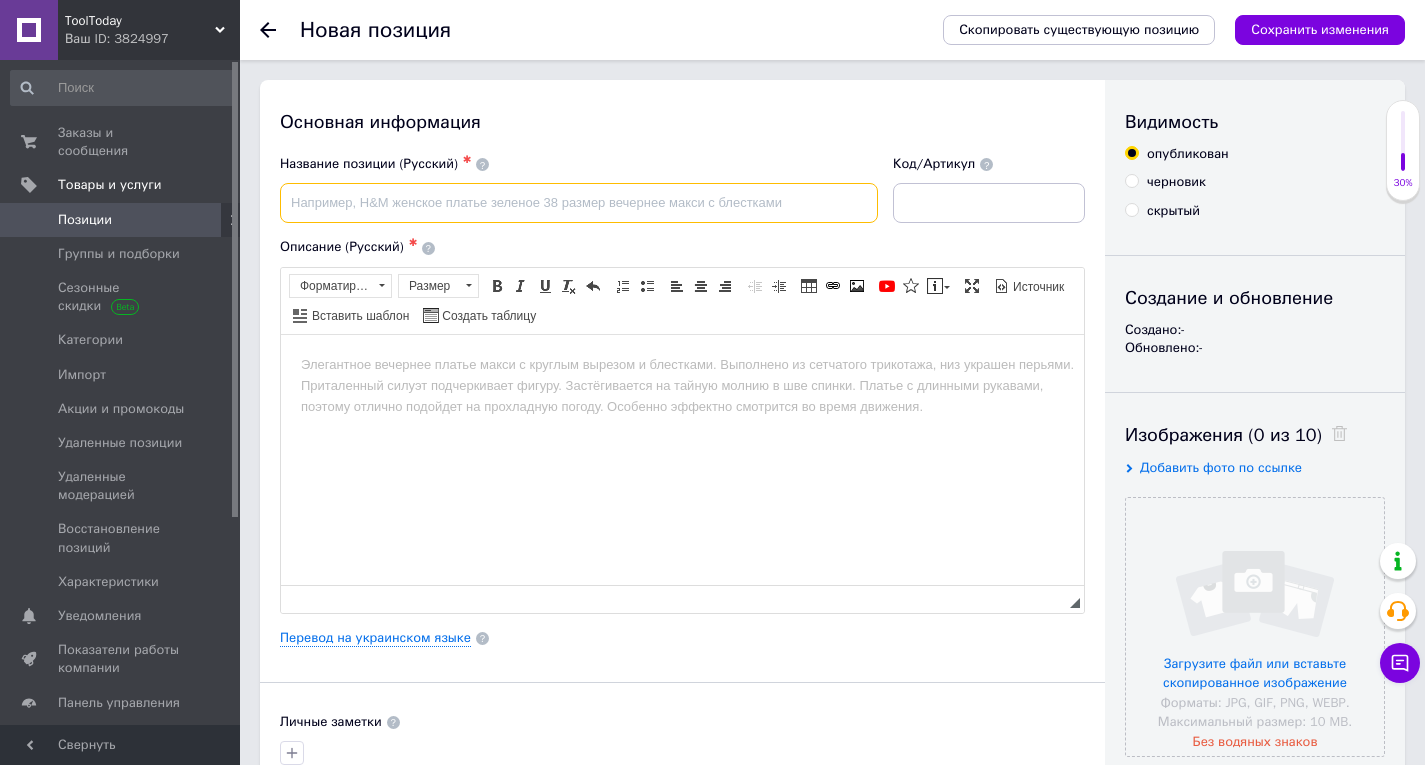 paste on "Полировальная шлифмашина Einhell  CC-PO 1100/1E" 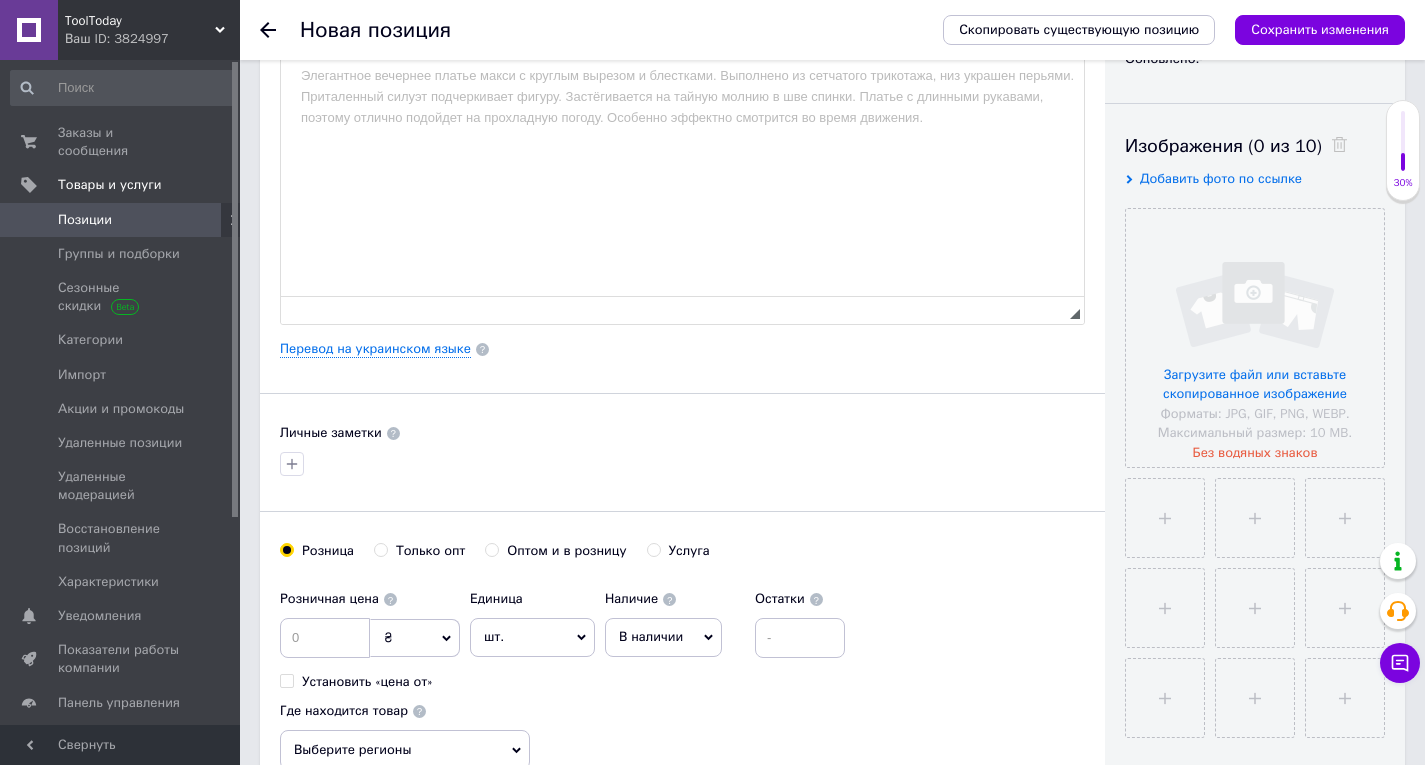 scroll, scrollTop: 300, scrollLeft: 0, axis: vertical 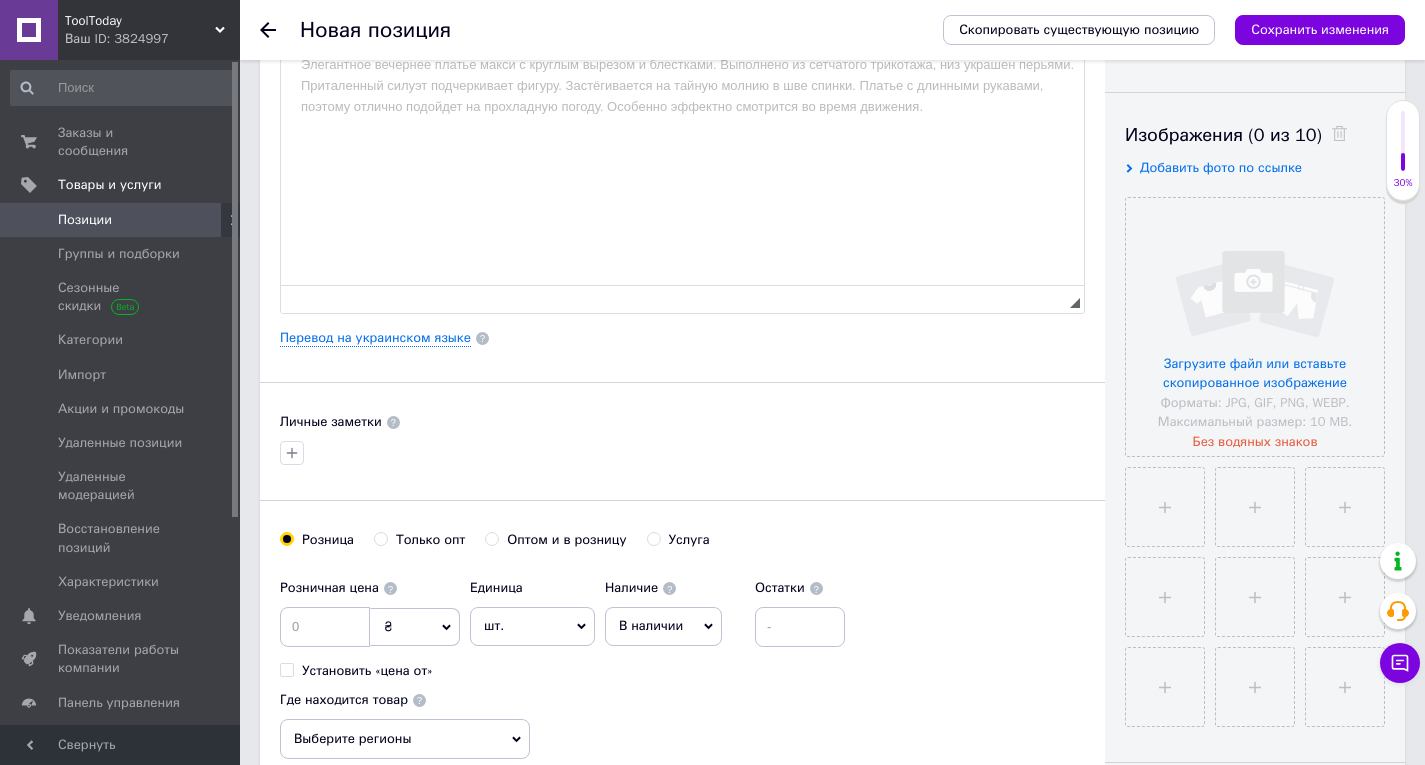 type on "Полировальная шлифмашина Einhell  CC-PO 1100/1E" 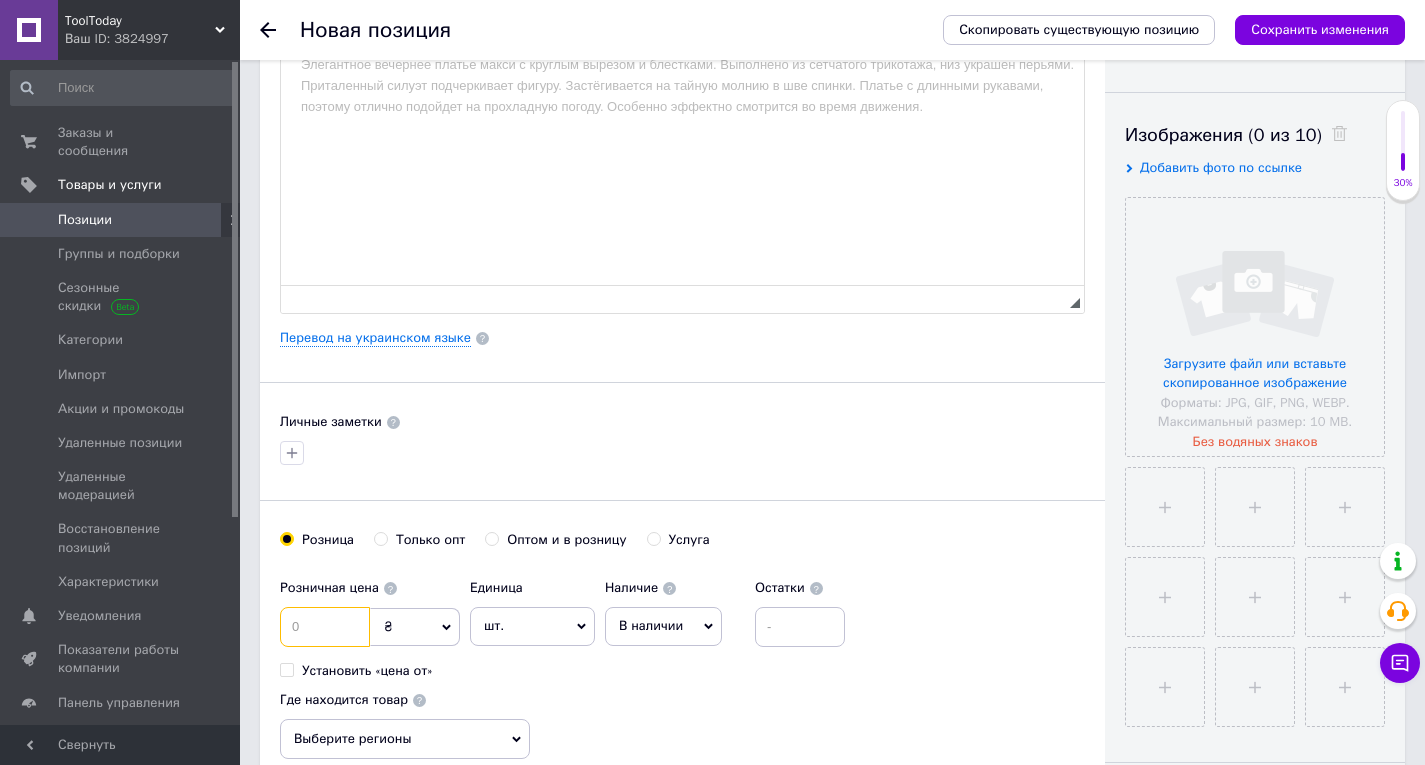 click at bounding box center (325, 627) 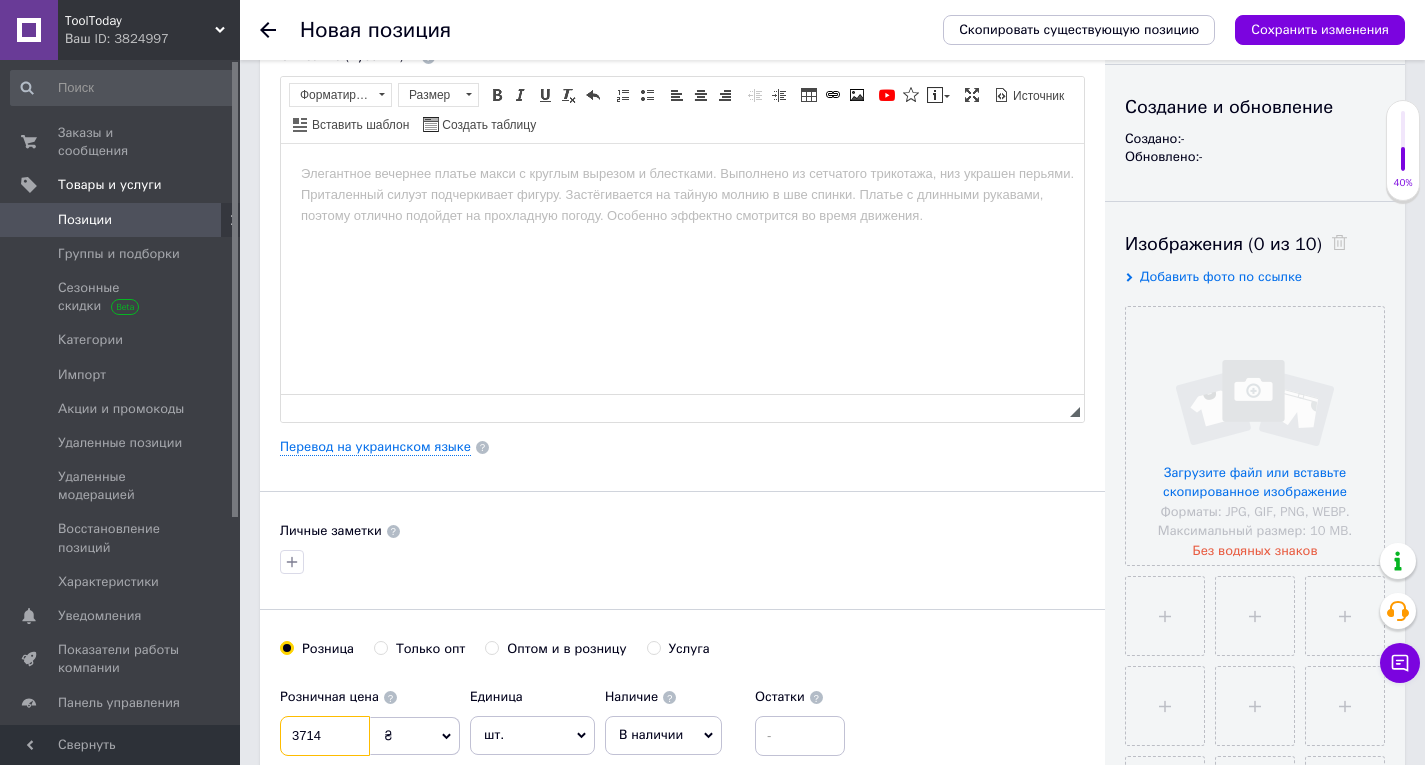 scroll, scrollTop: 0, scrollLeft: 0, axis: both 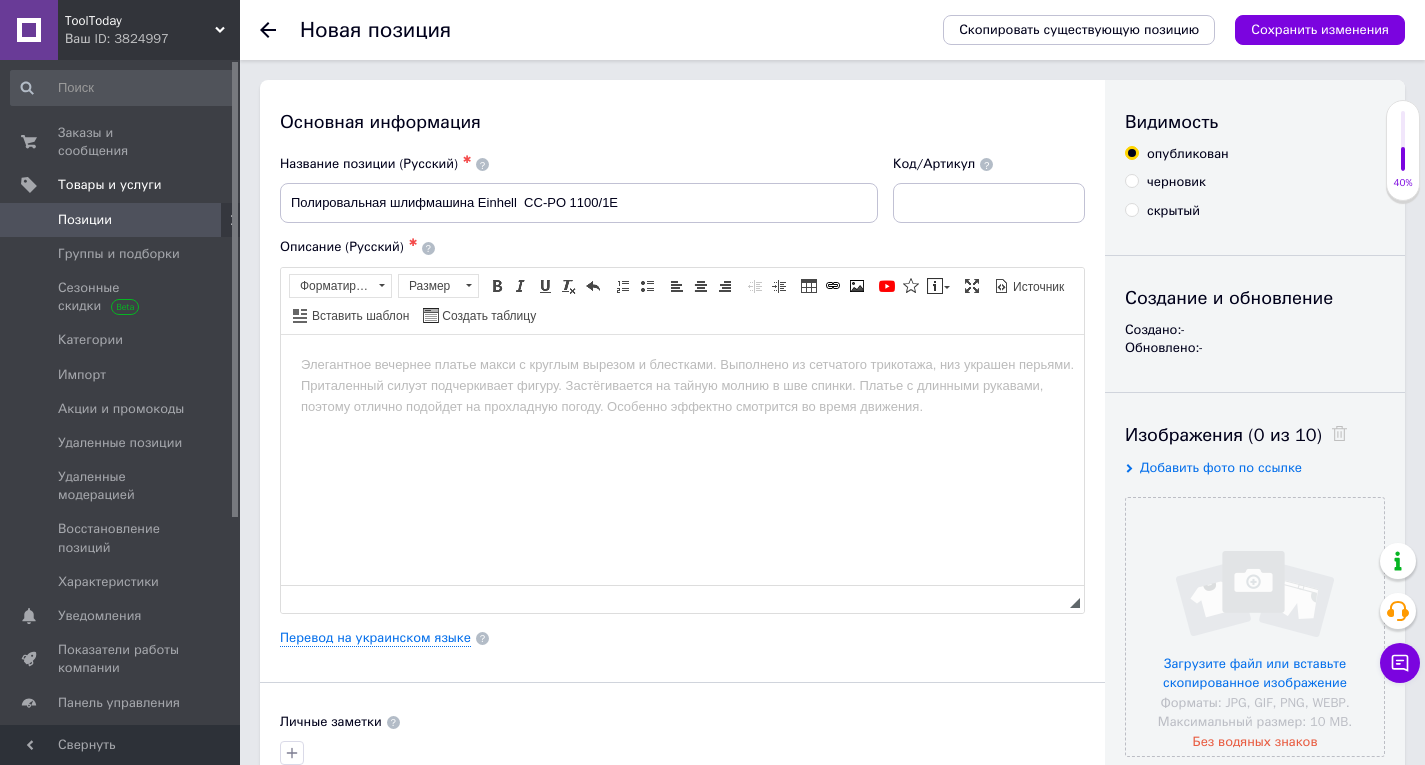 type on "3714" 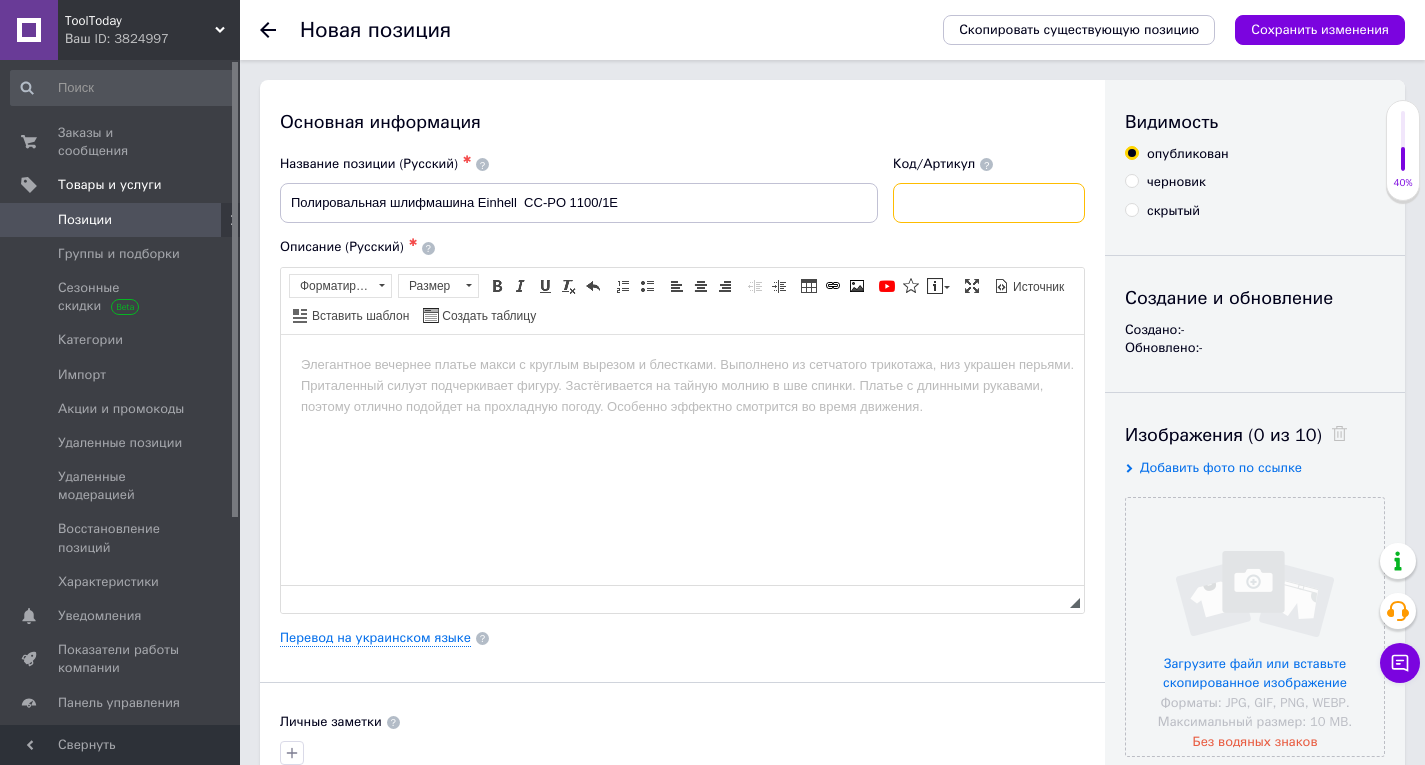 click at bounding box center [989, 203] 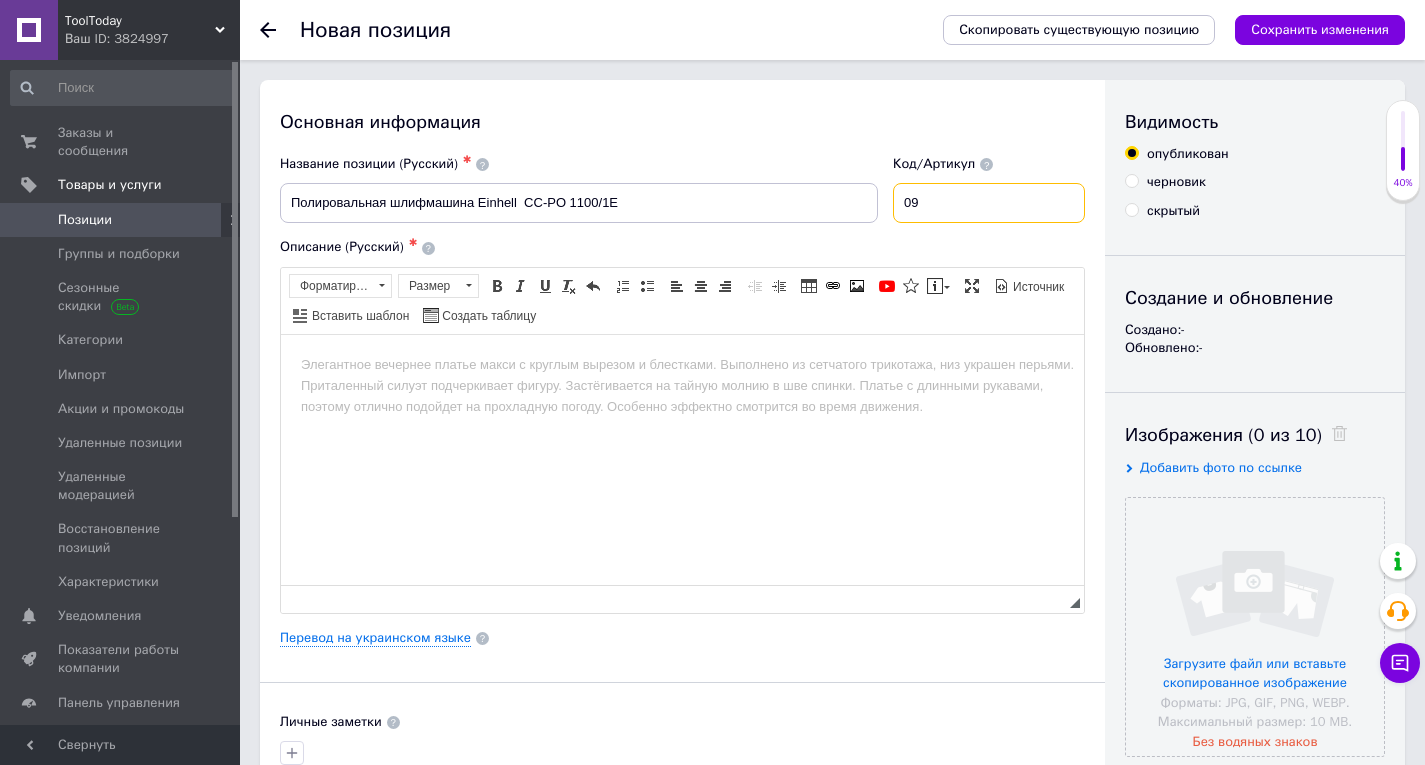 type on "0" 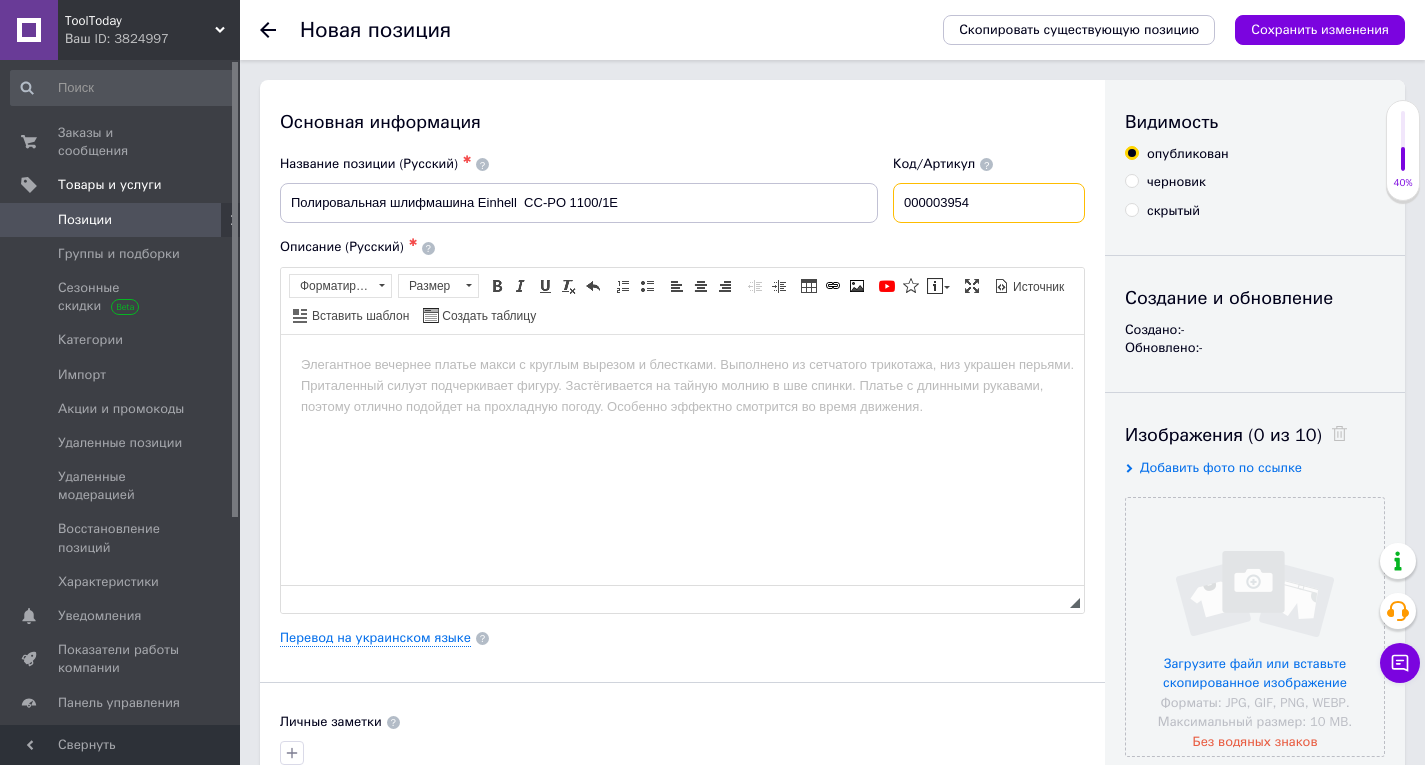 type on "000003954" 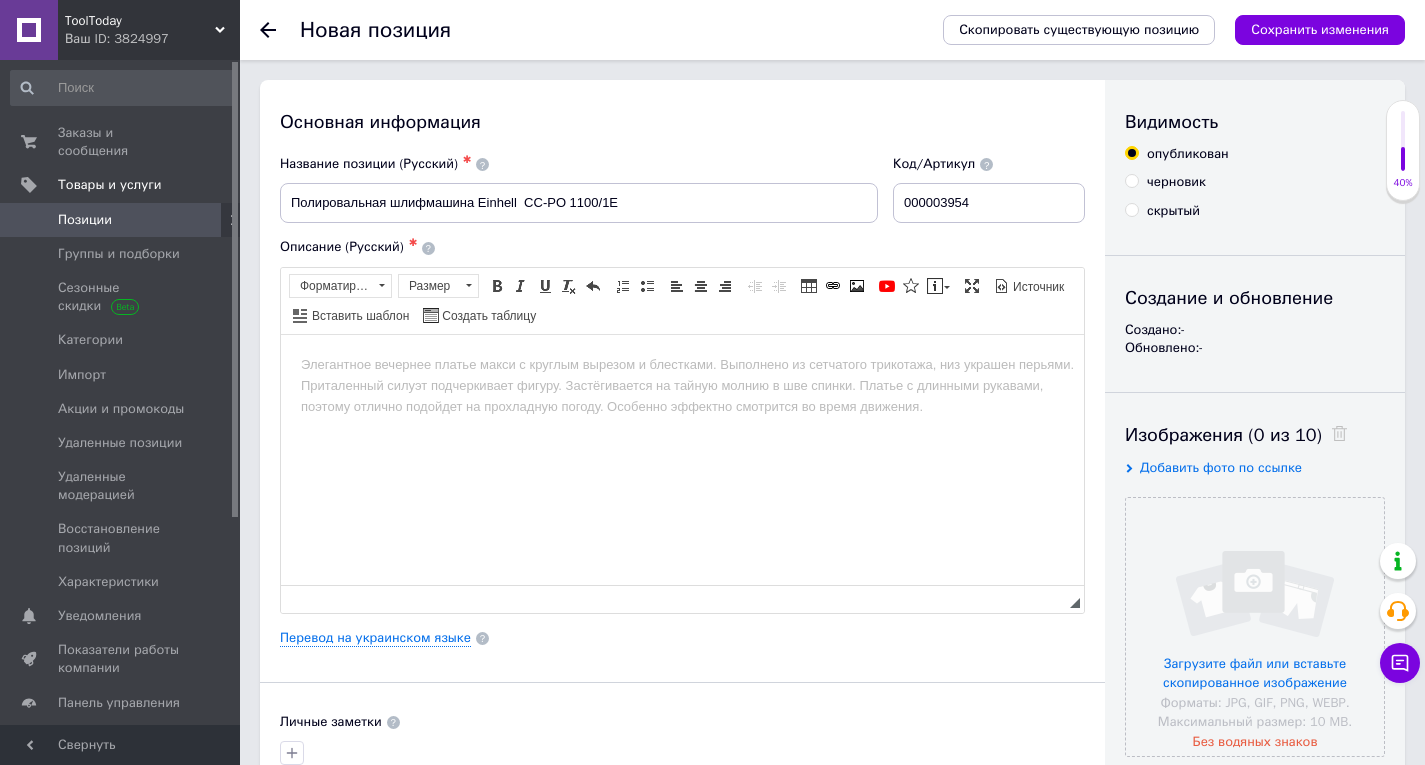click at bounding box center [682, 364] 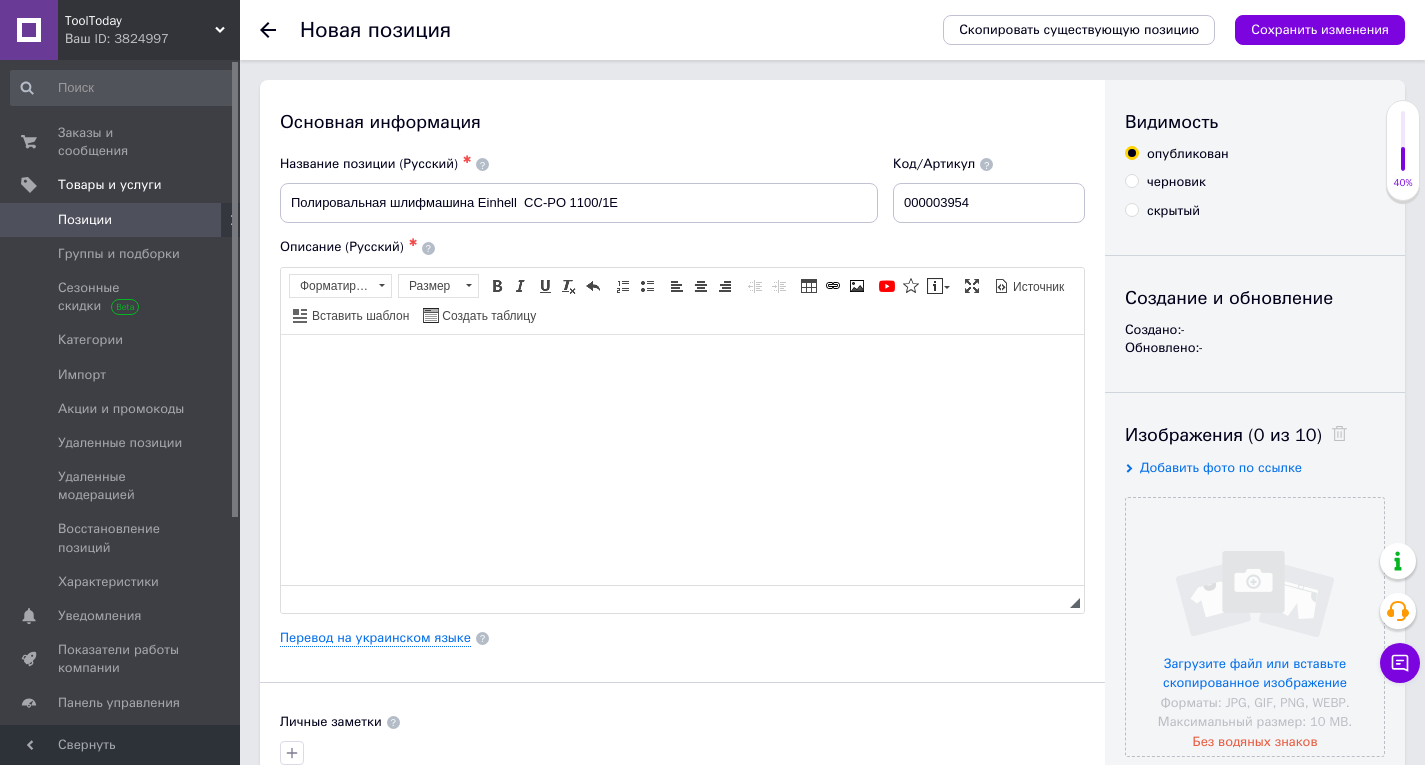 click at bounding box center (682, 364) 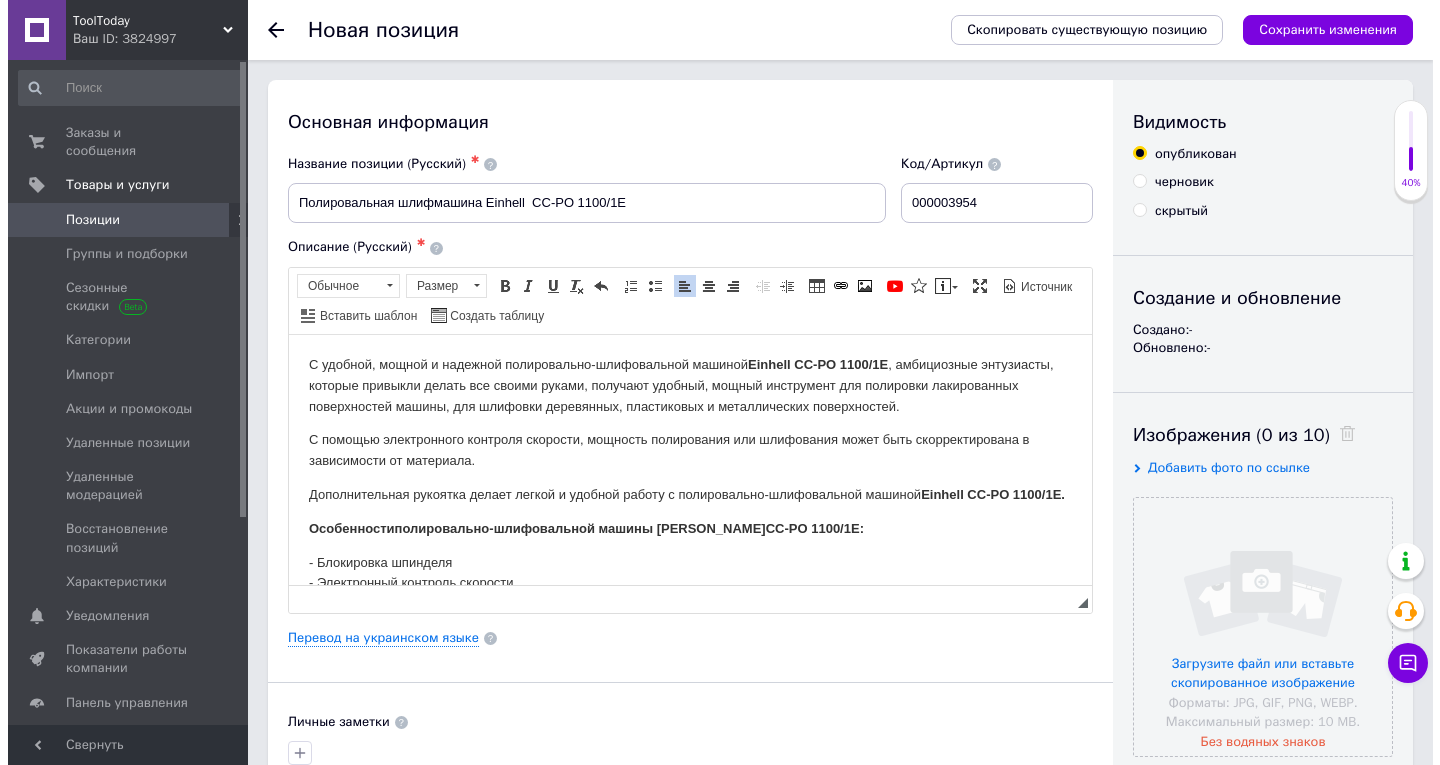 scroll, scrollTop: 599, scrollLeft: 0, axis: vertical 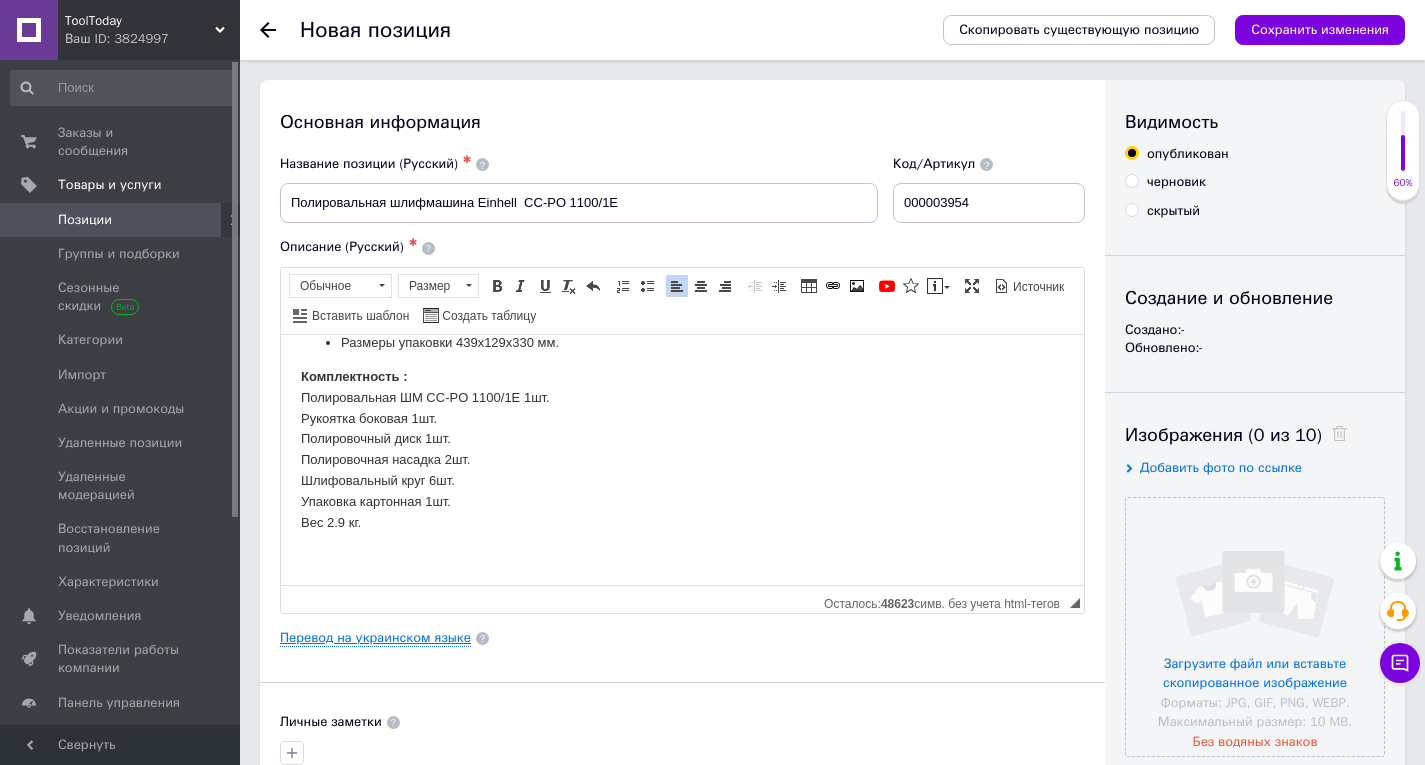 click on "Перевод на украинском языке" at bounding box center [375, 638] 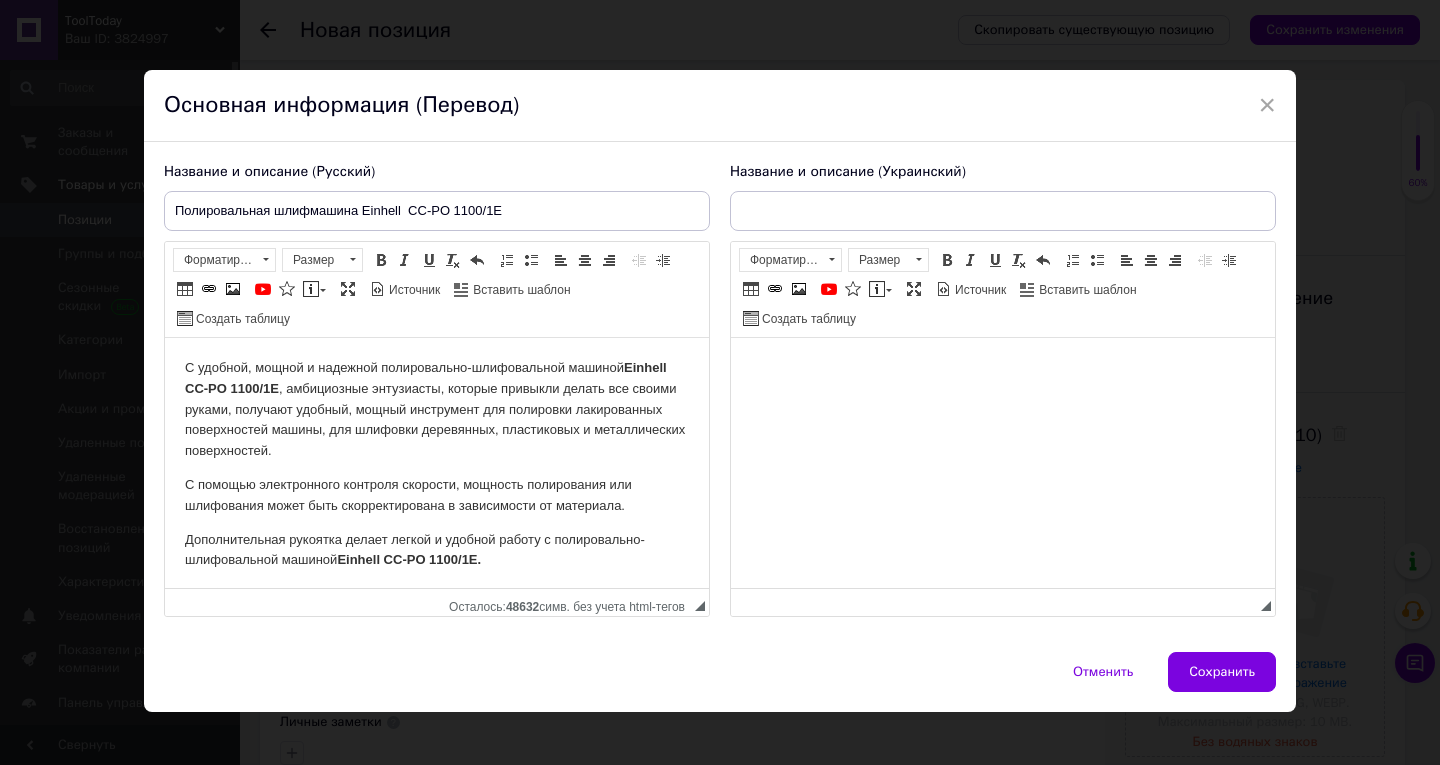 scroll, scrollTop: 0, scrollLeft: 0, axis: both 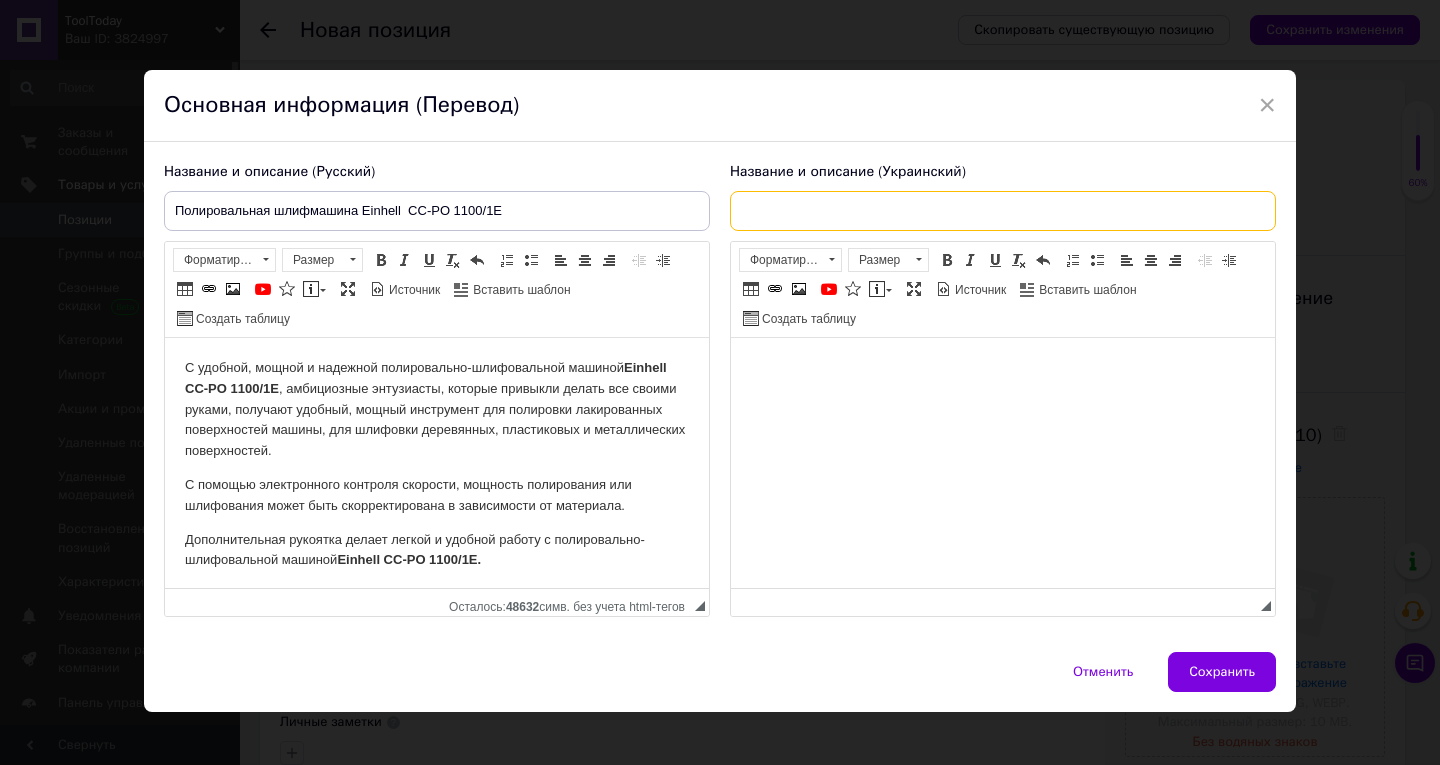 click at bounding box center (1003, 211) 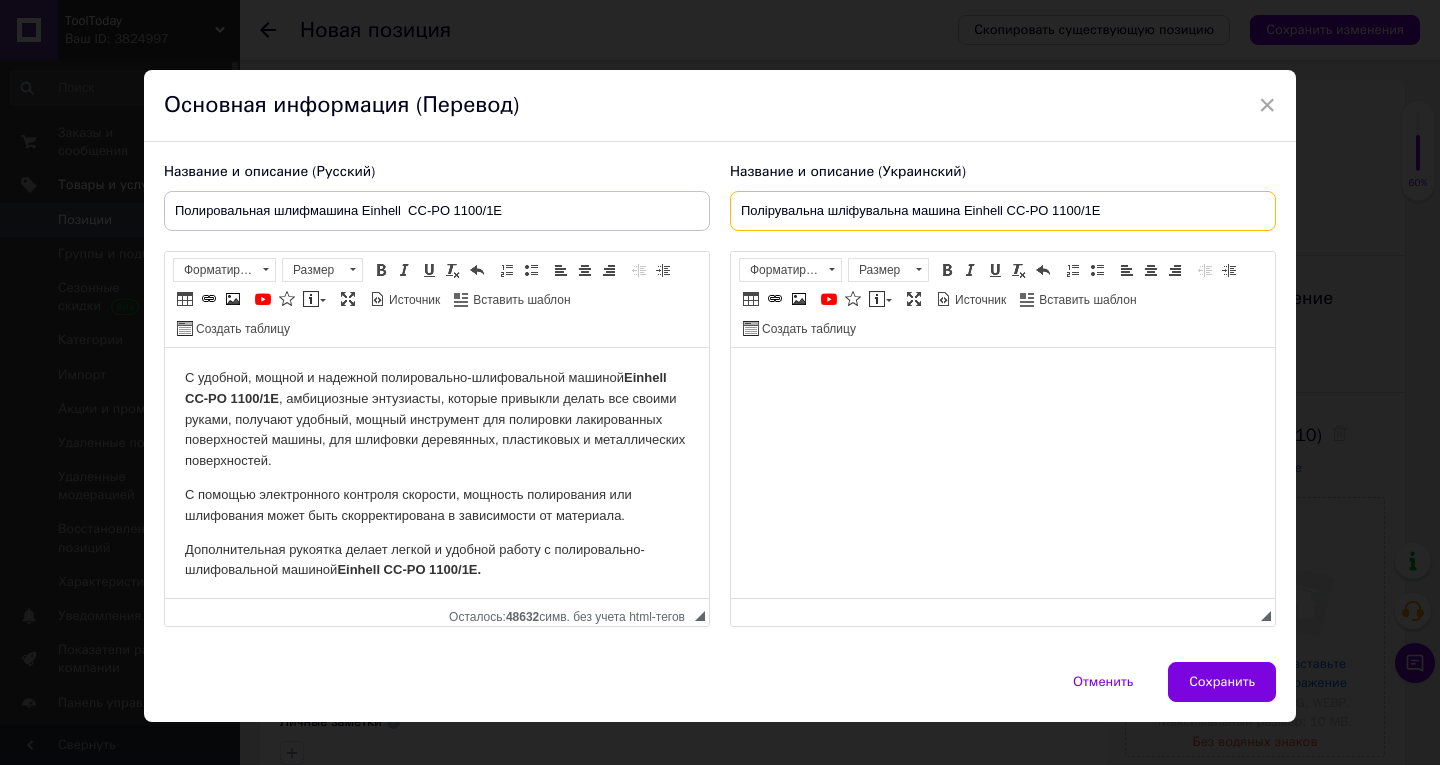 type on "Полірувальна шліфувальна машина Einhell CC-PO 1100/1E" 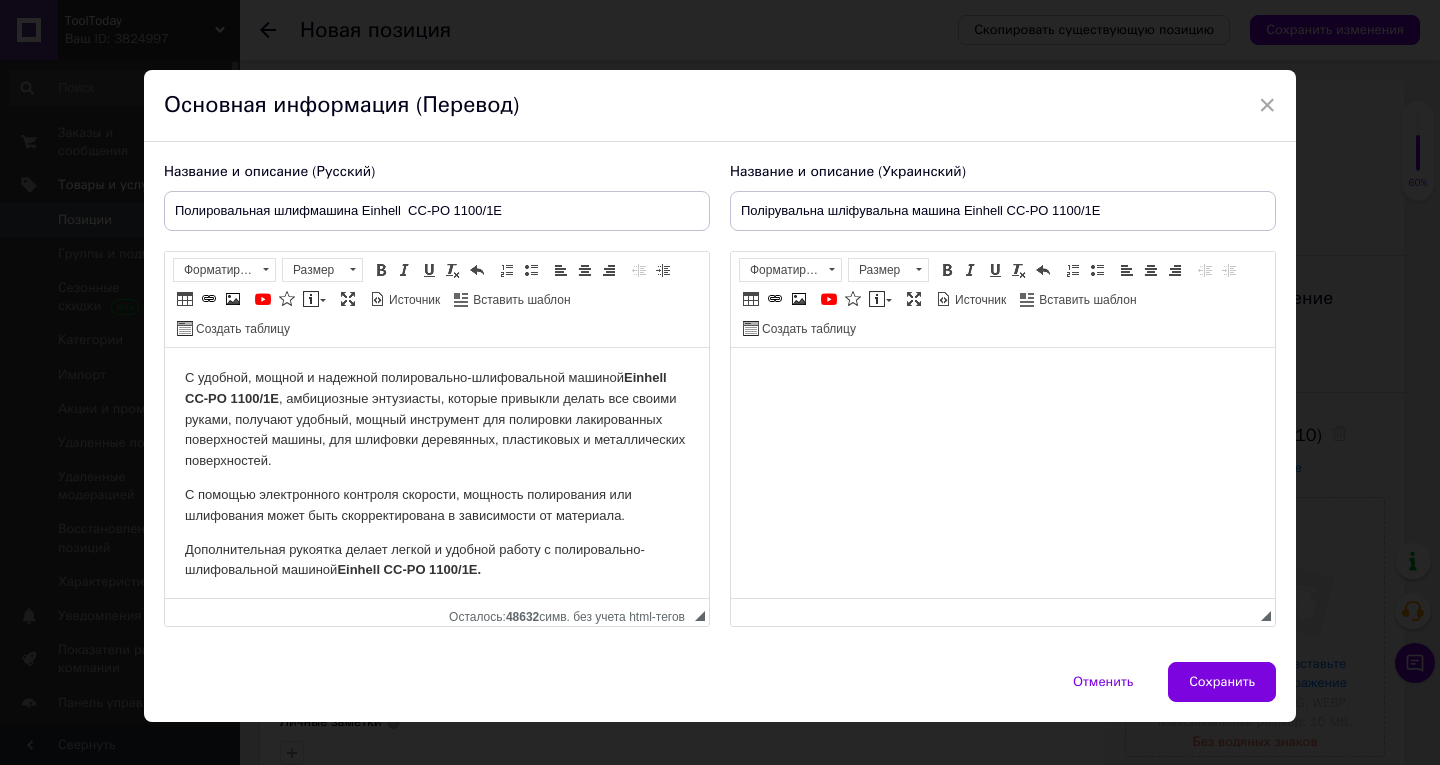 click at bounding box center (1003, 378) 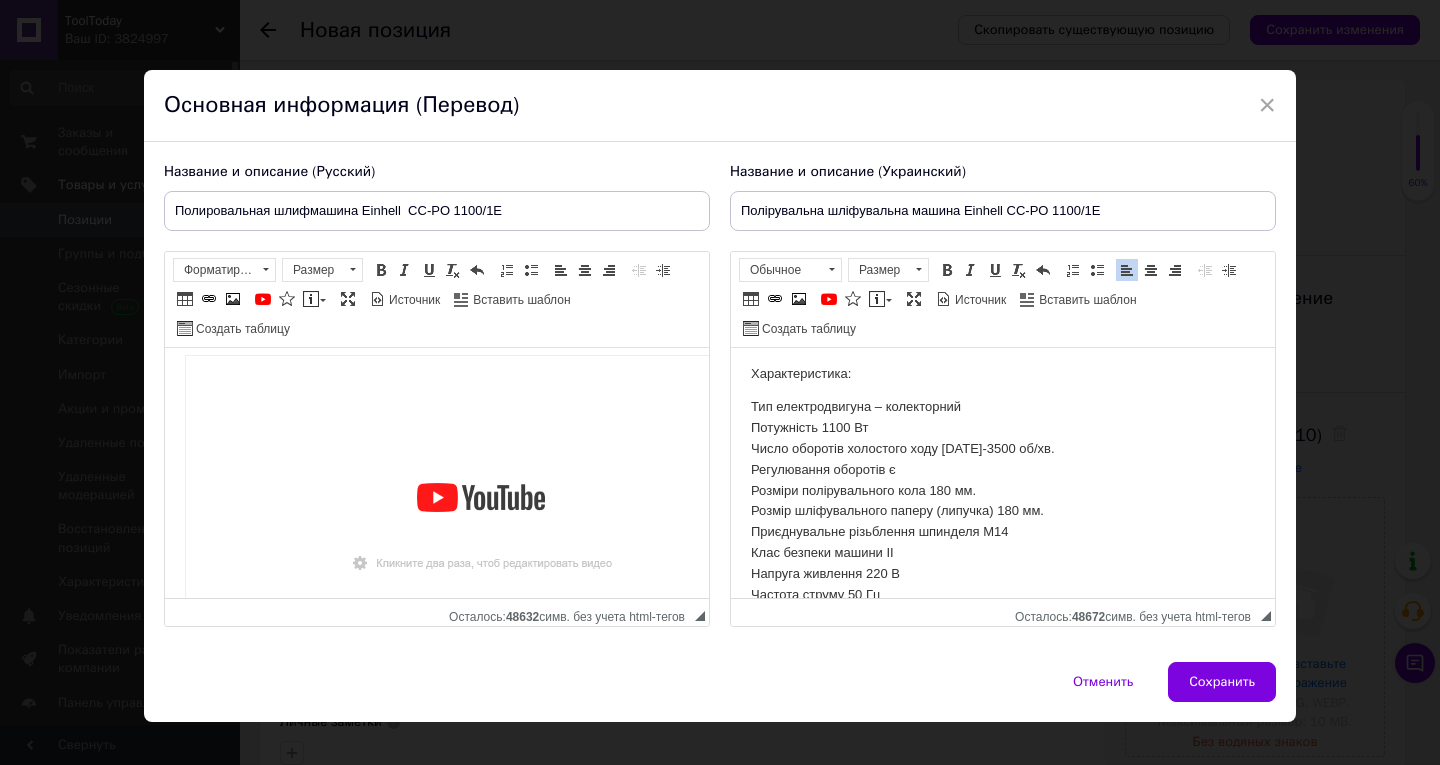 scroll, scrollTop: 1022, scrollLeft: 0, axis: vertical 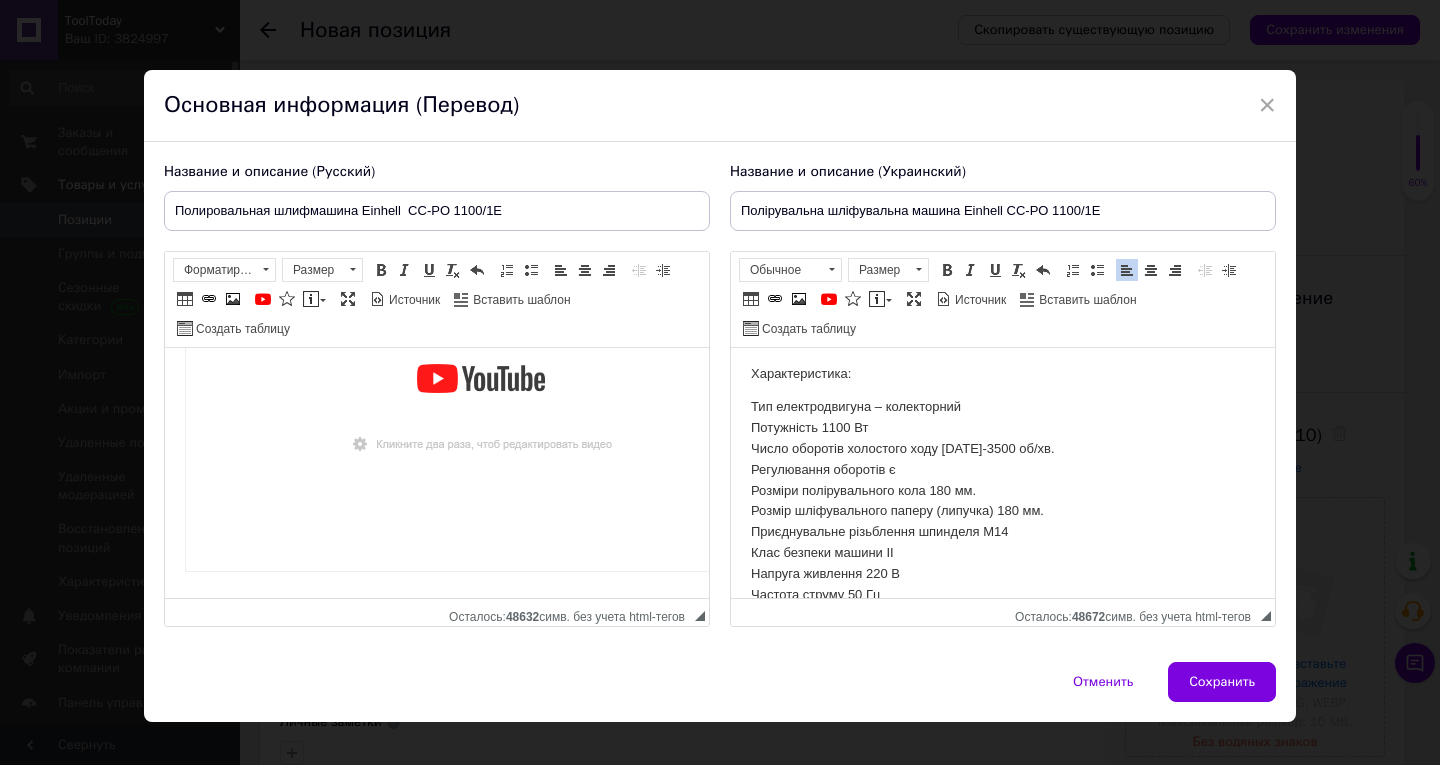 click at bounding box center (481, 403) 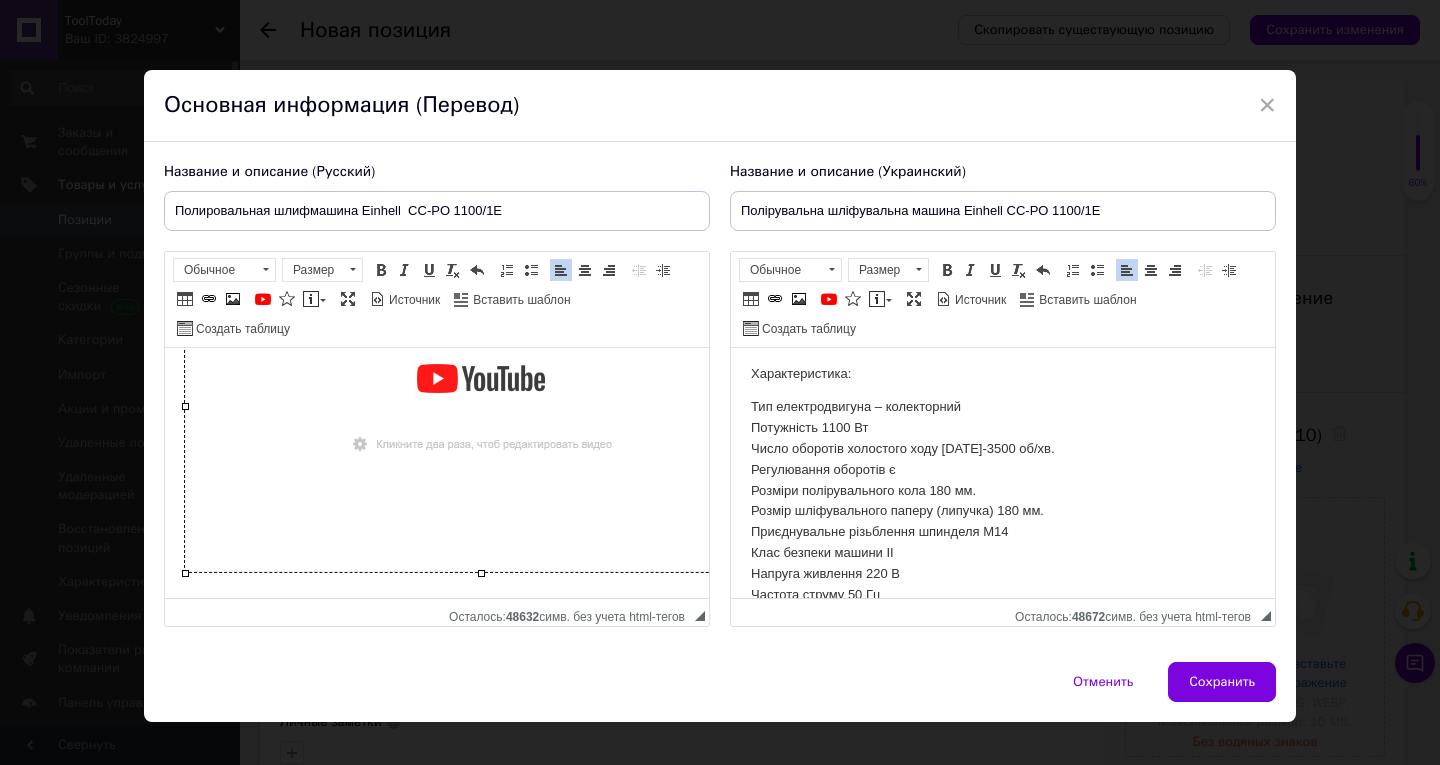 click at bounding box center (481, 403) 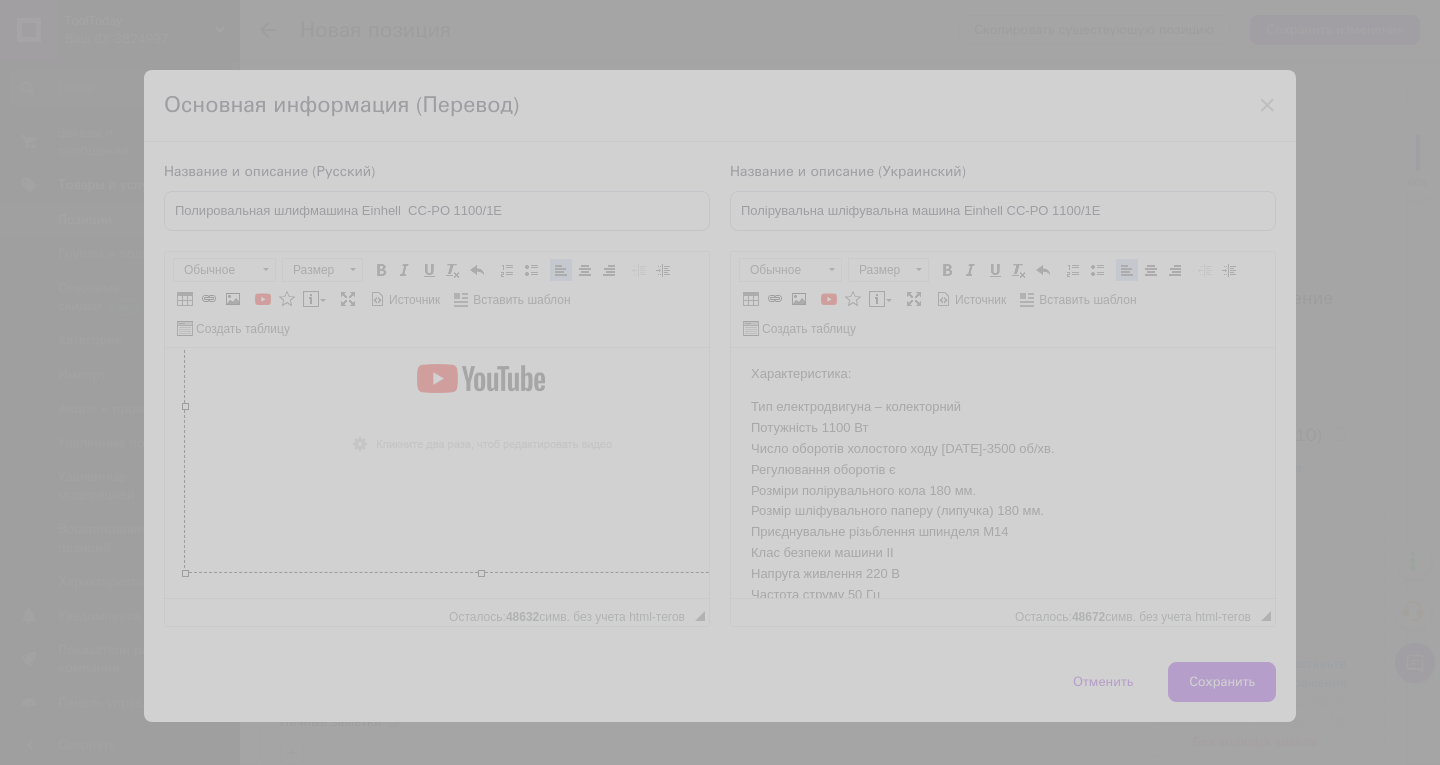 type on "590.99" 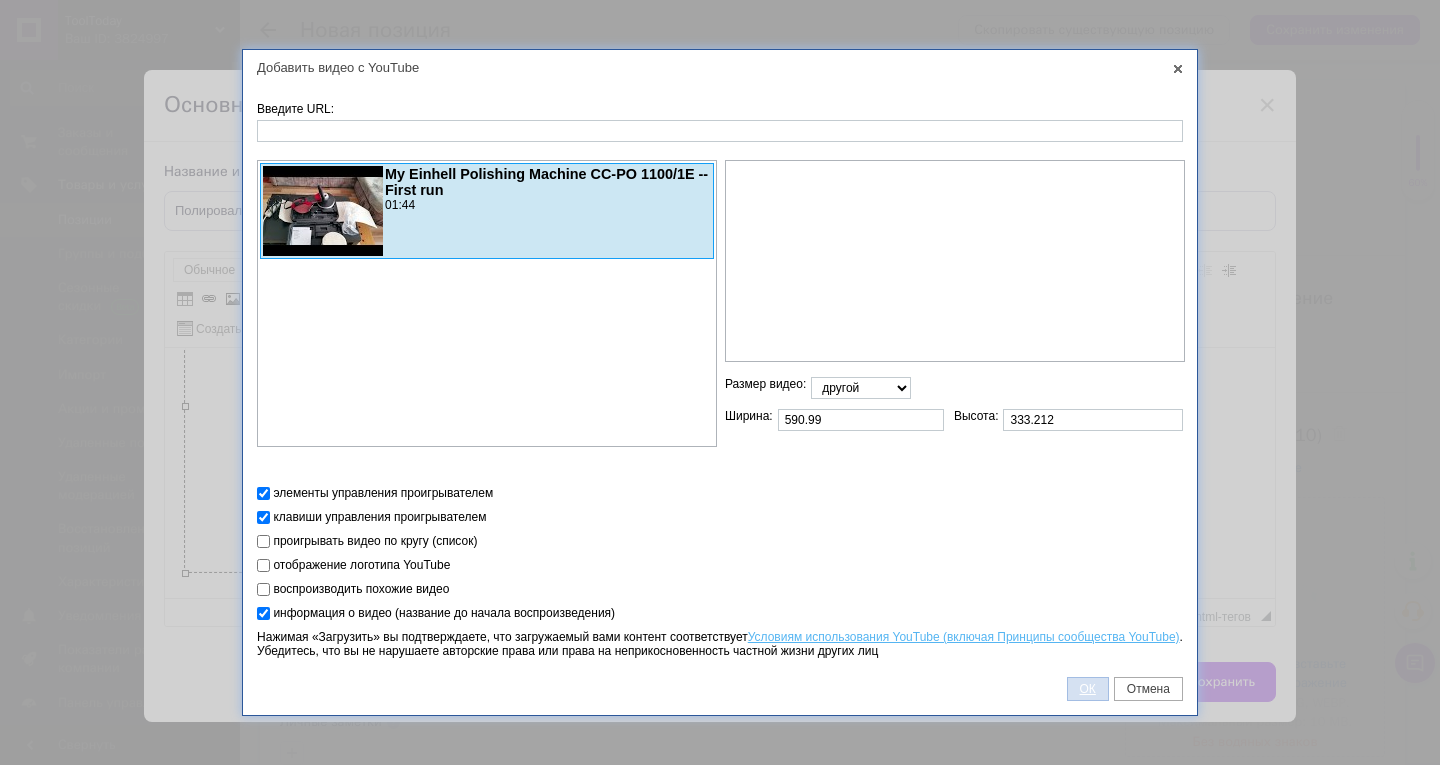 click on "ОК" at bounding box center [1088, 689] 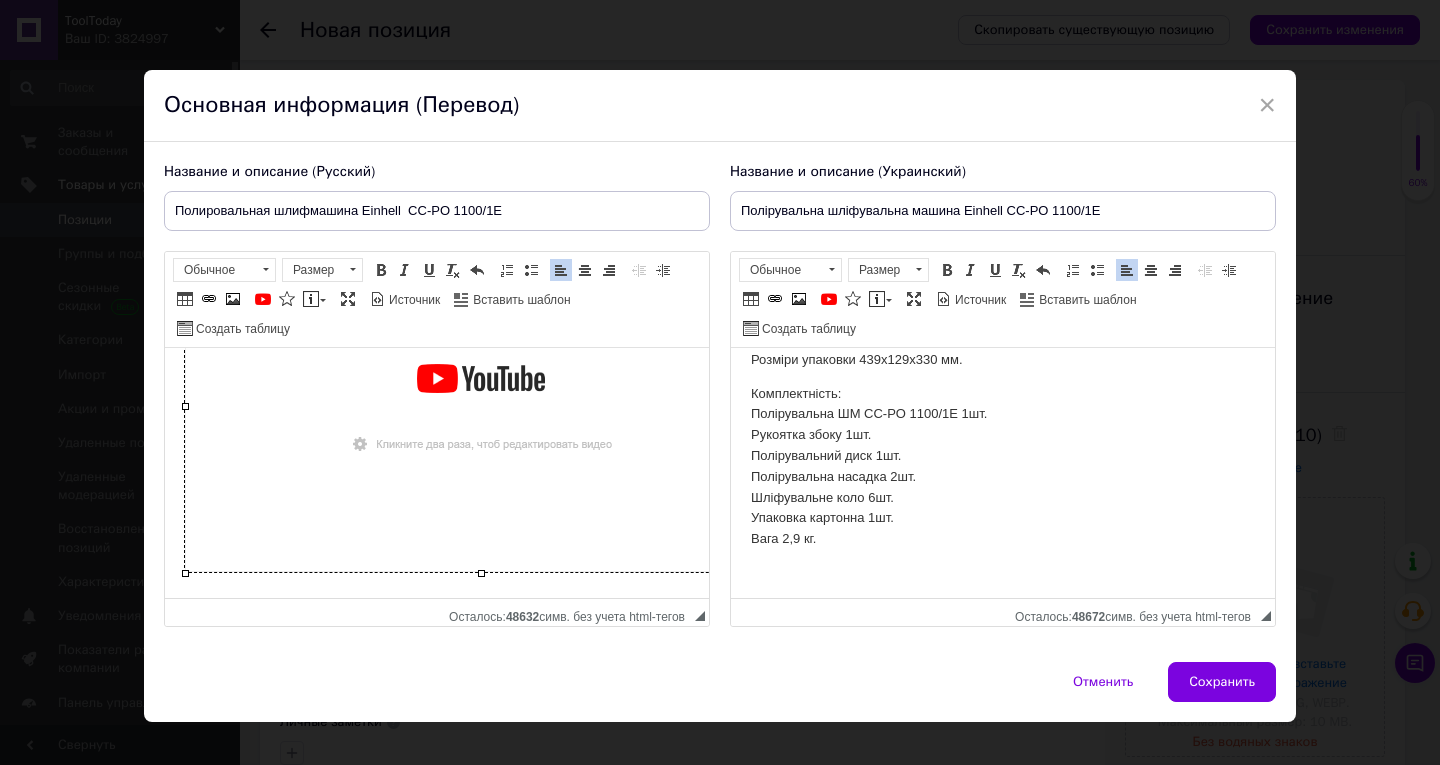 scroll, scrollTop: 643, scrollLeft: 0, axis: vertical 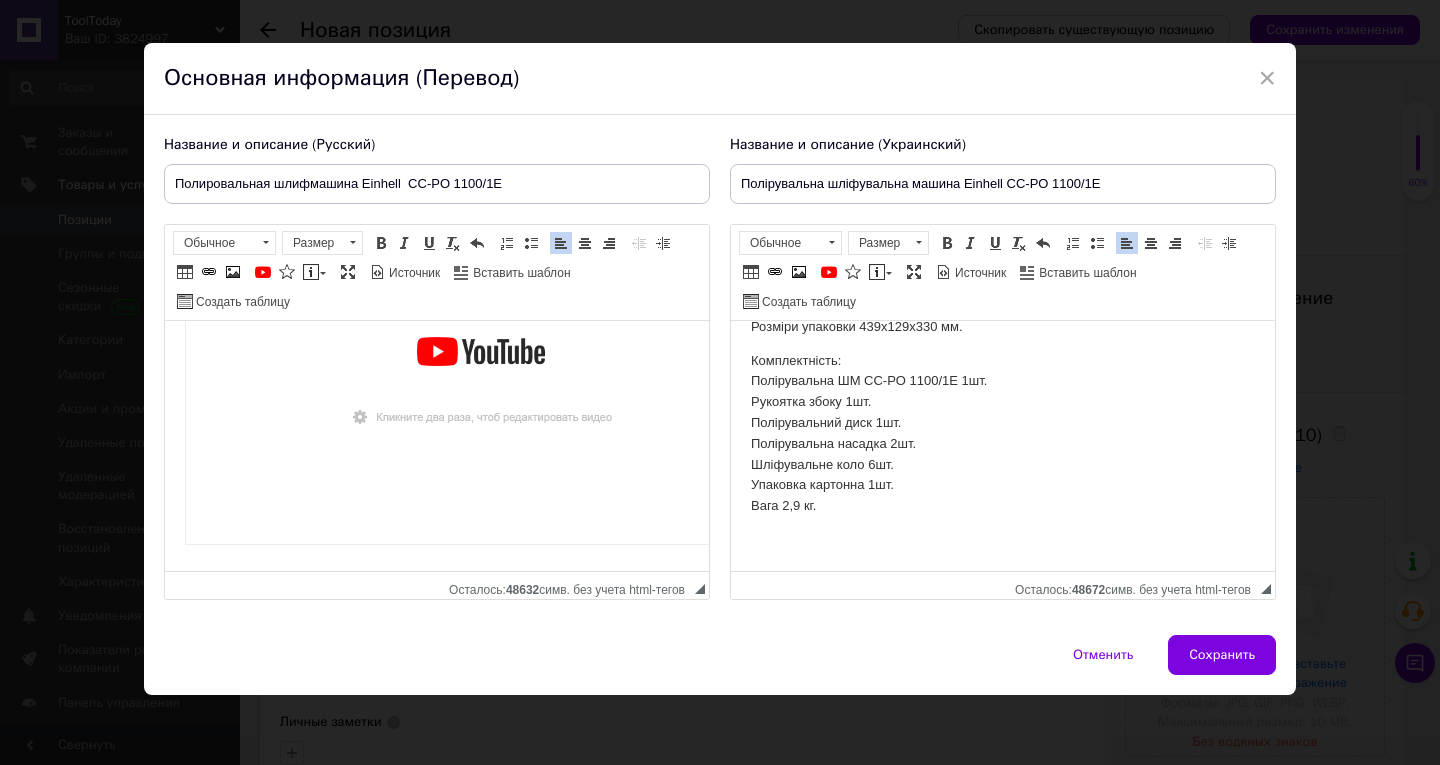 click on "Зі зручною, потужною та надійною полірувально-шліфувальною машиною Einhell CC-PO 1100/1E, амбітні ентузіасти, які звикли робити все своїми руками, отримують зручний, потужний інструмент для полірування лакованих поверхонь машини, для шліфування дерев'яних, пластикових та металевих поверхонь. За допомогою електронного контролю швидкості потужність полірування або шліфування може бути скоригована залежно від матеріалу. Додаткова рукоятка робить легкою та зручною роботу з полірувально-шліфувальною машиною Einhell CC-PO 1100/1E. - Блокування шпинделя Характеристика:" at bounding box center (1003, 124) 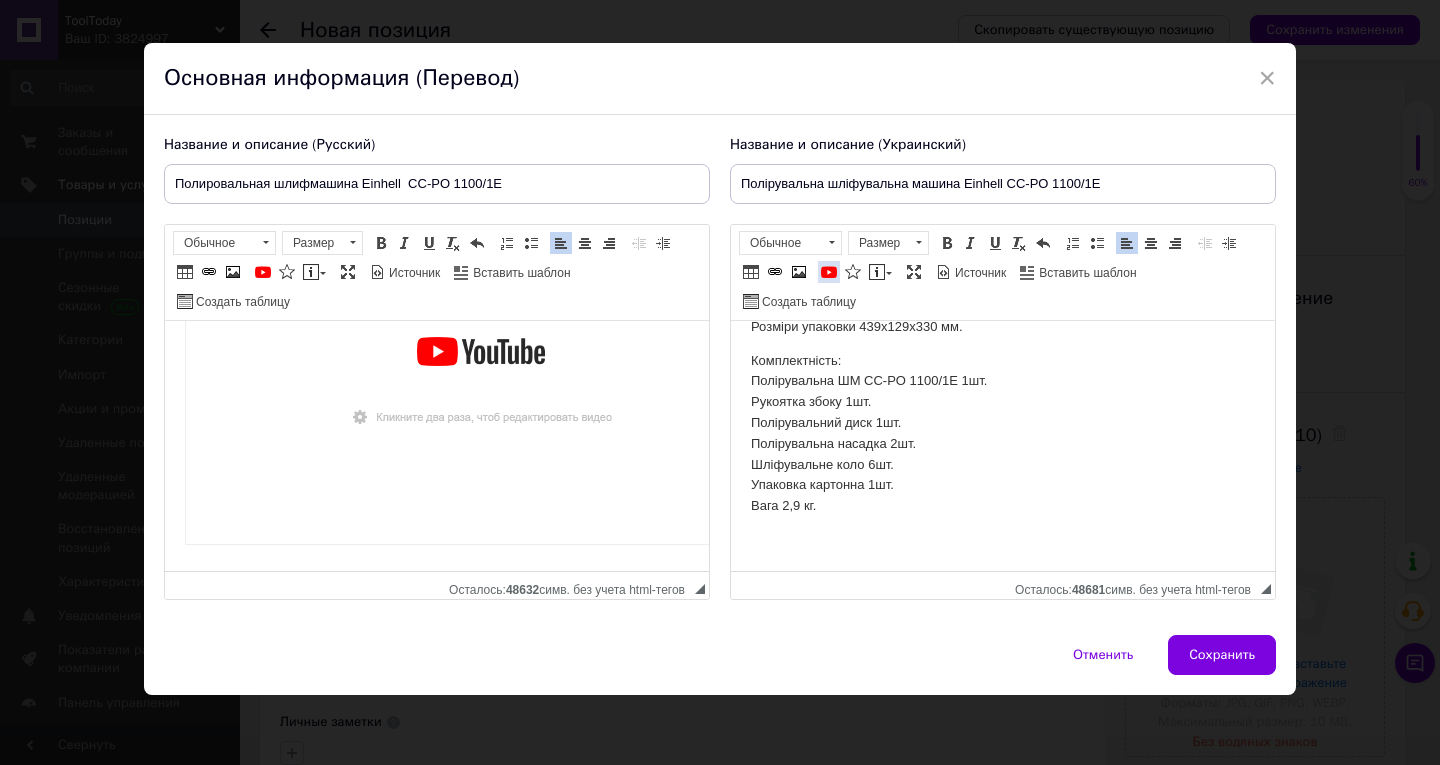 click at bounding box center (829, 272) 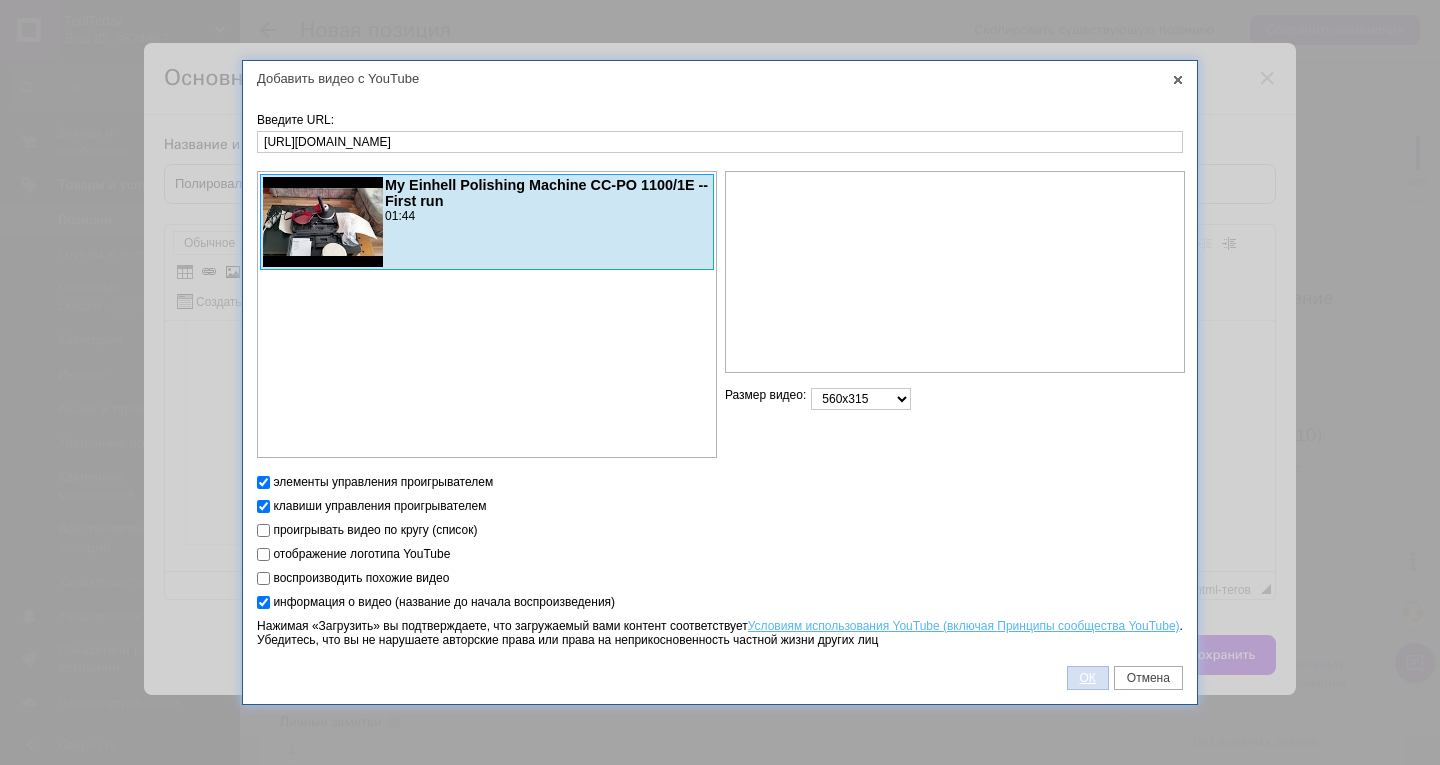type on "[URL][DOMAIN_NAME]" 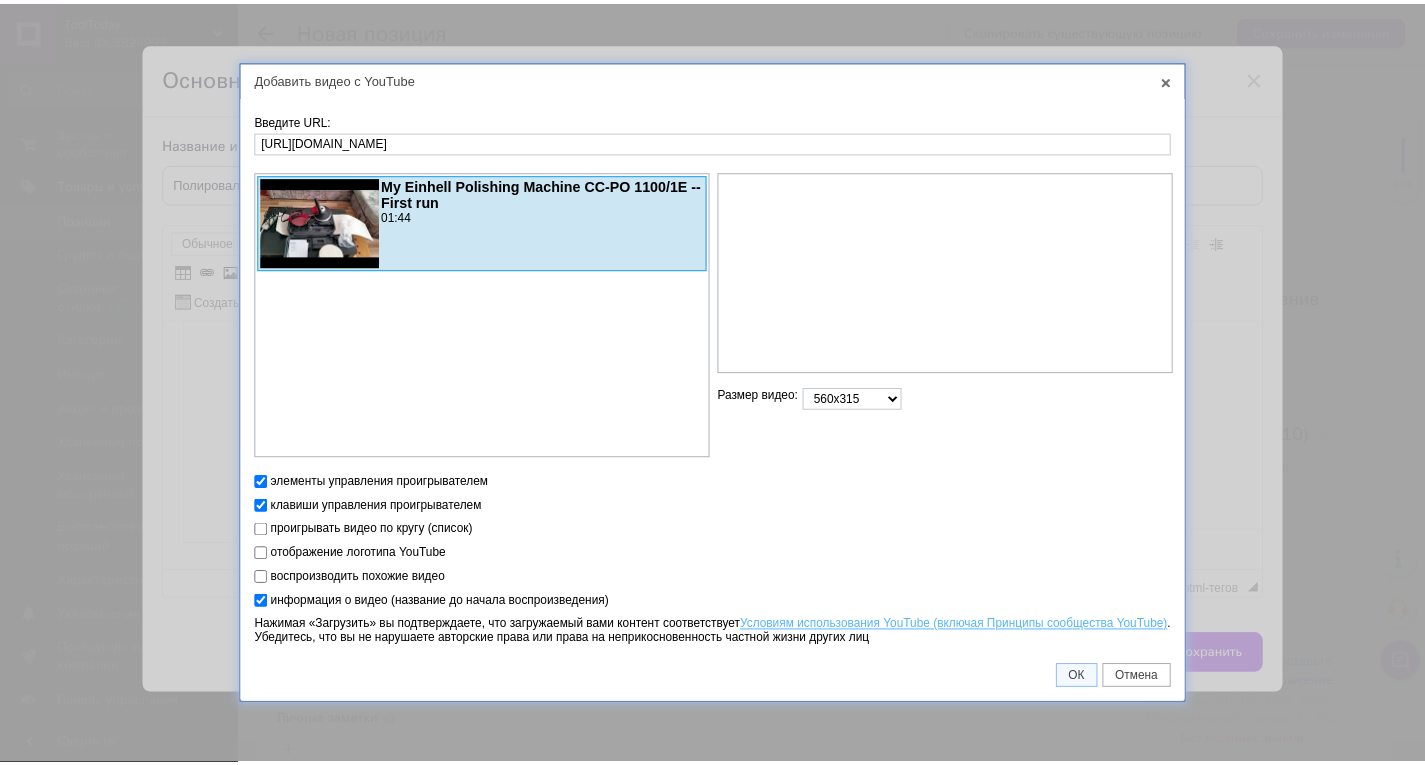 scroll, scrollTop: 958, scrollLeft: 0, axis: vertical 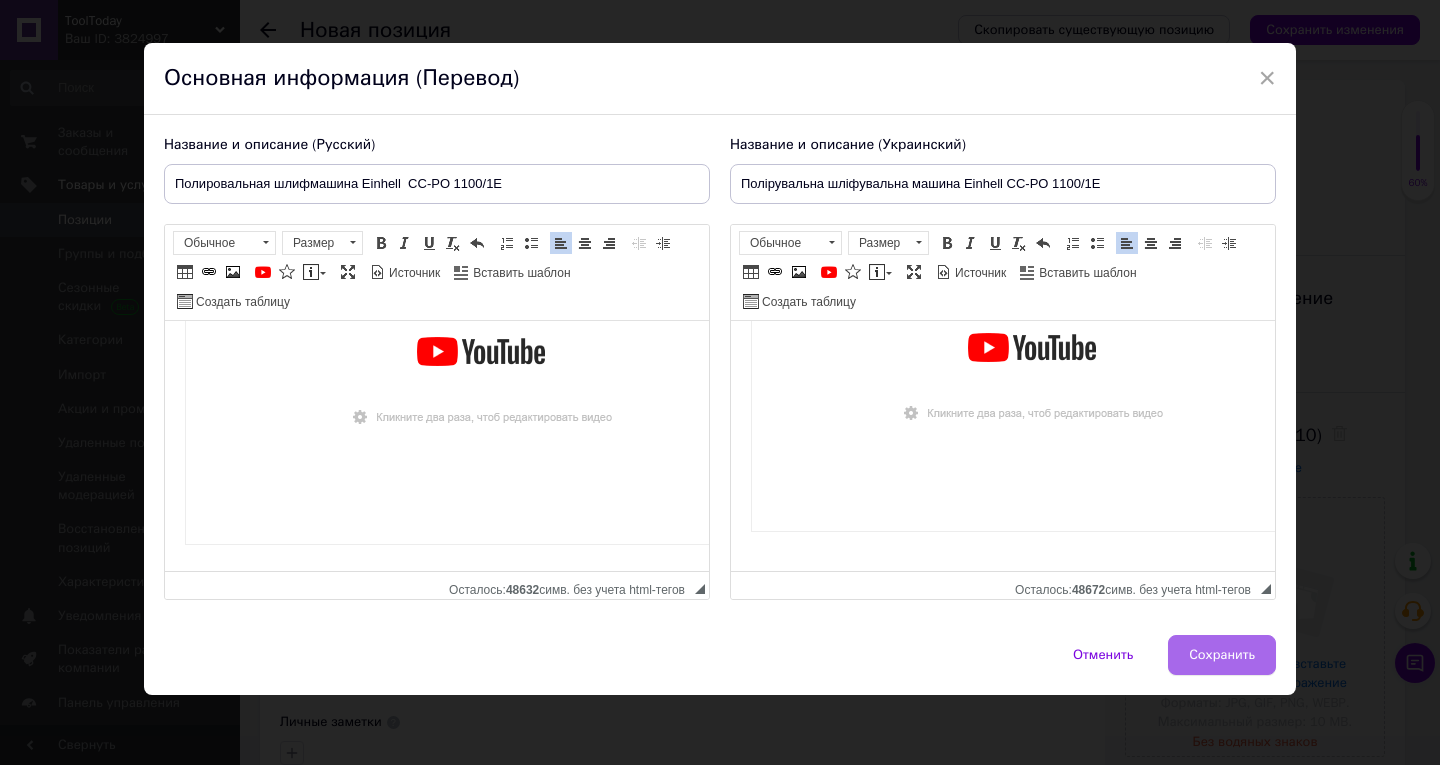 click on "Сохранить" at bounding box center (1222, 655) 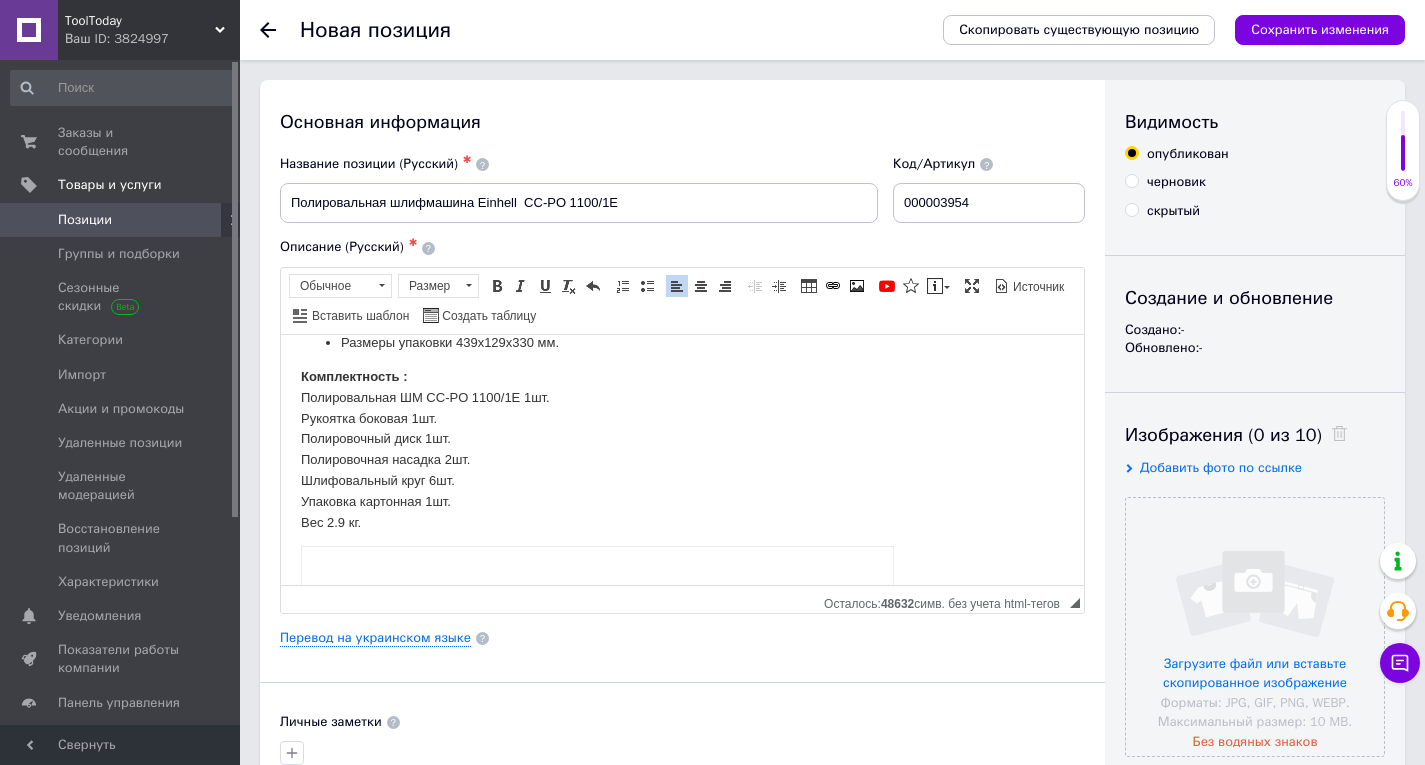scroll, scrollTop: 599, scrollLeft: 0, axis: vertical 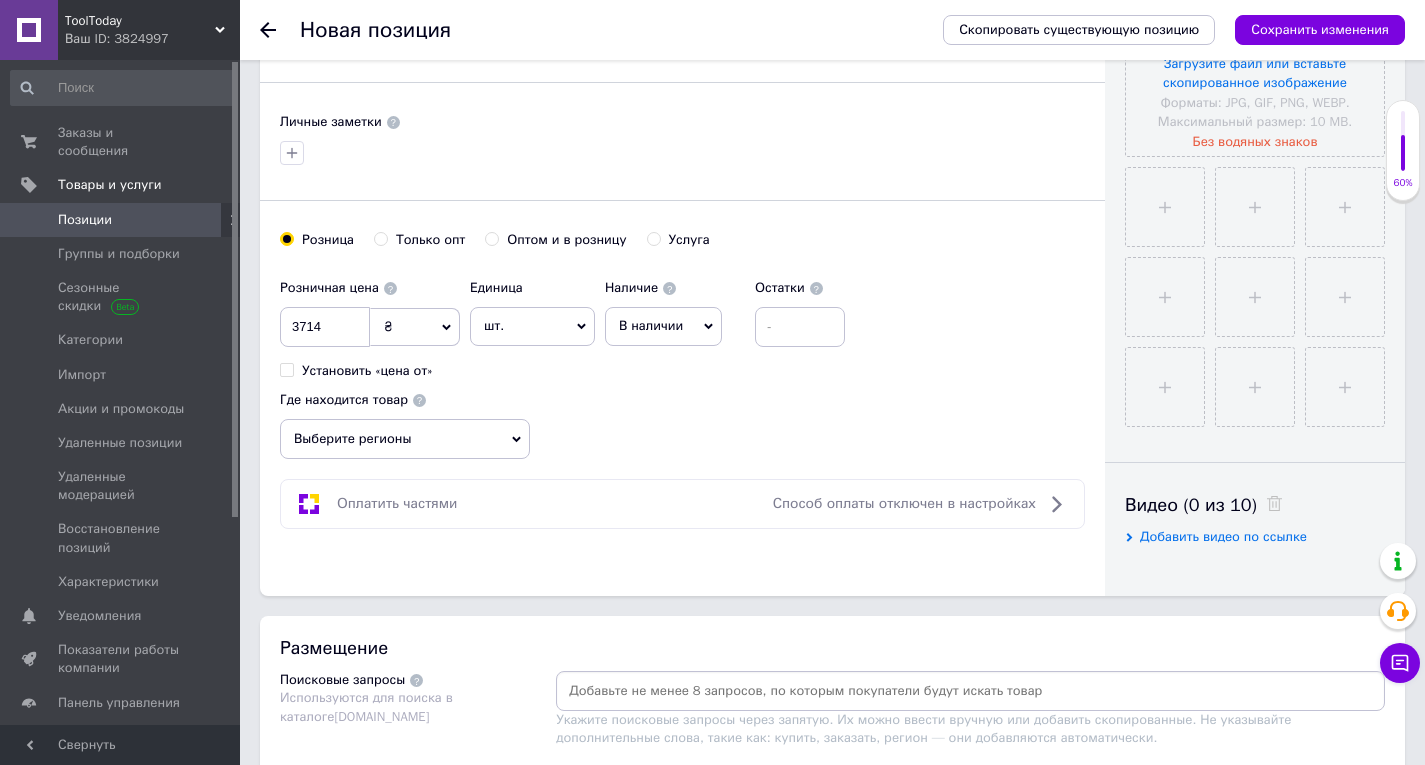 click on "Добавить видео по ссылке" at bounding box center [1223, 536] 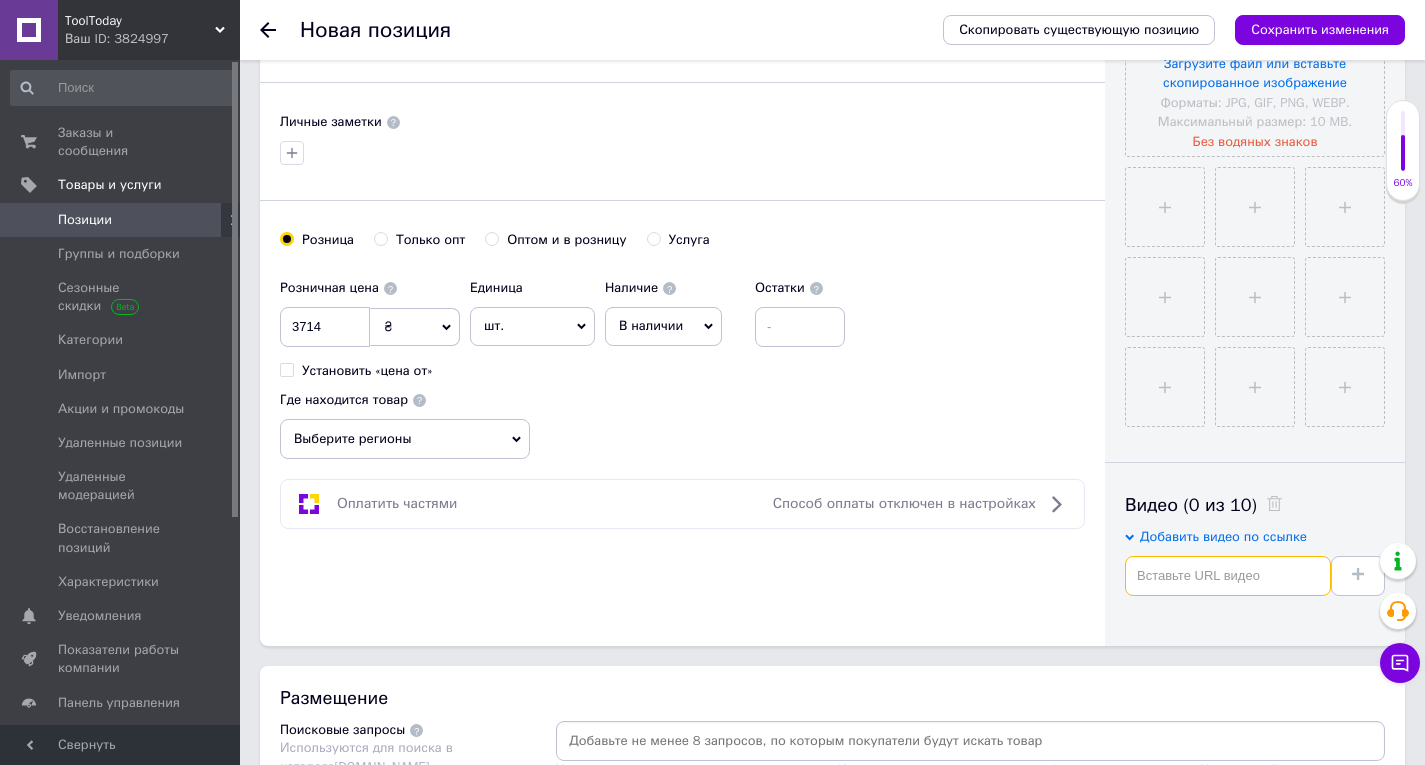 click at bounding box center [1228, 576] 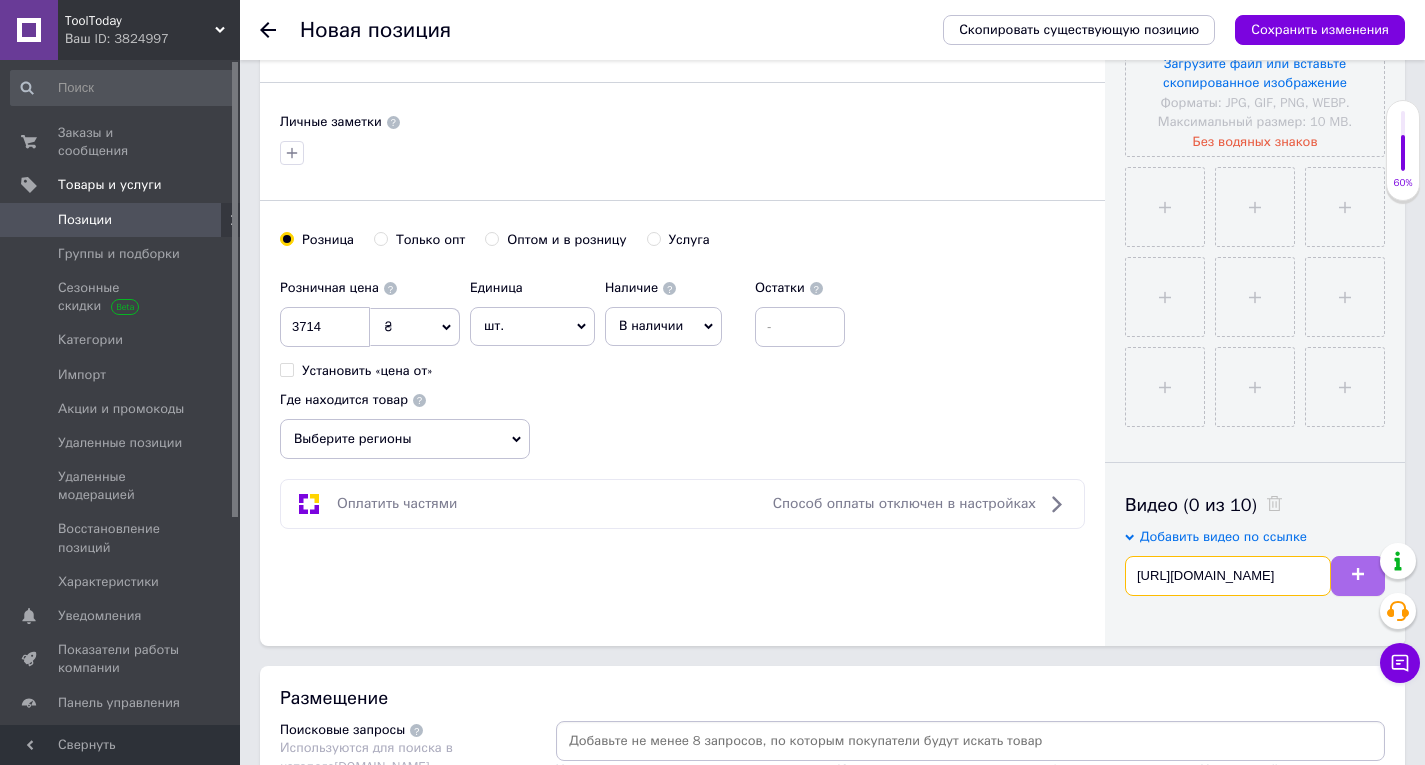 type on "[URL][DOMAIN_NAME]" 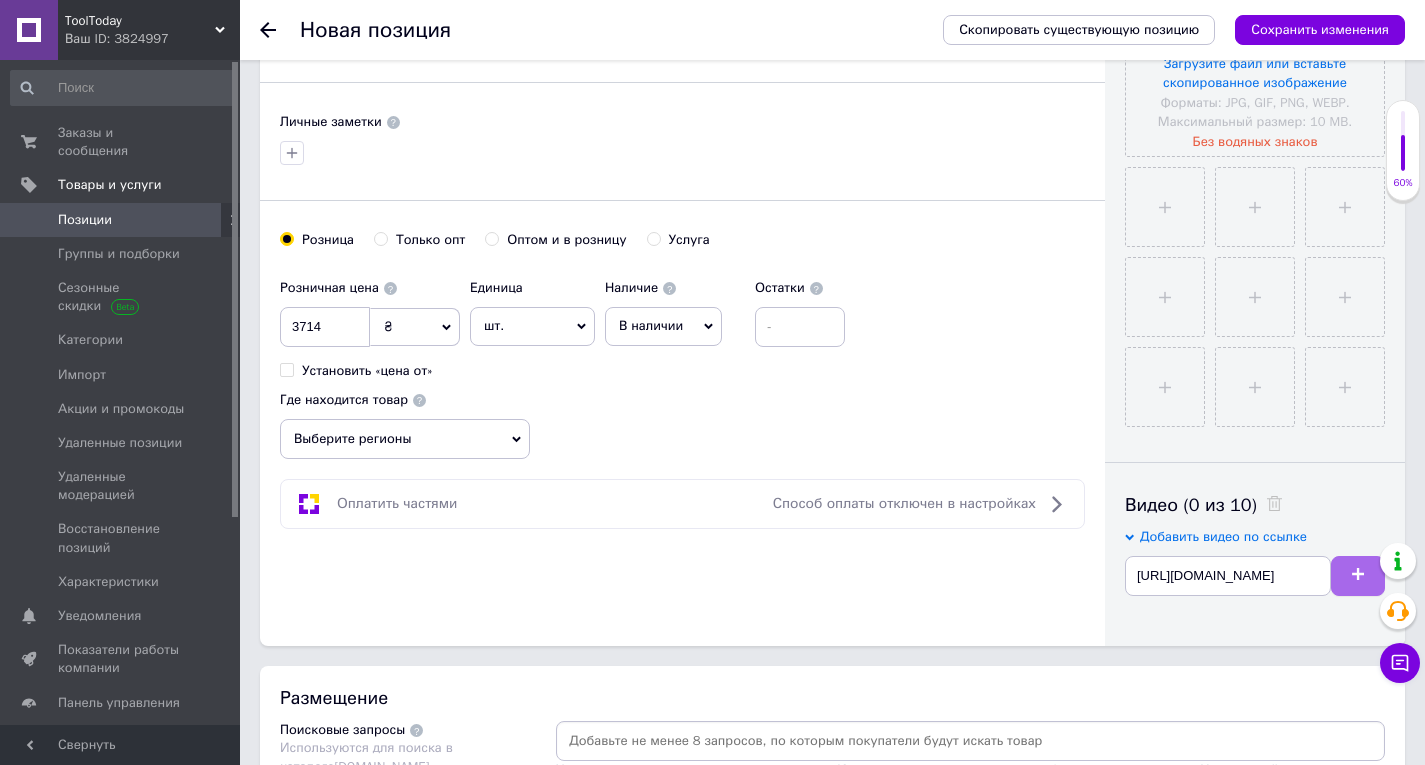 click at bounding box center [1358, 576] 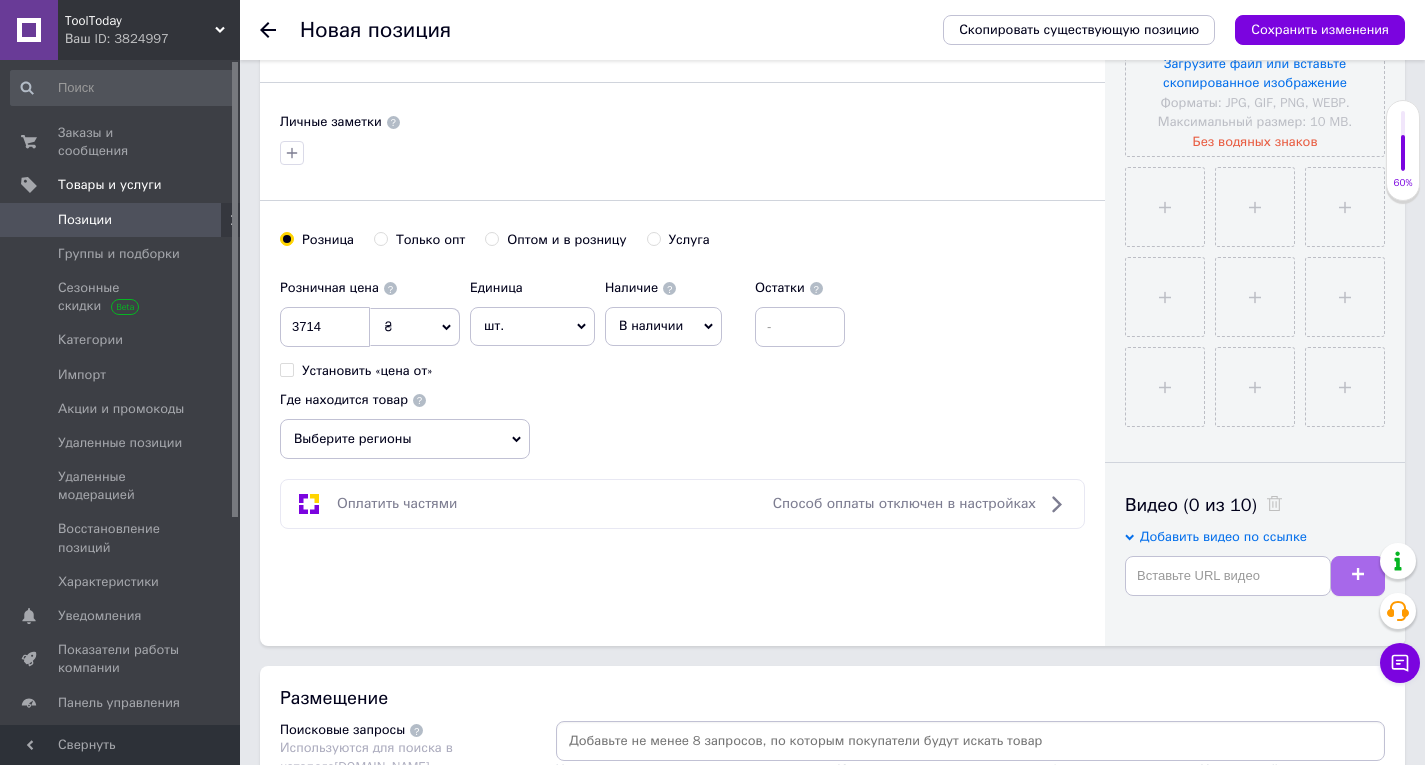 click at bounding box center [1358, 576] 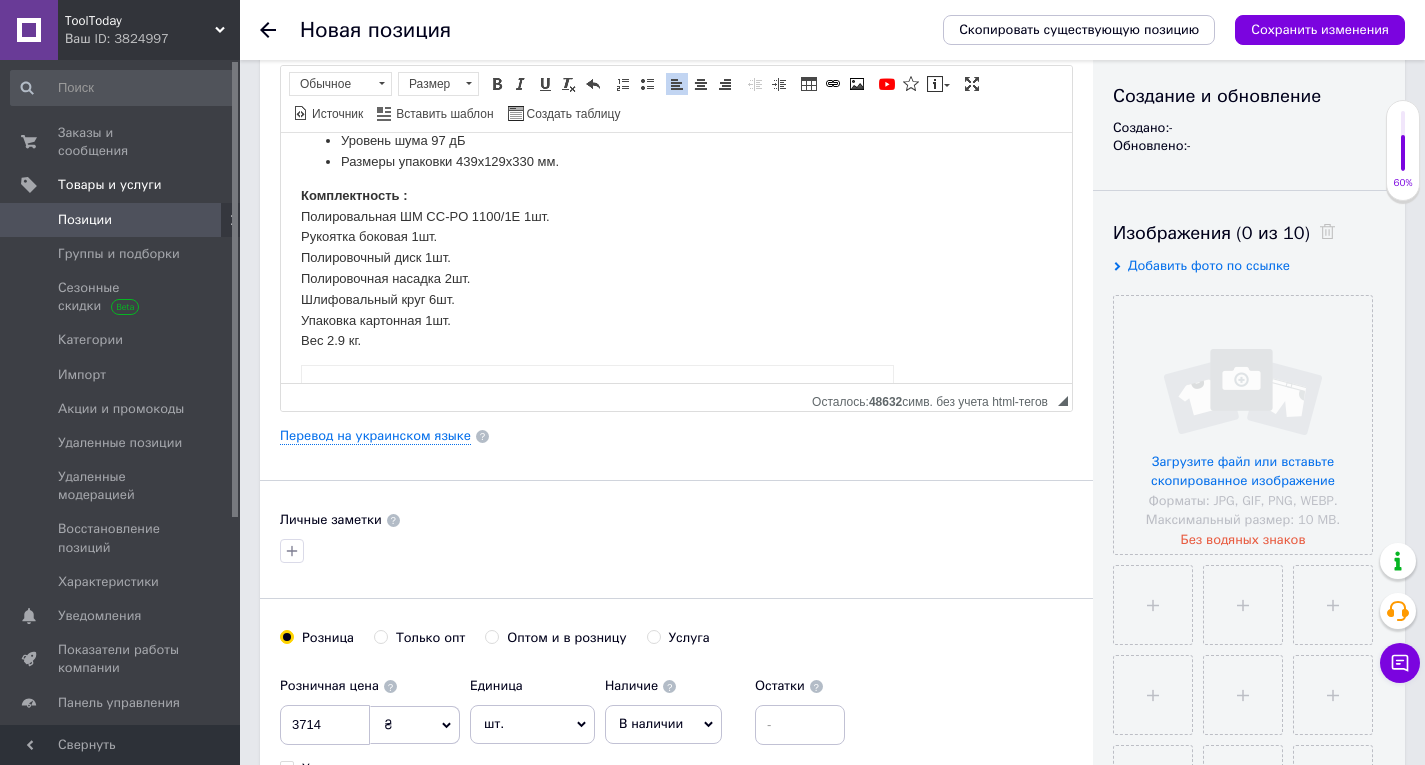 scroll, scrollTop: 200, scrollLeft: 0, axis: vertical 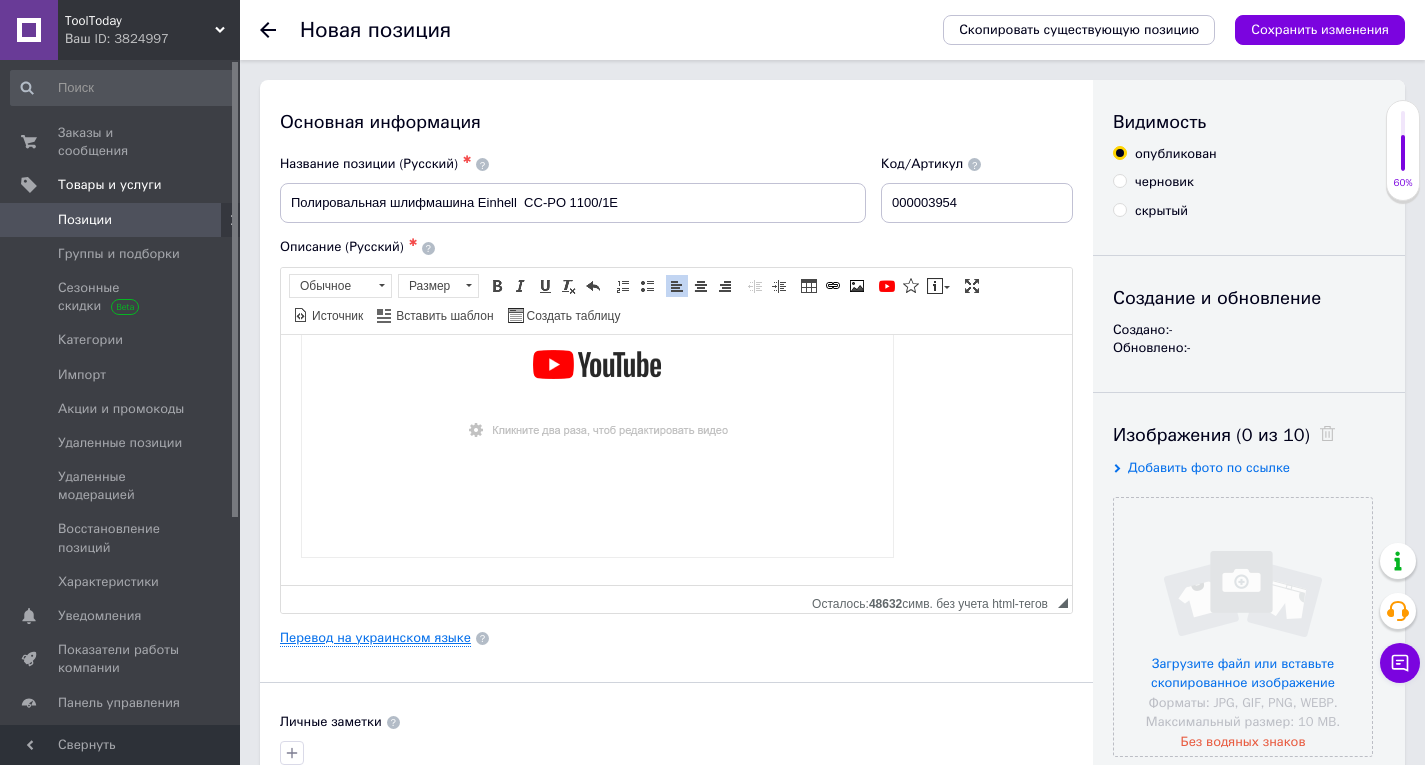 click on "Перевод на украинском языке" at bounding box center [375, 638] 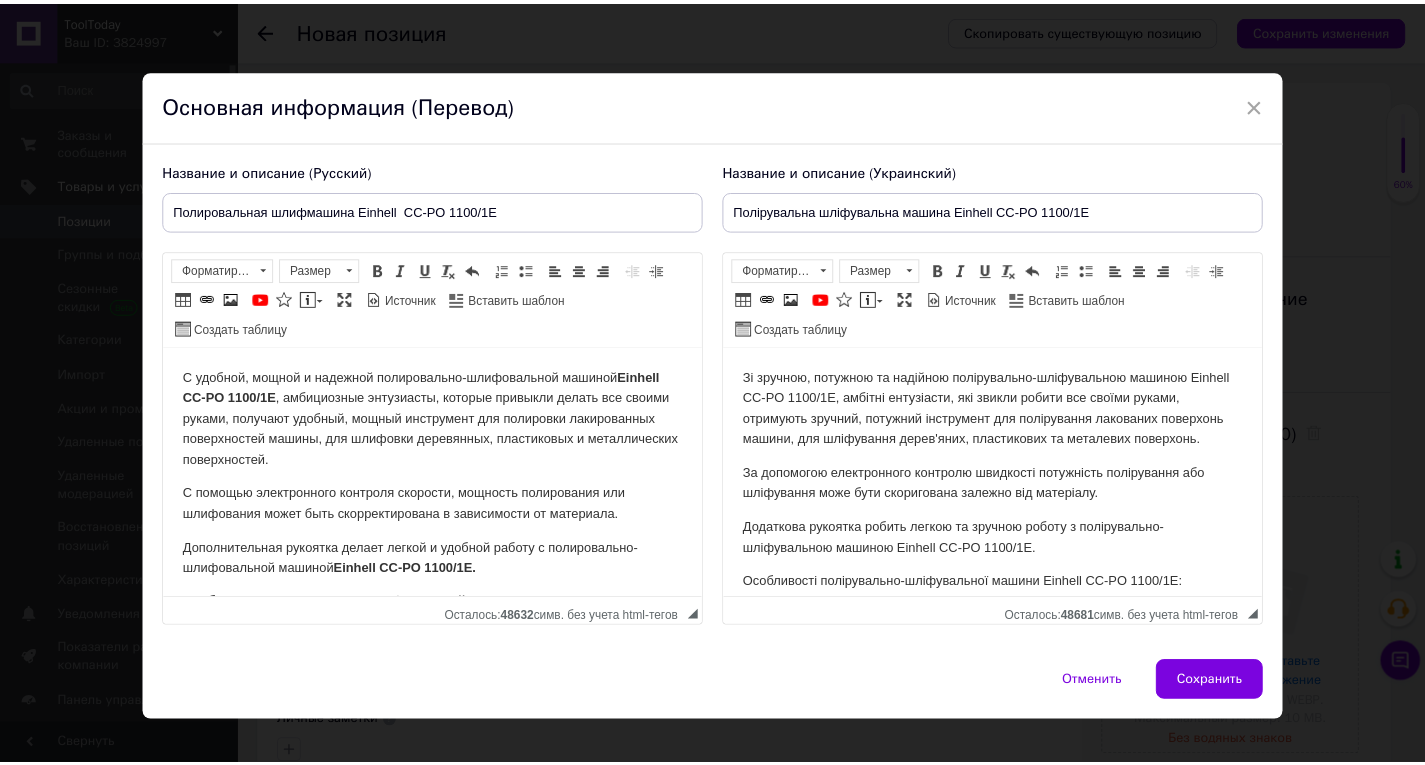 scroll, scrollTop: 0, scrollLeft: 0, axis: both 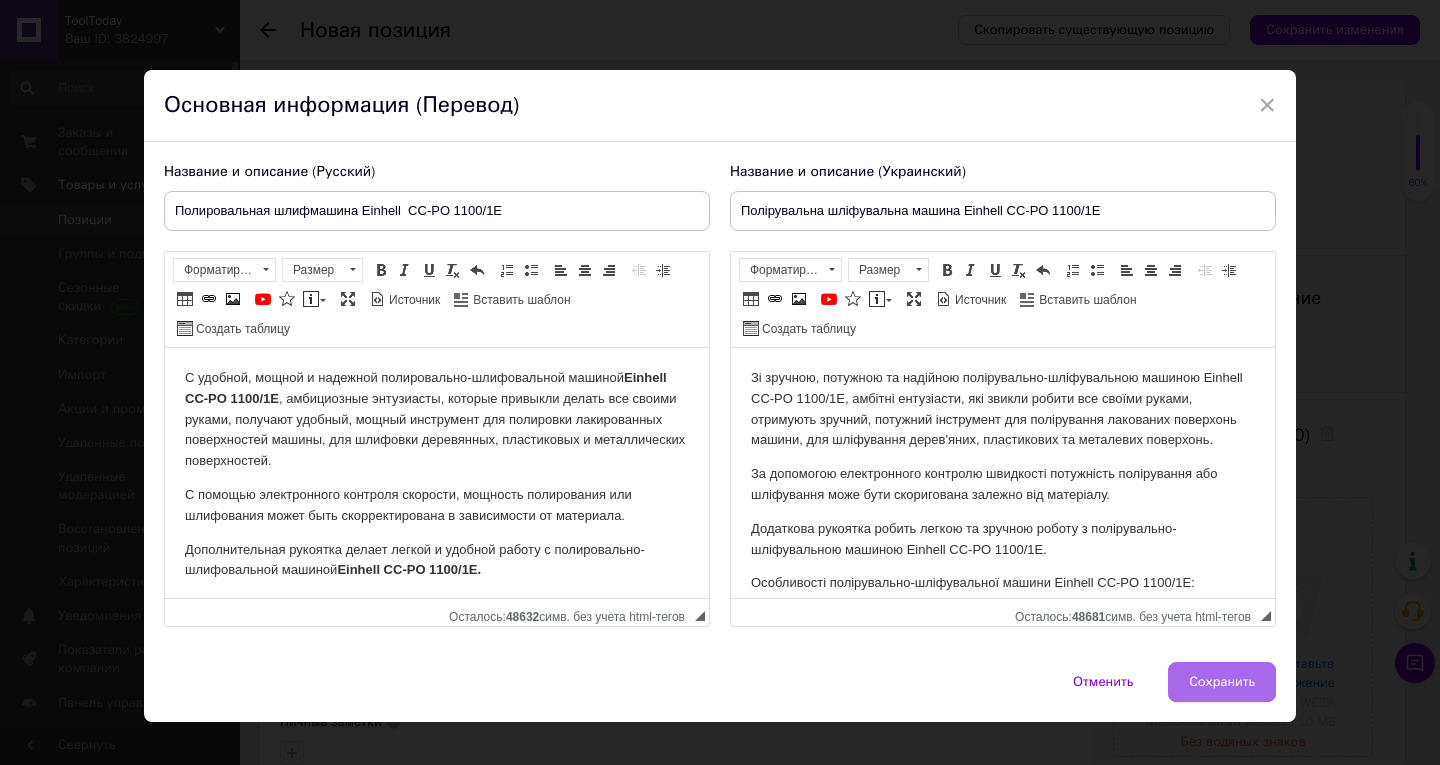 click on "Сохранить" at bounding box center [1222, 682] 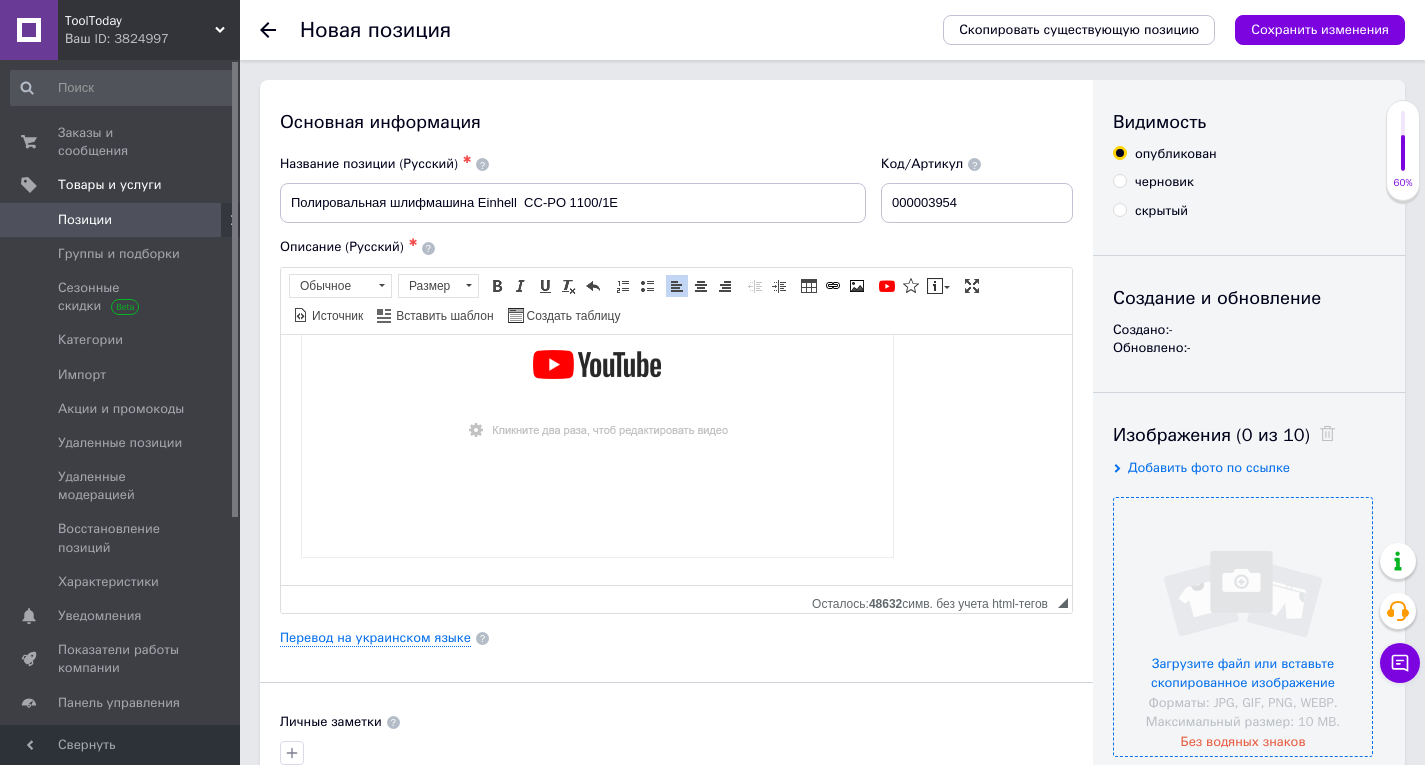 click at bounding box center [1243, 627] 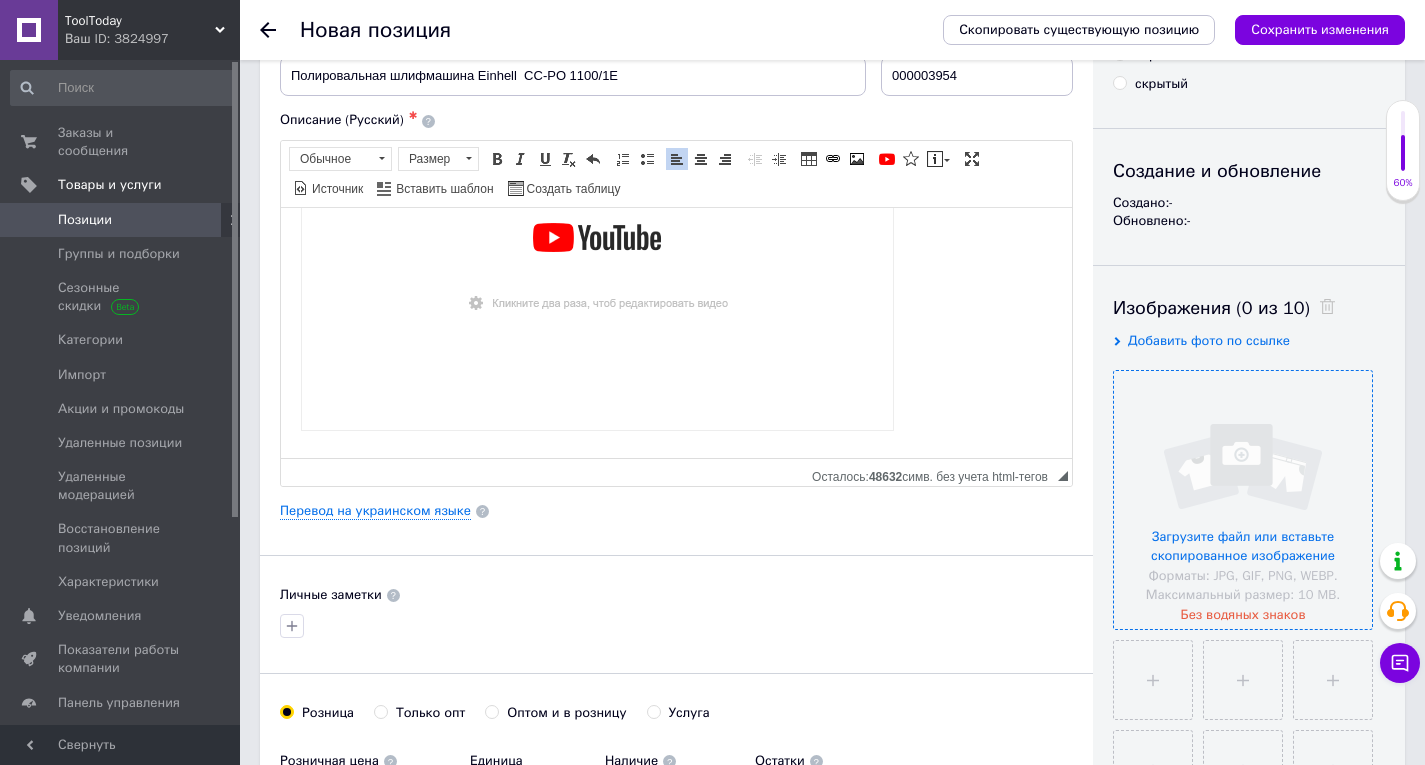scroll, scrollTop: 300, scrollLeft: 0, axis: vertical 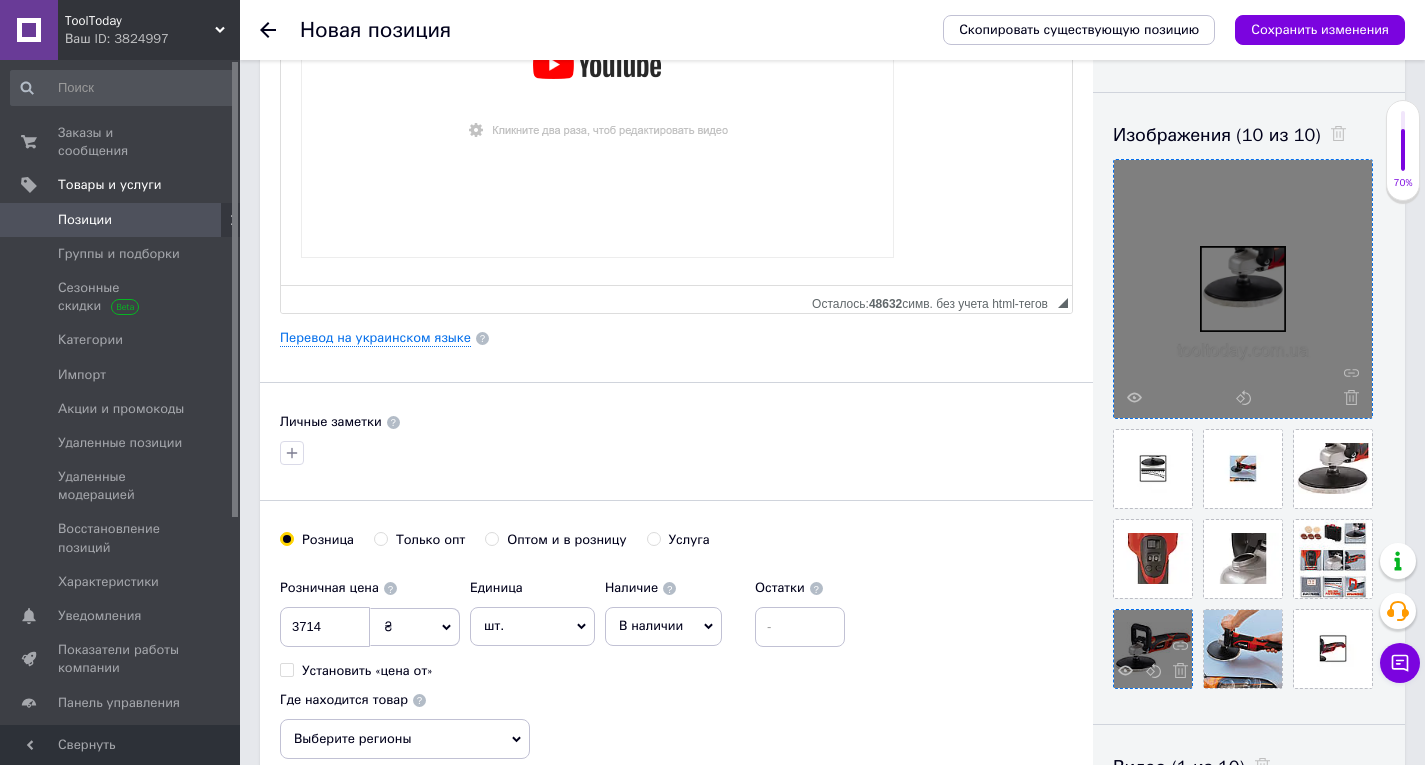 click at bounding box center (1153, 649) 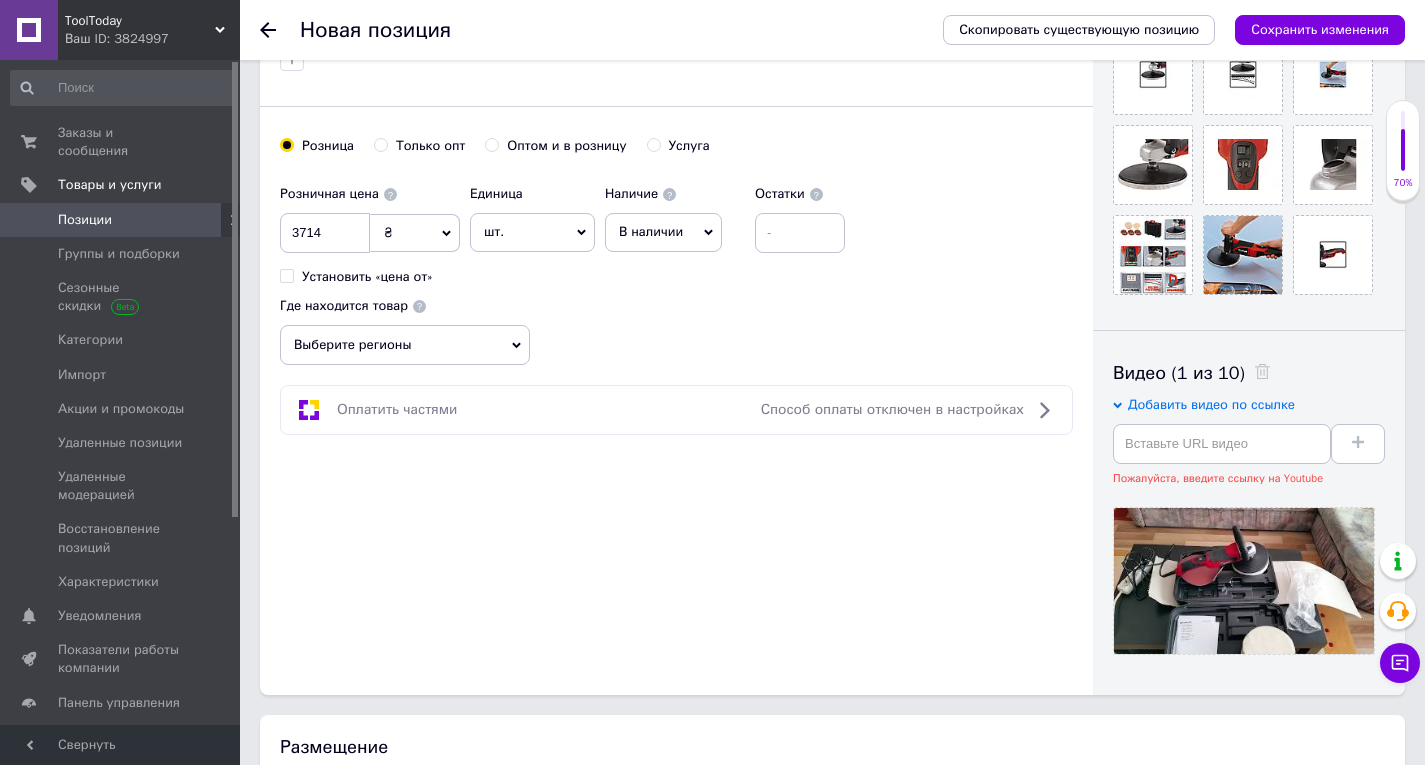 scroll, scrollTop: 900, scrollLeft: 0, axis: vertical 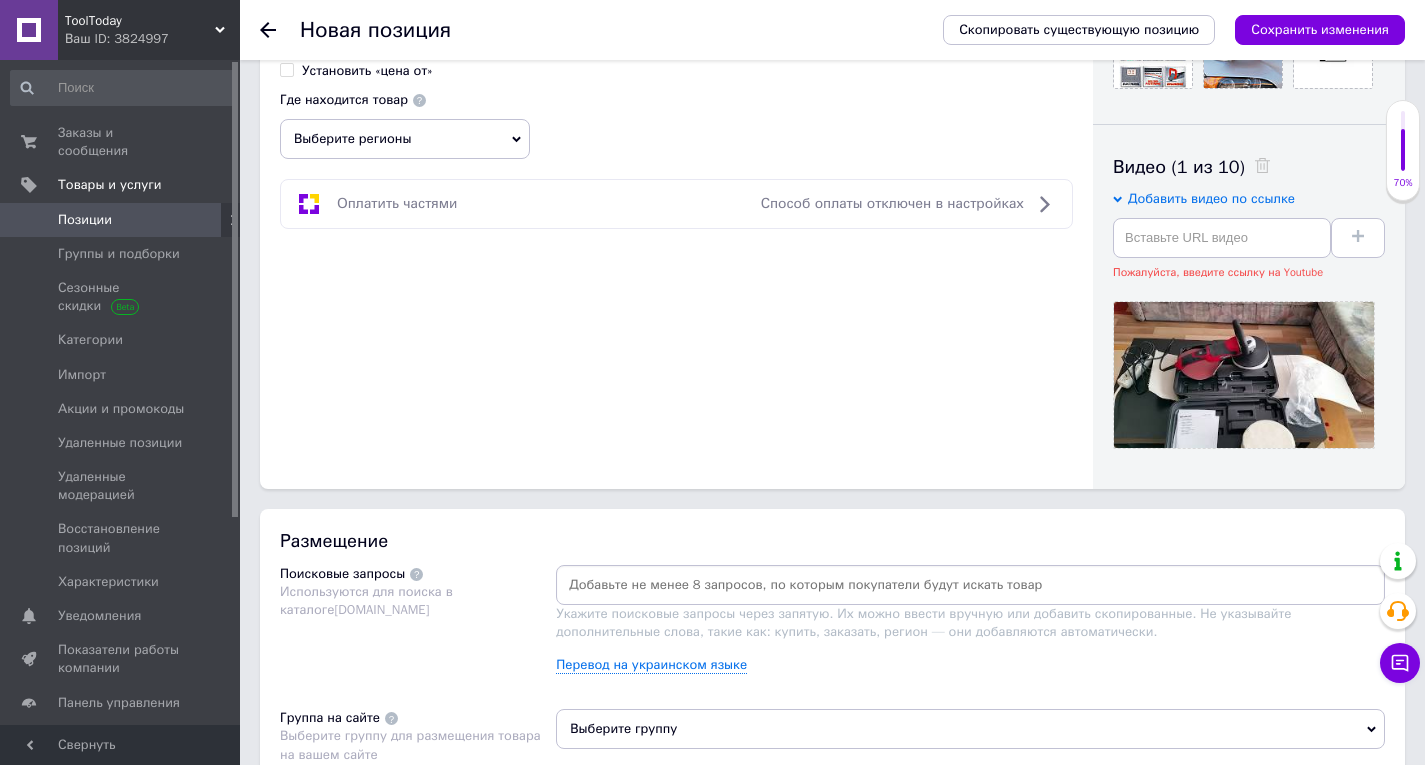 click at bounding box center (970, 585) 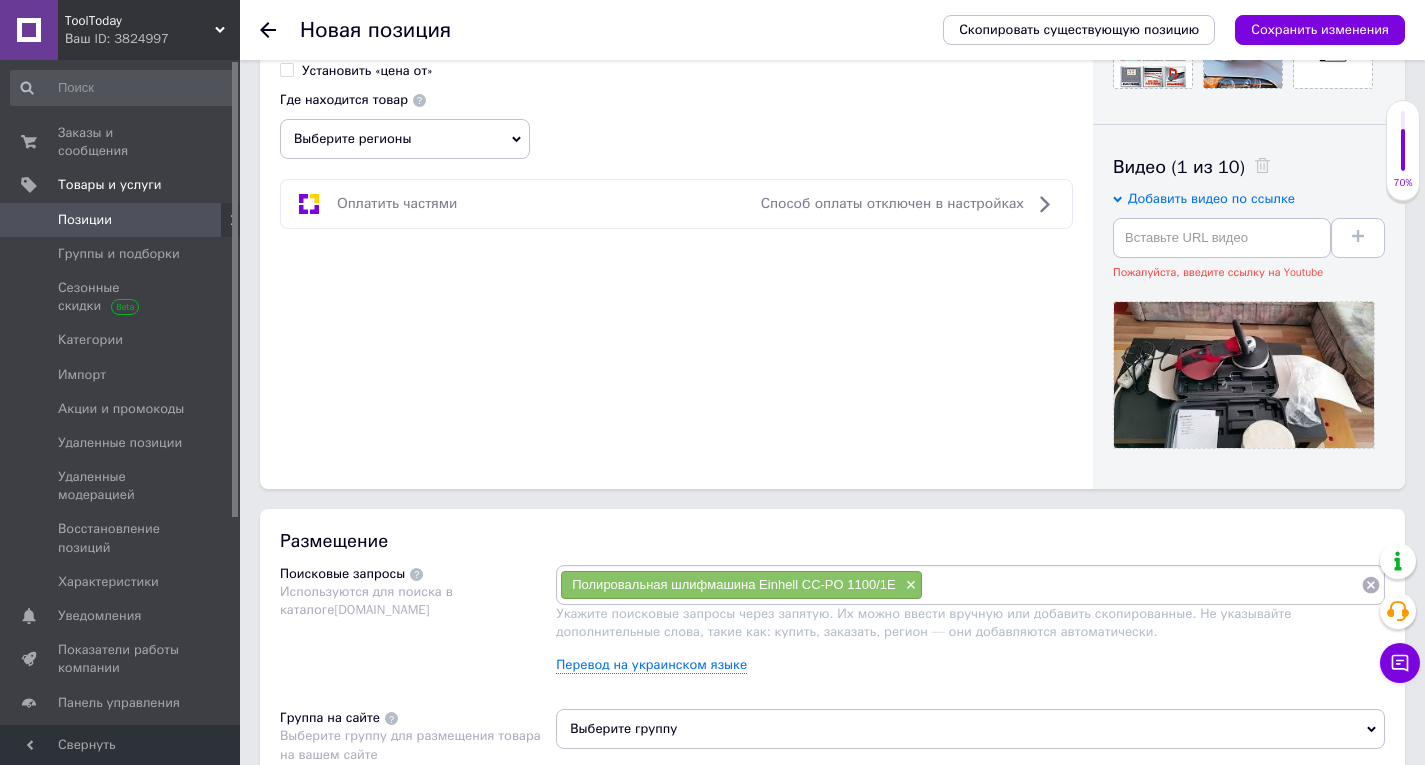 paste on "Полировальная шлифмашина Einhell  CC-PO 1100/1E" 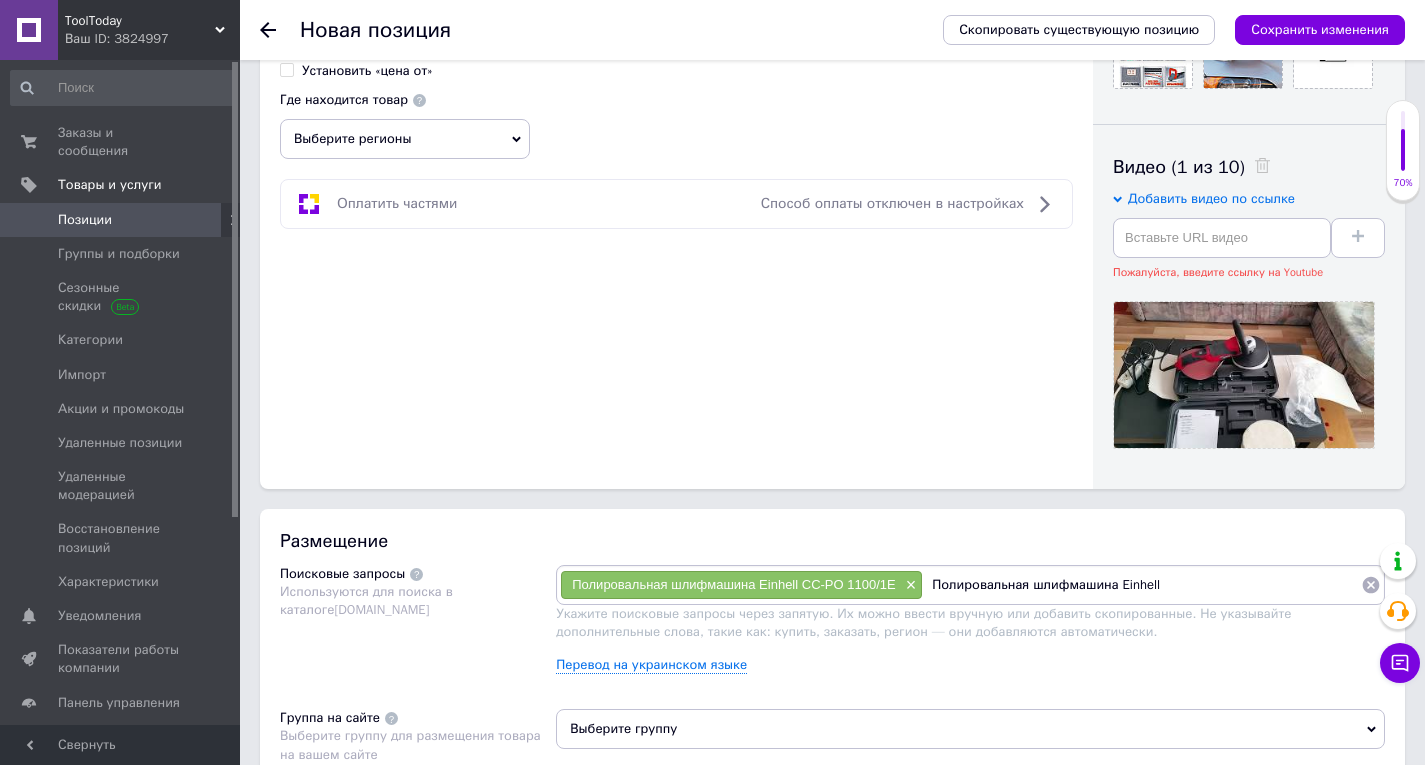 type on "Полировальная шлифмашина Einhell" 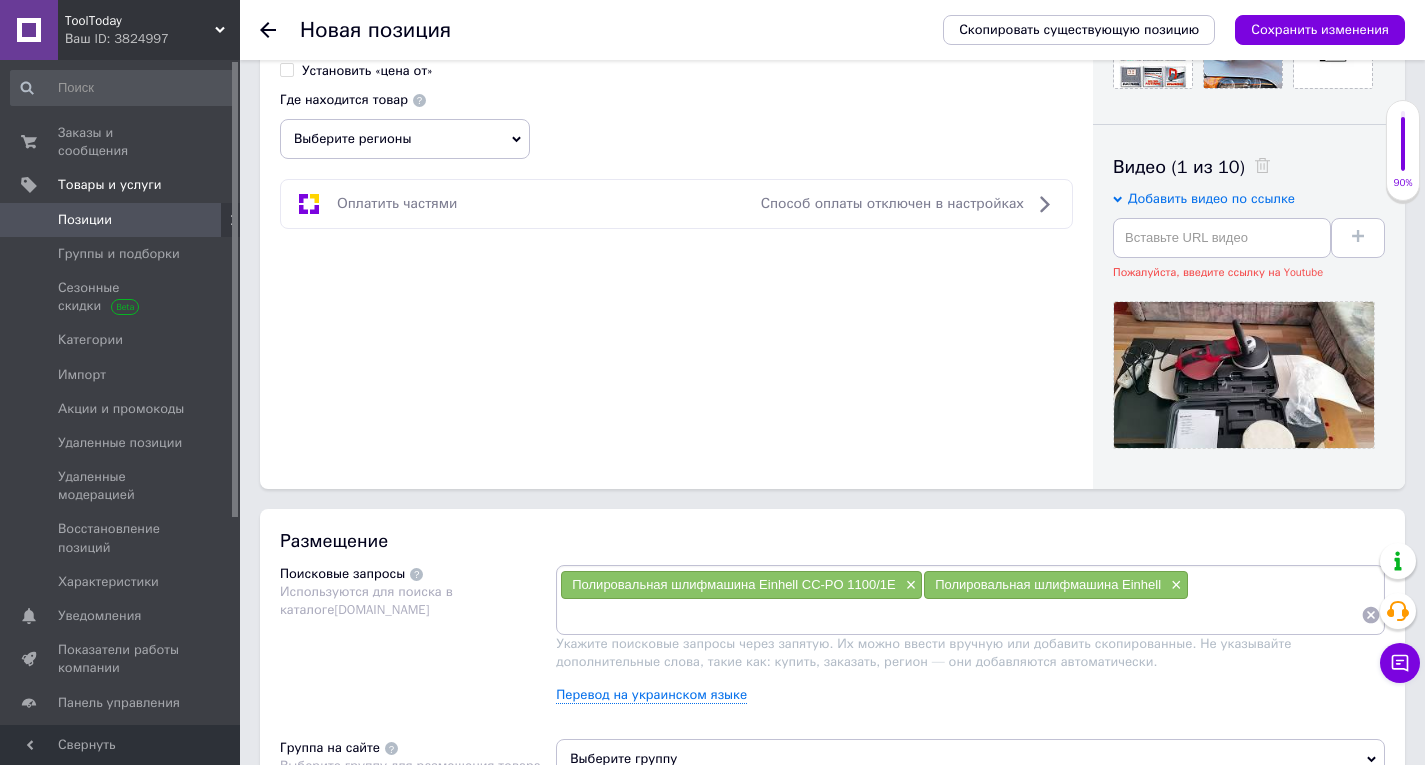 paste on "Полировальная шлифмашина Einhell  CC-PO 1100/1E" 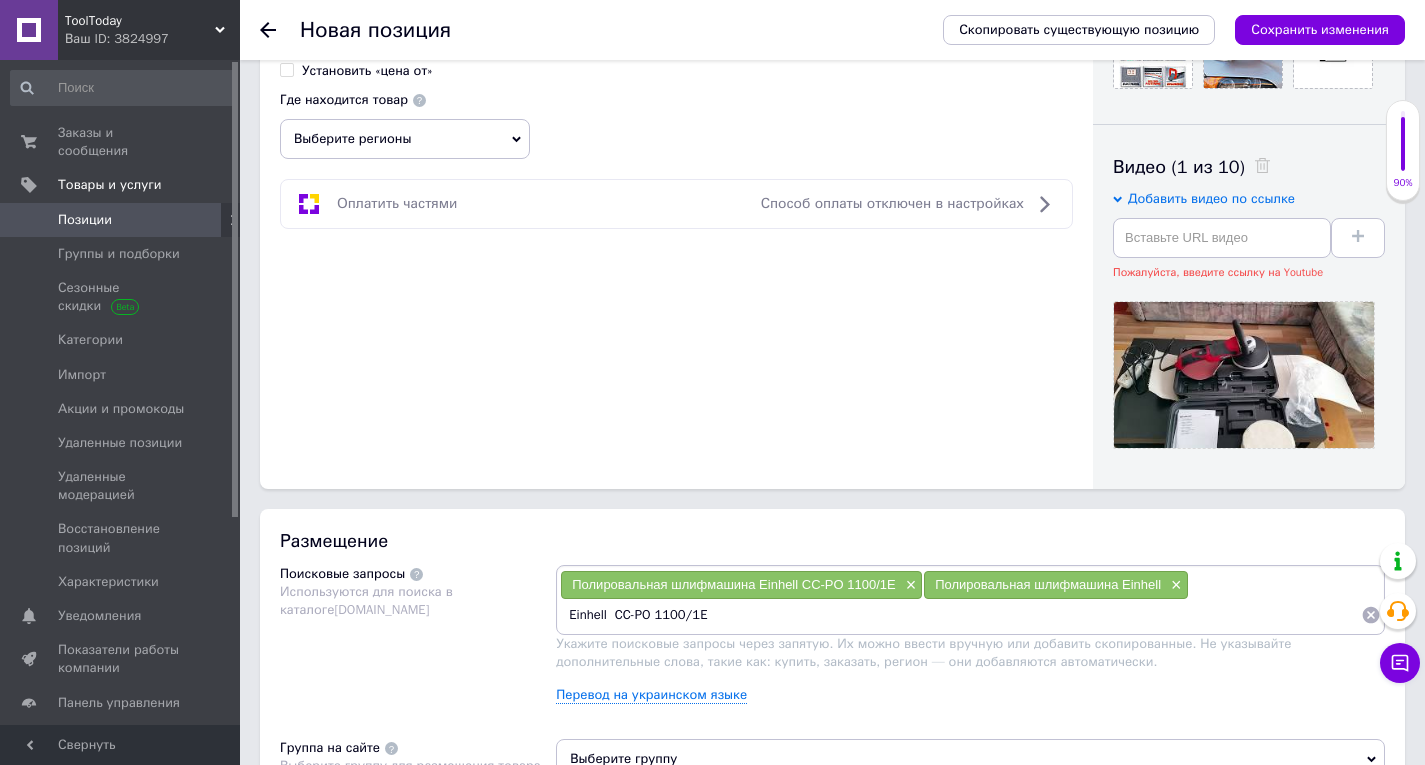 type on "Einhell CC-PO 1100/1E" 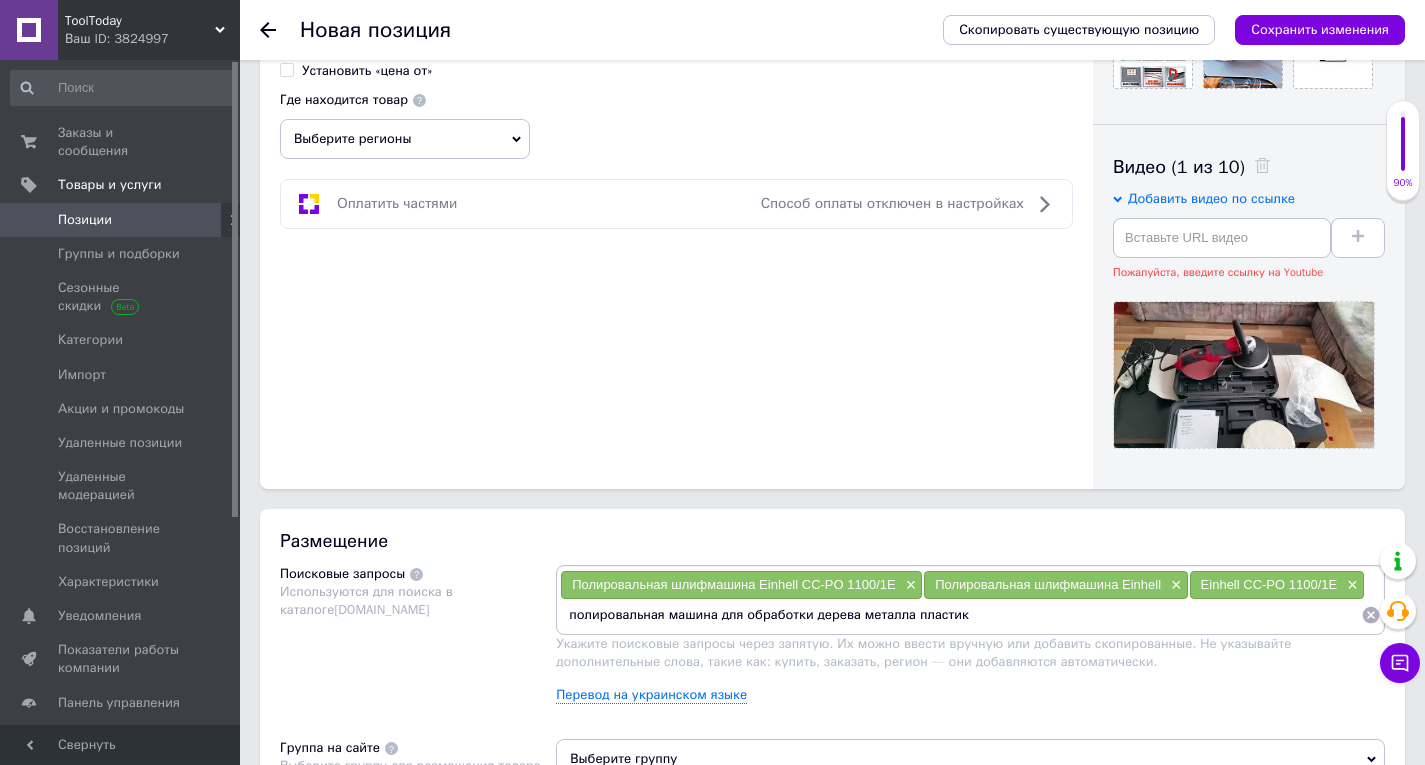 type on "полировальная машина для обработки дерева металла пластика" 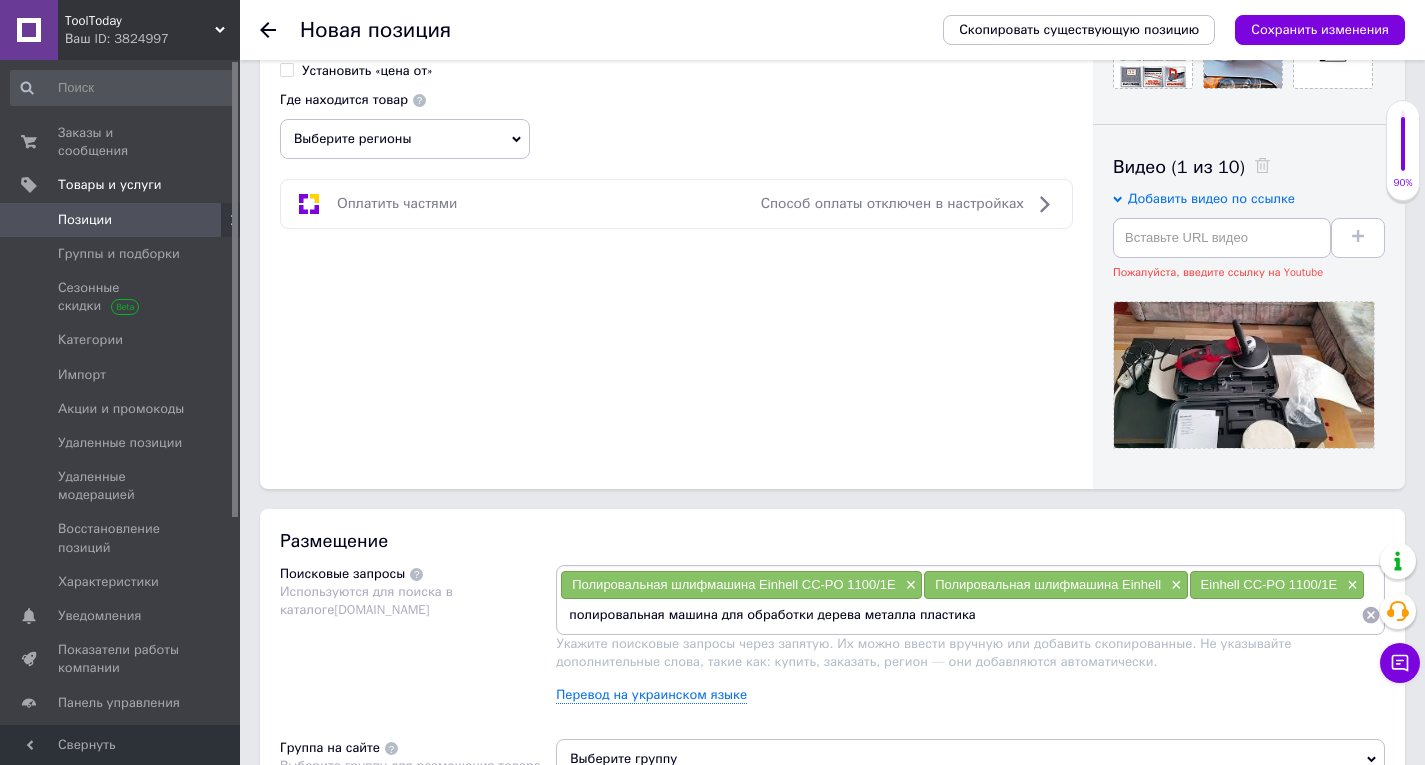 click on "полировальная машина для обработки дерева металла пластика" at bounding box center (960, 615) 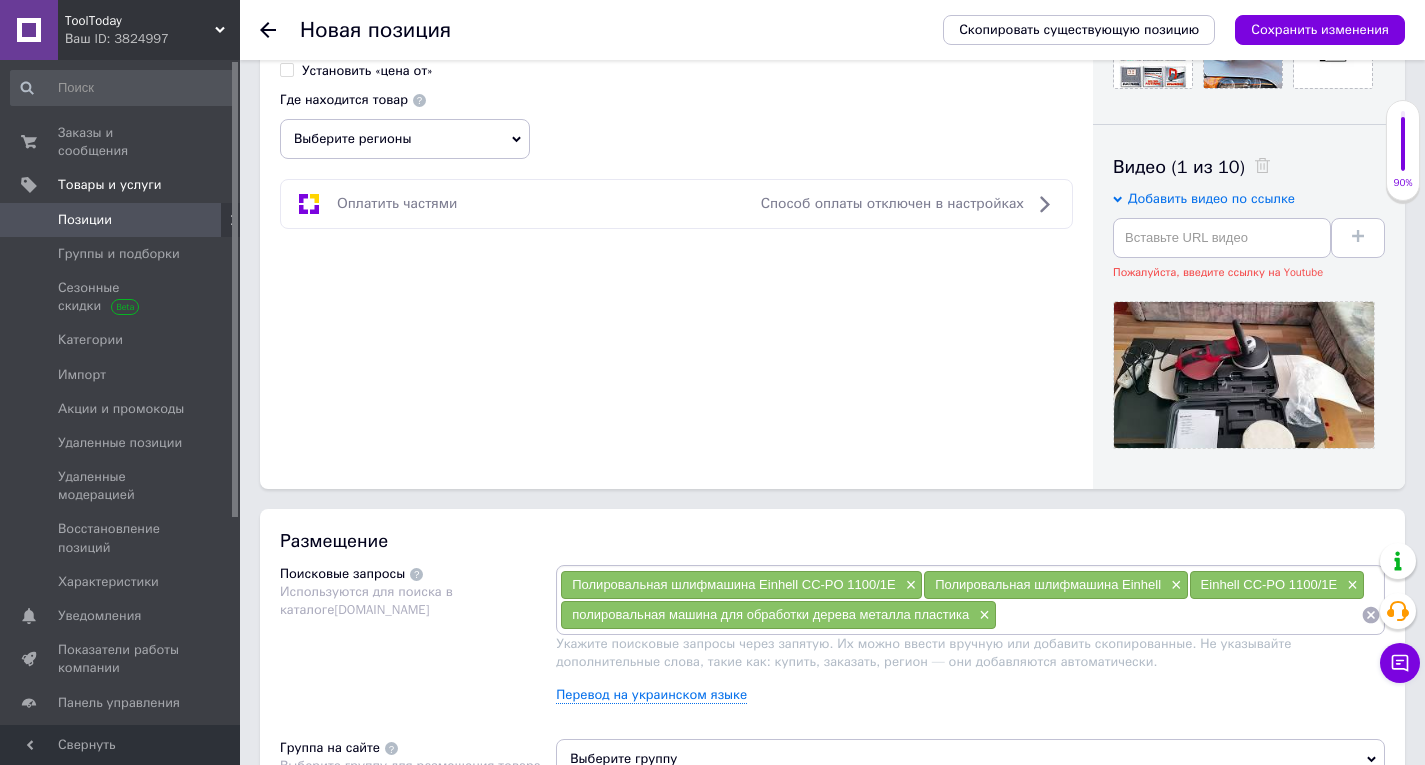 paste on "2093264" 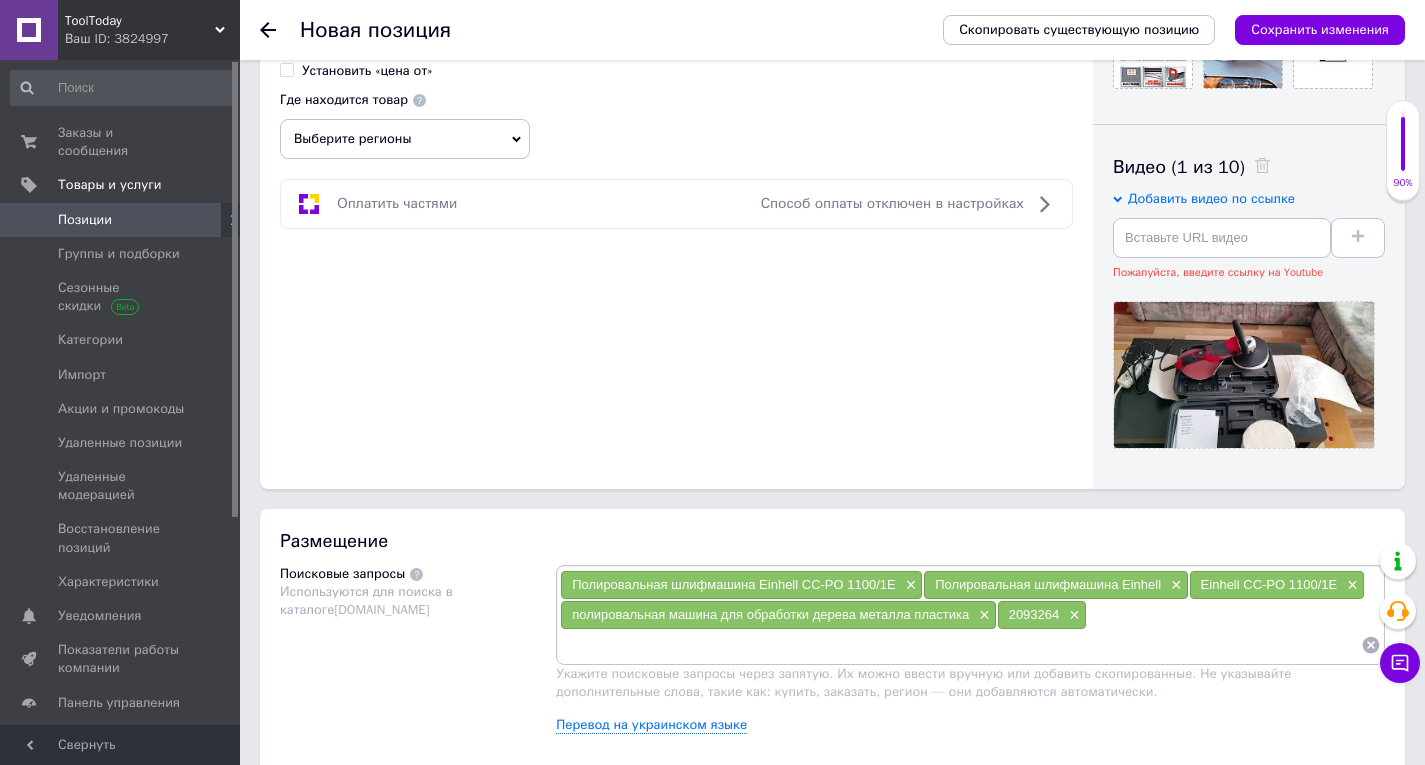 paste on "Полировально-шлифовальная машина Einhell CC-PO 1100/1E (2093264)" 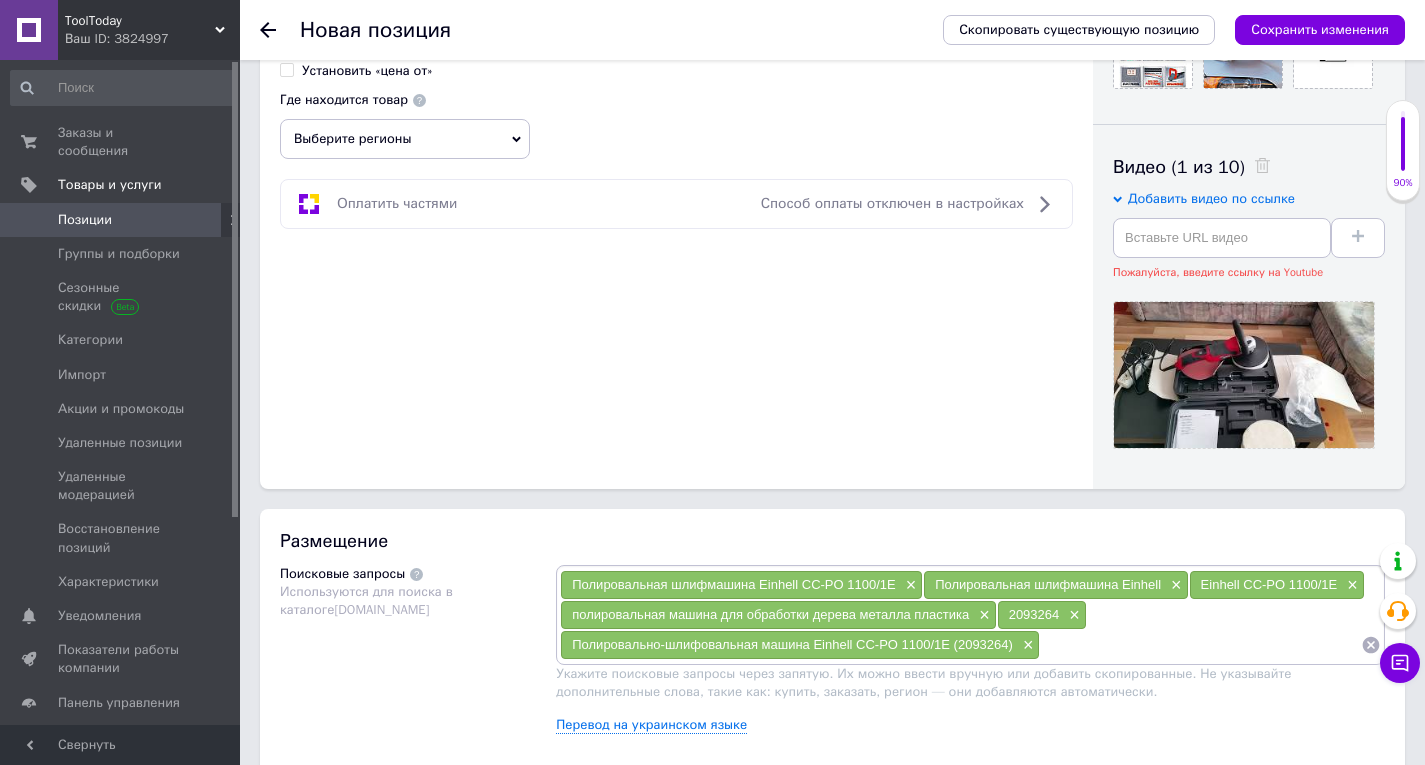 paste on "Полировально-шлифовальная машина Einhell CC-PO 1100/1E (2093264)" 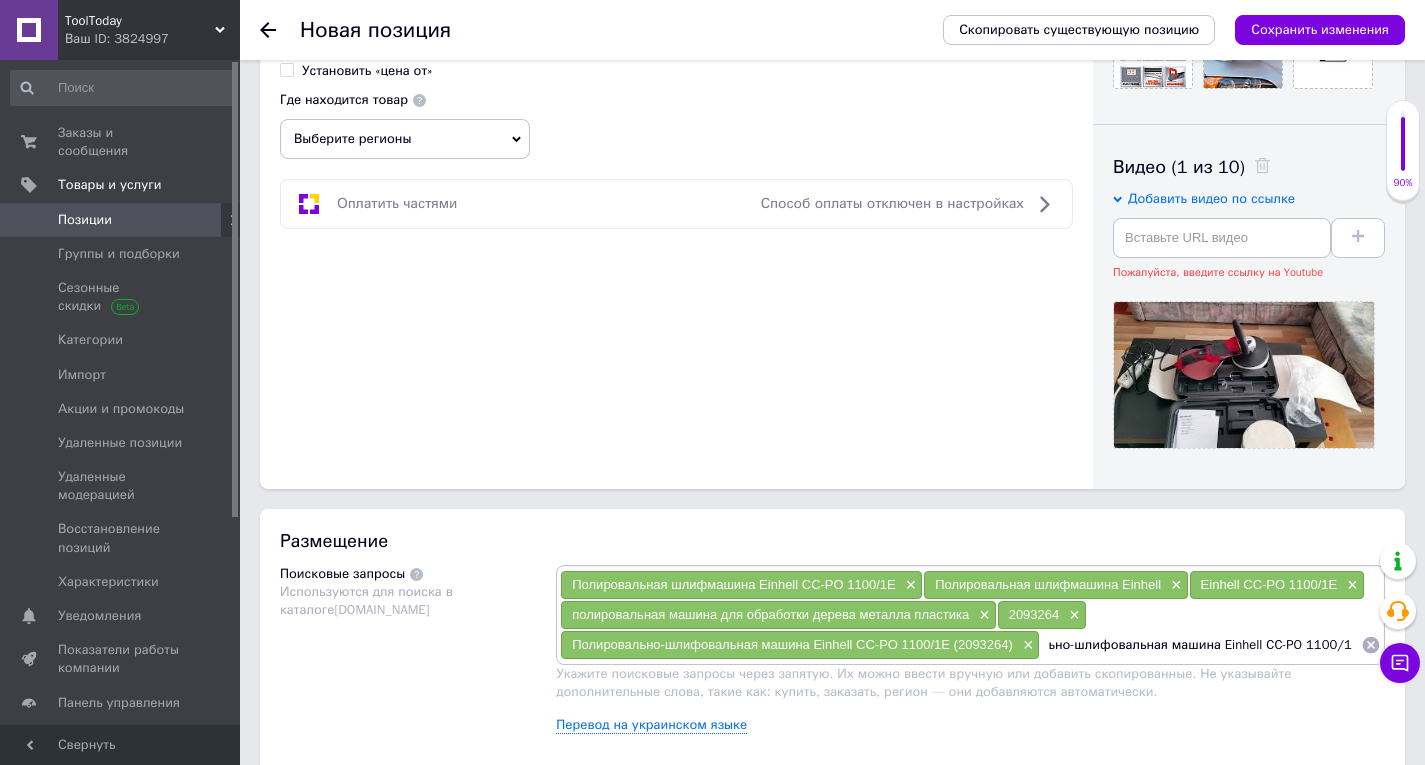 type on "Полировально-шлифовальная машина Einhell CC-PO 1100/1E" 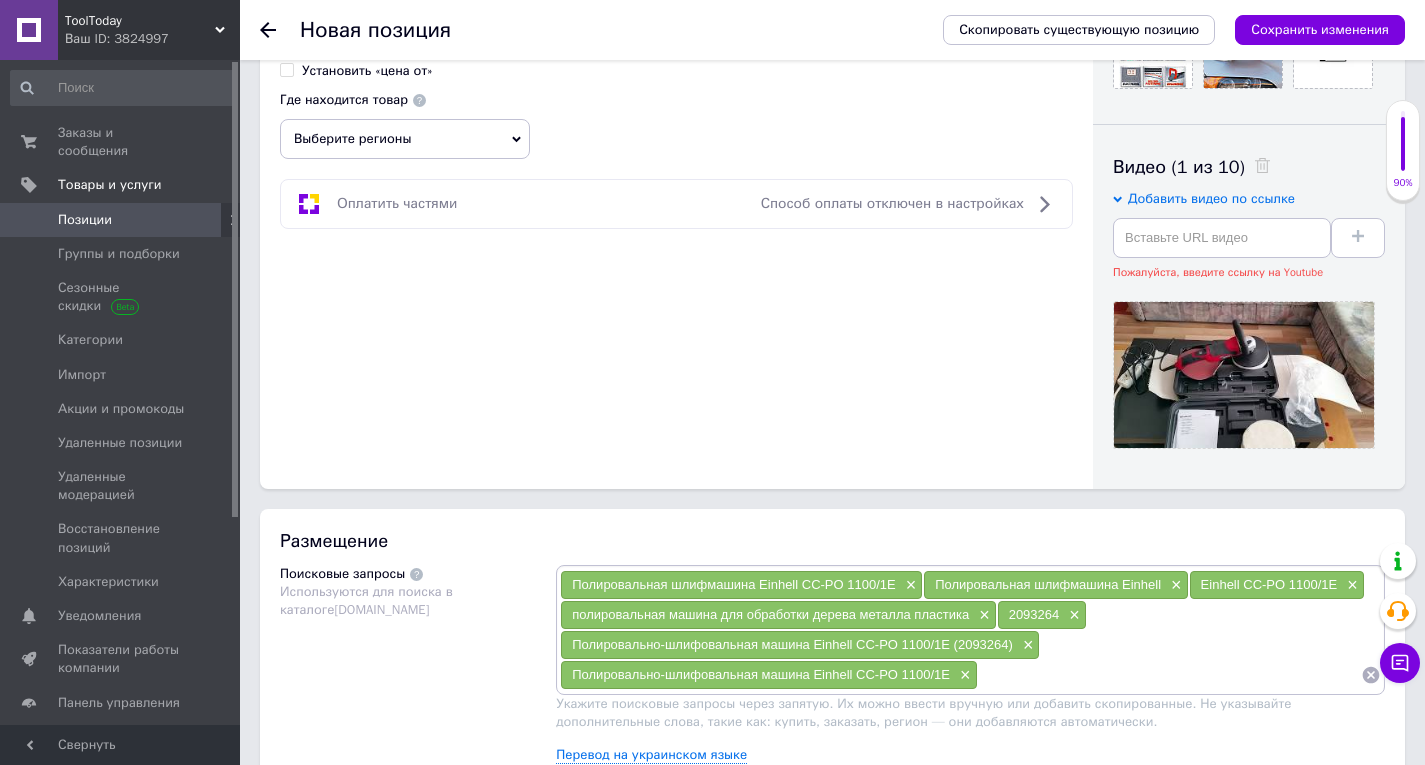 scroll, scrollTop: 0, scrollLeft: 0, axis: both 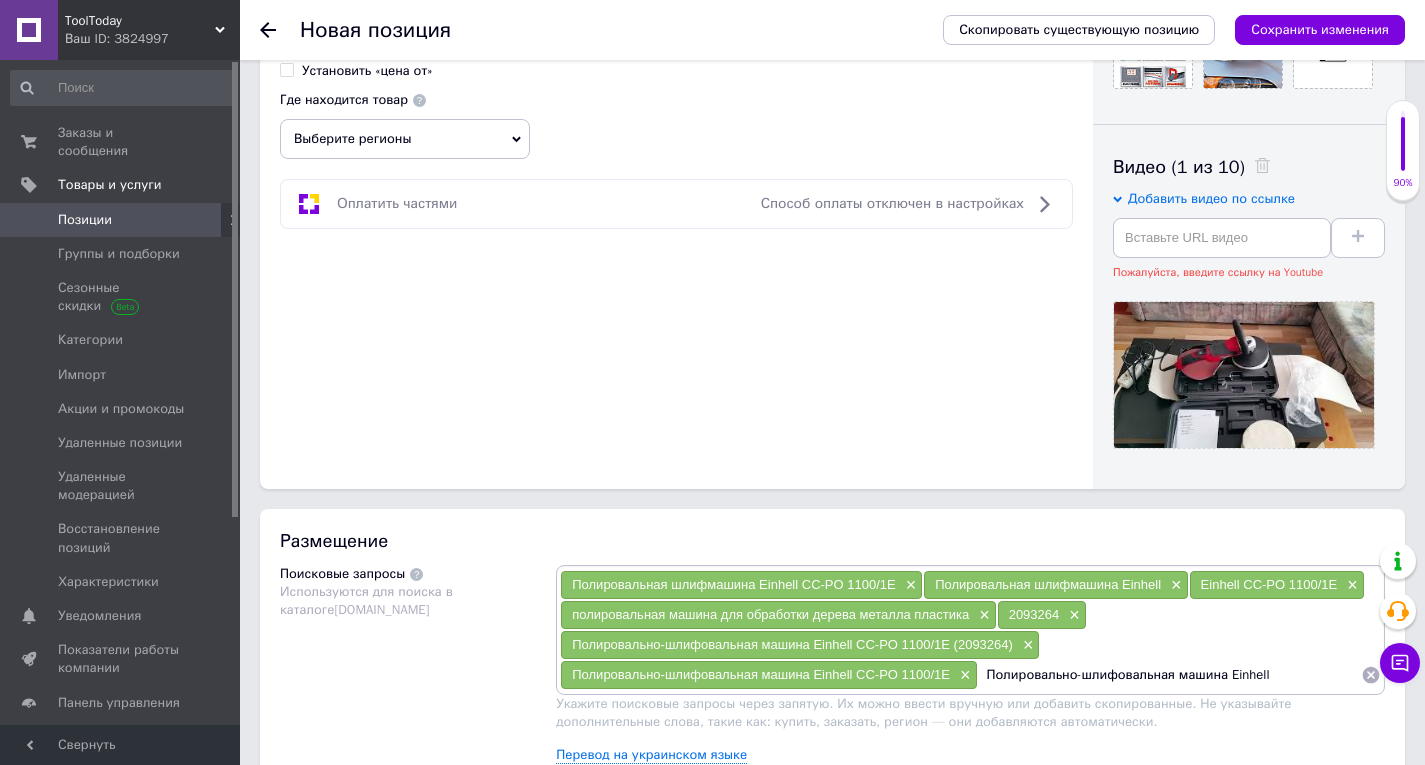 type on "Полировально-шлифовальная машина Einhell" 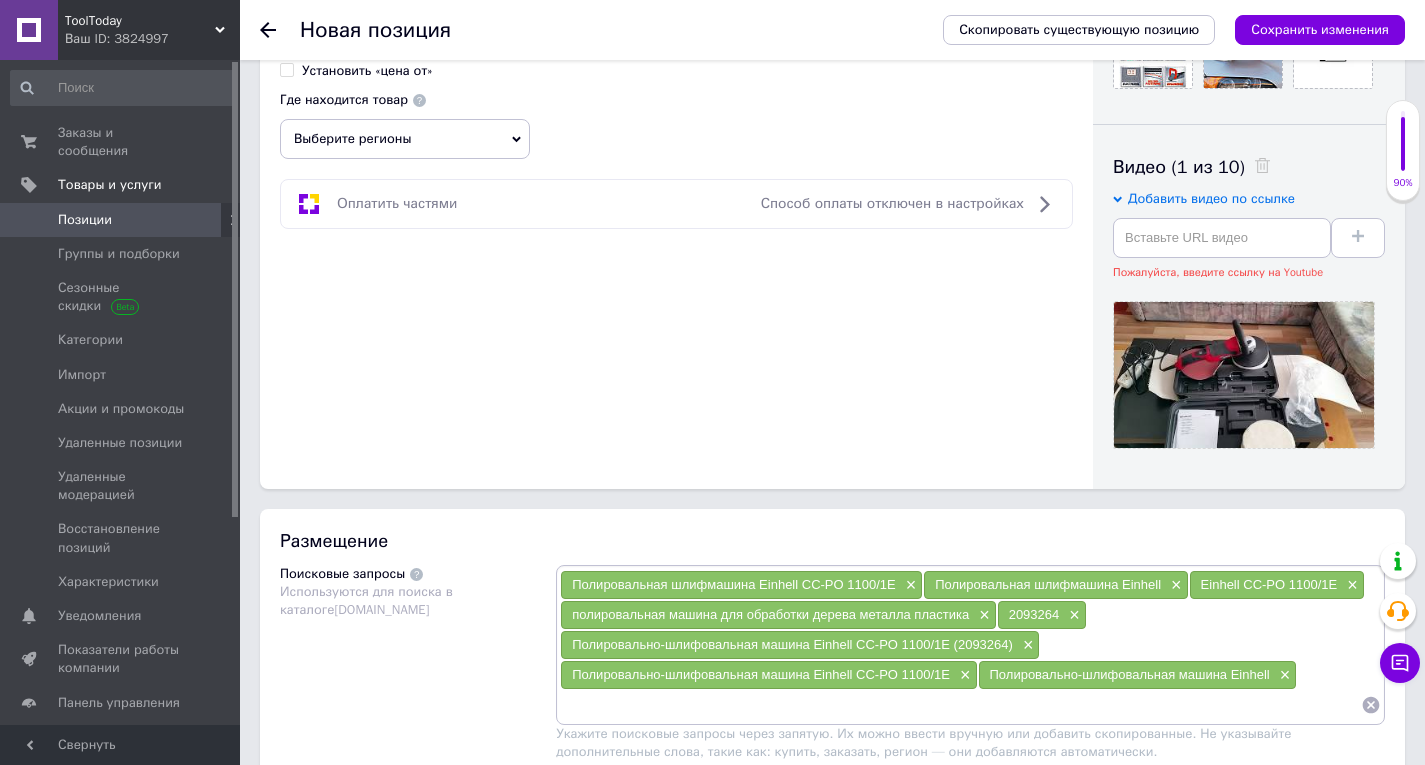 paste on "Полировально-шлифовальная машина Einhell CC-PO 1100/1E (2093264)" 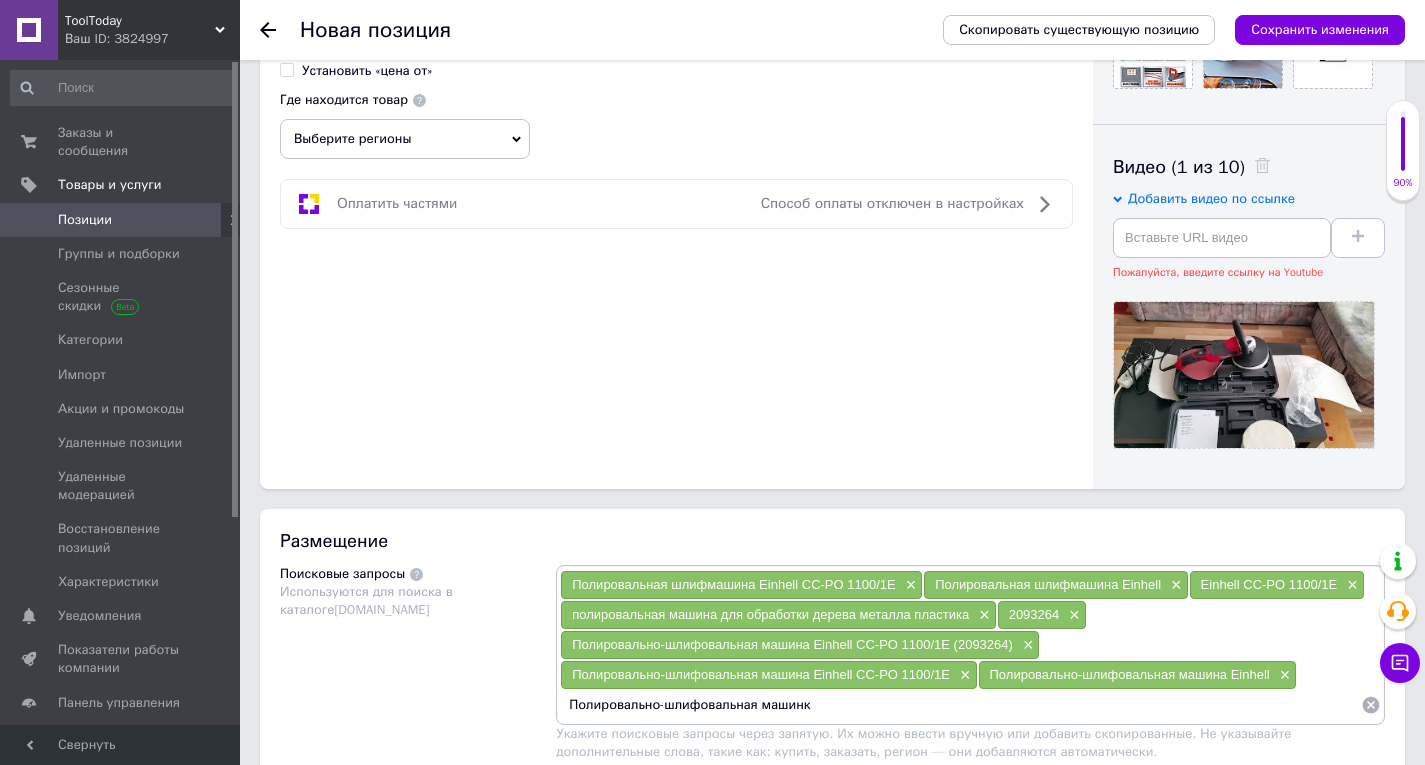 type on "Полировально-шлифовальная машинка" 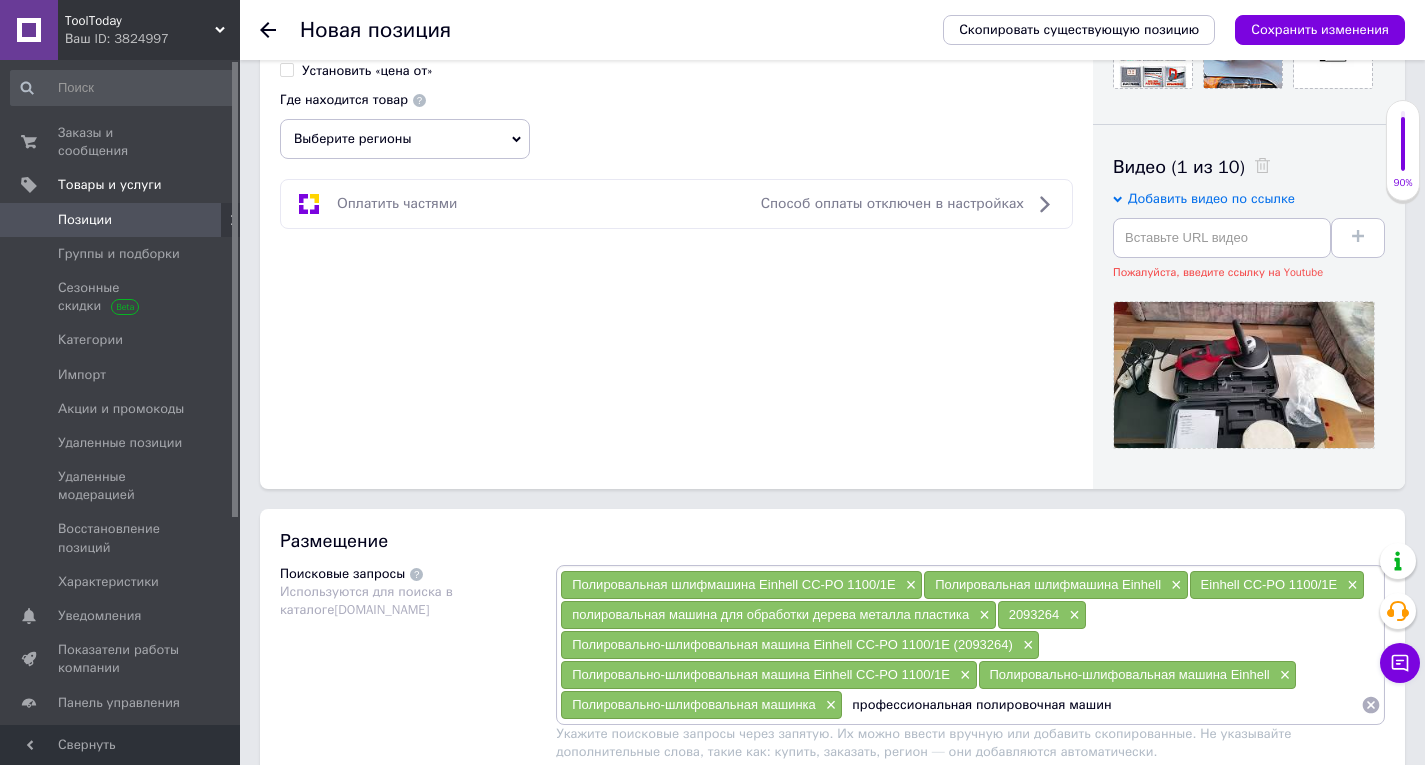 type on "профессиональная полировочная машина" 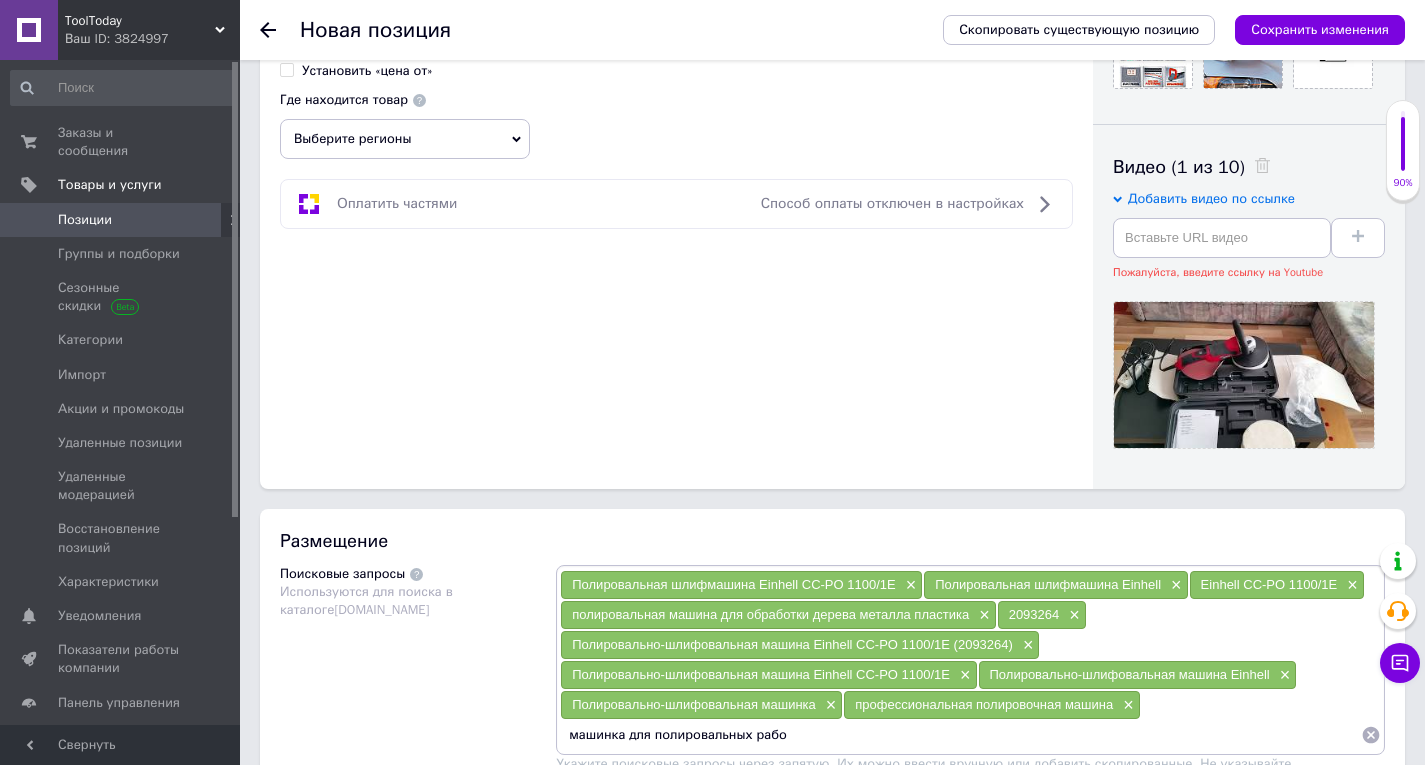type on "машинка для полировальных работ" 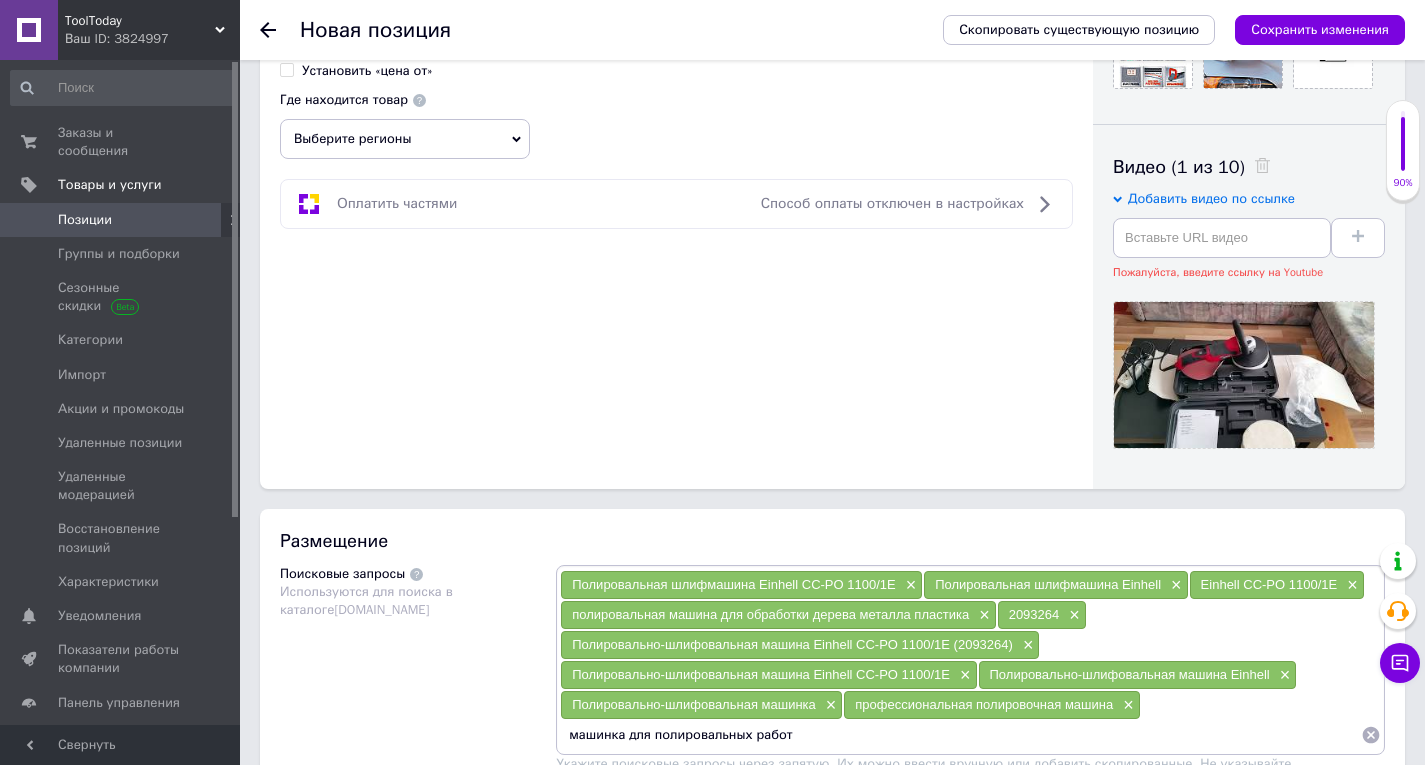 type 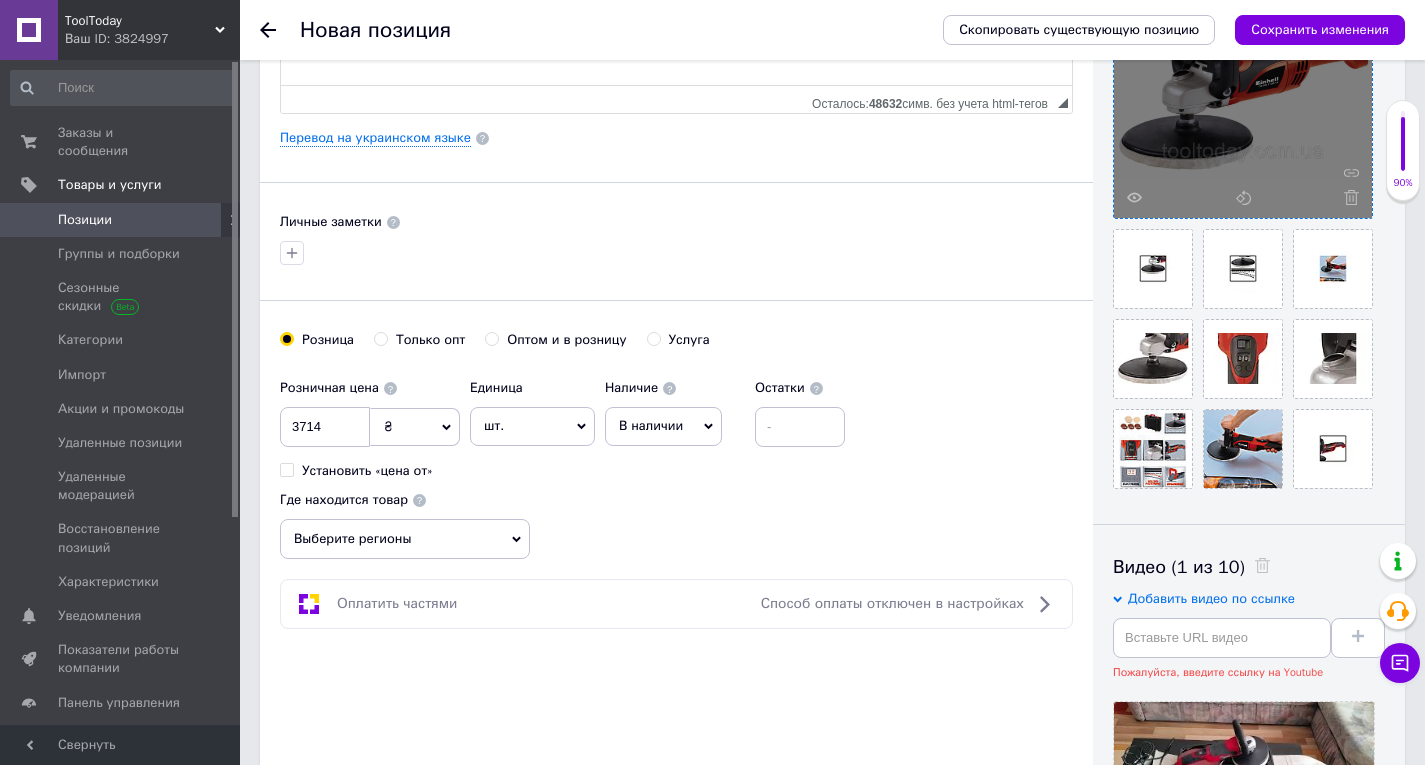 scroll, scrollTop: 100, scrollLeft: 0, axis: vertical 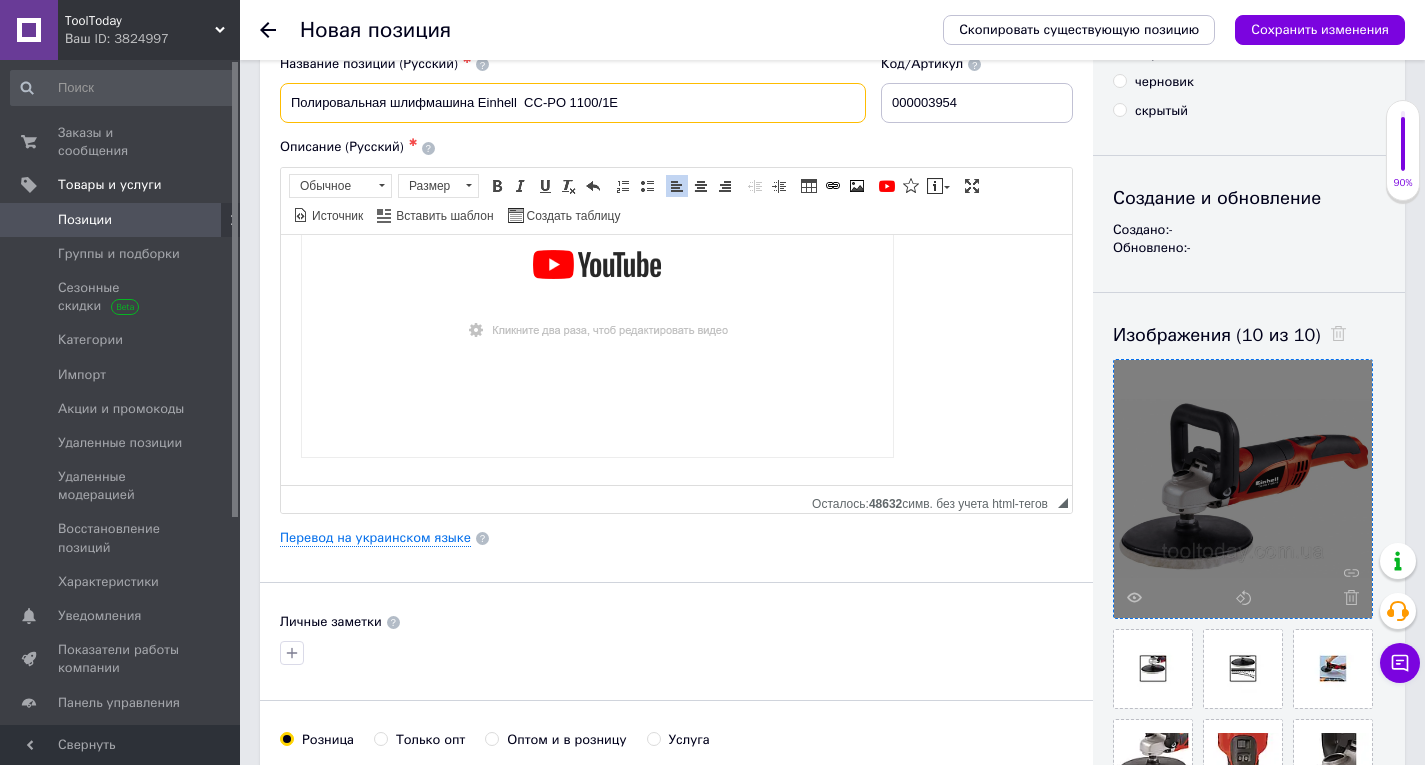 click on "Полировальная шлифмашина Einhell  CC-PO 1100/1E" at bounding box center (573, 103) 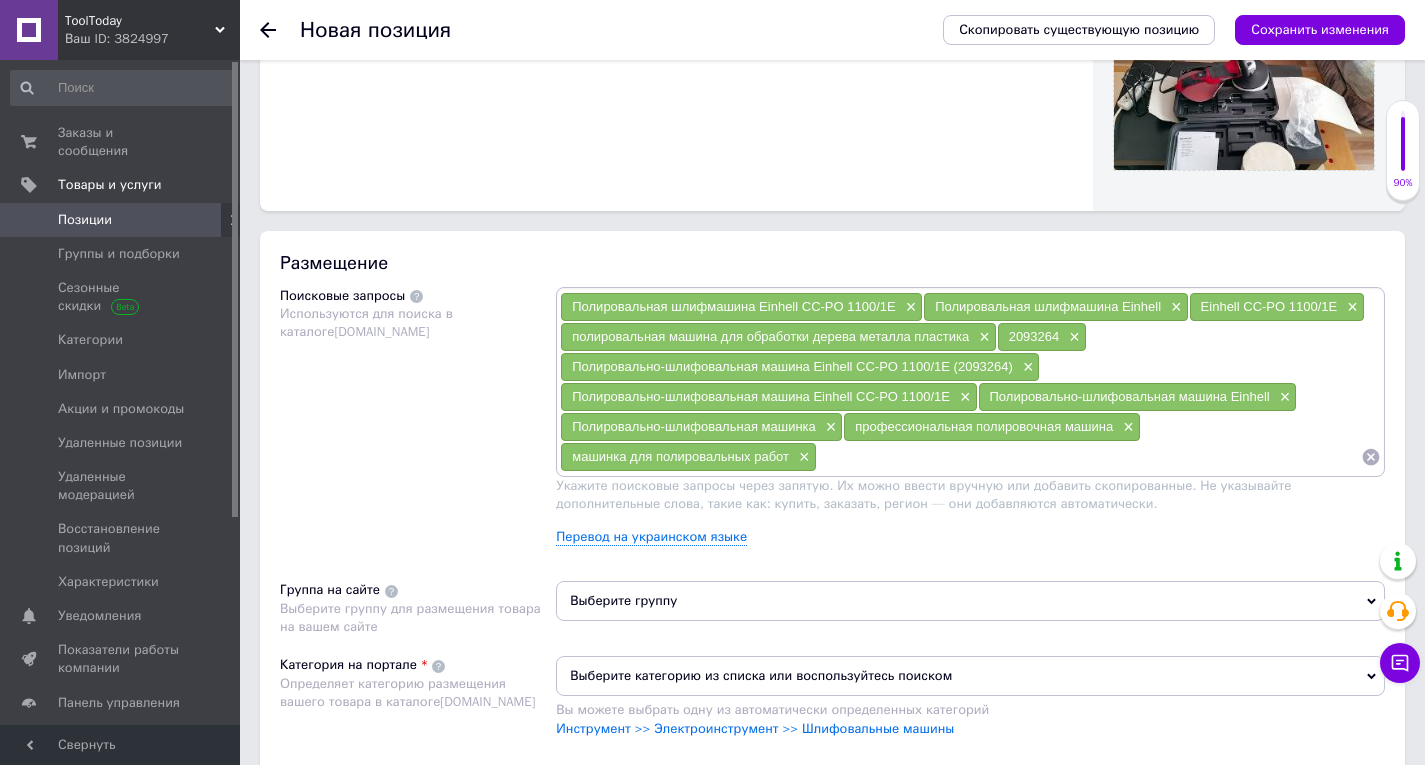 scroll, scrollTop: 1300, scrollLeft: 0, axis: vertical 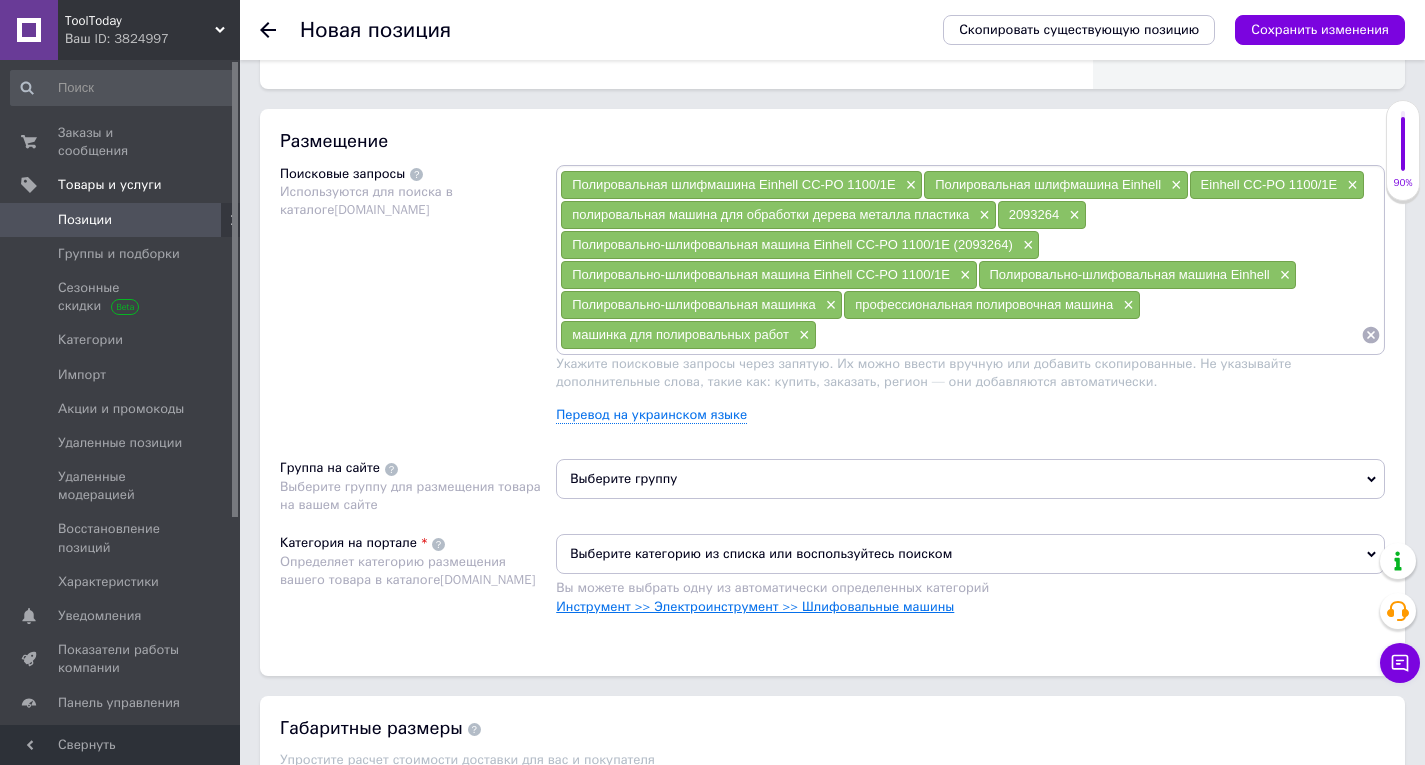 click on "Инструмент >> Электроинструмент >> Шлифовальные машины" at bounding box center [755, 606] 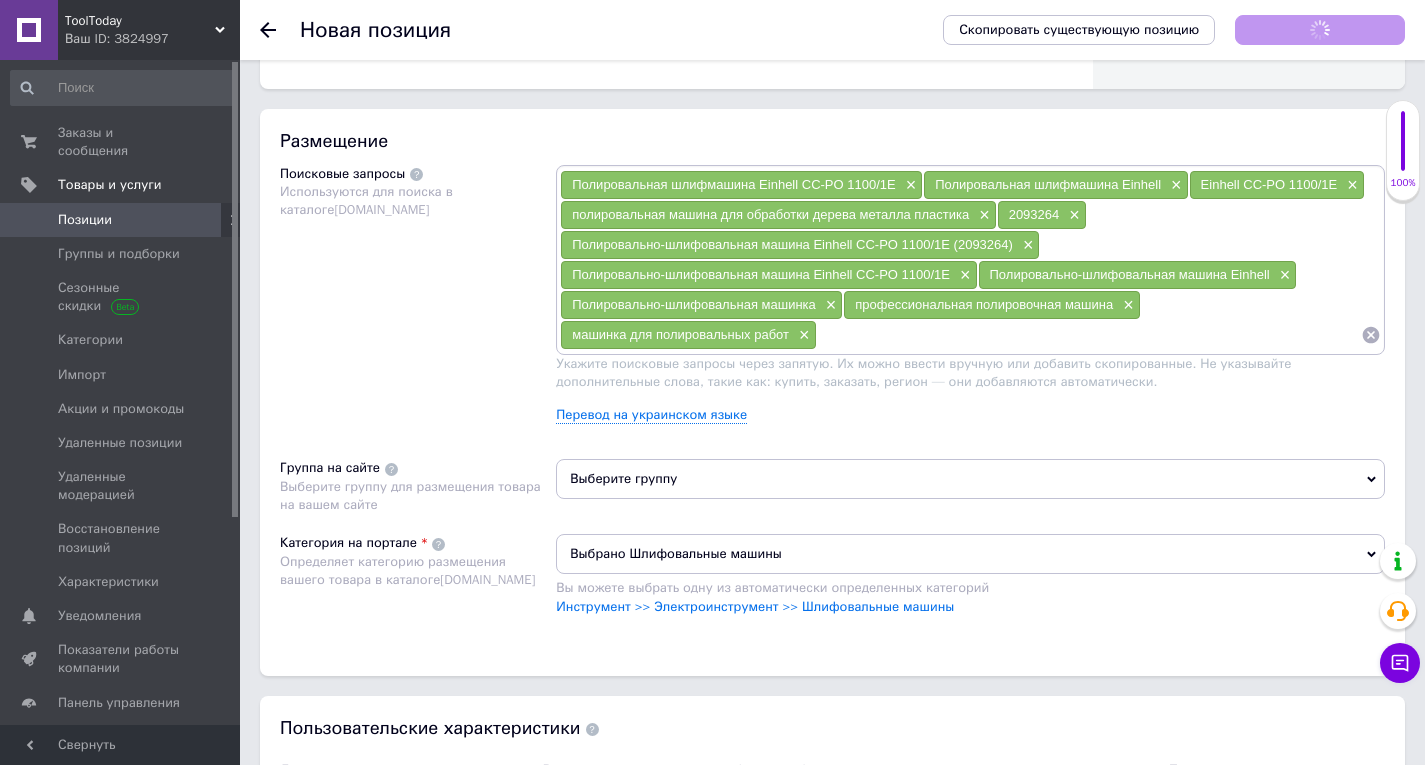 click on "Выберите группу" at bounding box center (970, 479) 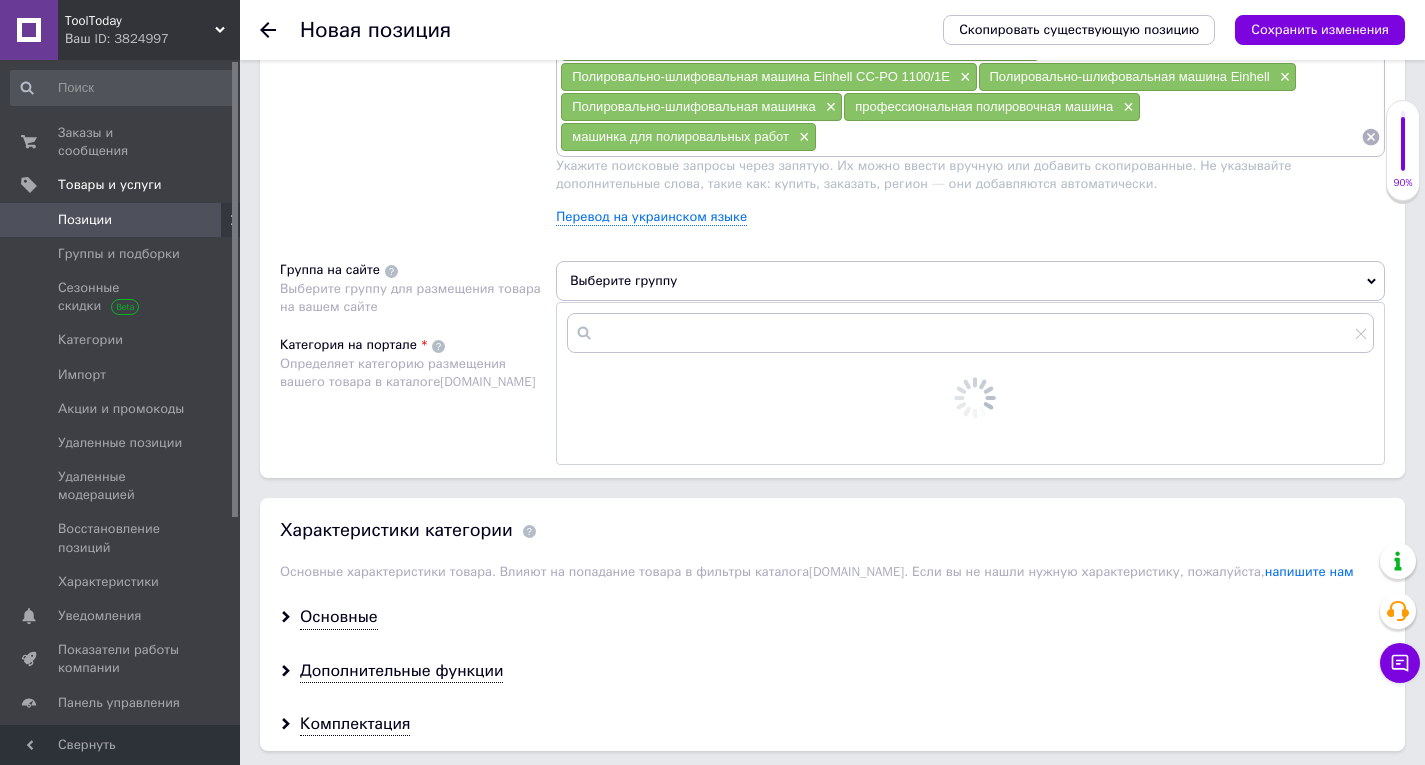 scroll, scrollTop: 1500, scrollLeft: 0, axis: vertical 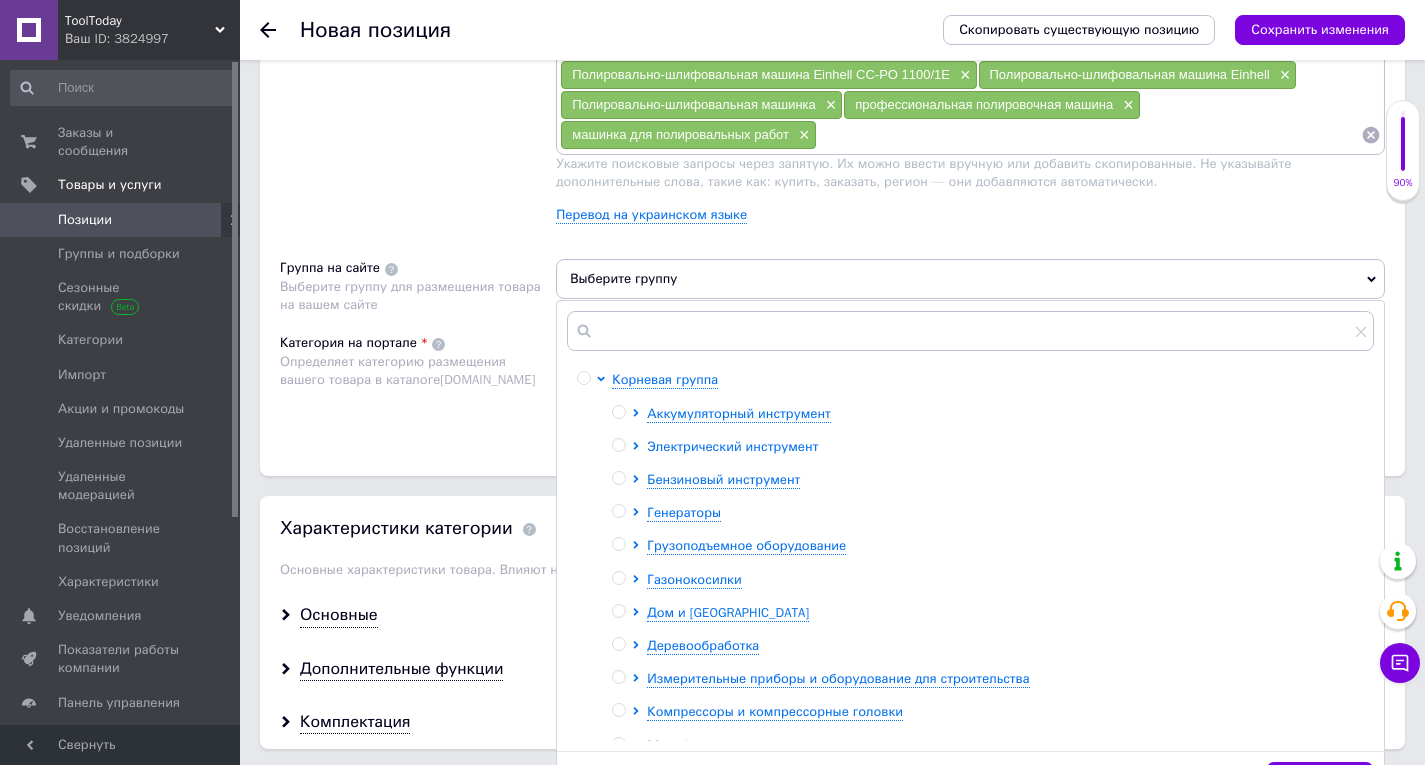 click on "Электрический инструмент" at bounding box center [732, 446] 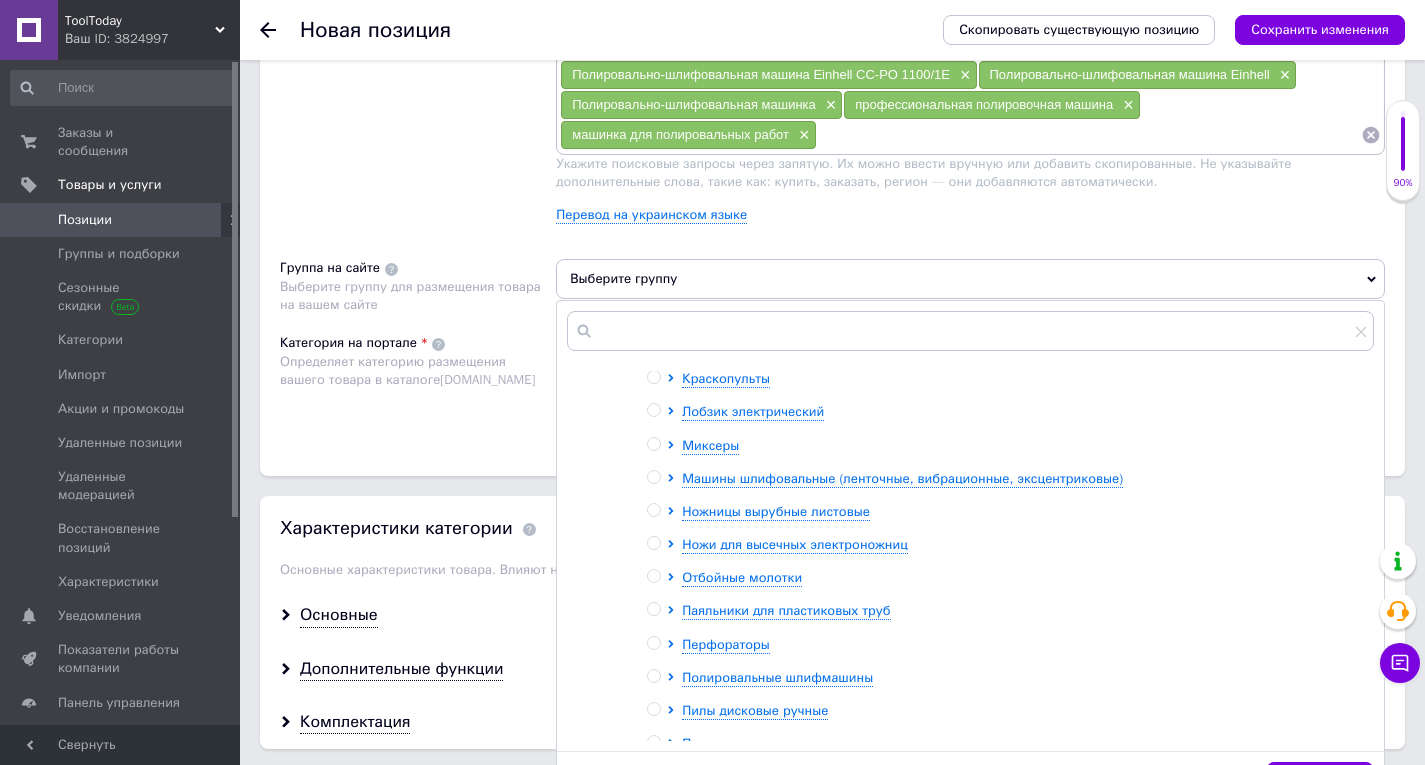 scroll, scrollTop: 500, scrollLeft: 0, axis: vertical 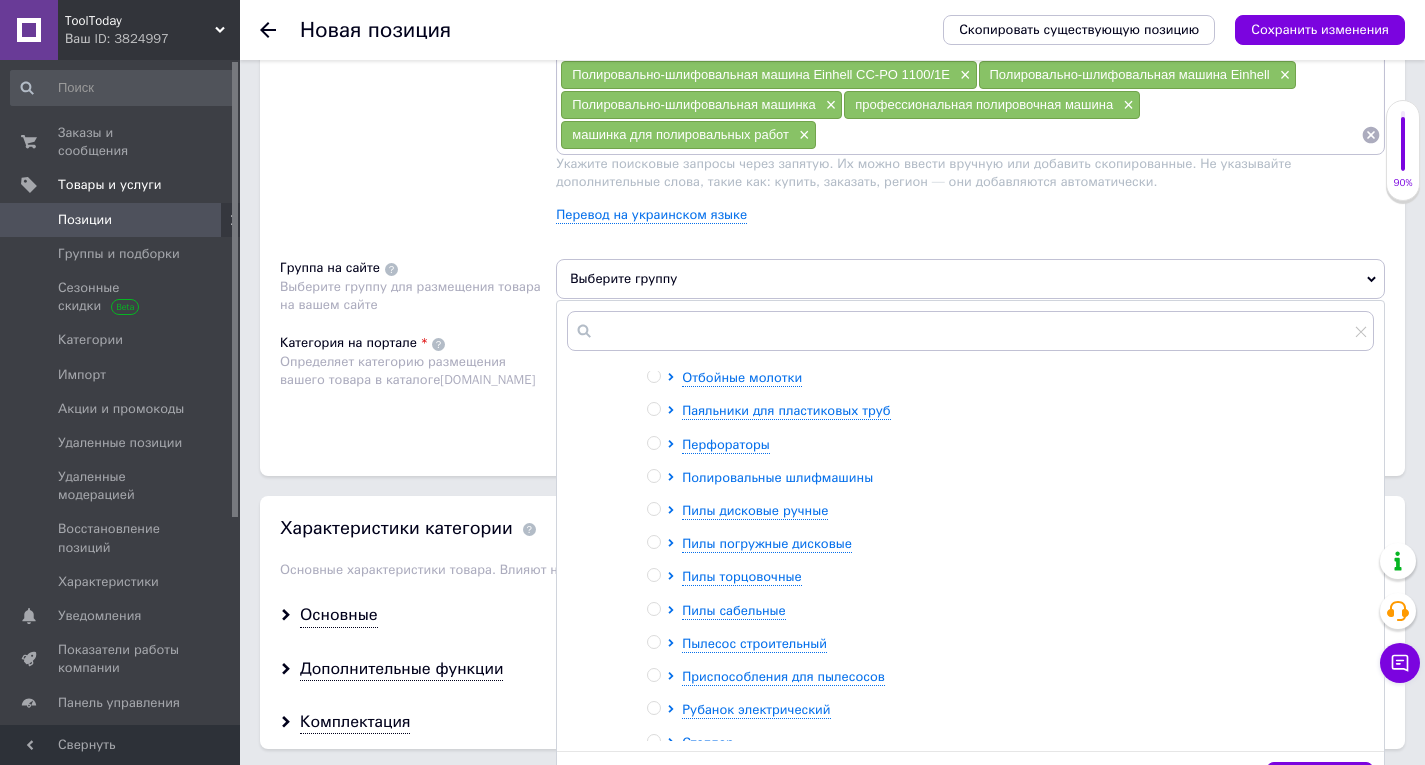 click on "Полировальные шлифмашины" at bounding box center (777, 477) 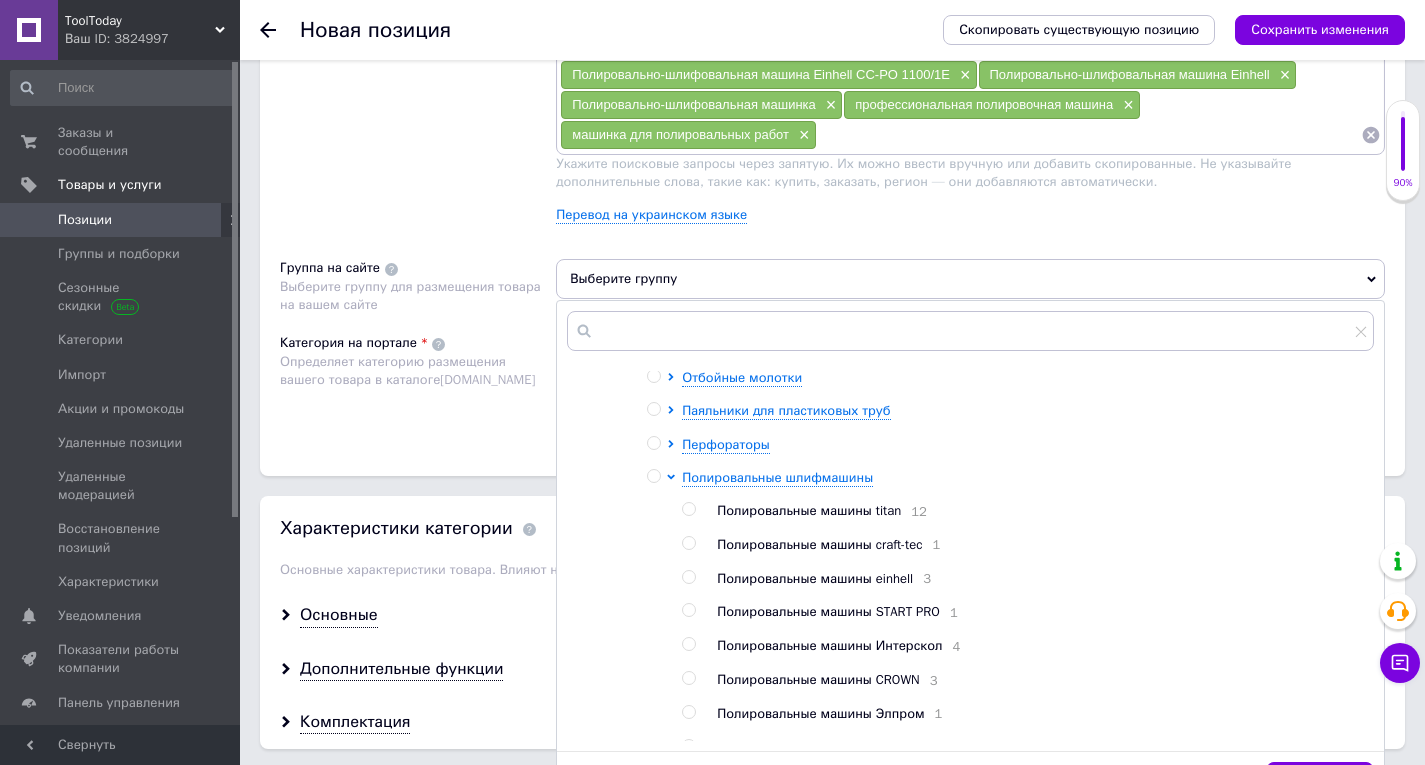 click on "Полировальные машины einhell" at bounding box center (815, 578) 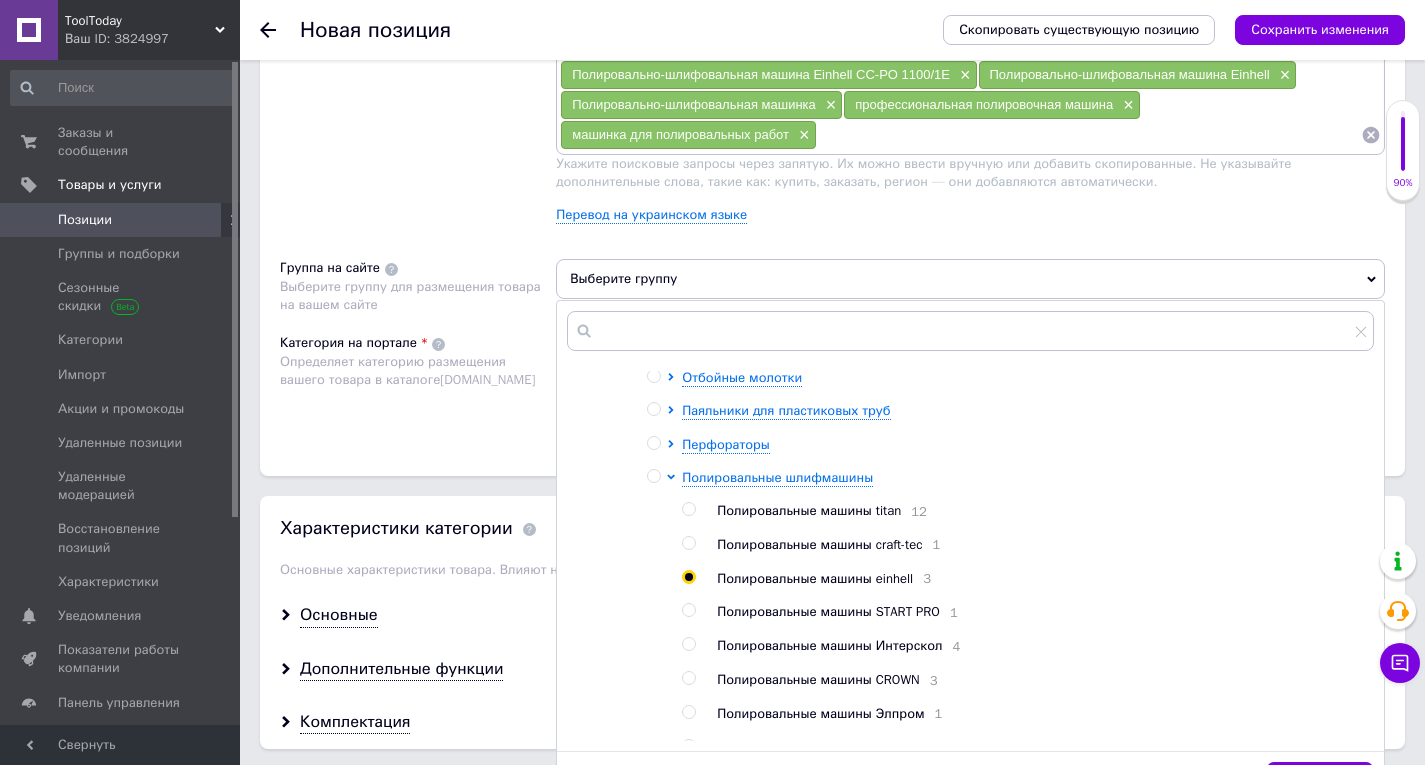 radio on "true" 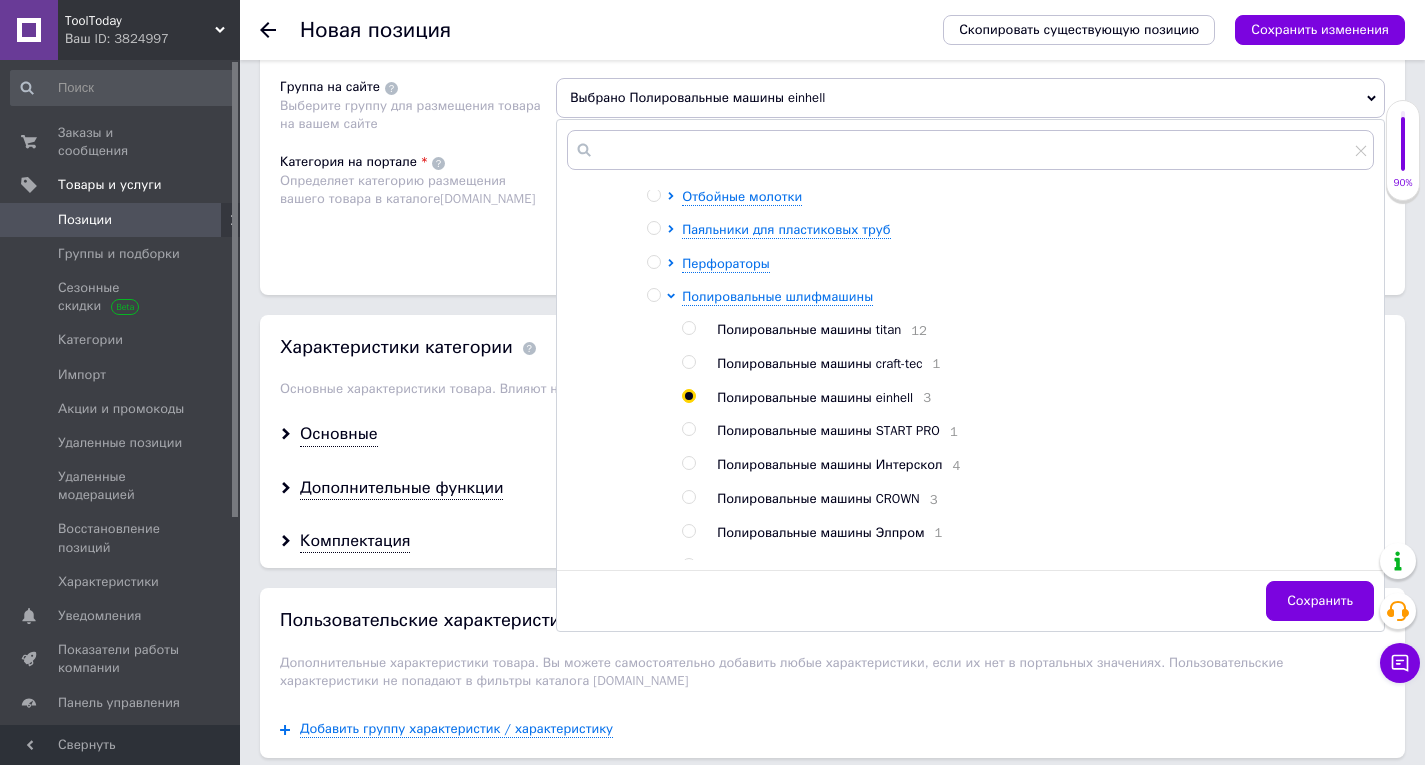 scroll, scrollTop: 1700, scrollLeft: 0, axis: vertical 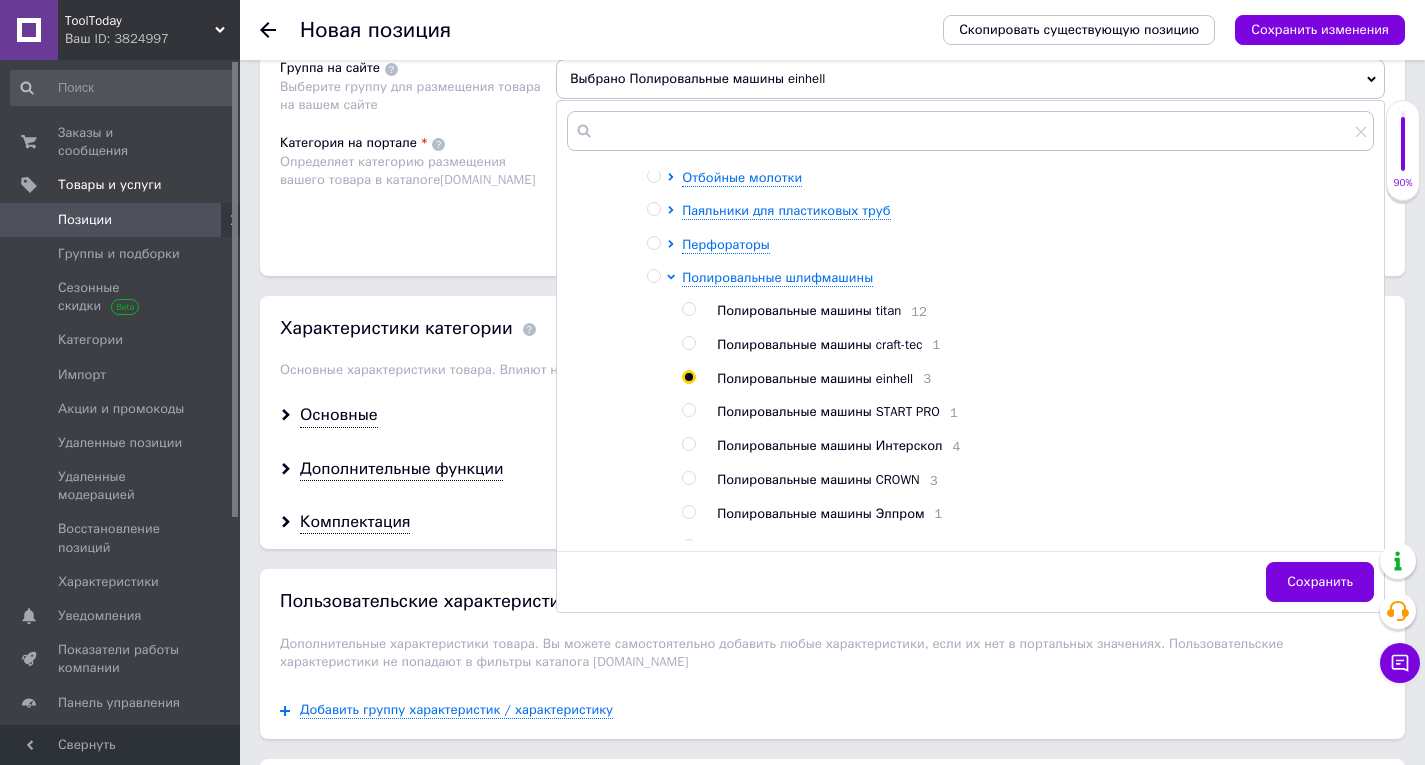 click on "Сохранить" at bounding box center [1320, 582] 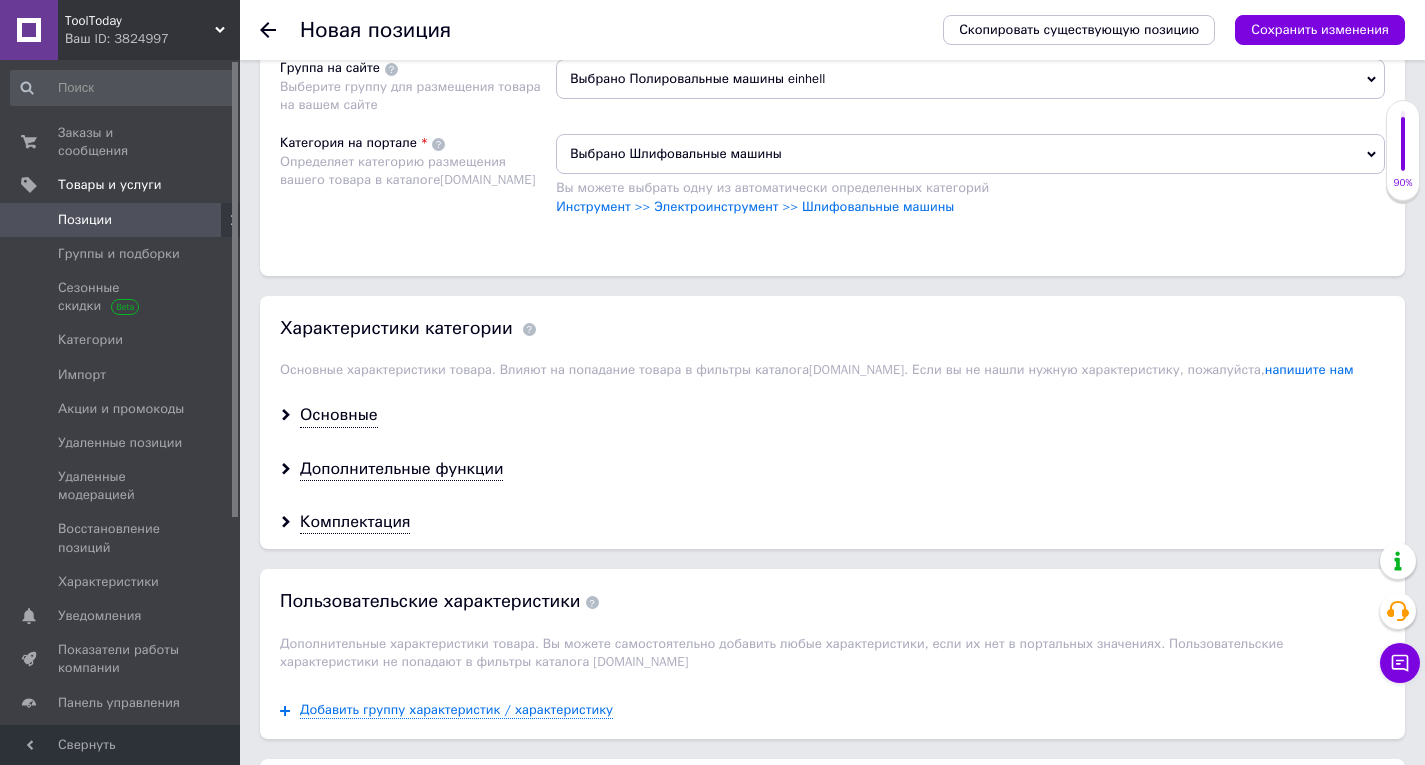 click on "Основные" at bounding box center [832, 415] 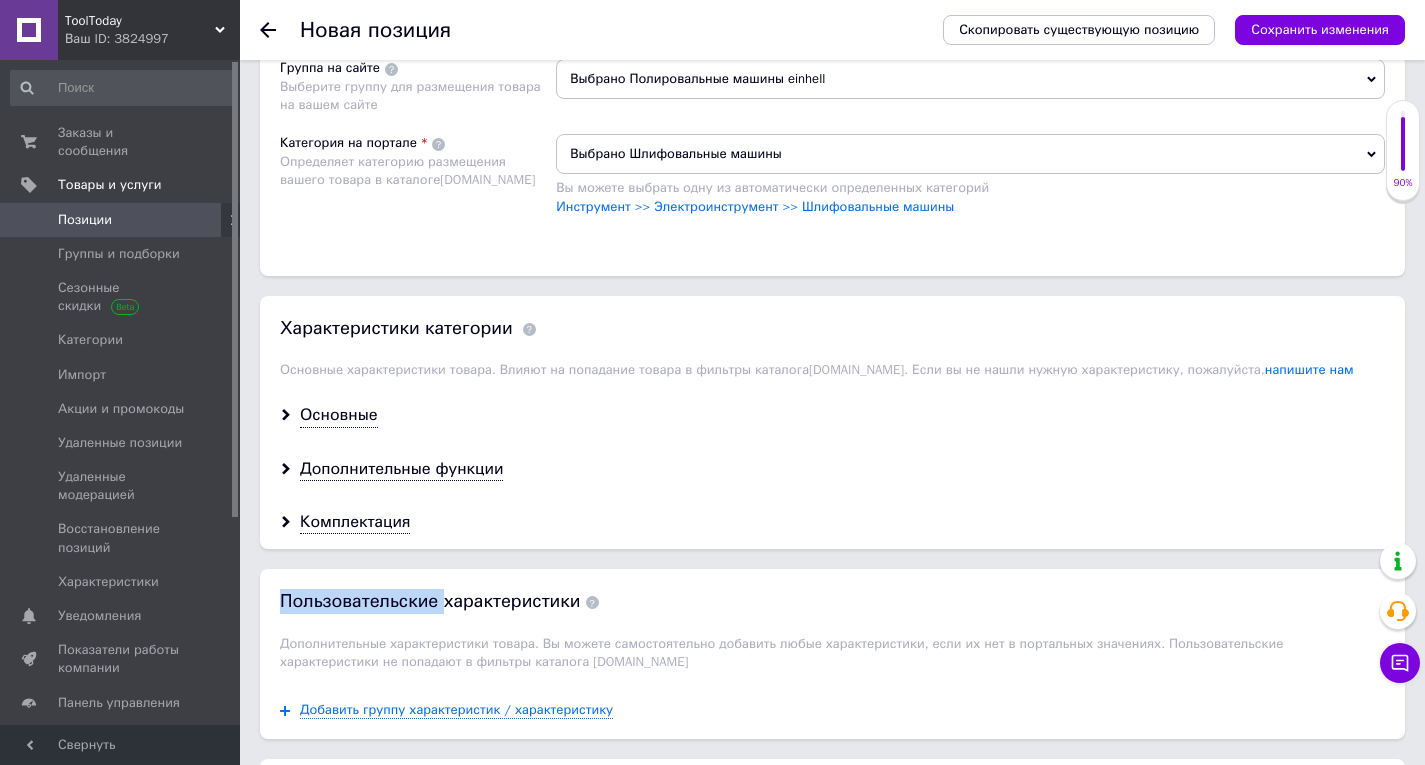 click on "Основные" at bounding box center (832, 415) 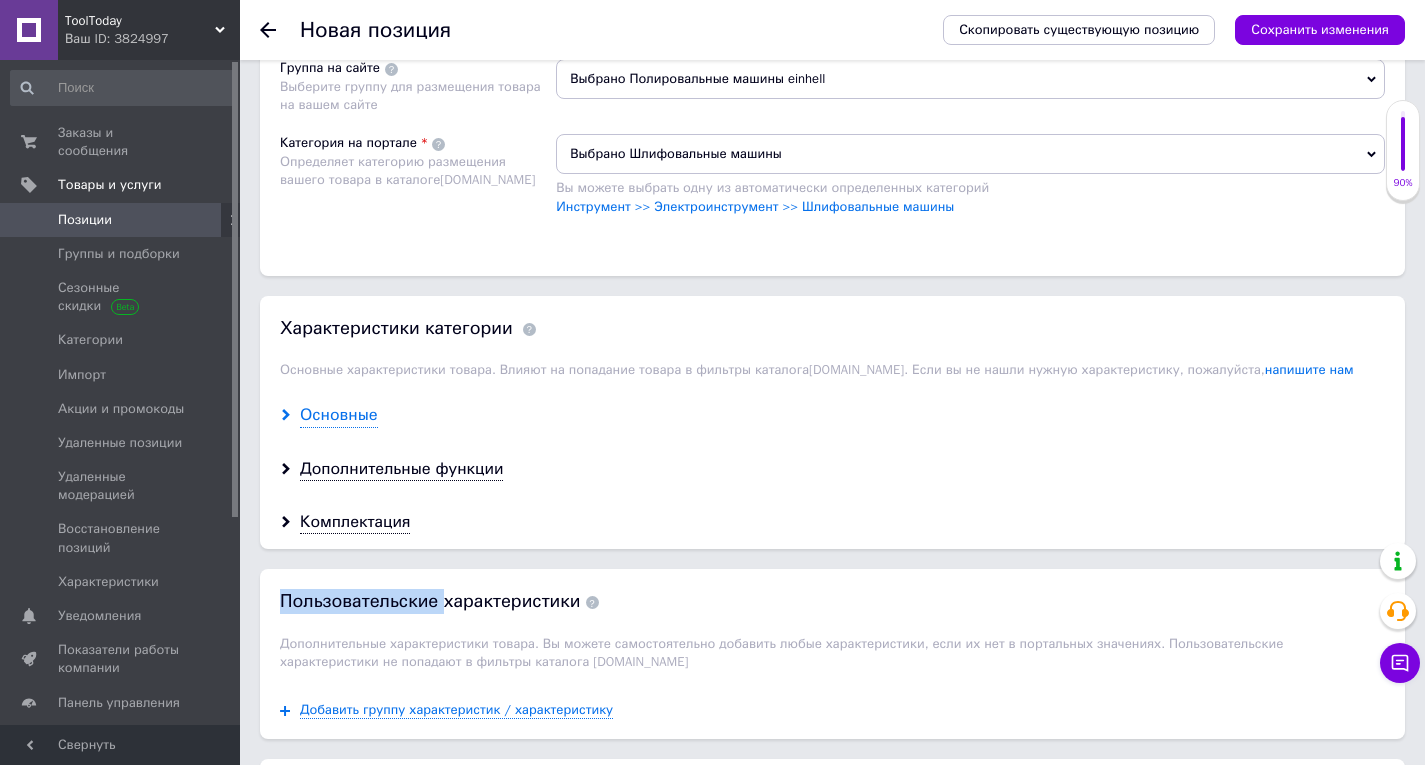 click on "Основные" at bounding box center (339, 415) 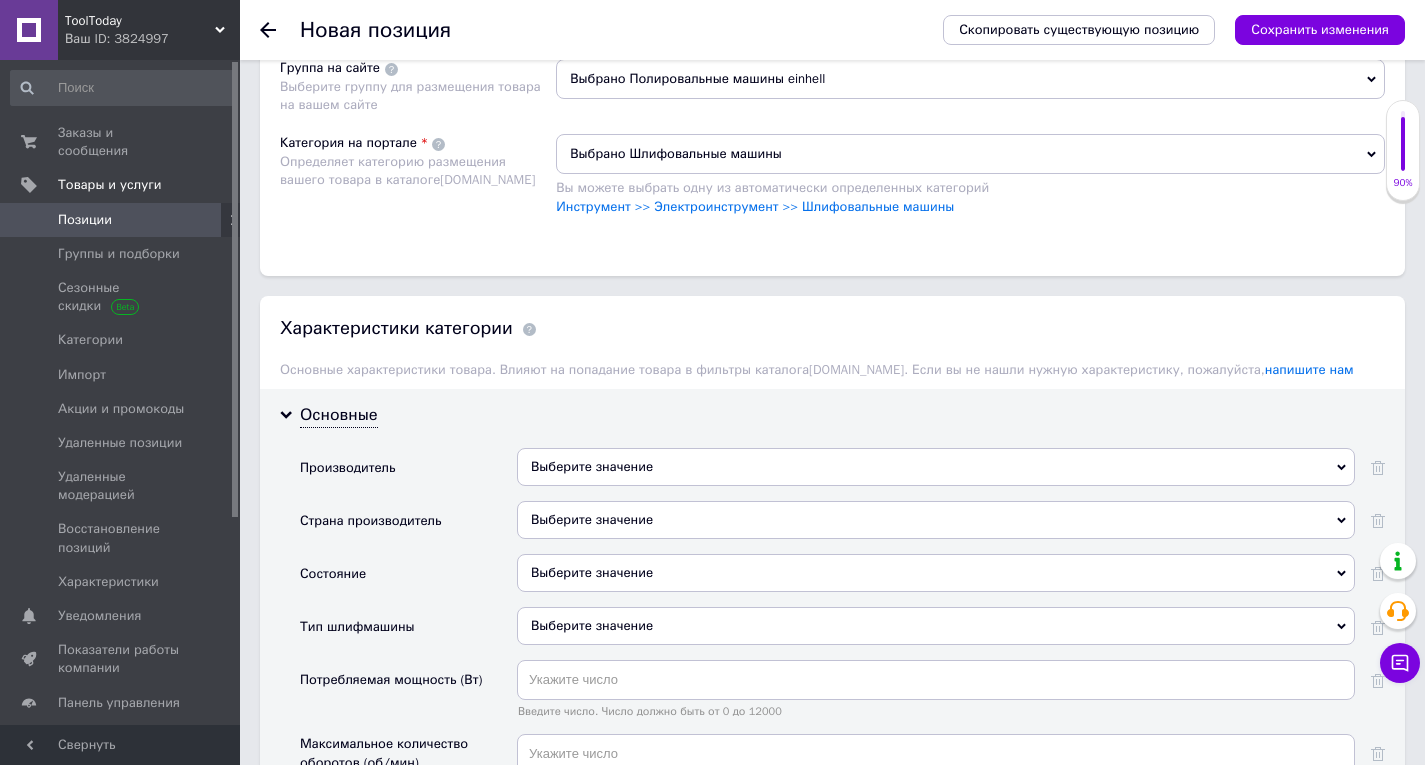 click on "Выберите значение" at bounding box center [936, 467] 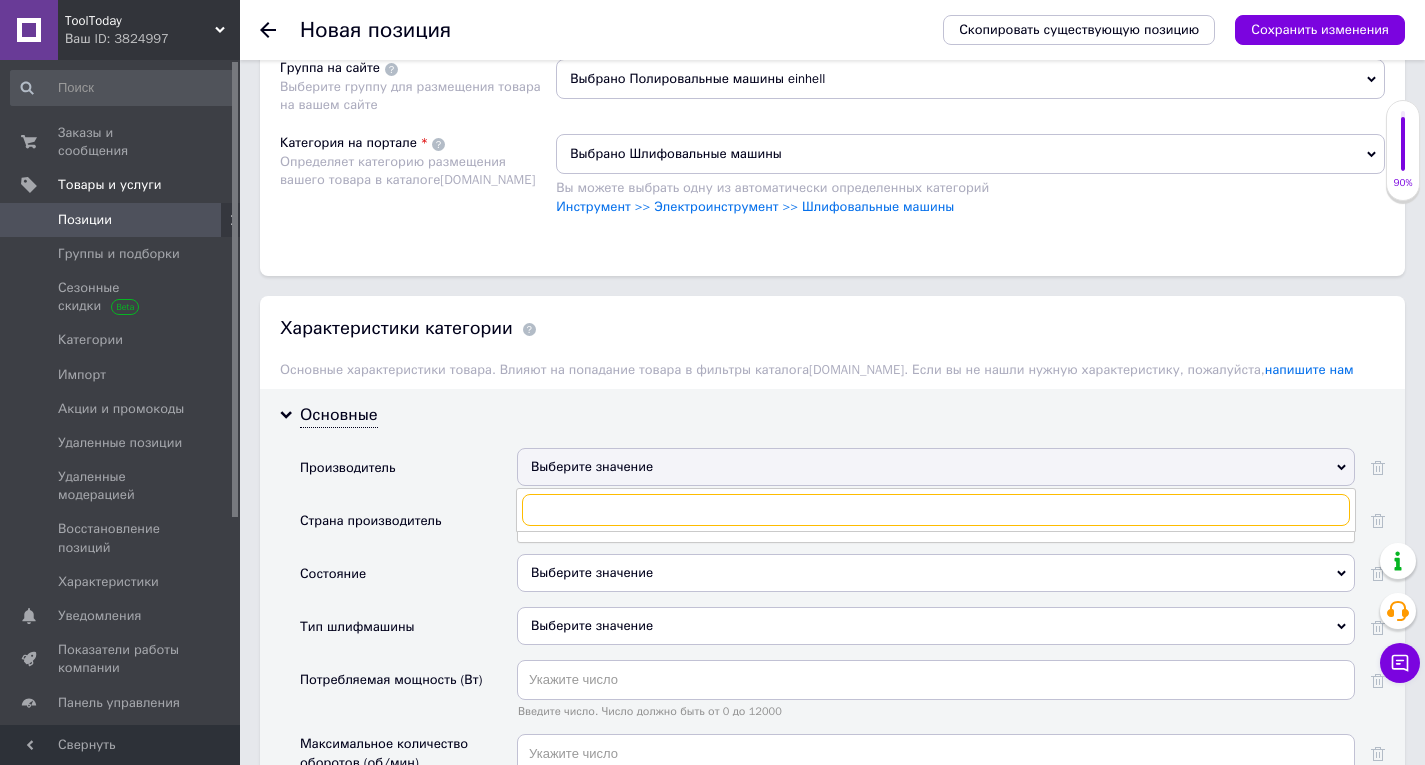 paste on "Einhell" 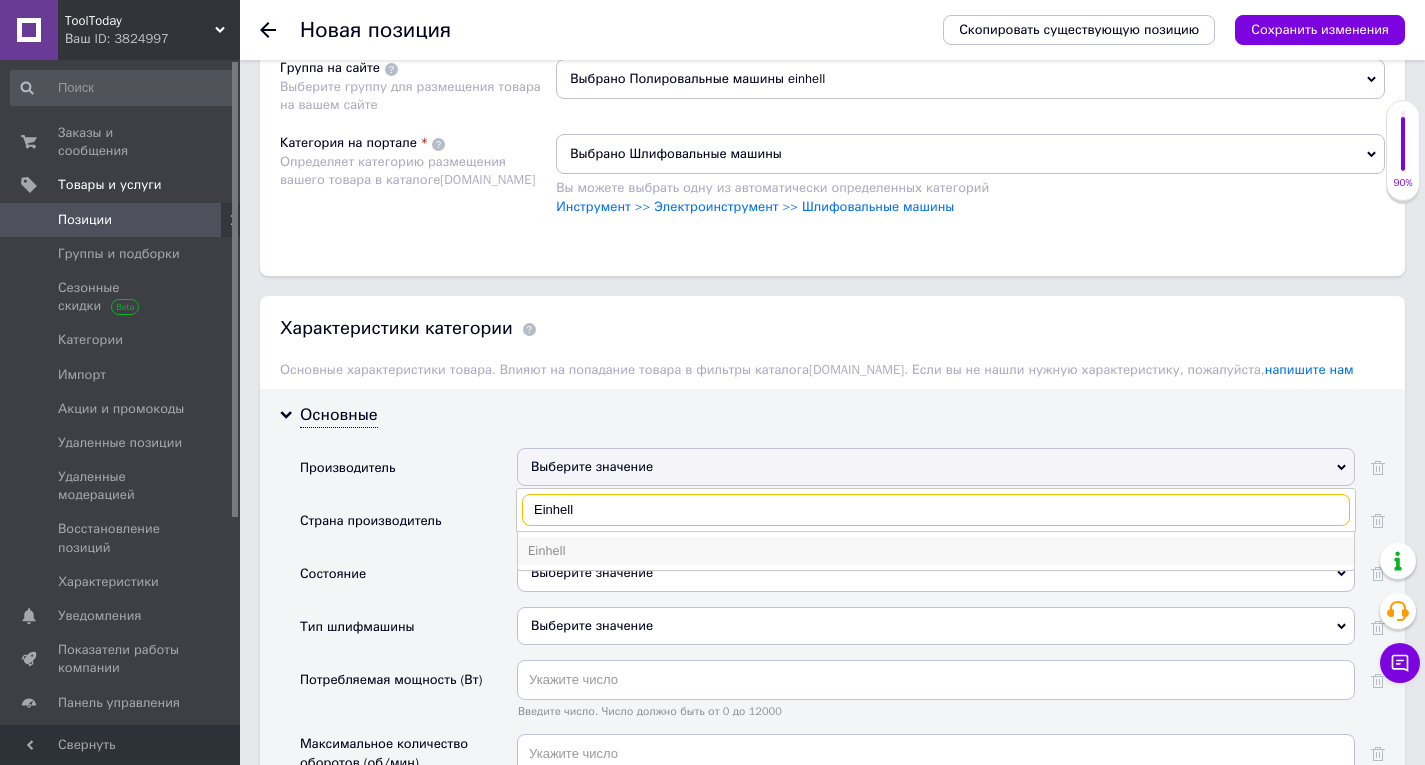 type on "Einhell" 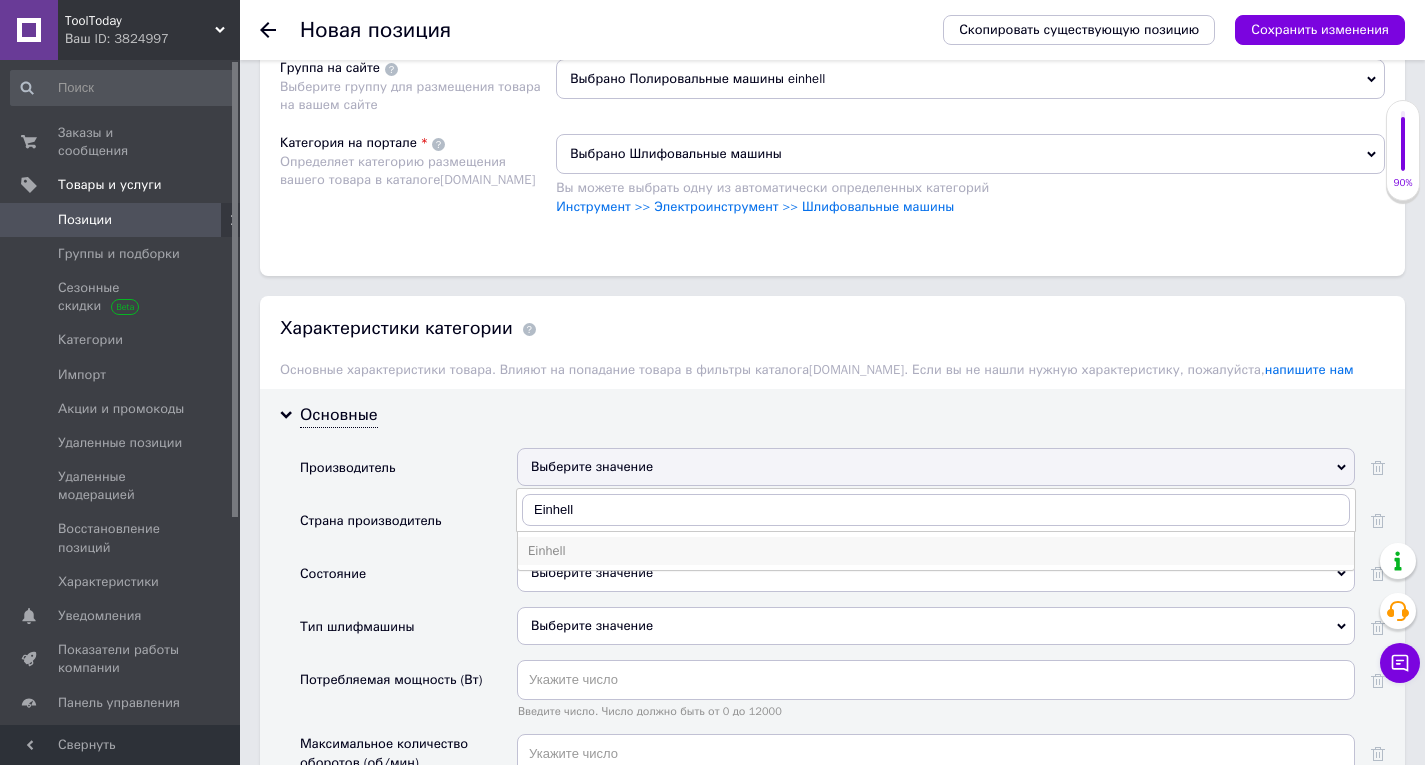 click on "Einhell" at bounding box center (936, 551) 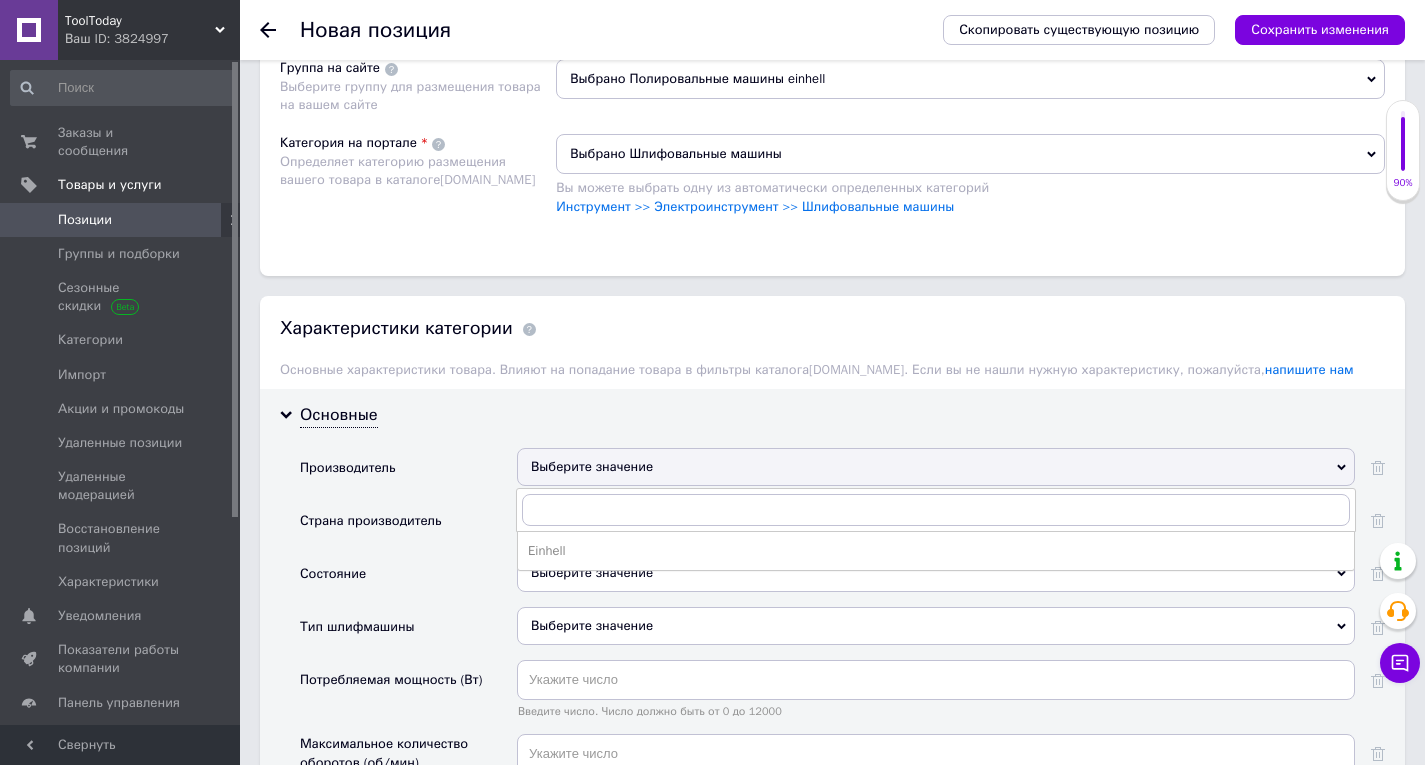 click on "Выберите значение" at bounding box center (936, 573) 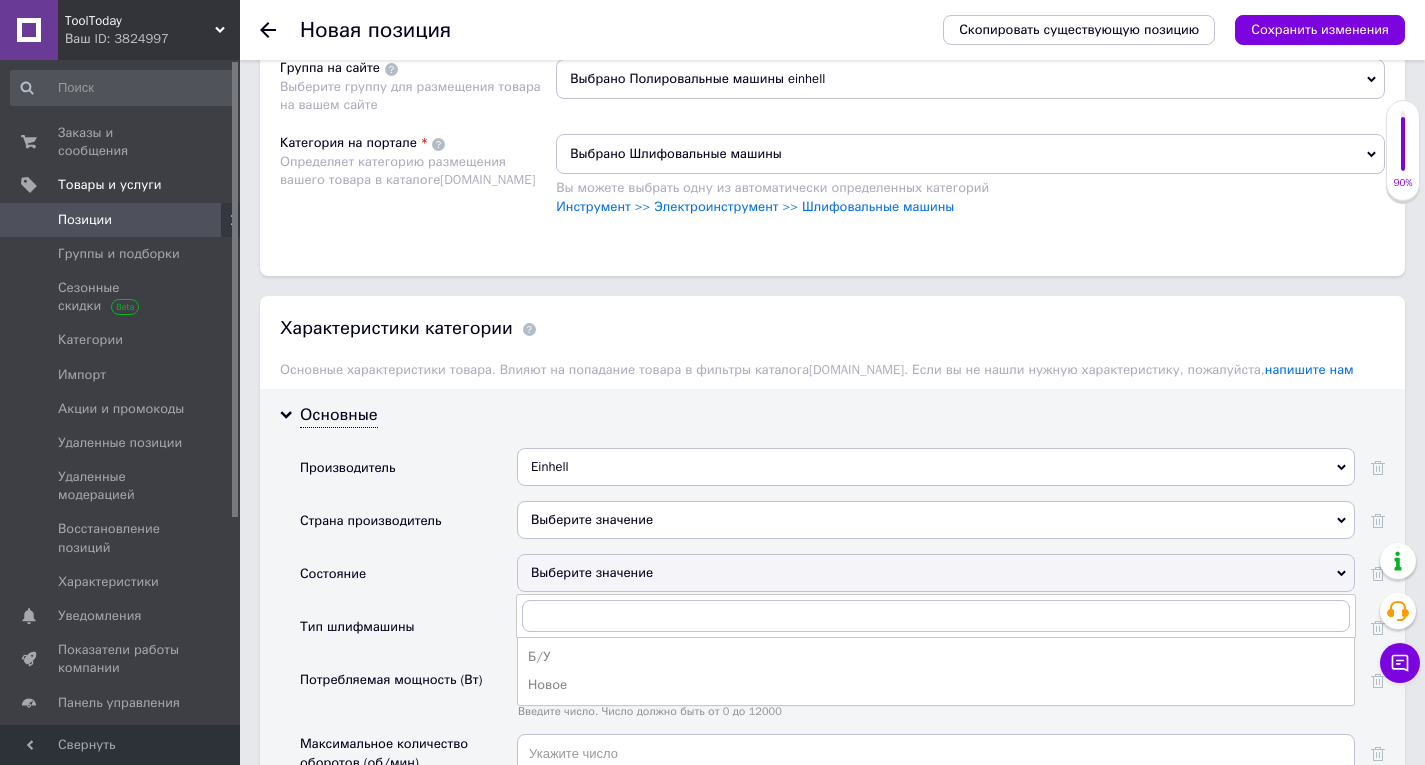 click on "Выберите значение" at bounding box center (936, 573) 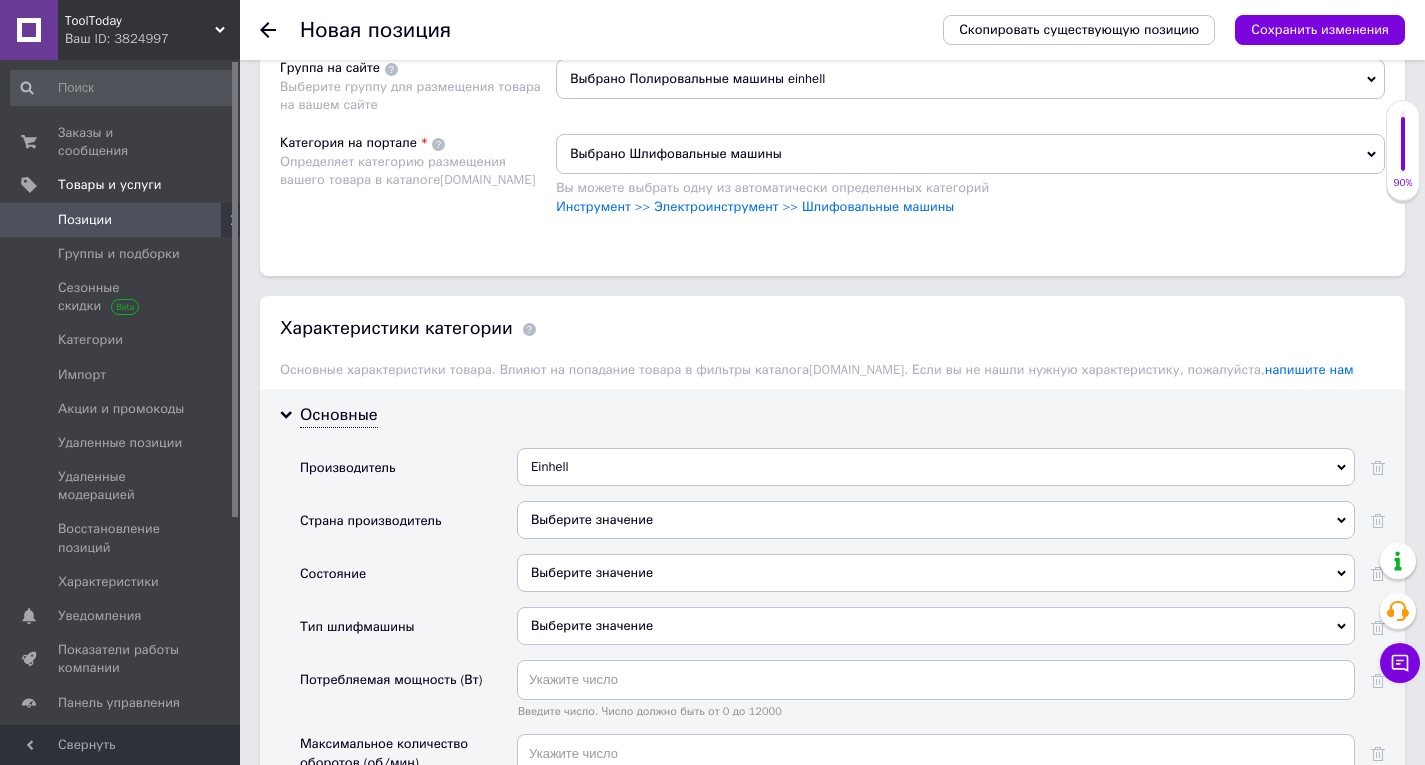 click on "Выберите значение" at bounding box center (936, 573) 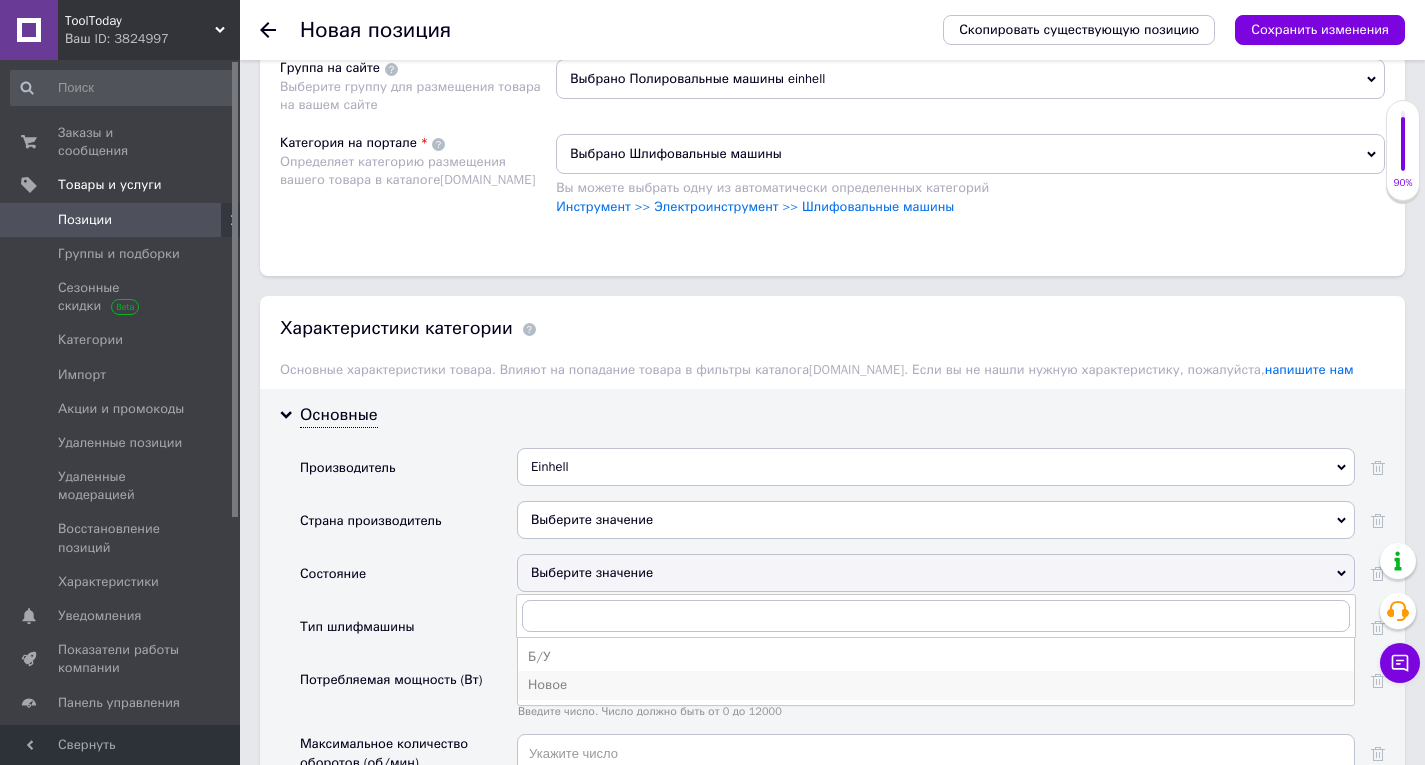 click on "Новое" at bounding box center (936, 685) 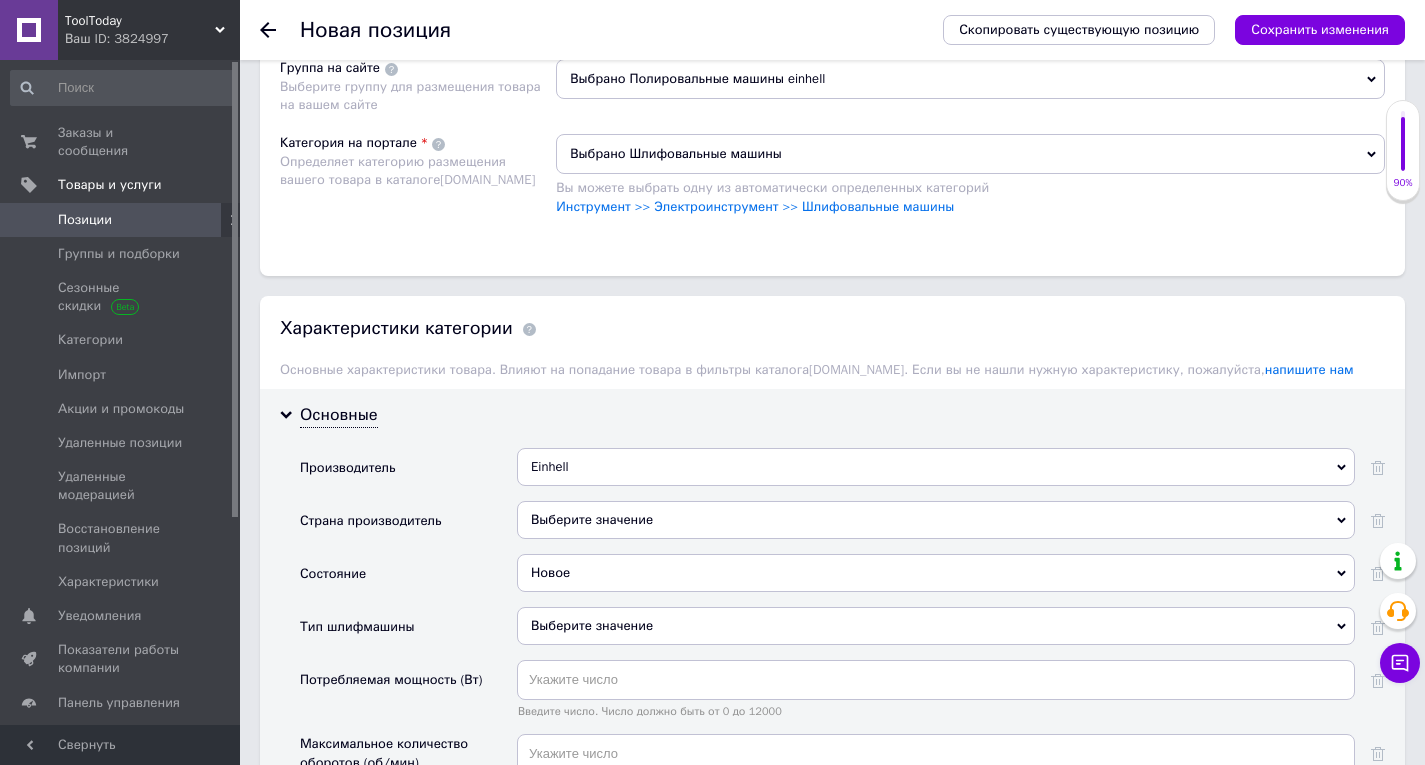 click on "Выберите значение" at bounding box center (936, 626) 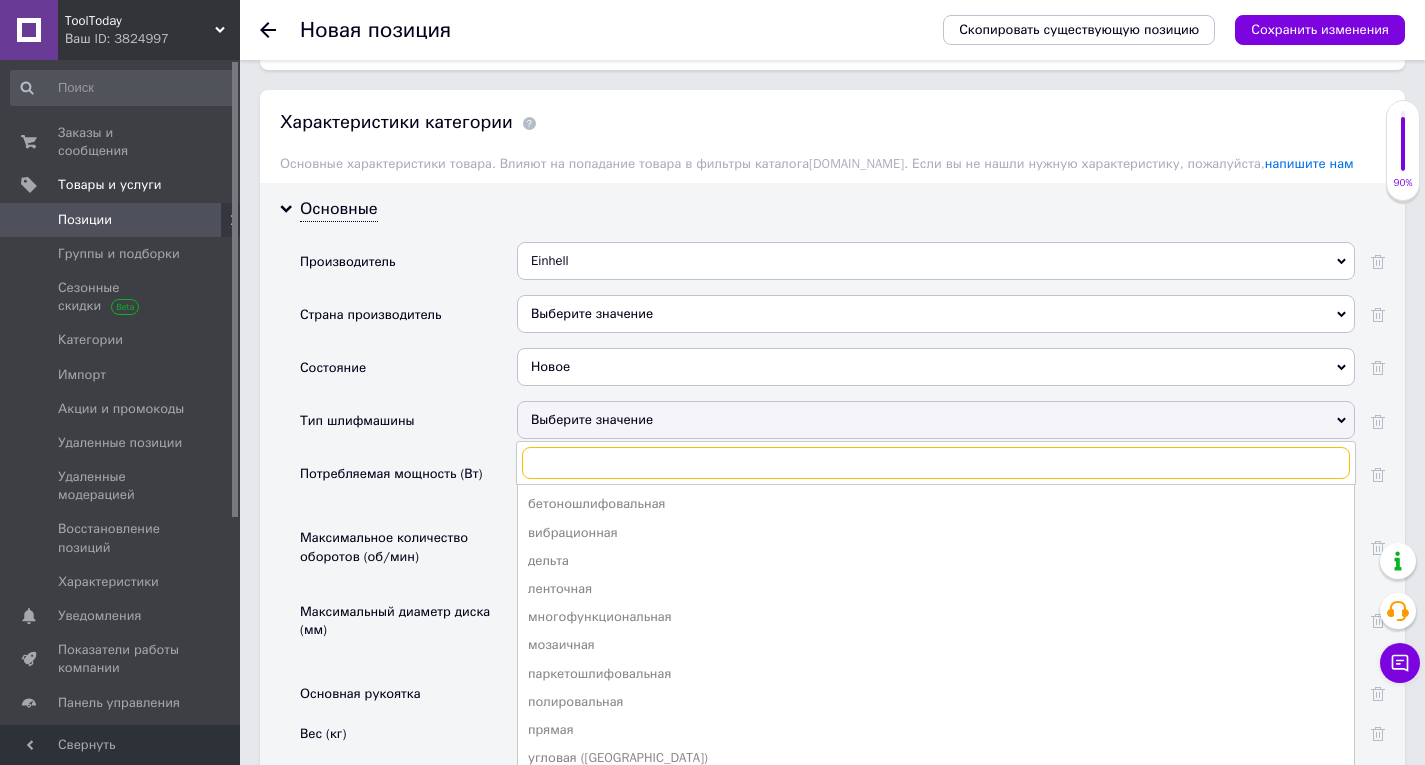 scroll, scrollTop: 2000, scrollLeft: 0, axis: vertical 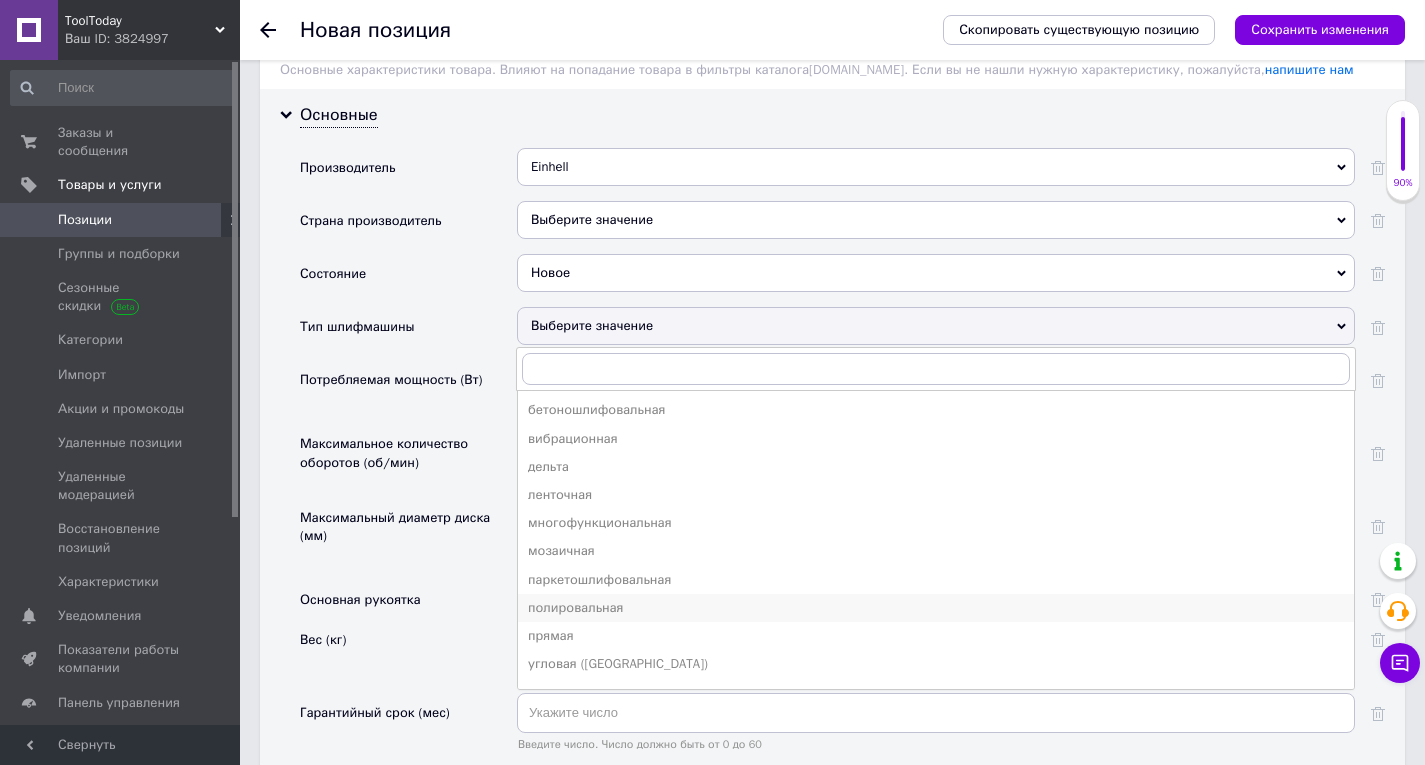 click on "полировальная" at bounding box center (936, 608) 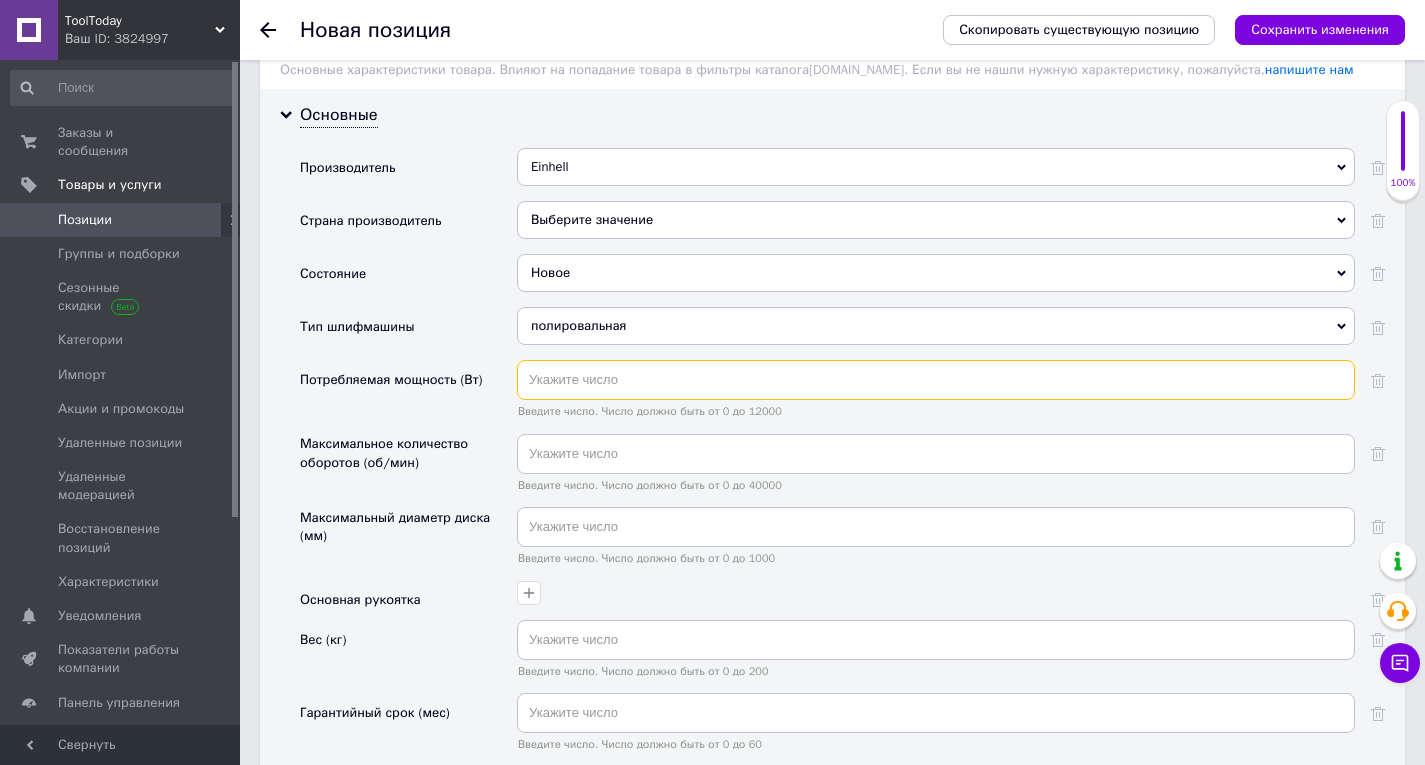 click at bounding box center (936, 380) 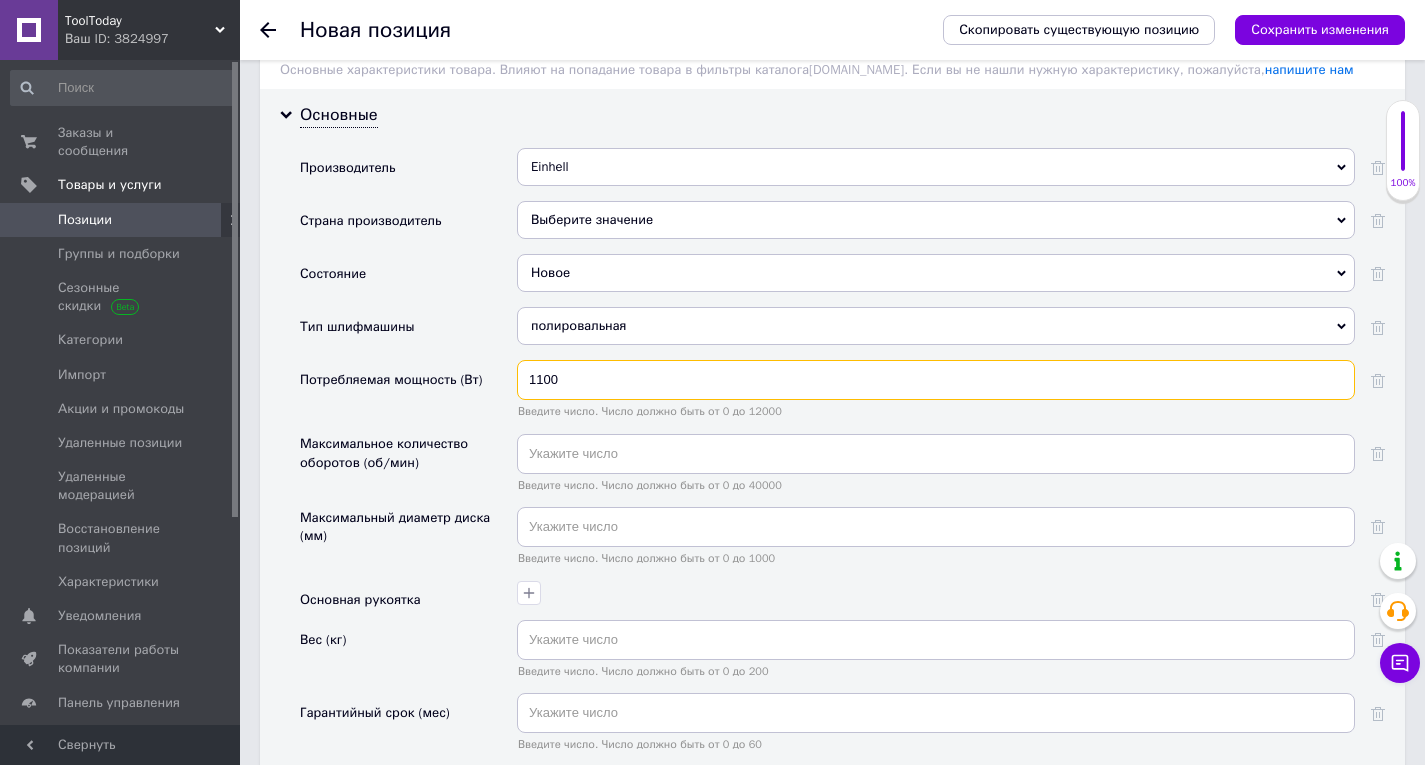 type on "1100" 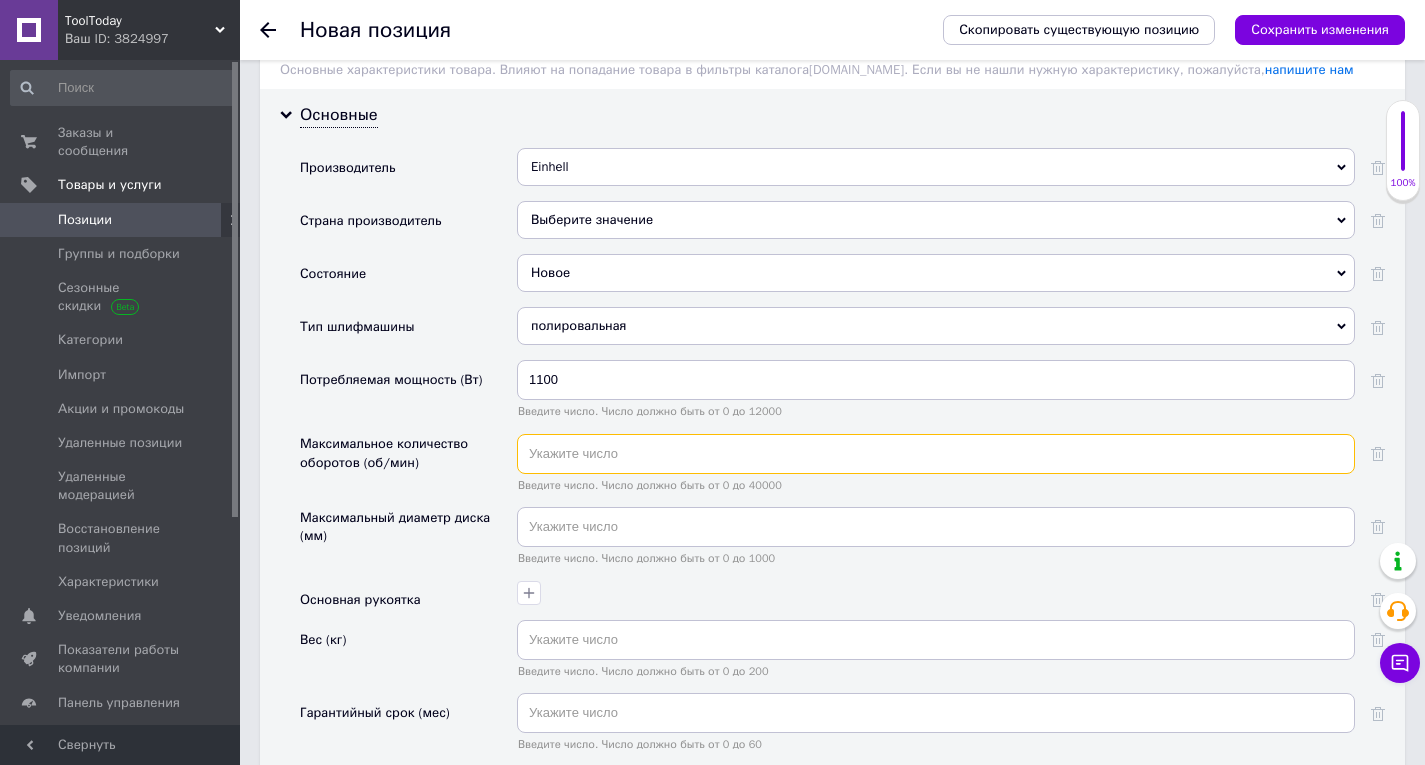 click at bounding box center [936, 454] 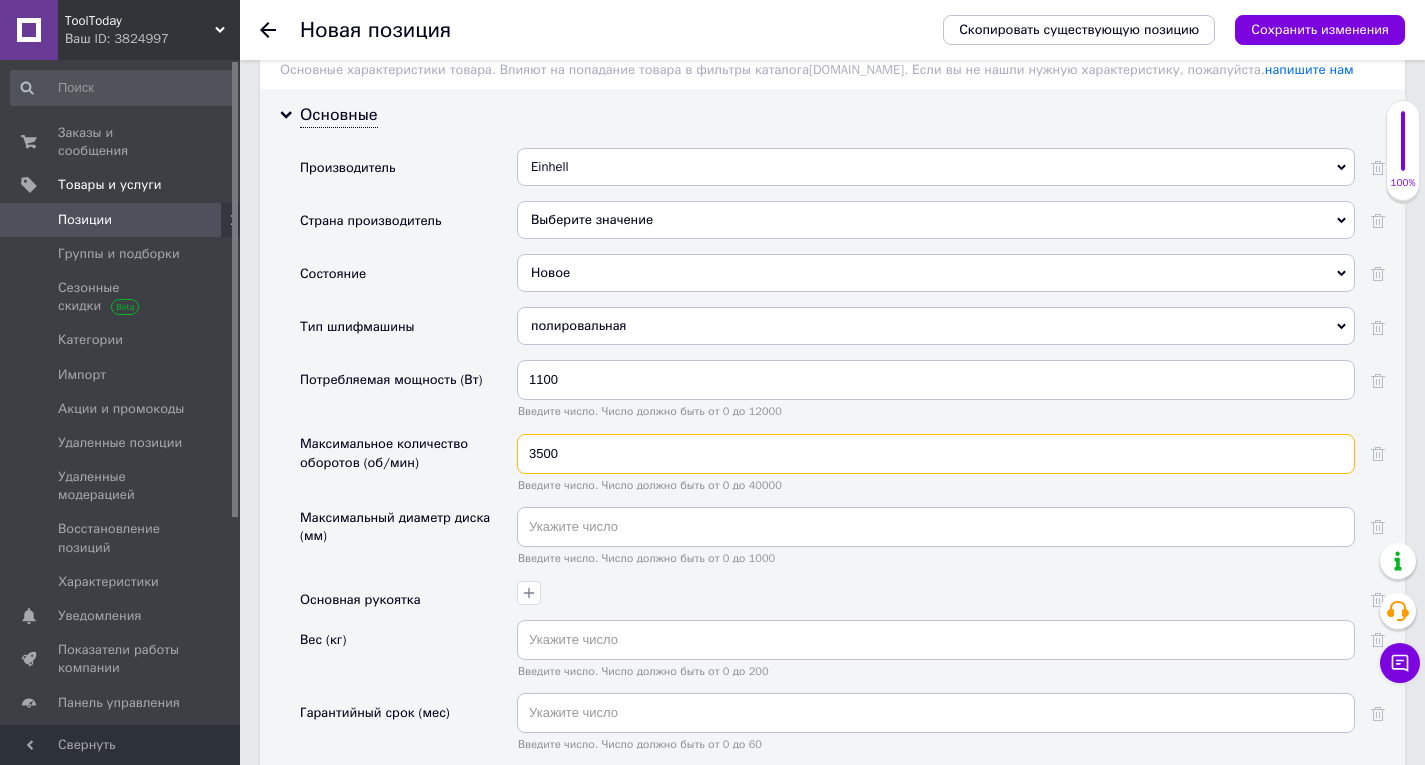 type on "3500" 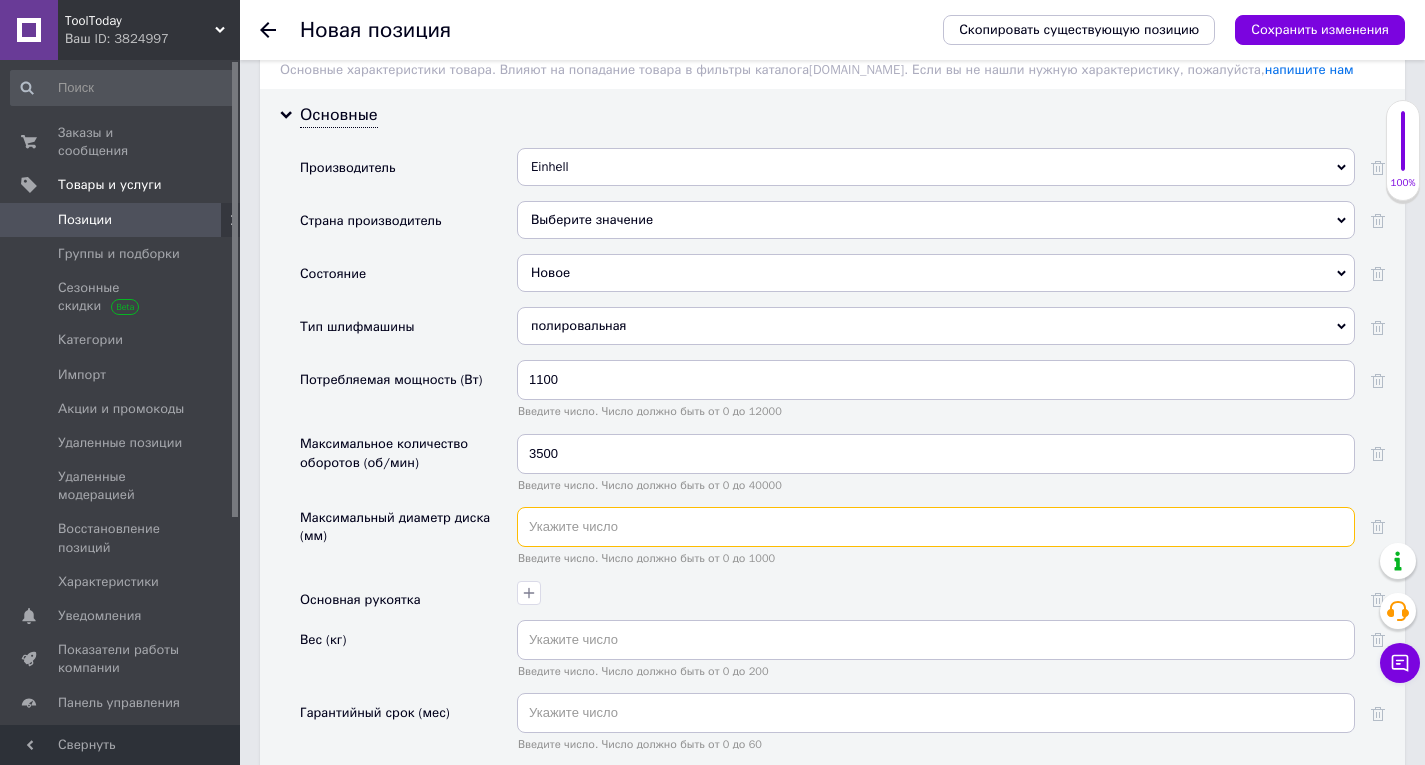click at bounding box center (936, 527) 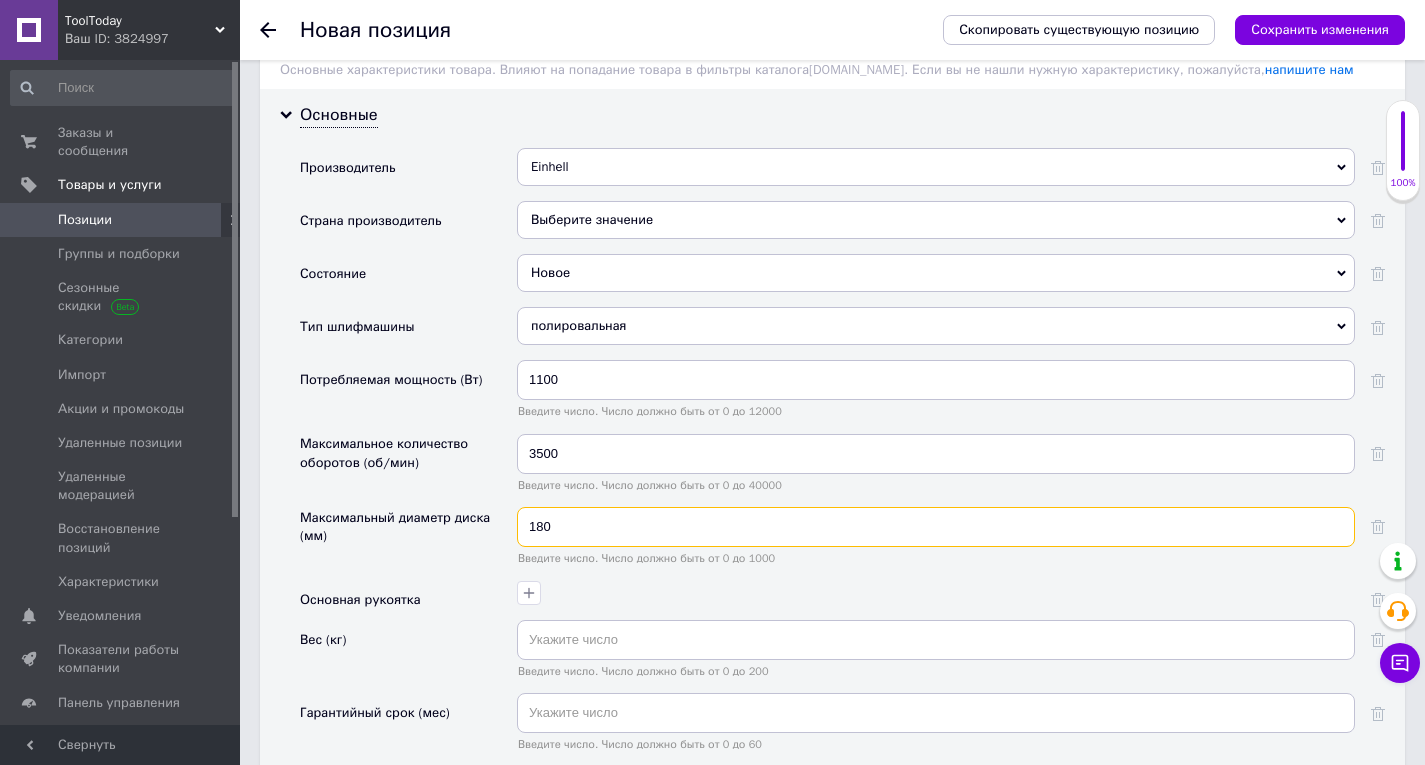 type on "180" 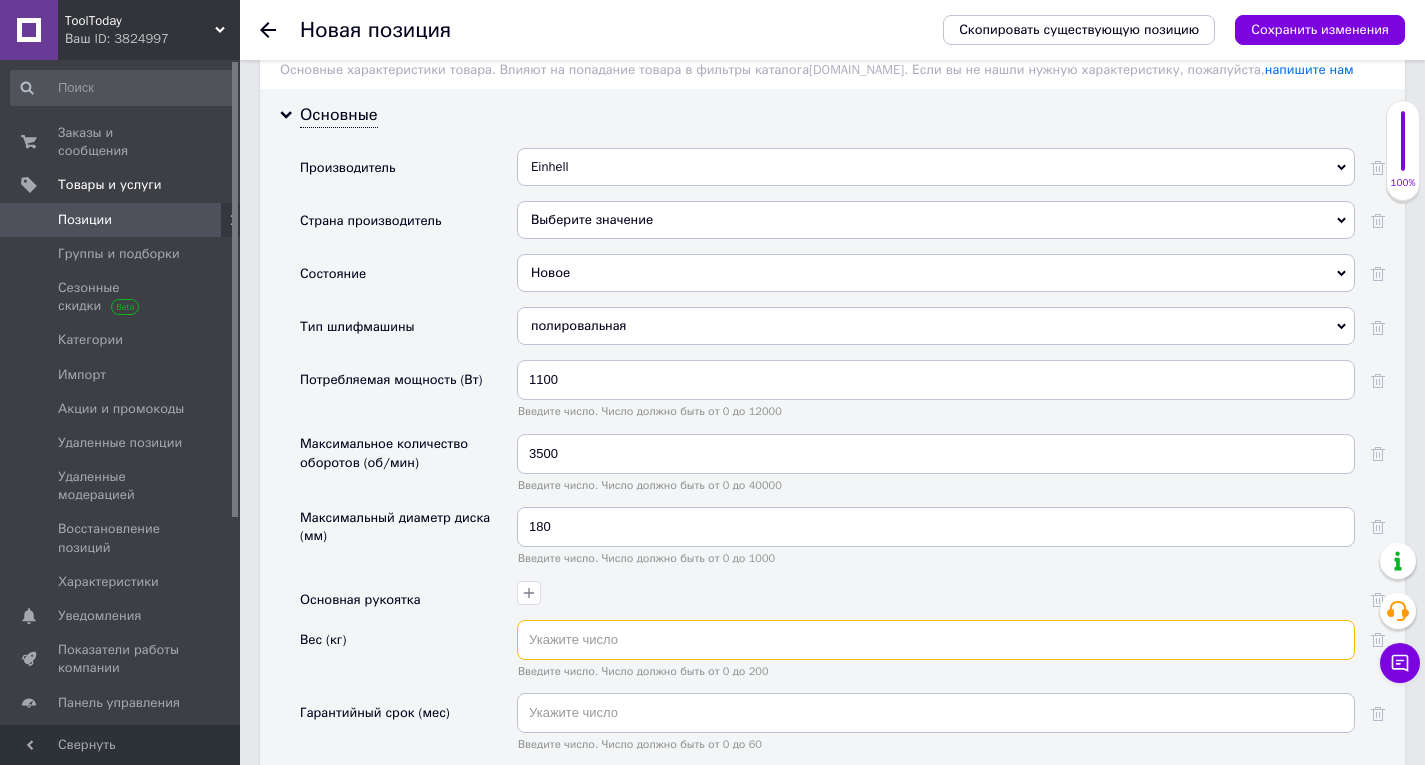 click at bounding box center [936, 640] 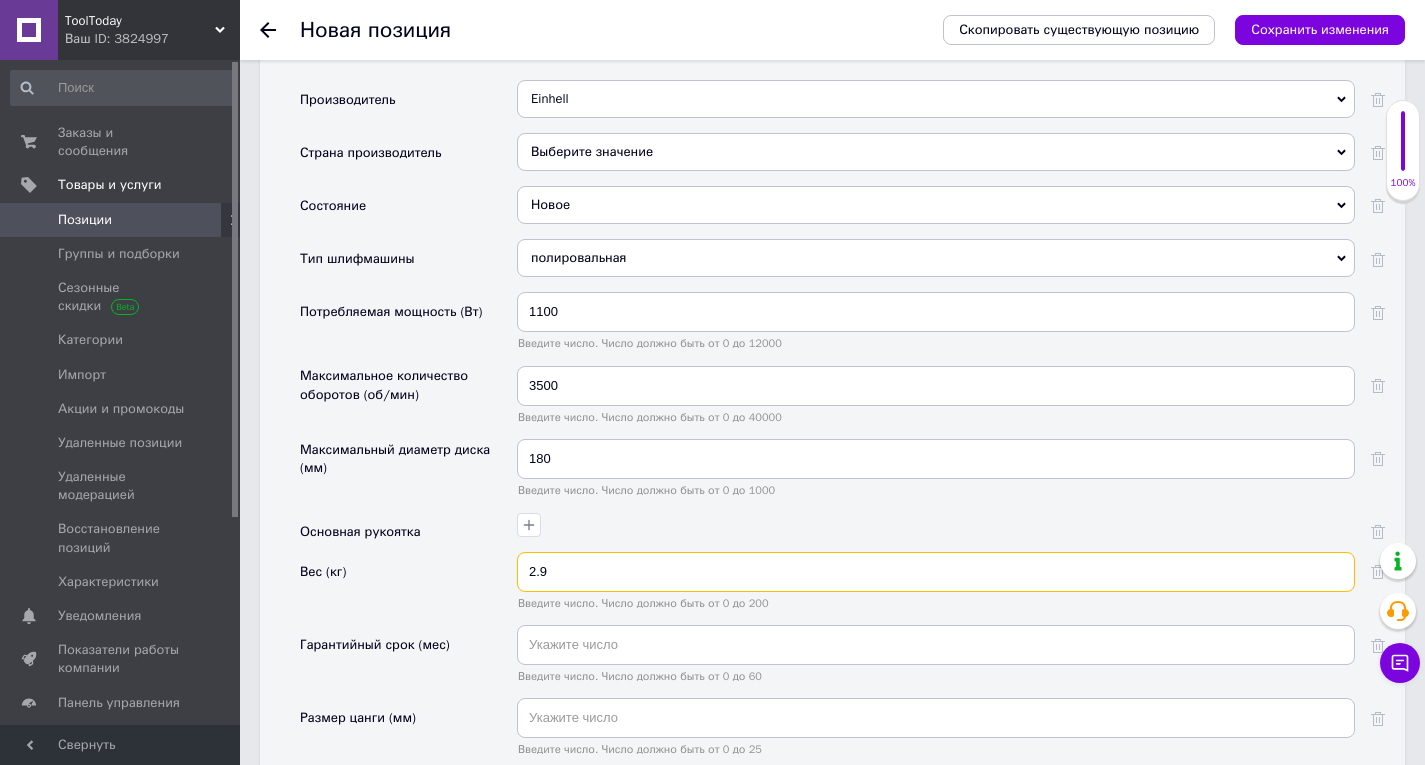 scroll, scrollTop: 2100, scrollLeft: 0, axis: vertical 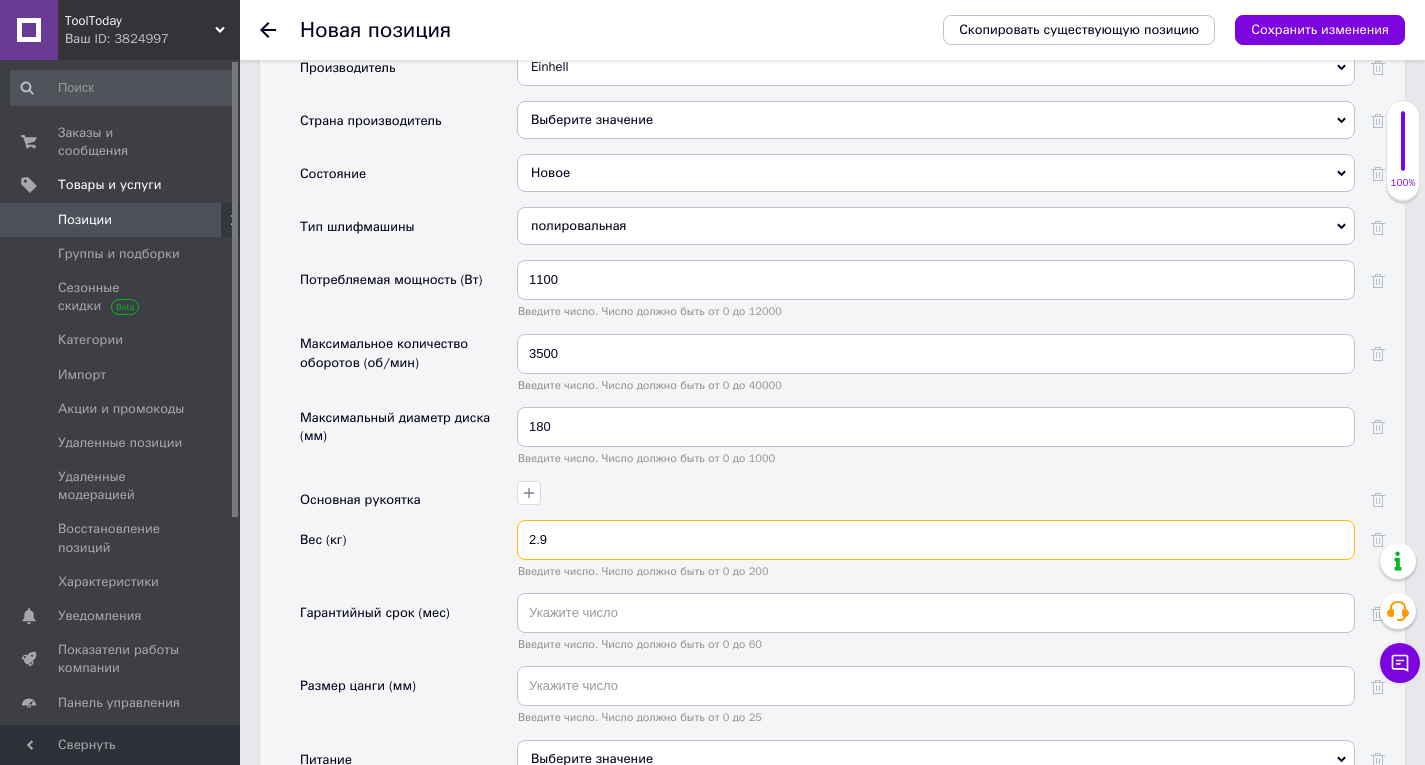 type on "2.9" 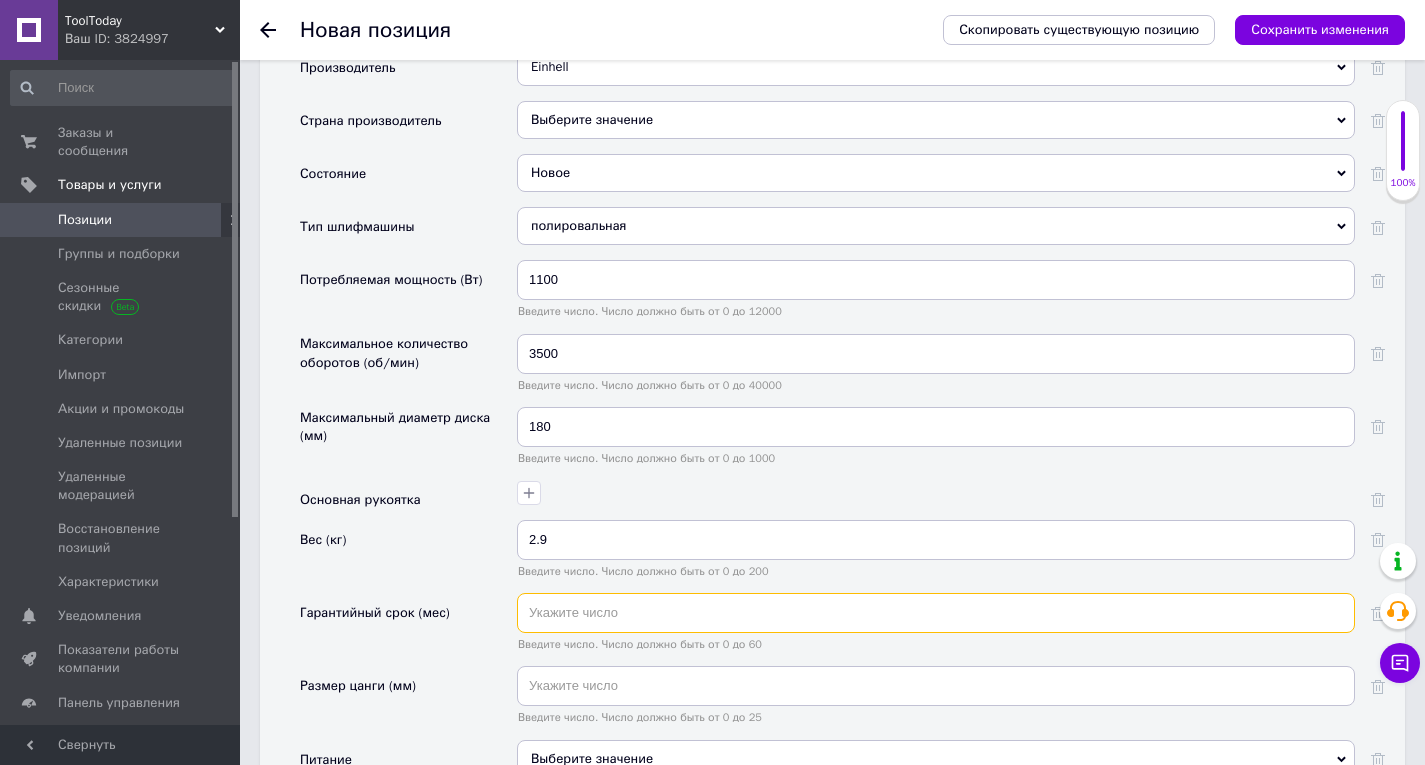 click at bounding box center (936, 613) 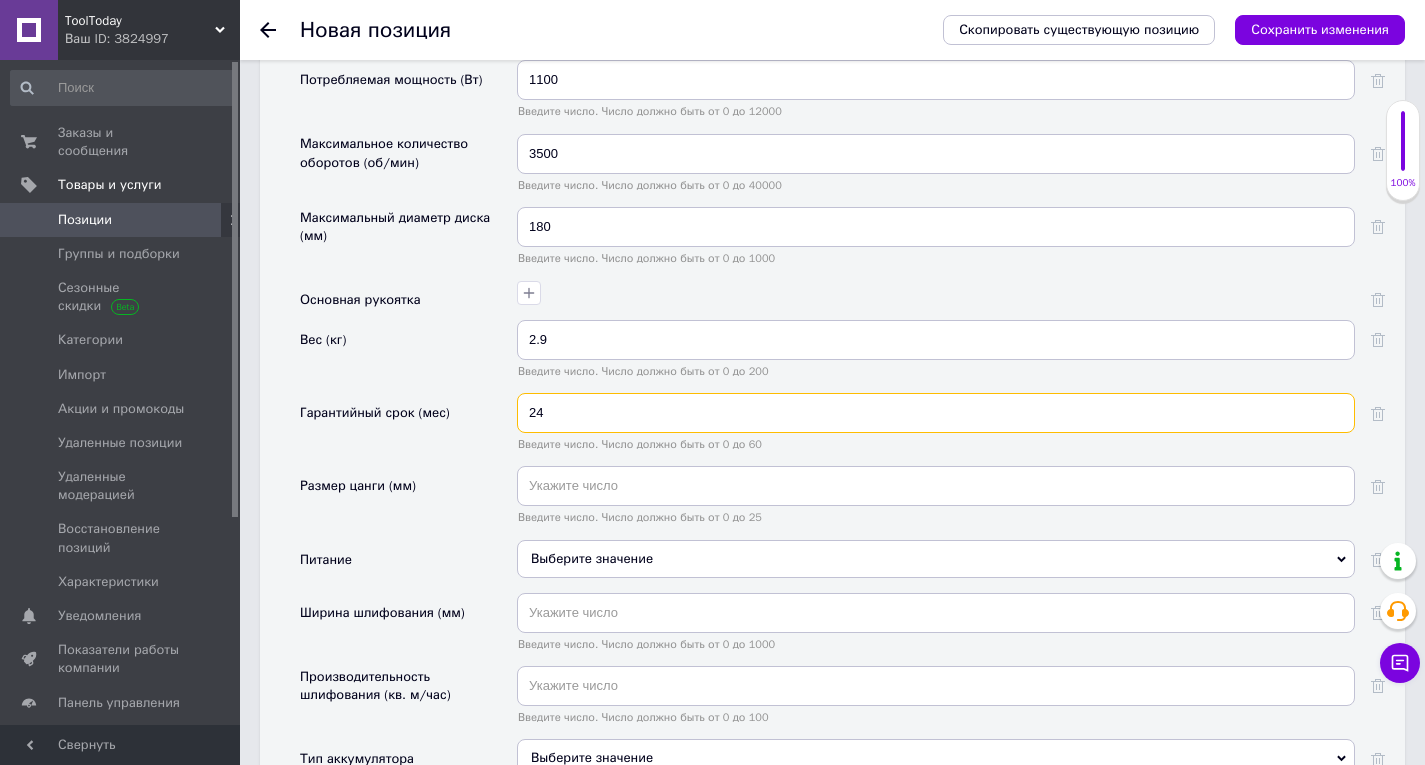 type on "24" 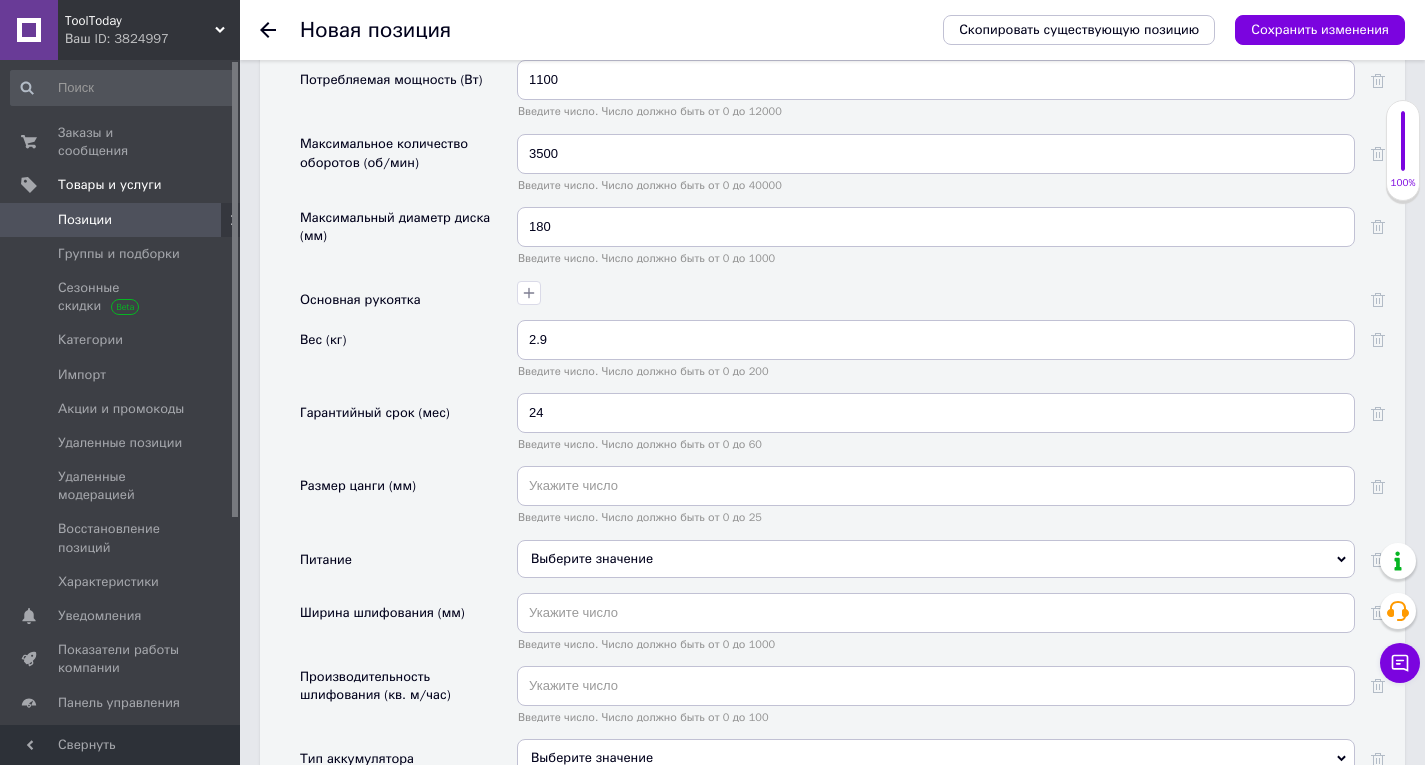 click on "Выберите значение" at bounding box center (936, 559) 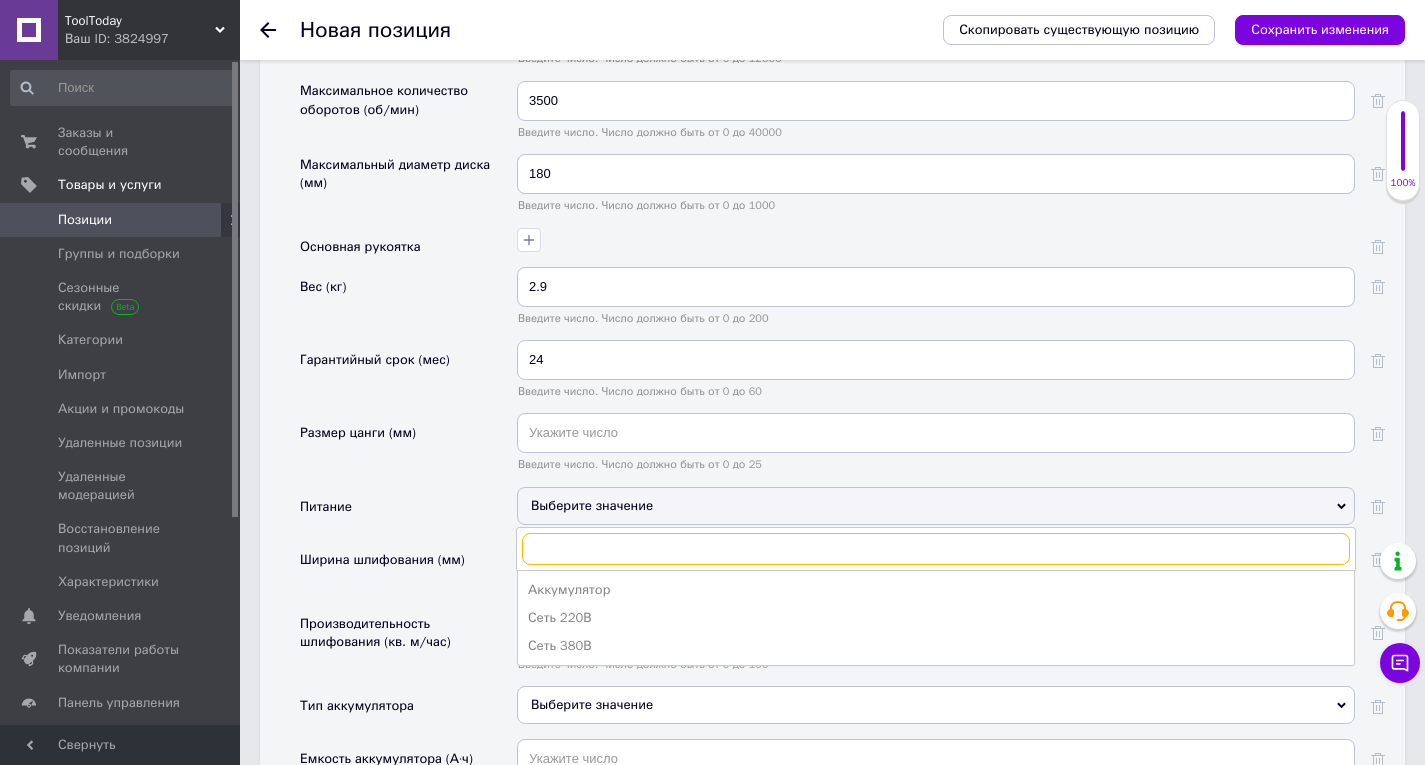 scroll, scrollTop: 2400, scrollLeft: 0, axis: vertical 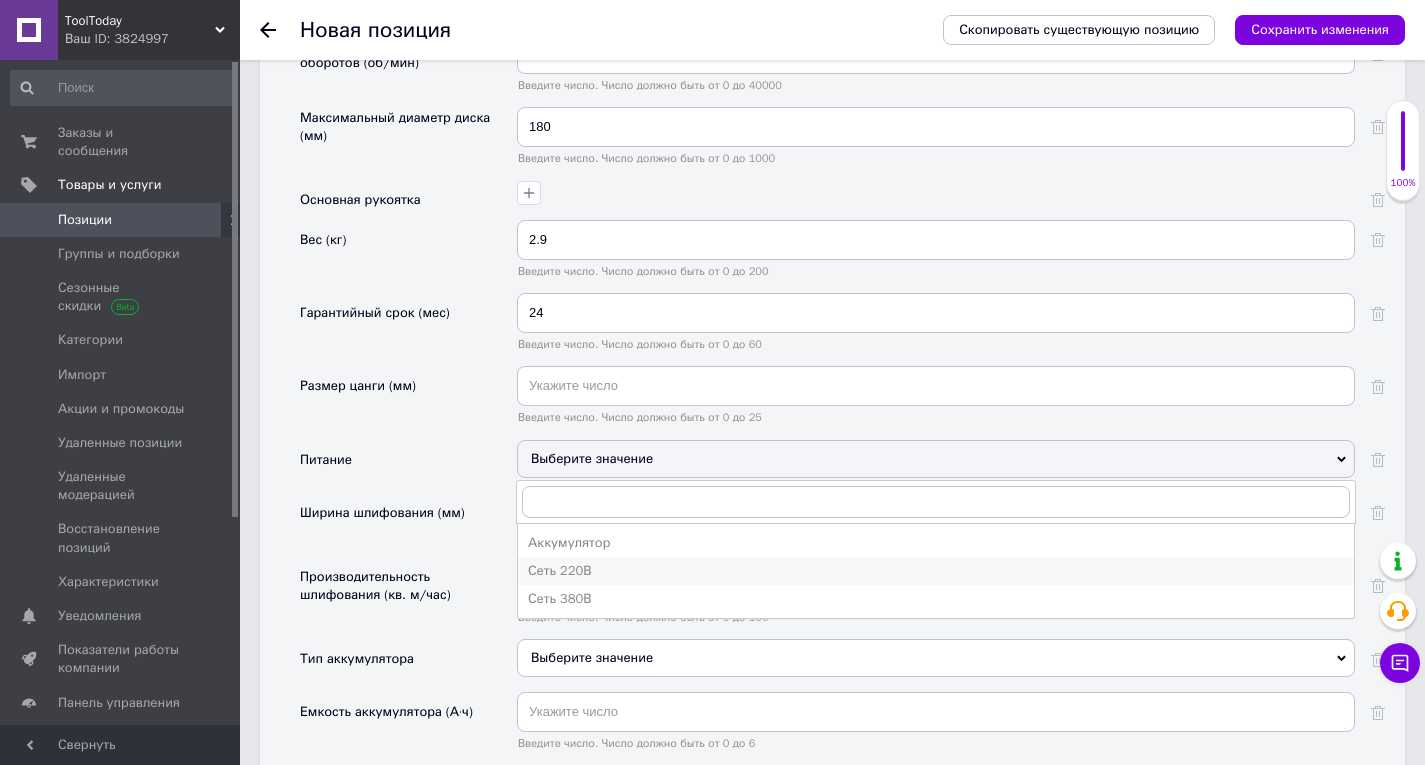 click on "Сеть 220В" at bounding box center [936, 571] 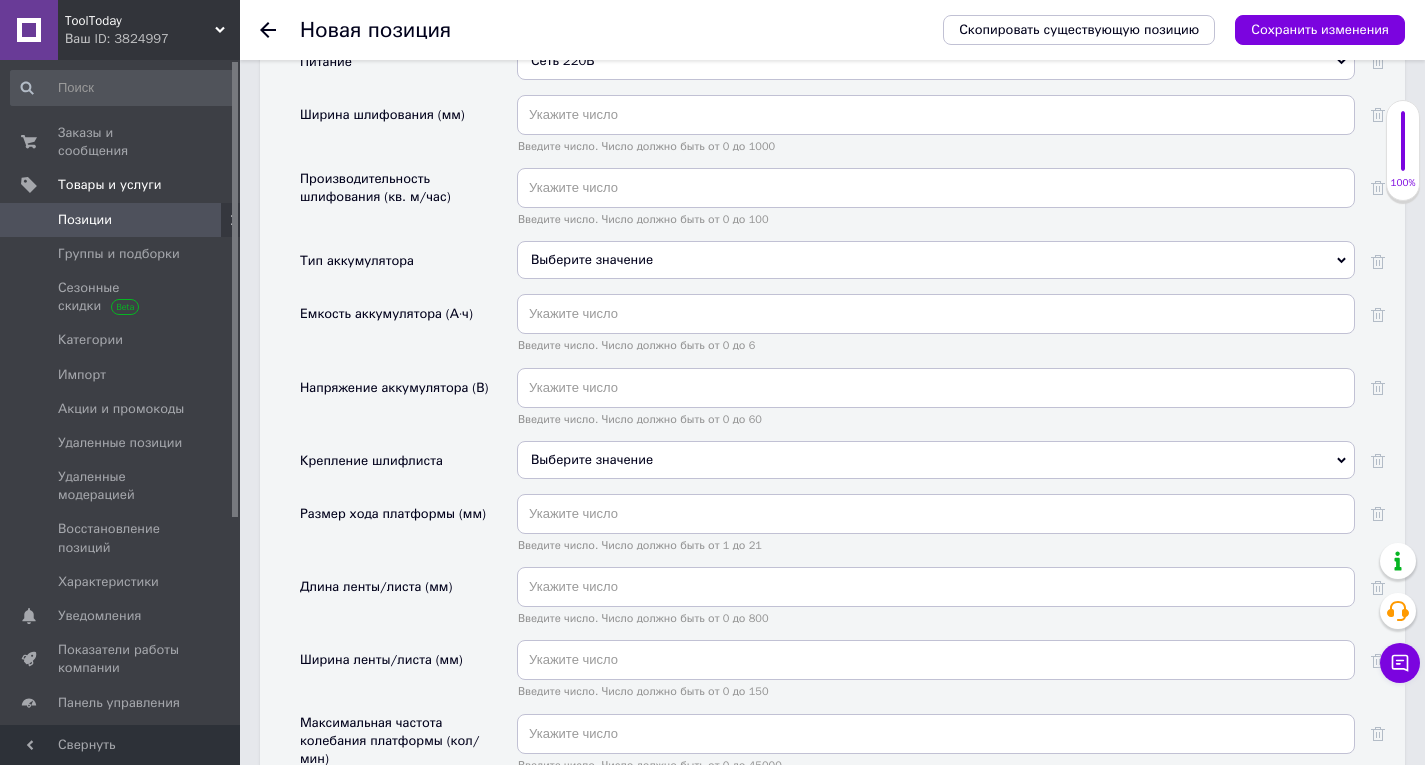 scroll, scrollTop: 2800, scrollLeft: 0, axis: vertical 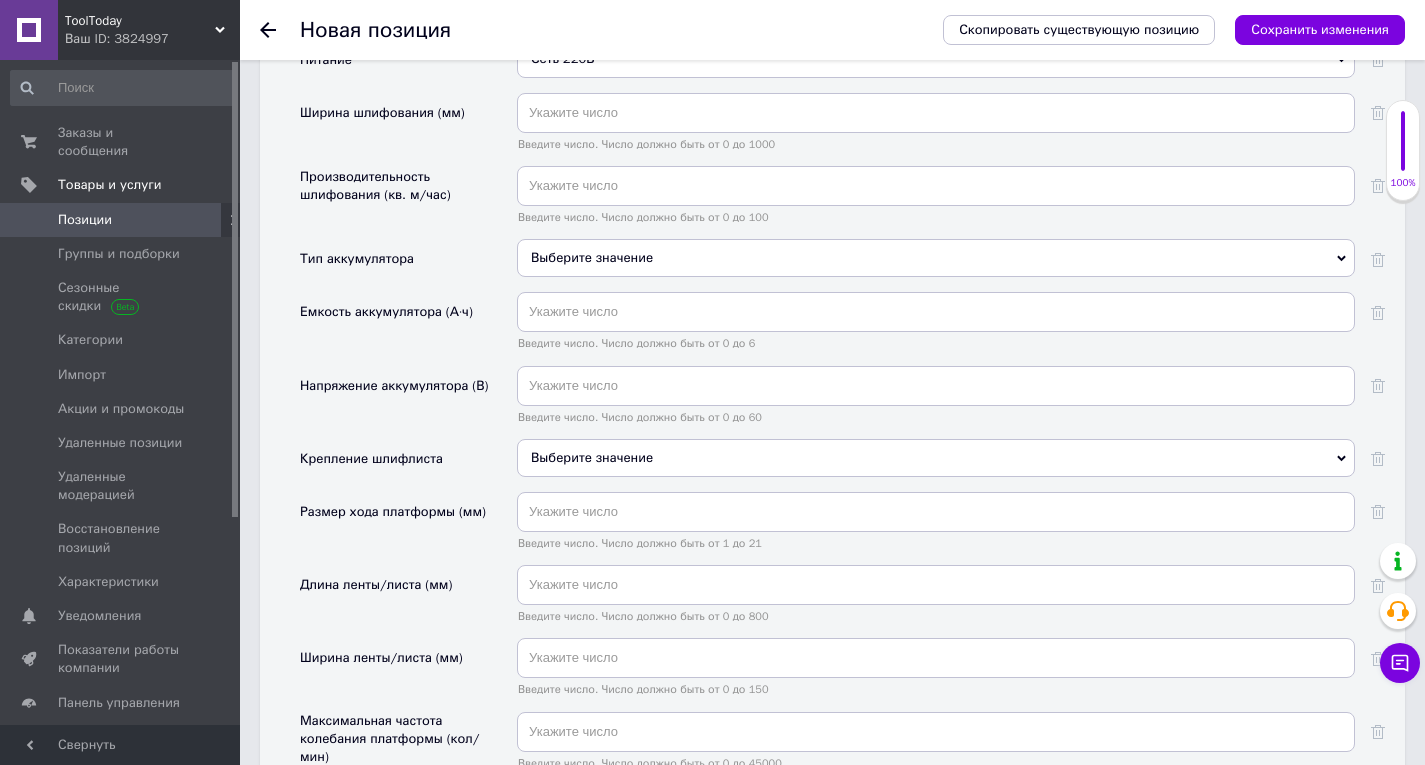 click on "Выберите значение" at bounding box center [936, 458] 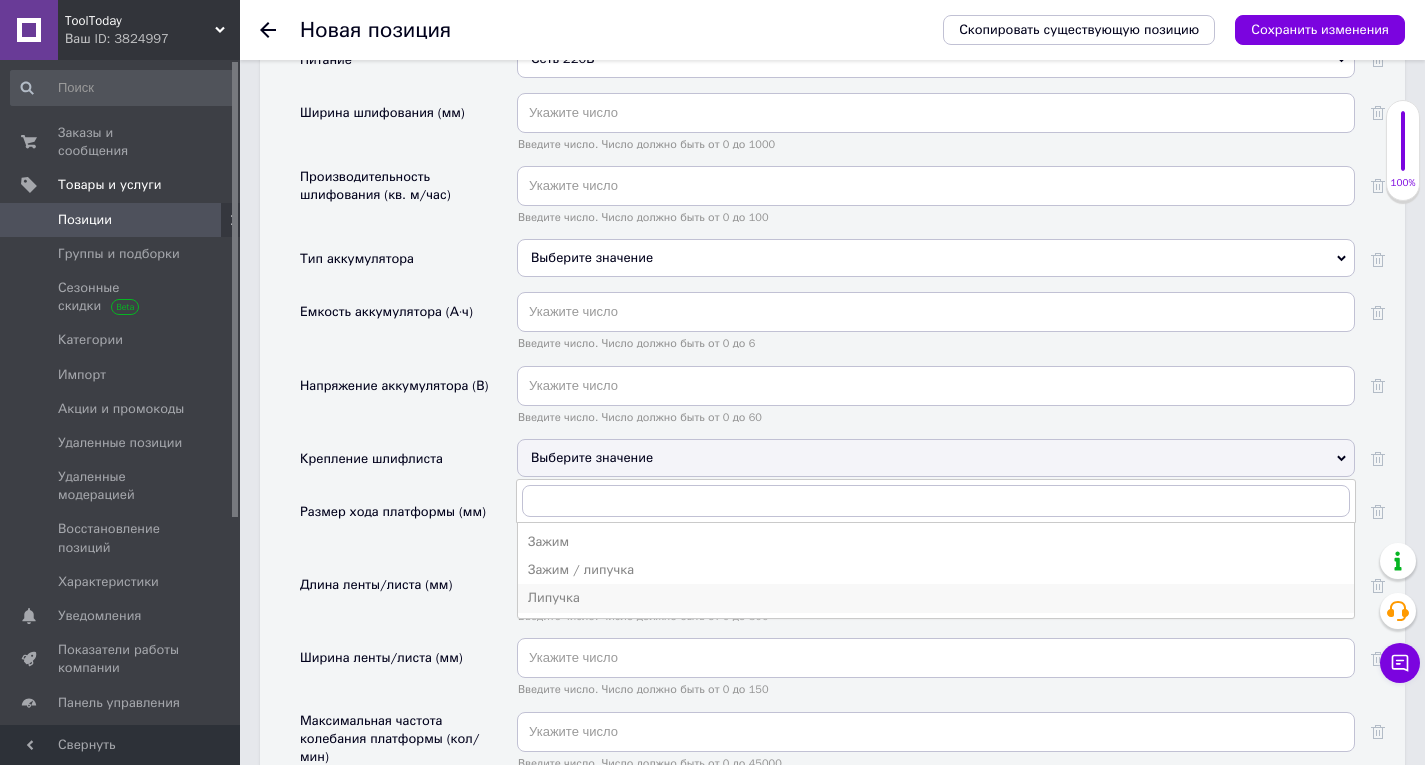 click on "Липучка" at bounding box center [936, 598] 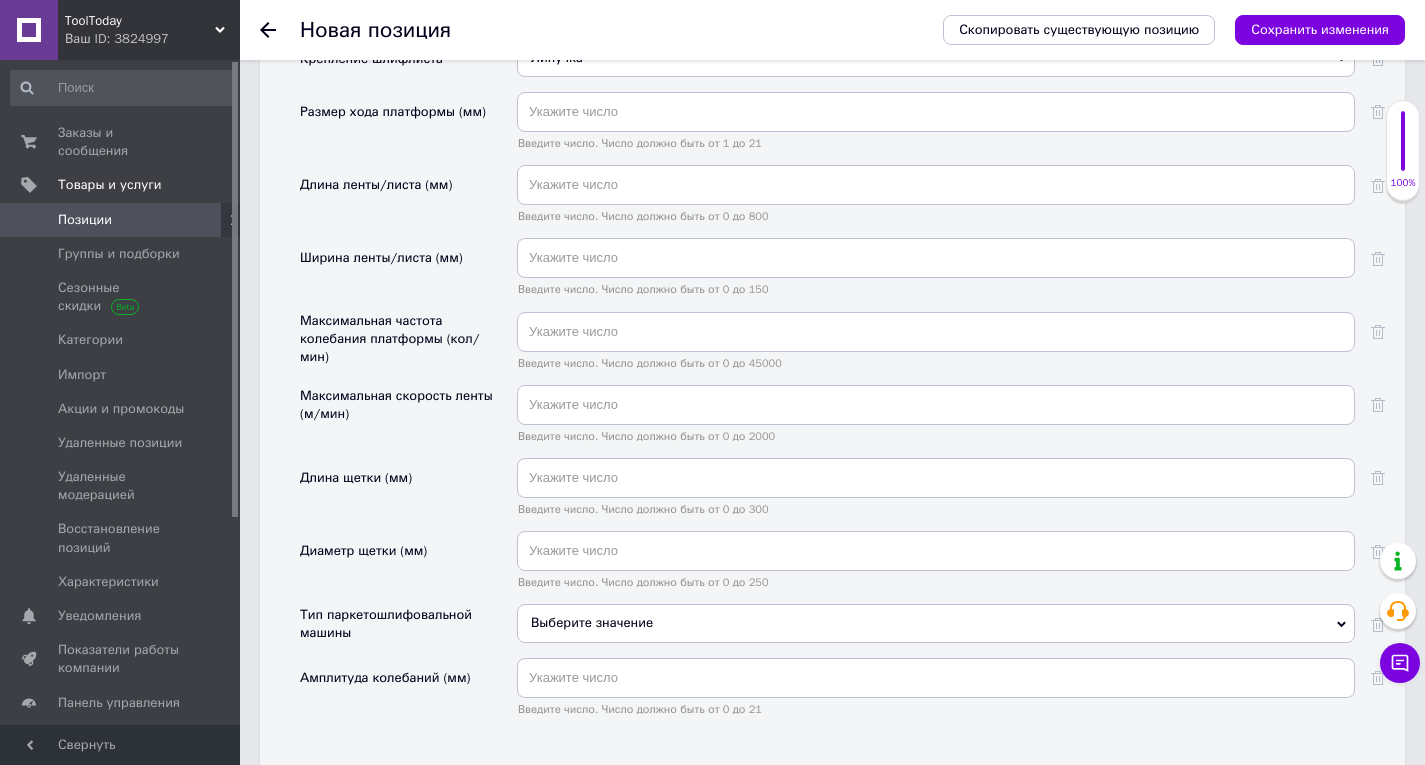 scroll, scrollTop: 3400, scrollLeft: 0, axis: vertical 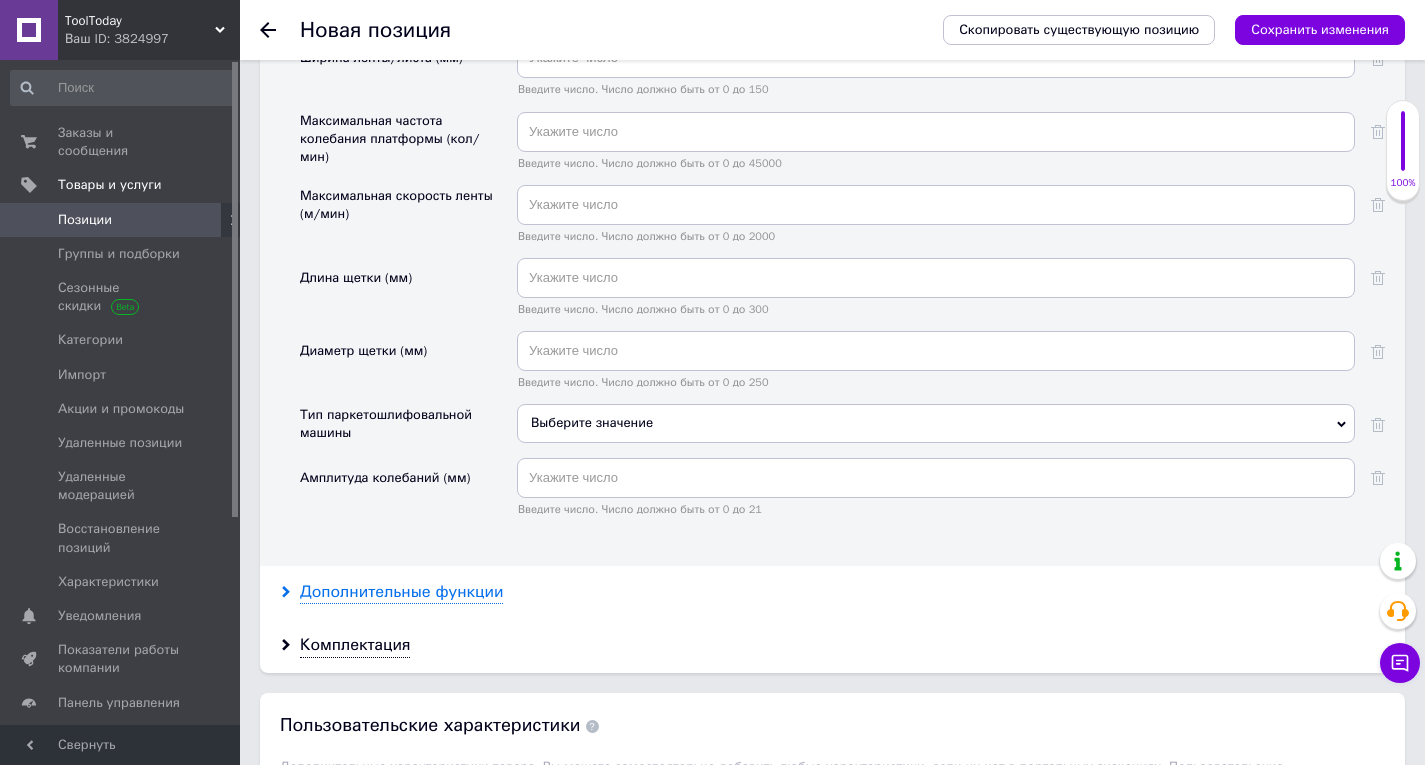 click on "Дополнительные функции" at bounding box center [401, 592] 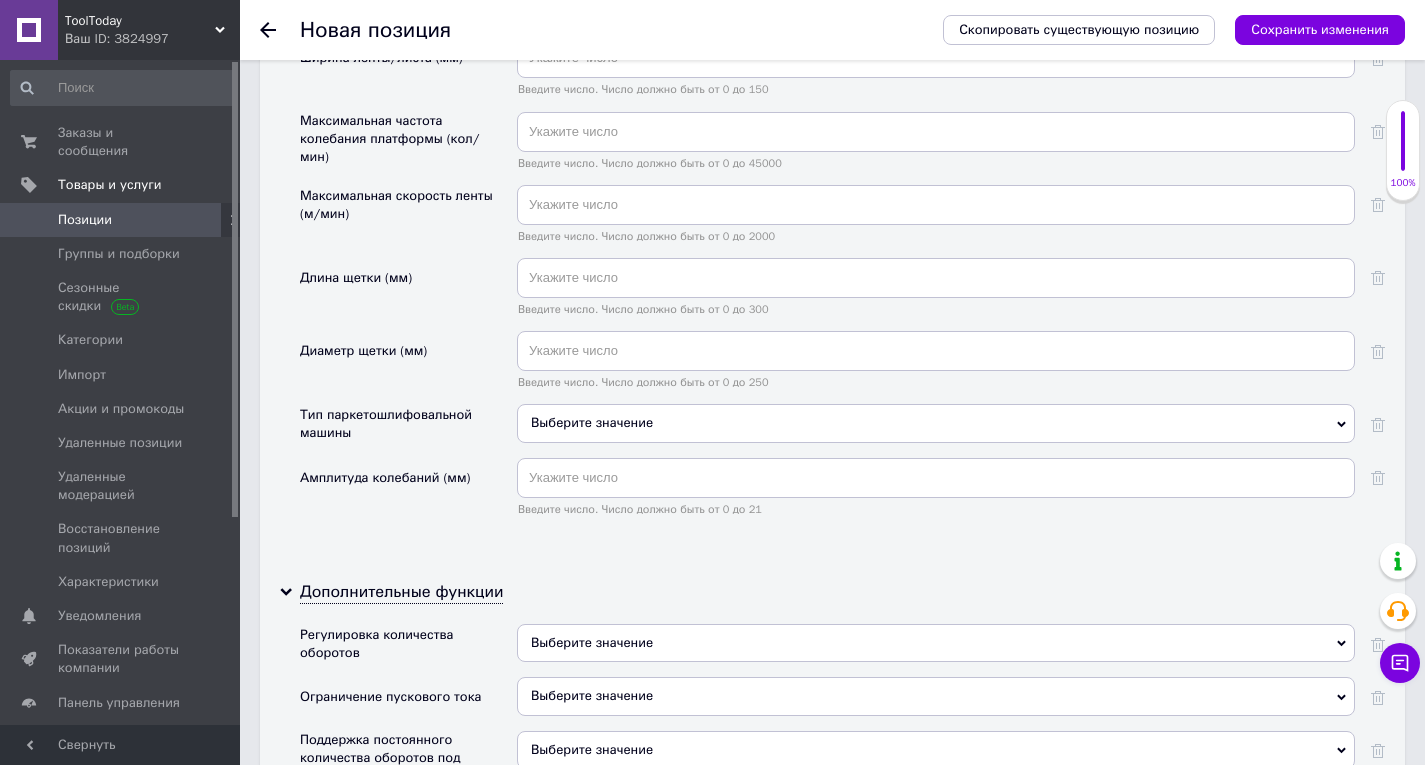 drag, startPoint x: 594, startPoint y: 636, endPoint x: 596, endPoint y: 605, distance: 31.06445 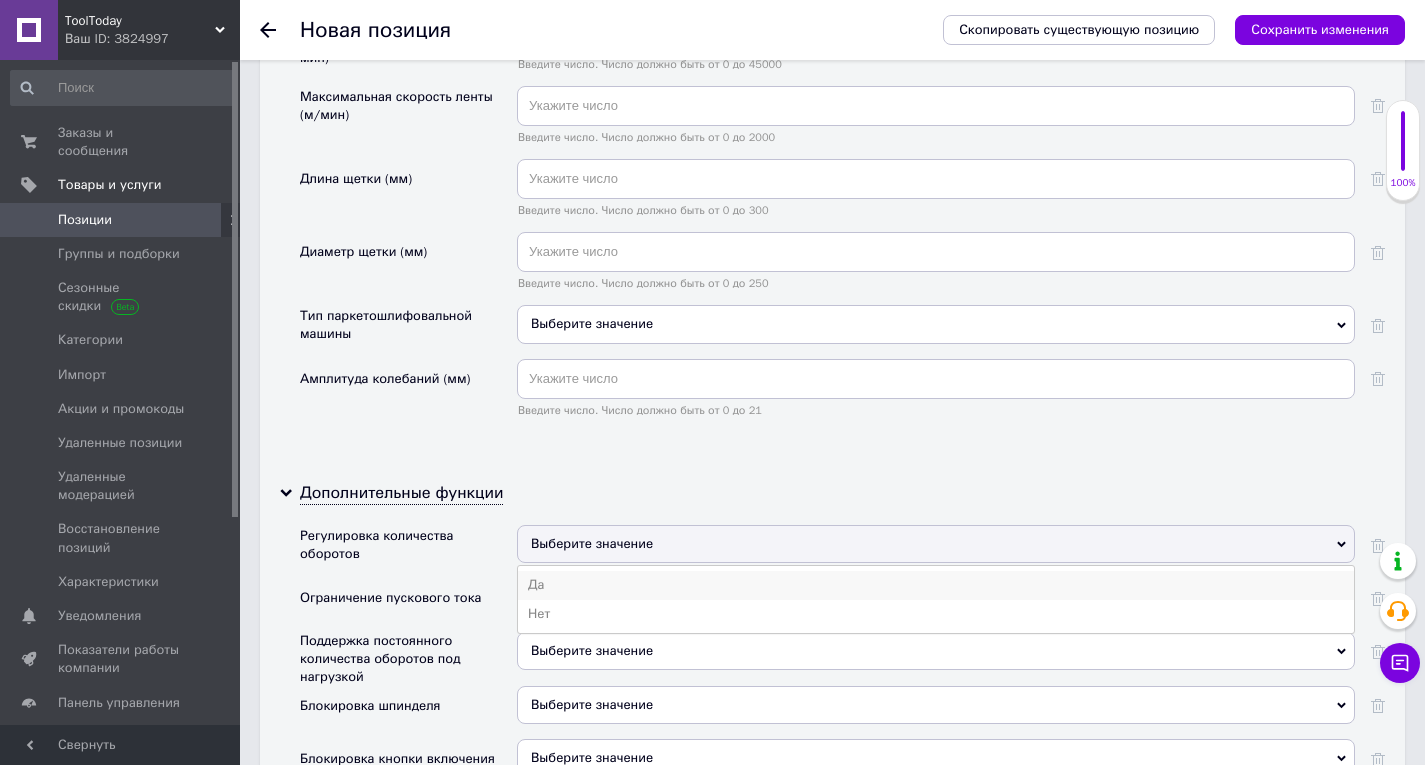 scroll, scrollTop: 3500, scrollLeft: 0, axis: vertical 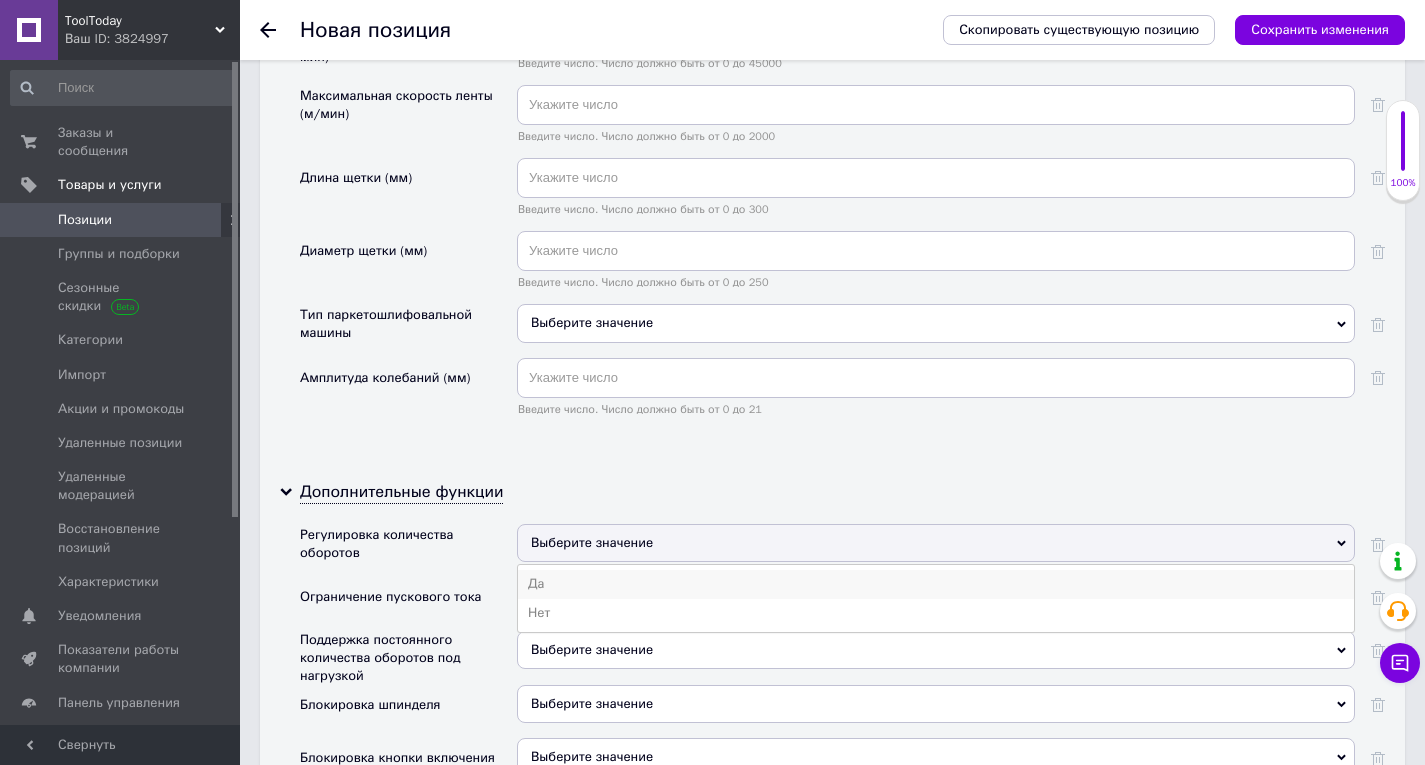 click on "Да" at bounding box center (936, 584) 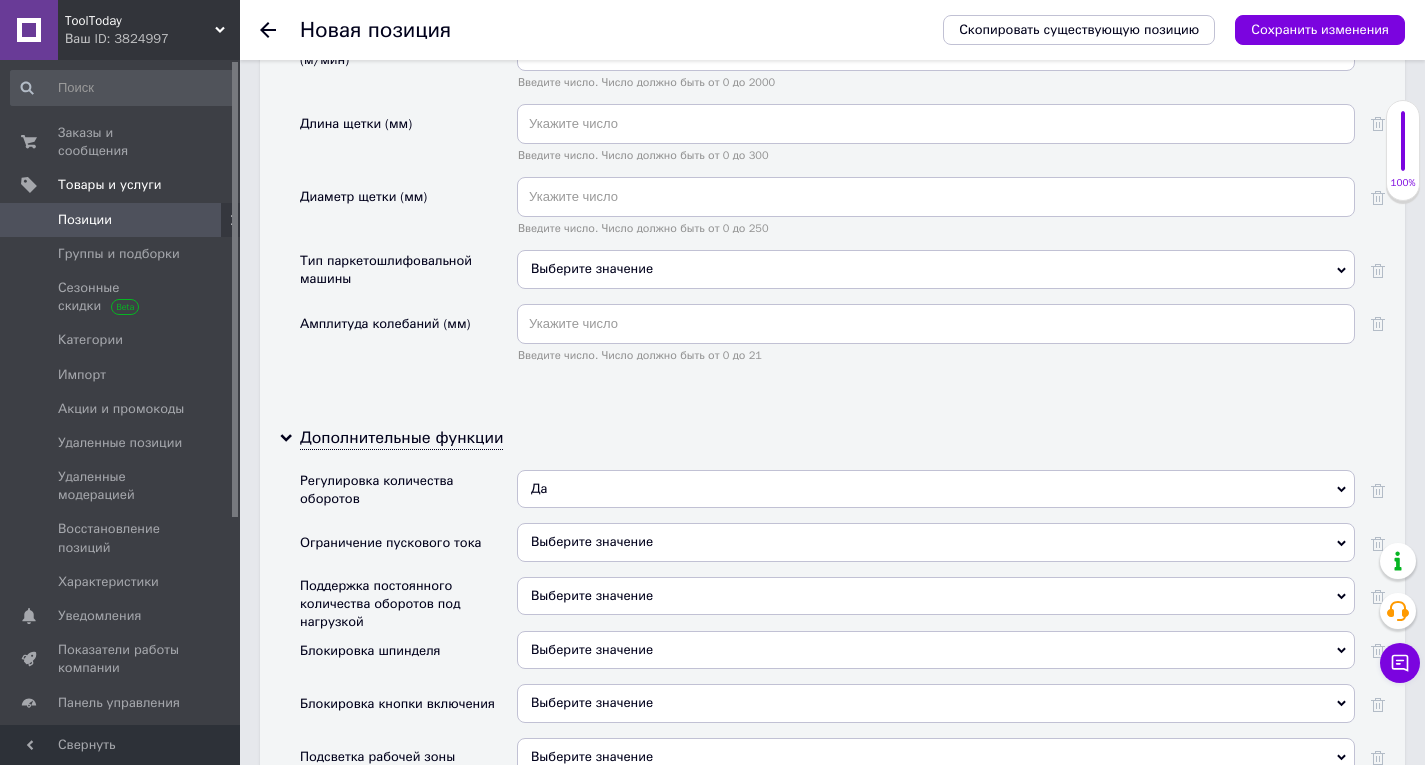 scroll, scrollTop: 3600, scrollLeft: 0, axis: vertical 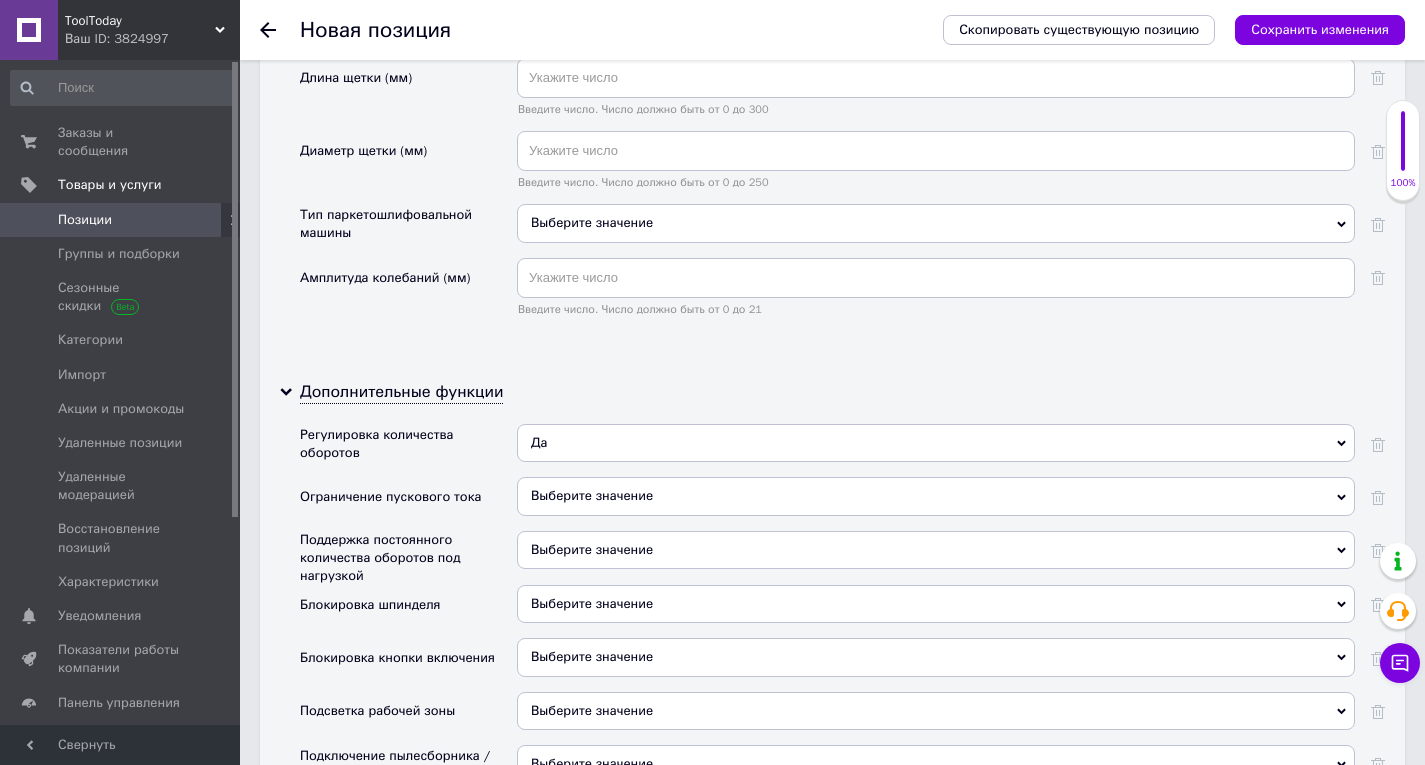 click on "Выберите значение" at bounding box center (936, 550) 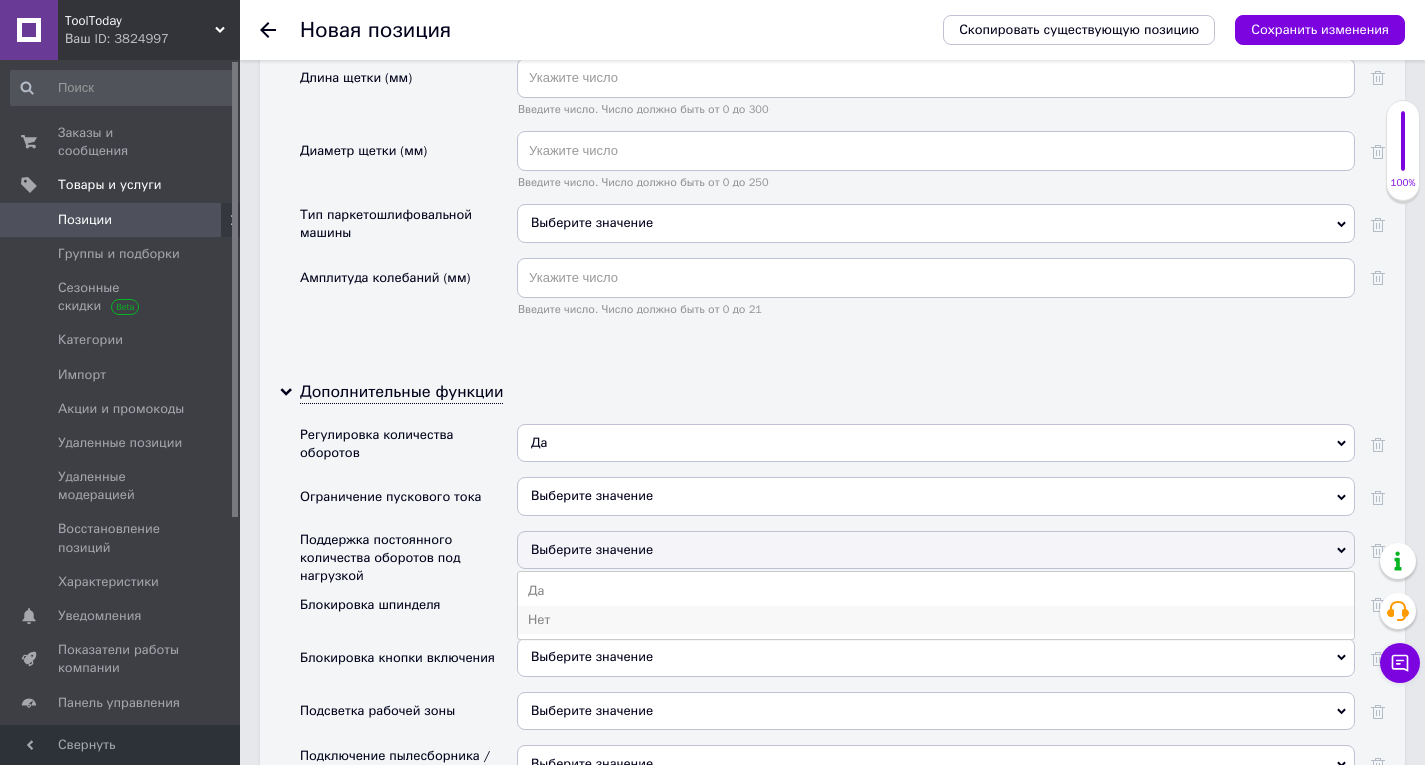 click on "Нет" at bounding box center (936, 620) 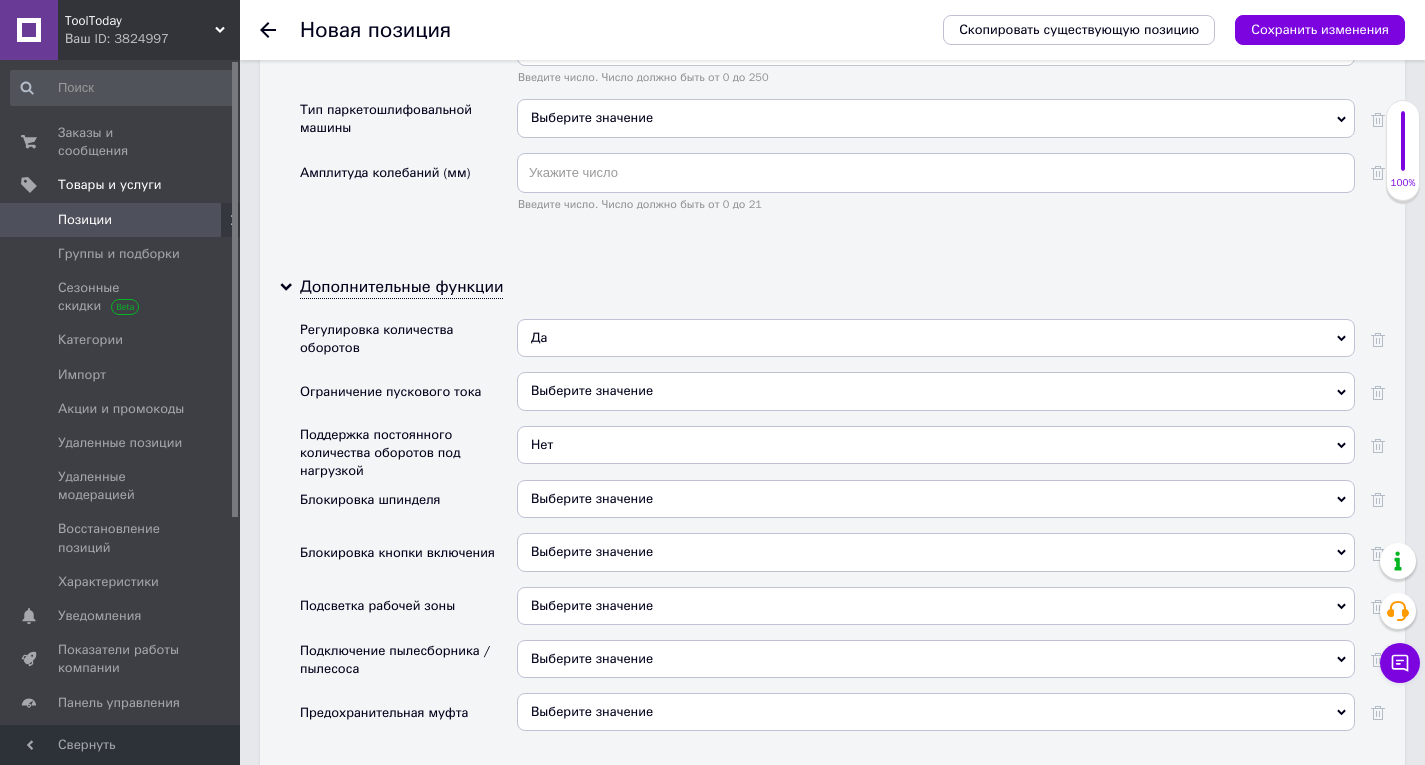 scroll, scrollTop: 3800, scrollLeft: 0, axis: vertical 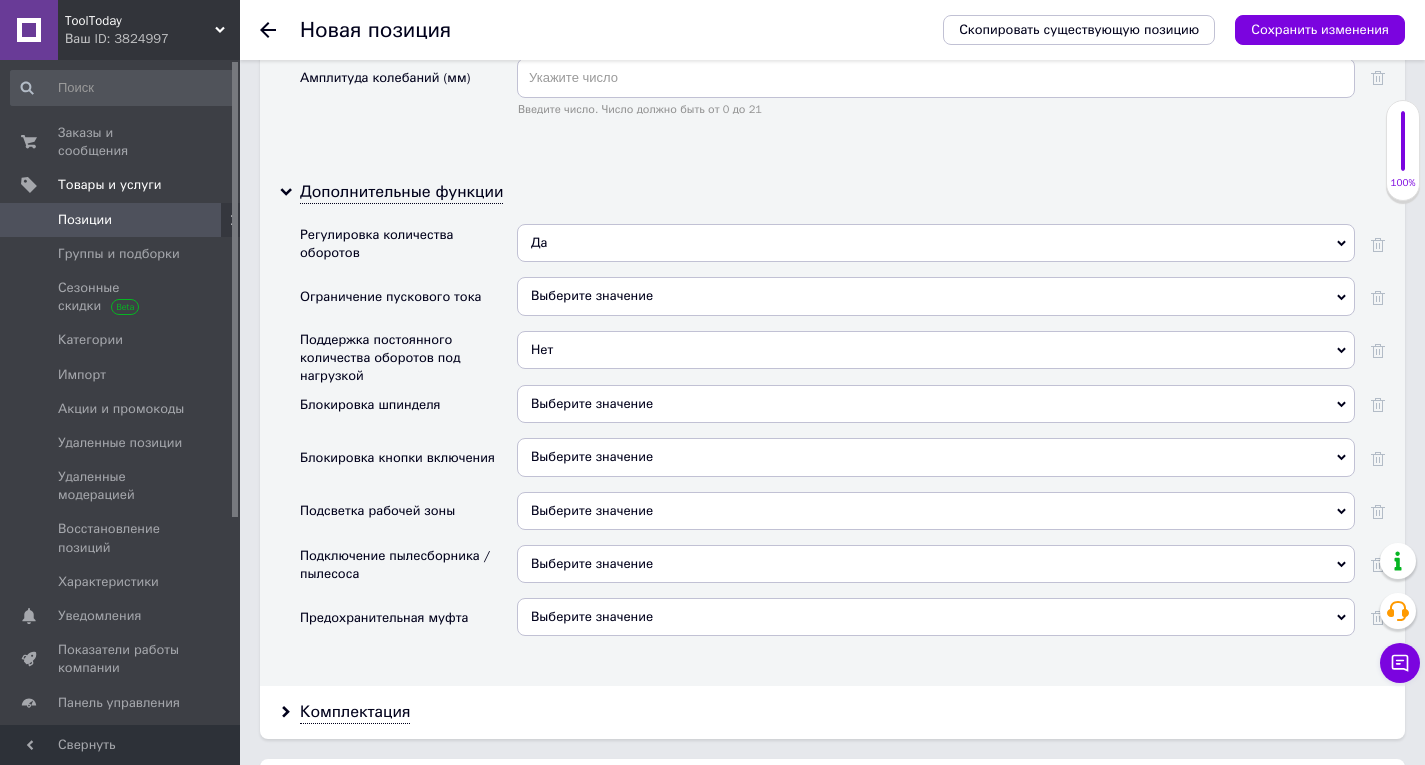 click on "Выберите значение" at bounding box center (592, 563) 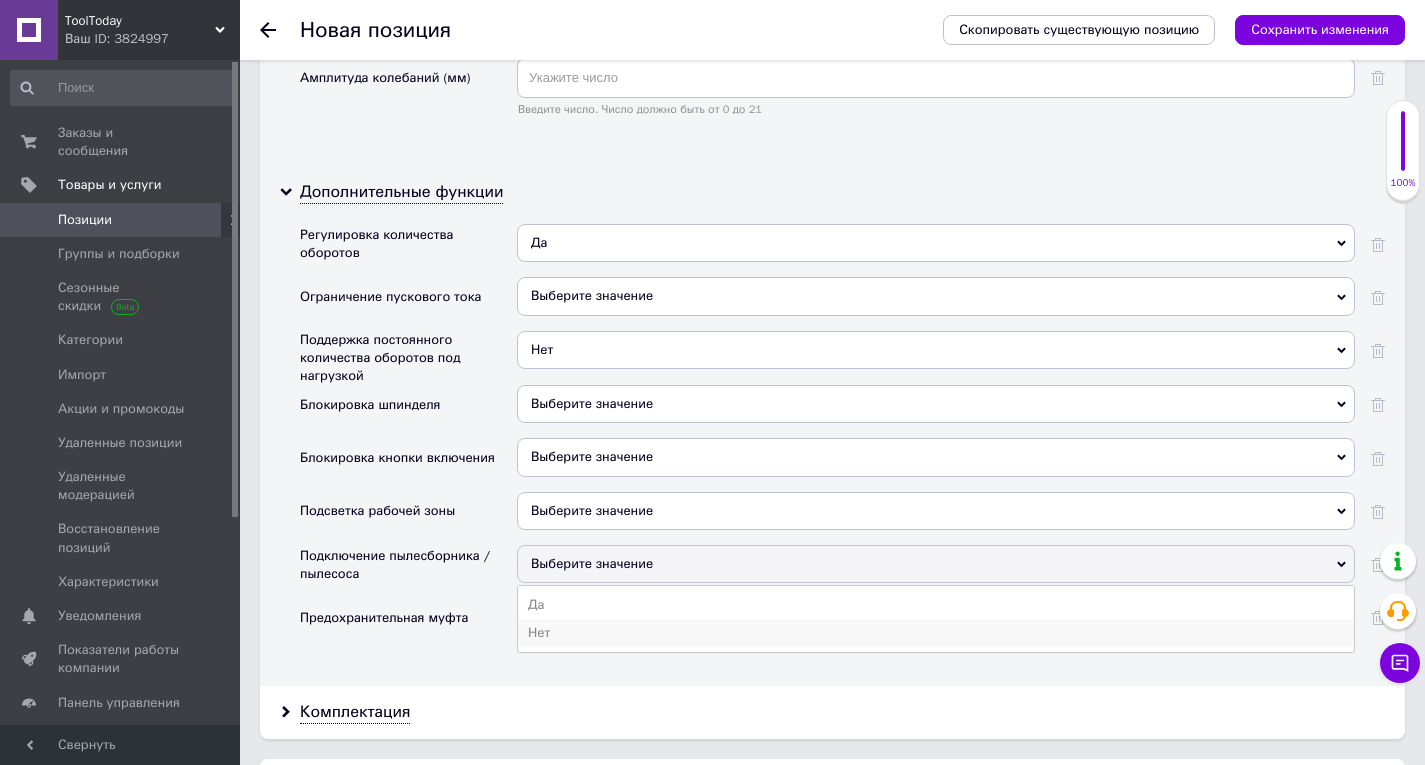 click on "Нет" at bounding box center (936, 633) 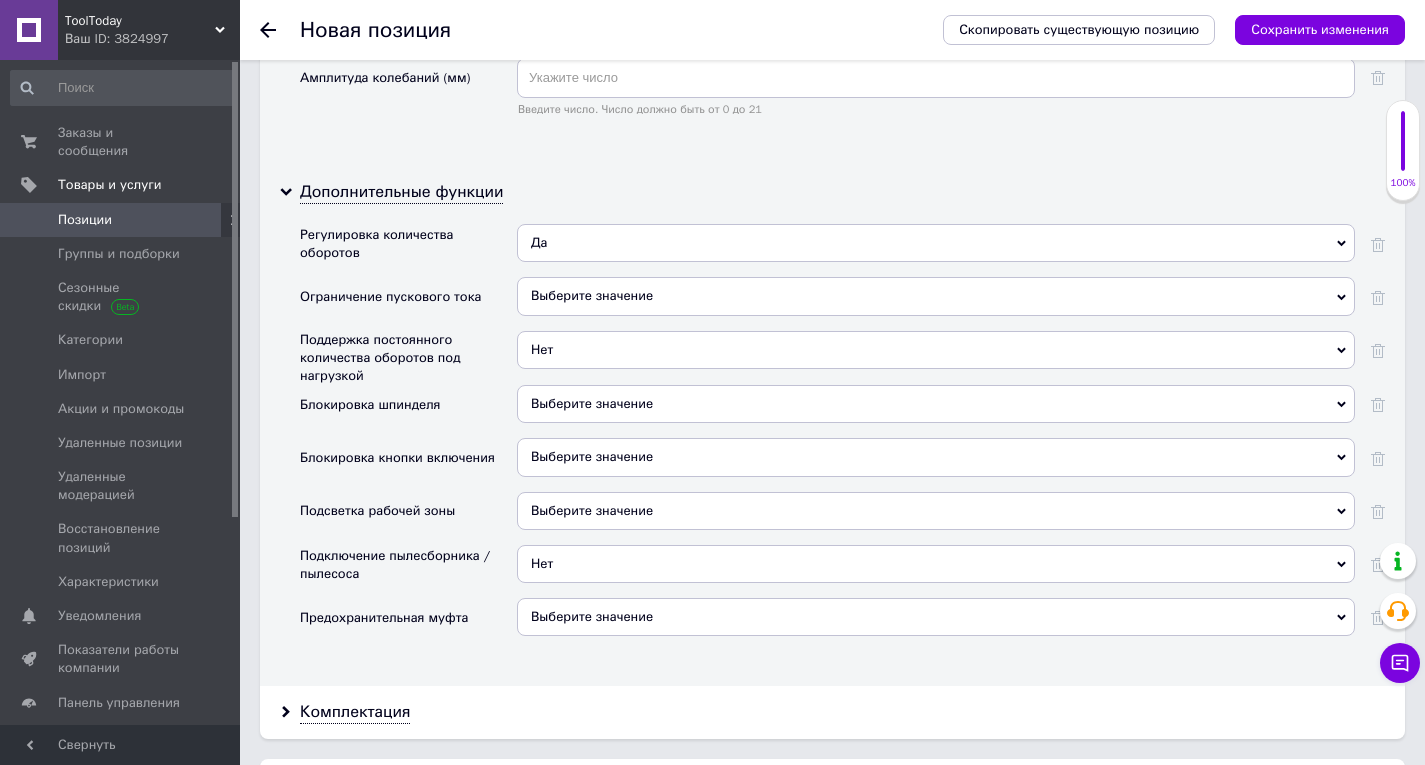 click on "Выберите значение" at bounding box center (936, 617) 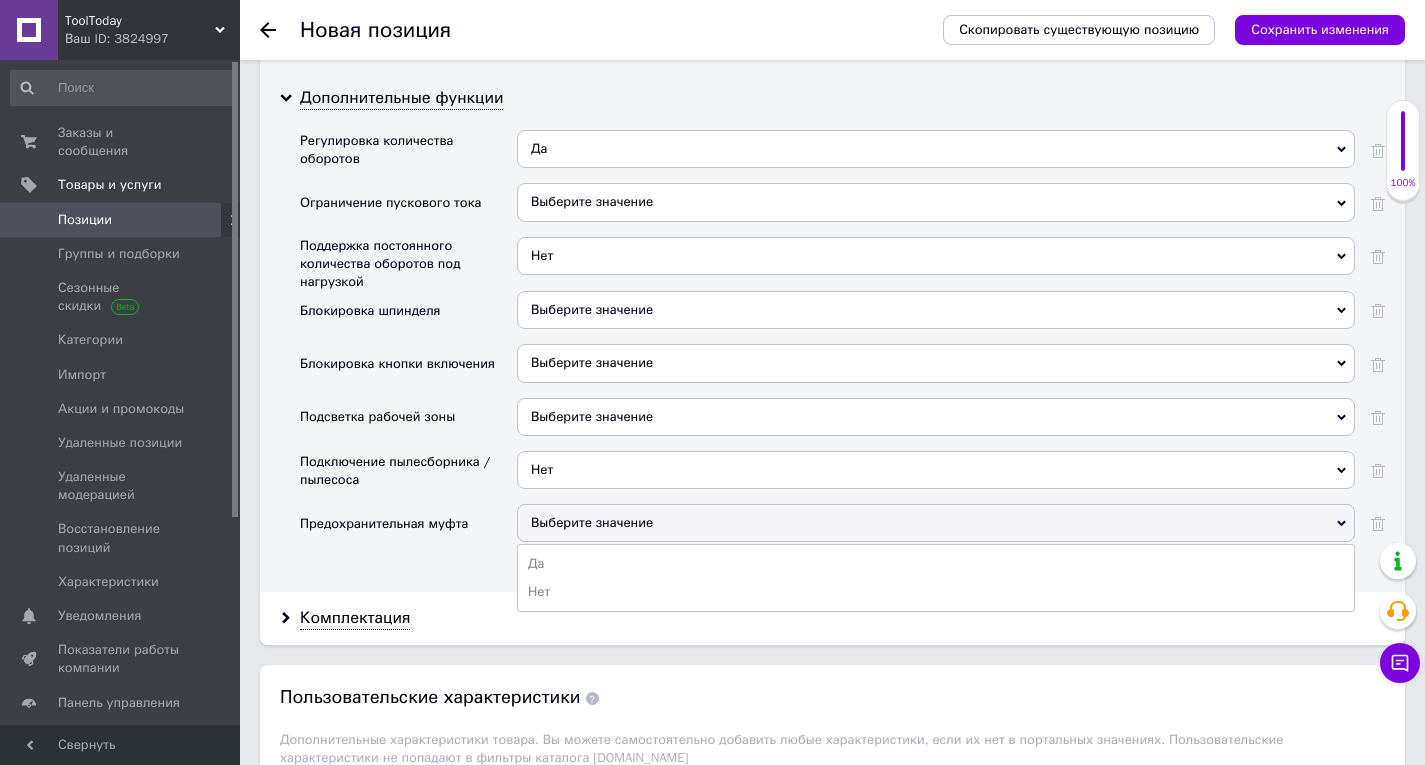 scroll, scrollTop: 4100, scrollLeft: 0, axis: vertical 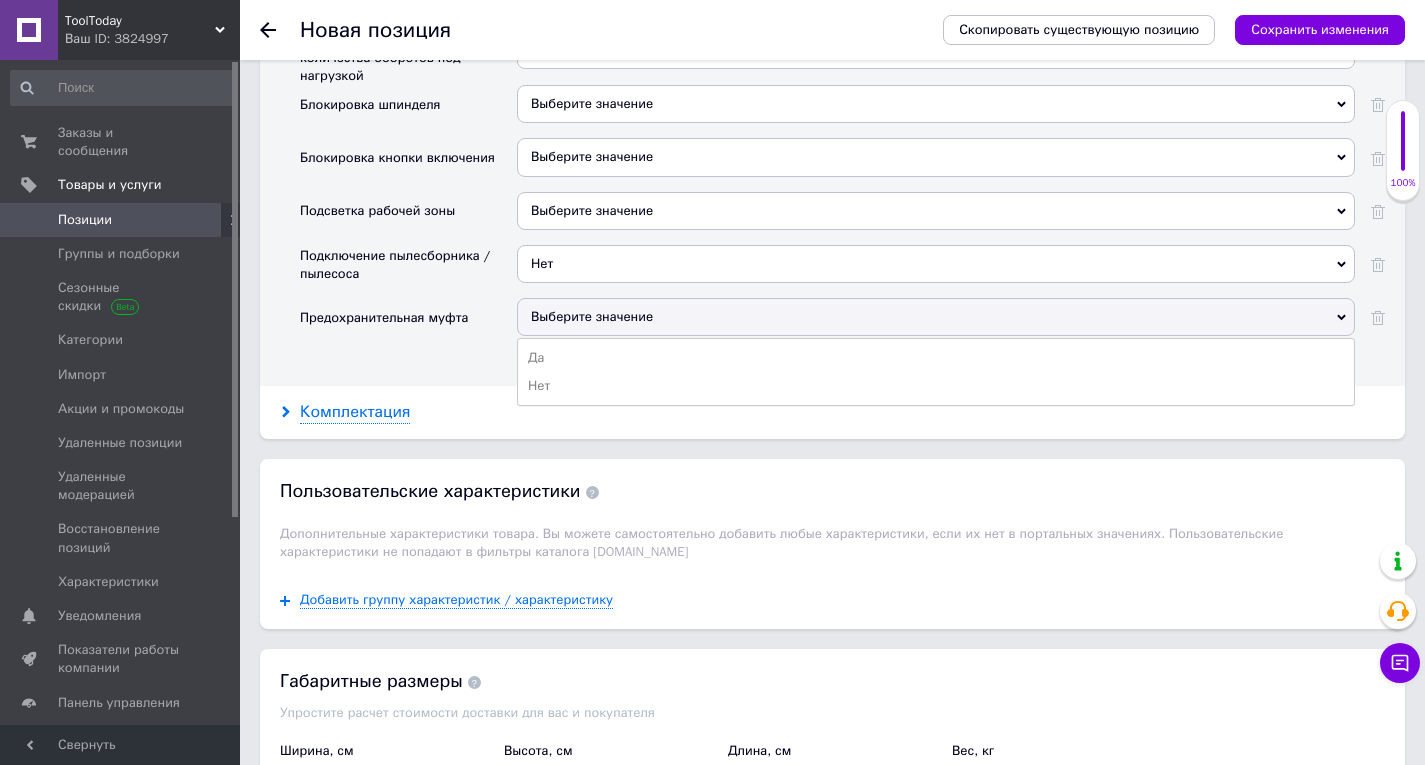 click on "Комплектация" at bounding box center (355, 412) 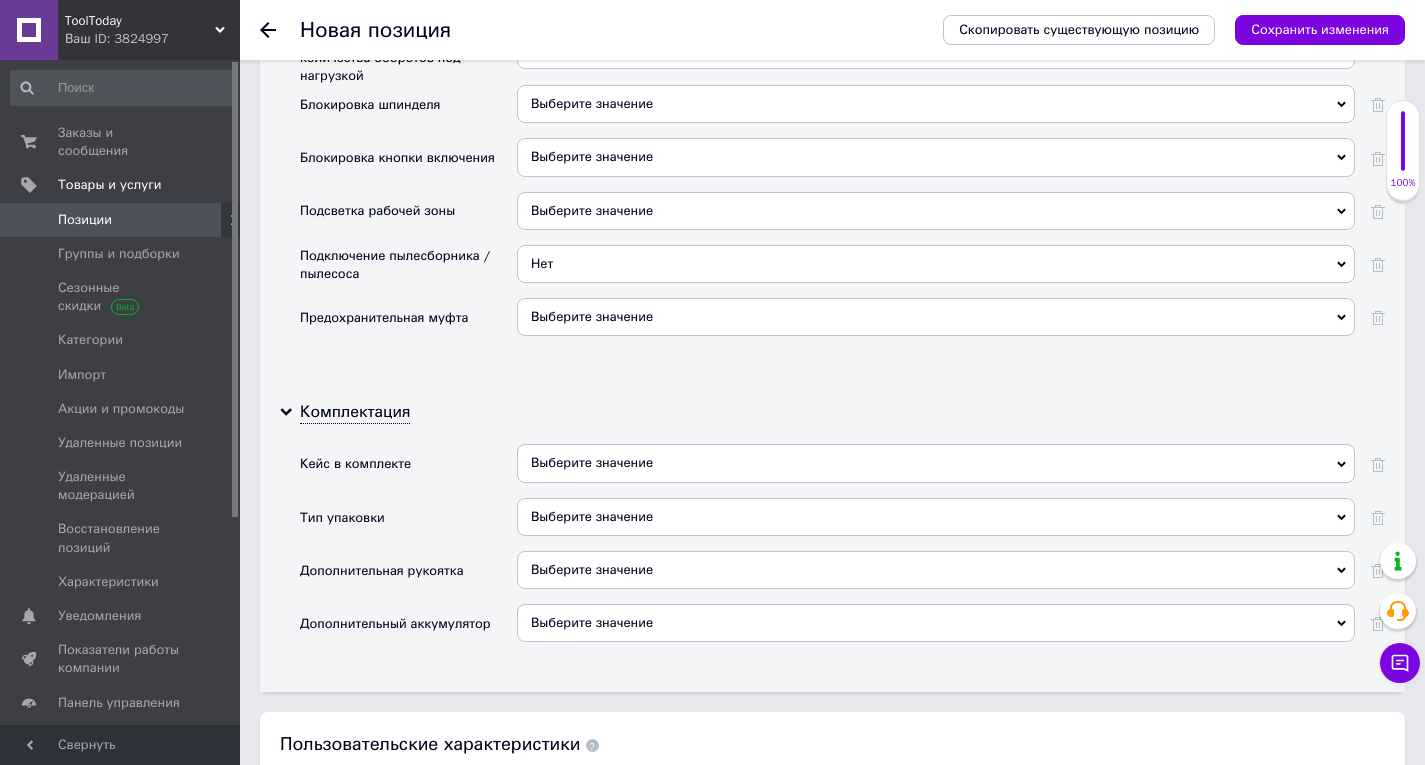 click on "Выберите значение" at bounding box center (936, 517) 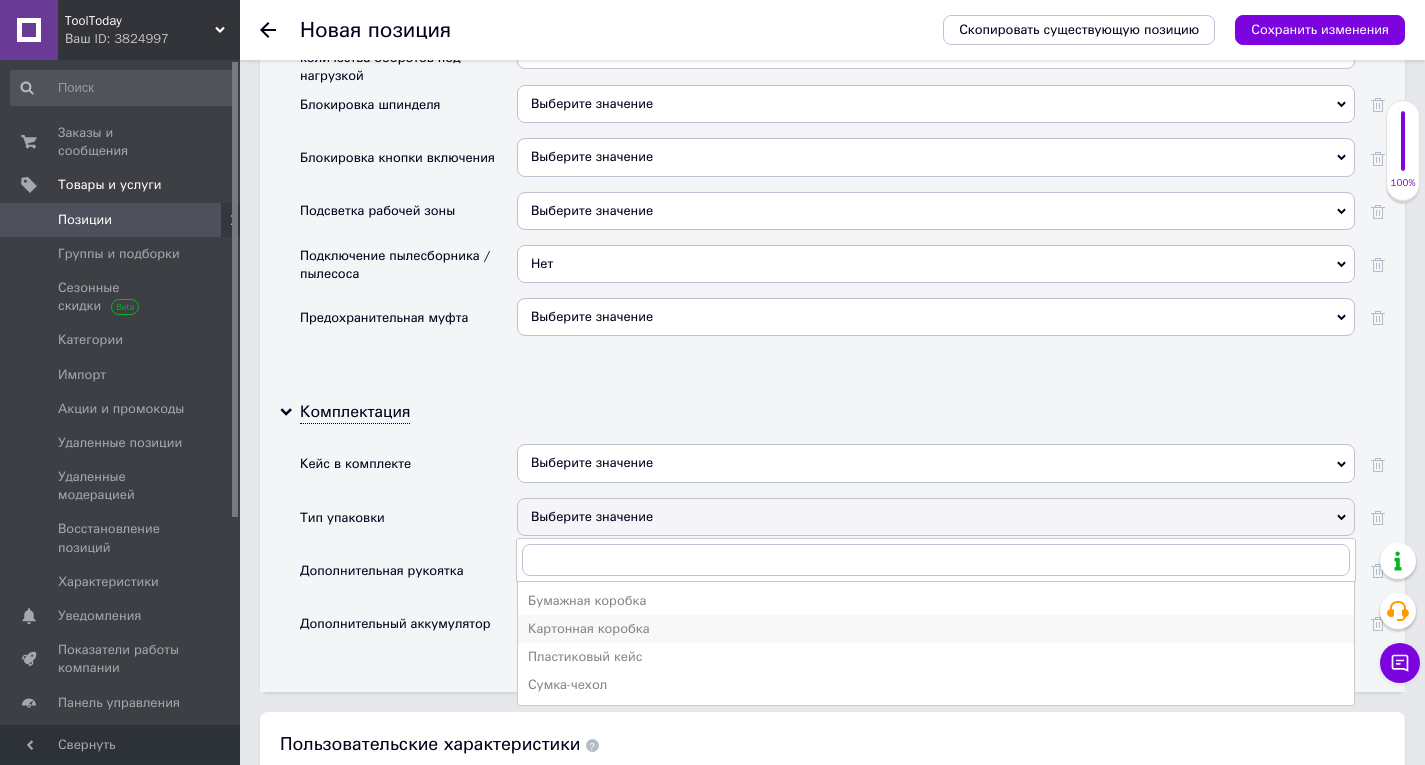 click on "Картонная коробка" at bounding box center [936, 629] 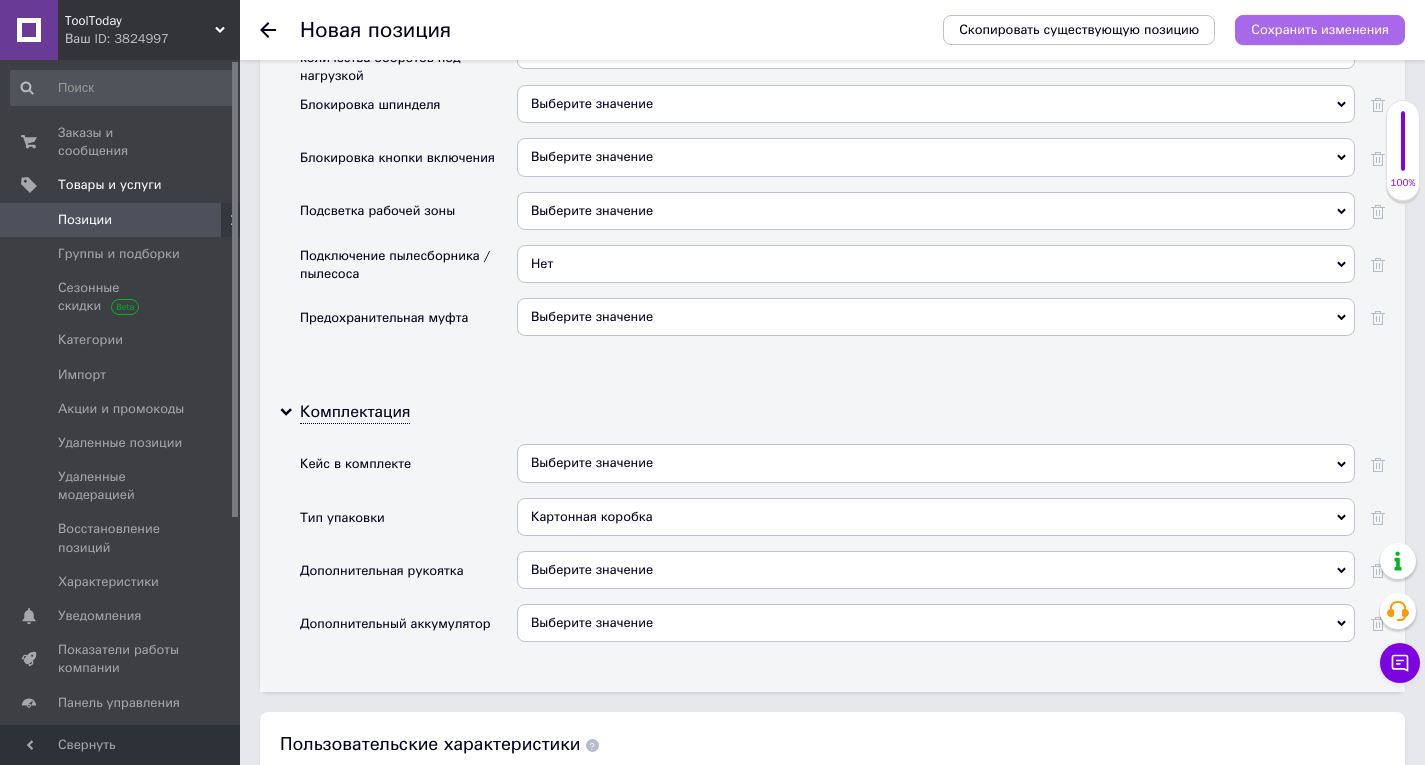 click on "Сохранить изменения" at bounding box center [1320, 30] 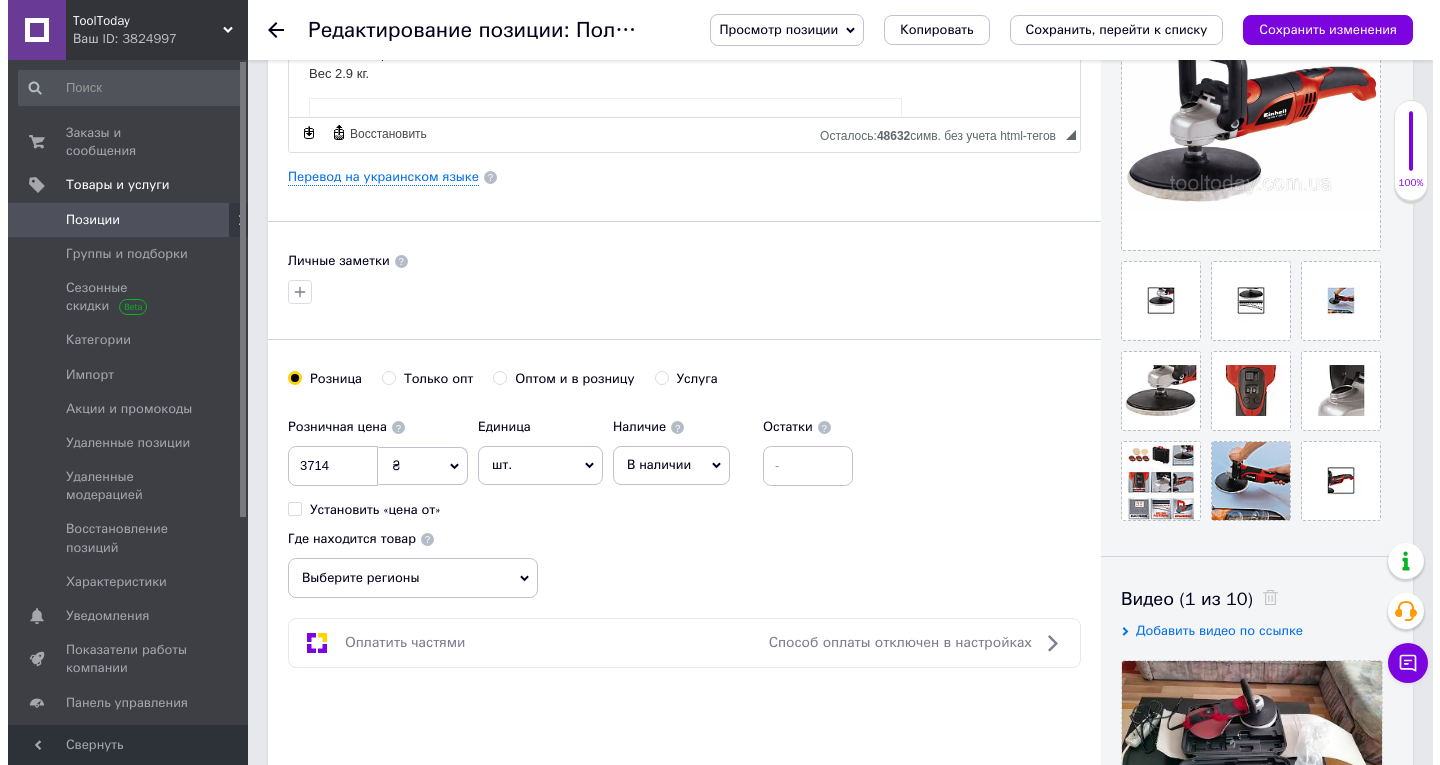 scroll, scrollTop: 200, scrollLeft: 0, axis: vertical 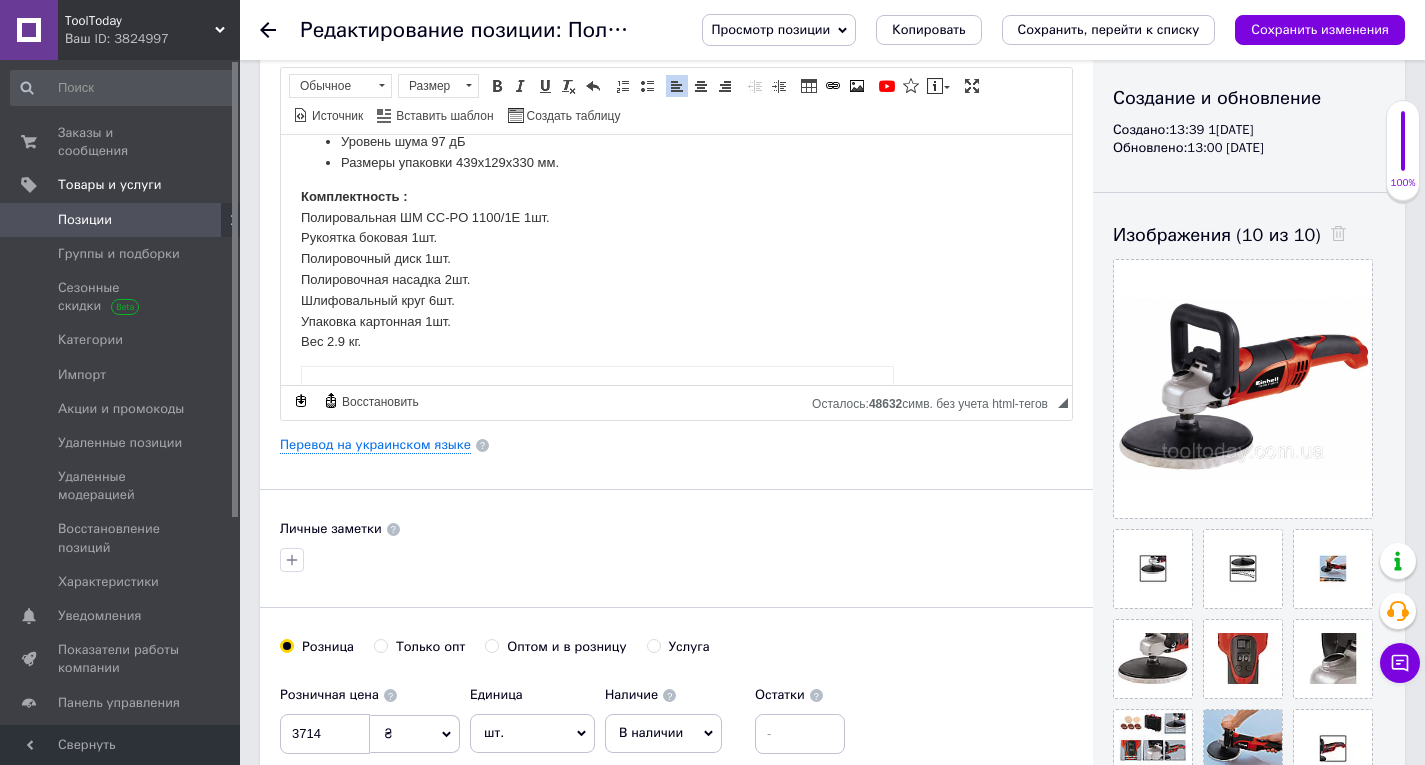 click on "Комплектность : Полировальная ШМ CC-PO 1100/1E 1шт. Рукоятка боковая 1шт. Полировочный диск 1шт. Полировочная насадка 2шт. Шлифовальный круг 6шт. Упаковка картонная 1шт. Вес 2.9 кг." at bounding box center (676, 269) 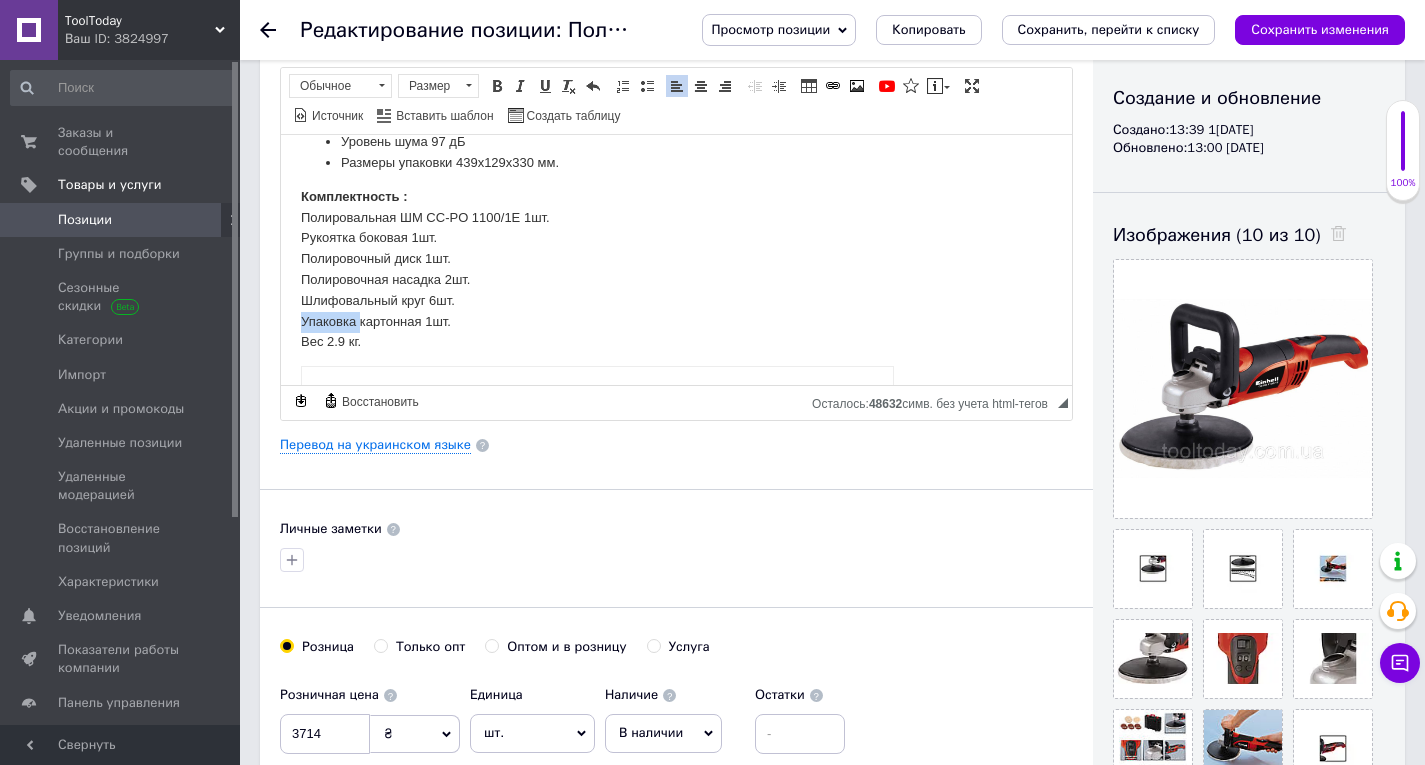 click on "Комплектность : Полировальная ШМ CC-PO 1100/1E 1шт. Рукоятка боковая 1шт. Полировочный диск 1шт. Полировочная насадка 2шт. Шлифовальный круг 6шт. Упаковка картонная 1шт. Вес 2.9 кг." at bounding box center [676, 269] 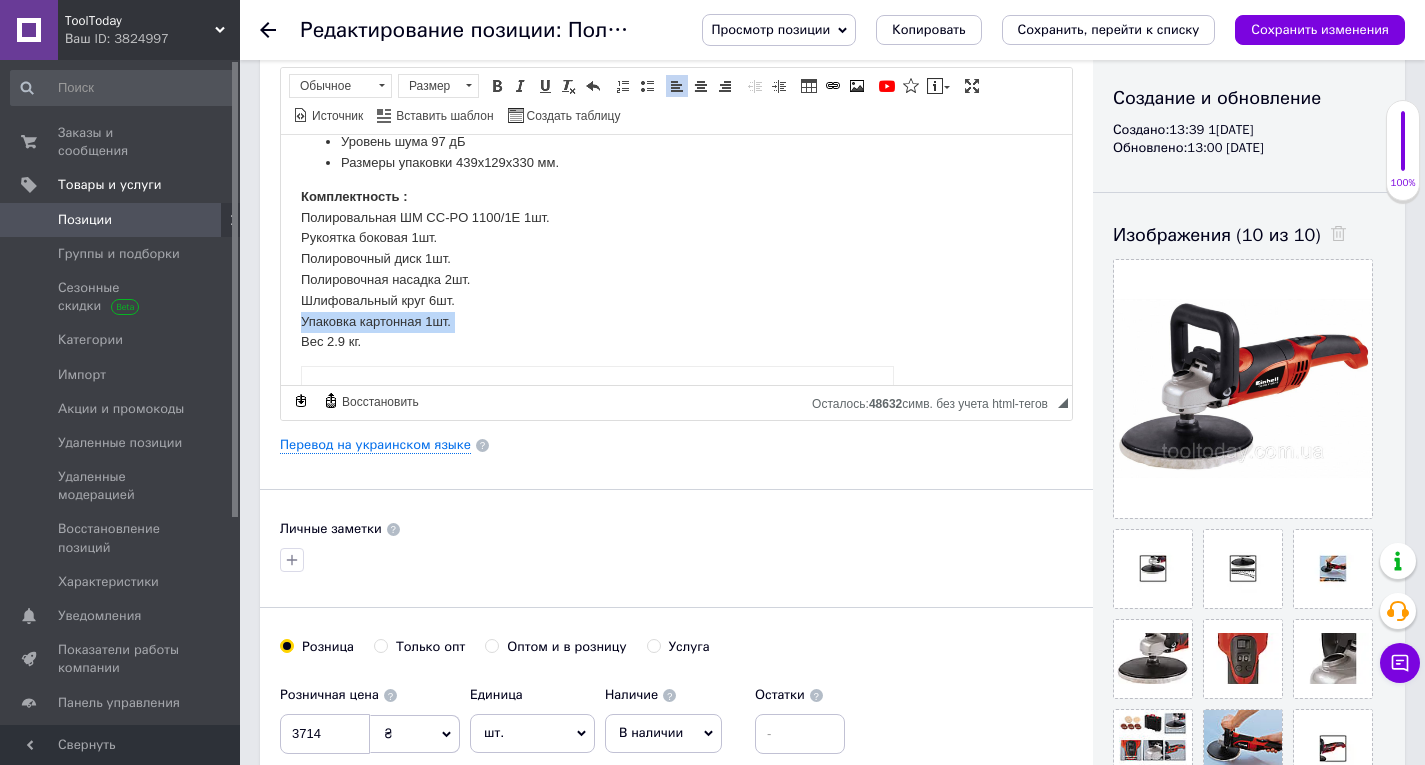 click on "Комплектность : Полировальная ШМ CC-PO 1100/1E 1шт. Рукоятка боковая 1шт. Полировочный диск 1шт. Полировочная насадка 2шт. Шлифовальный круг 6шт. Упаковка картонная 1шт. Вес 2.9 кг." at bounding box center (676, 269) 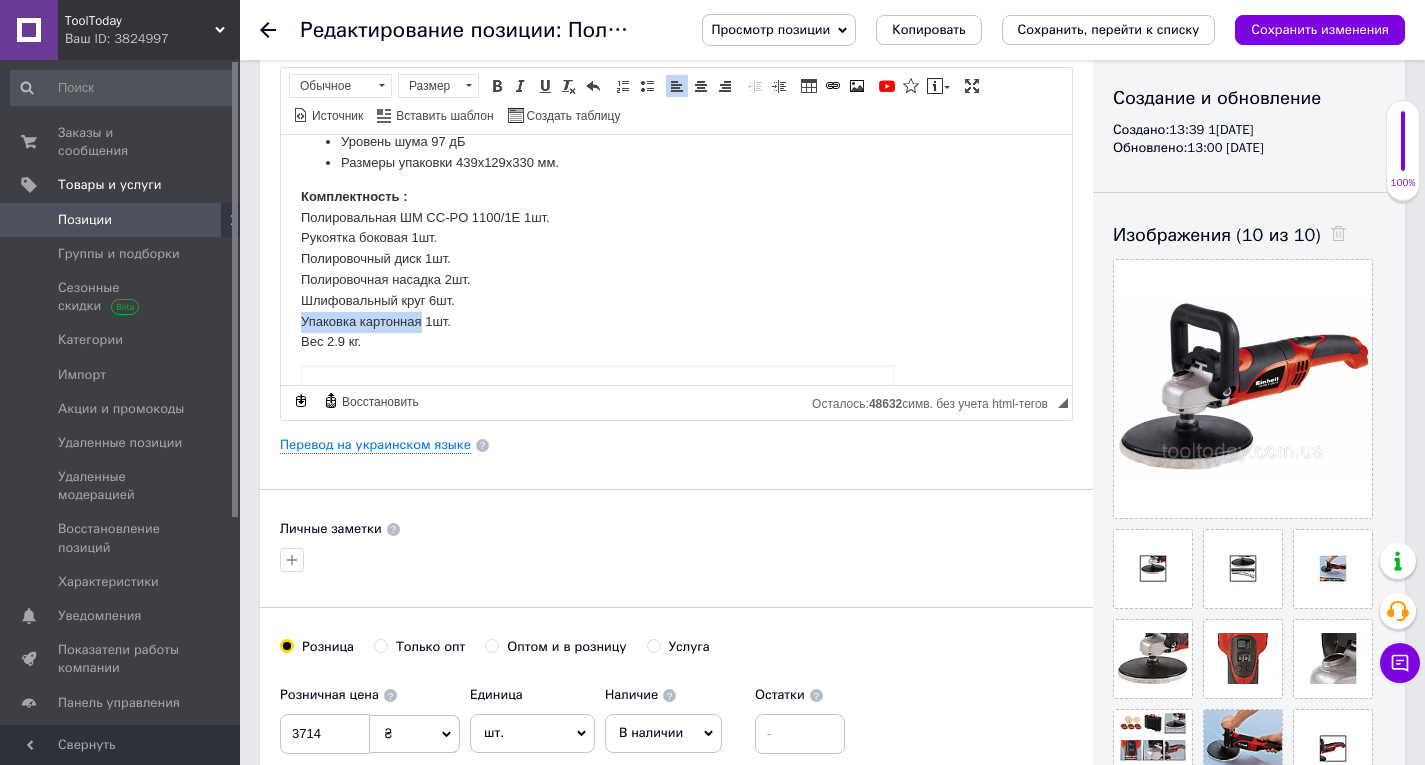 type 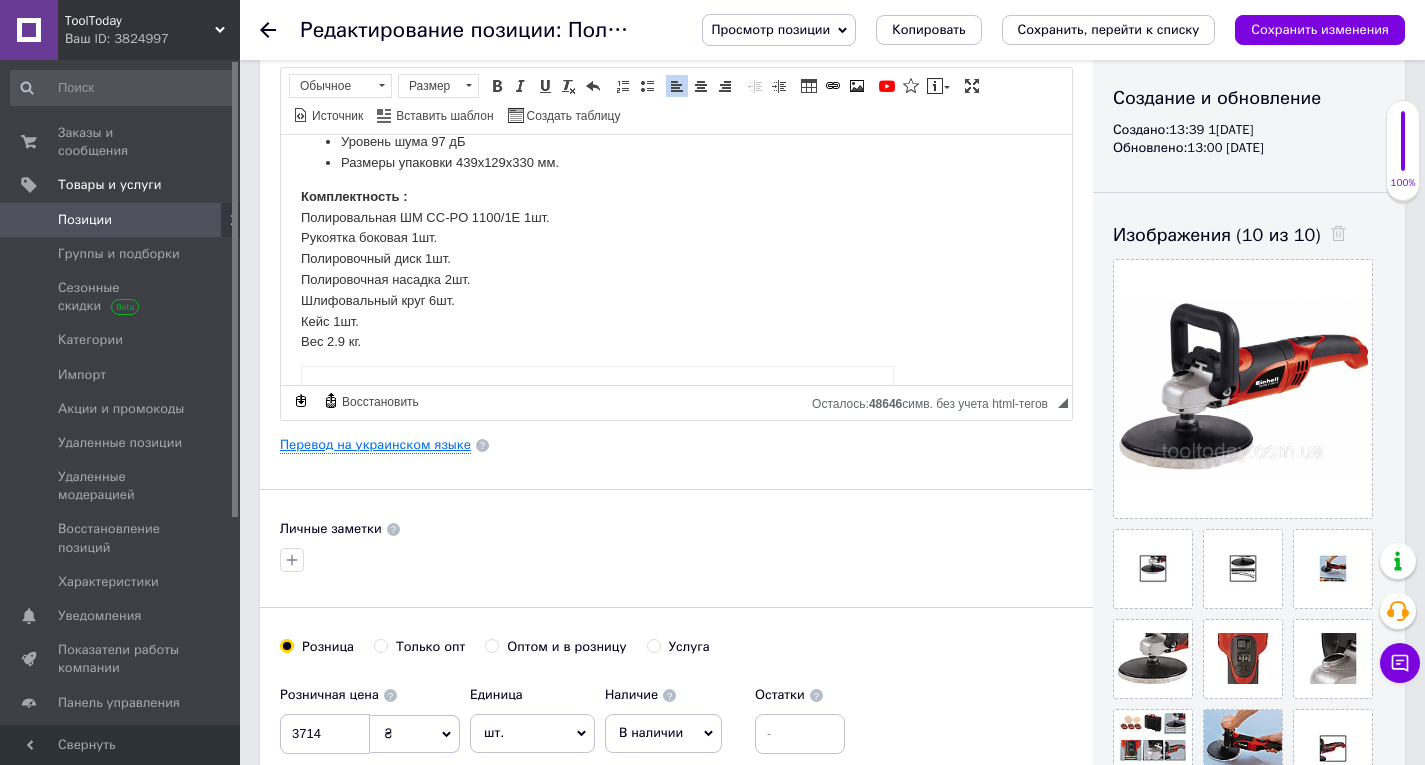click on "Перевод на украинском языке" at bounding box center [375, 445] 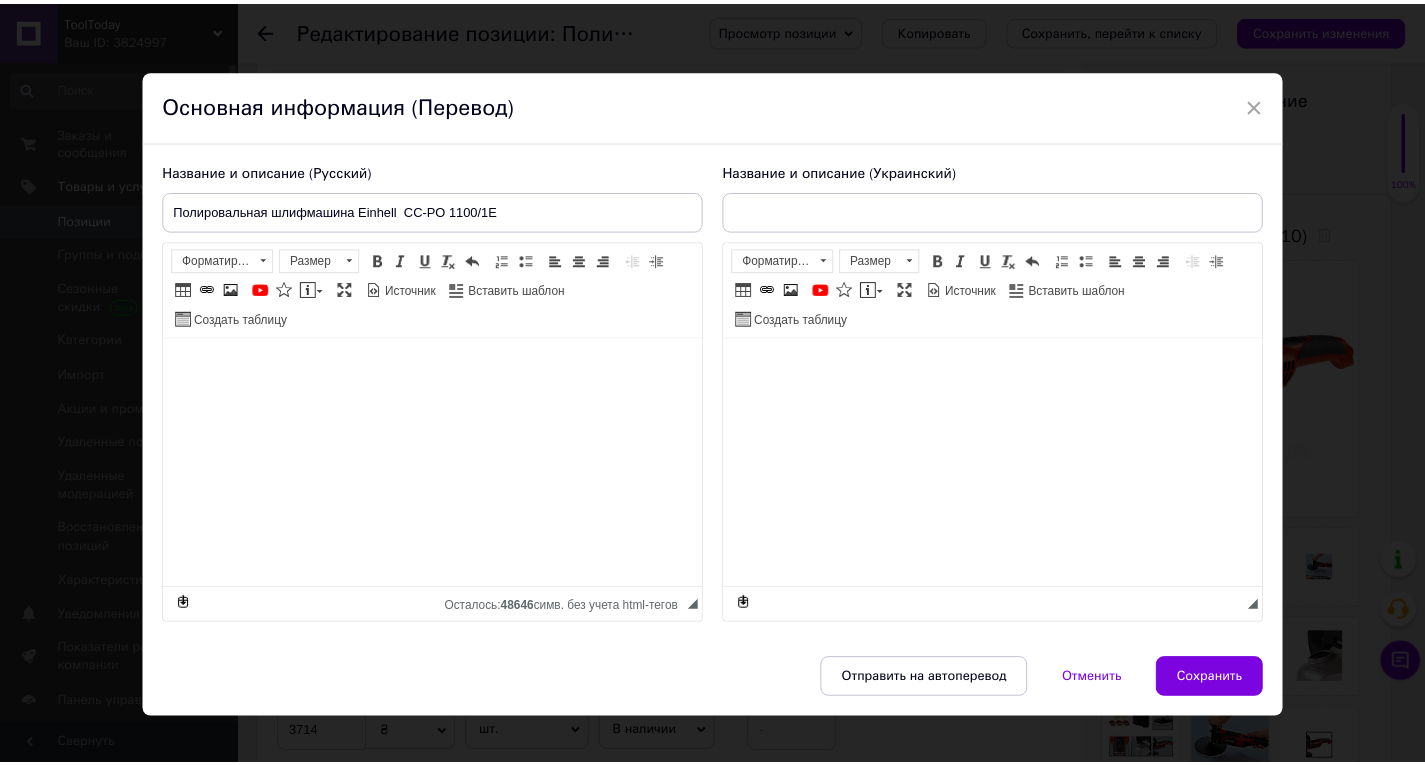 scroll, scrollTop: 24, scrollLeft: 0, axis: vertical 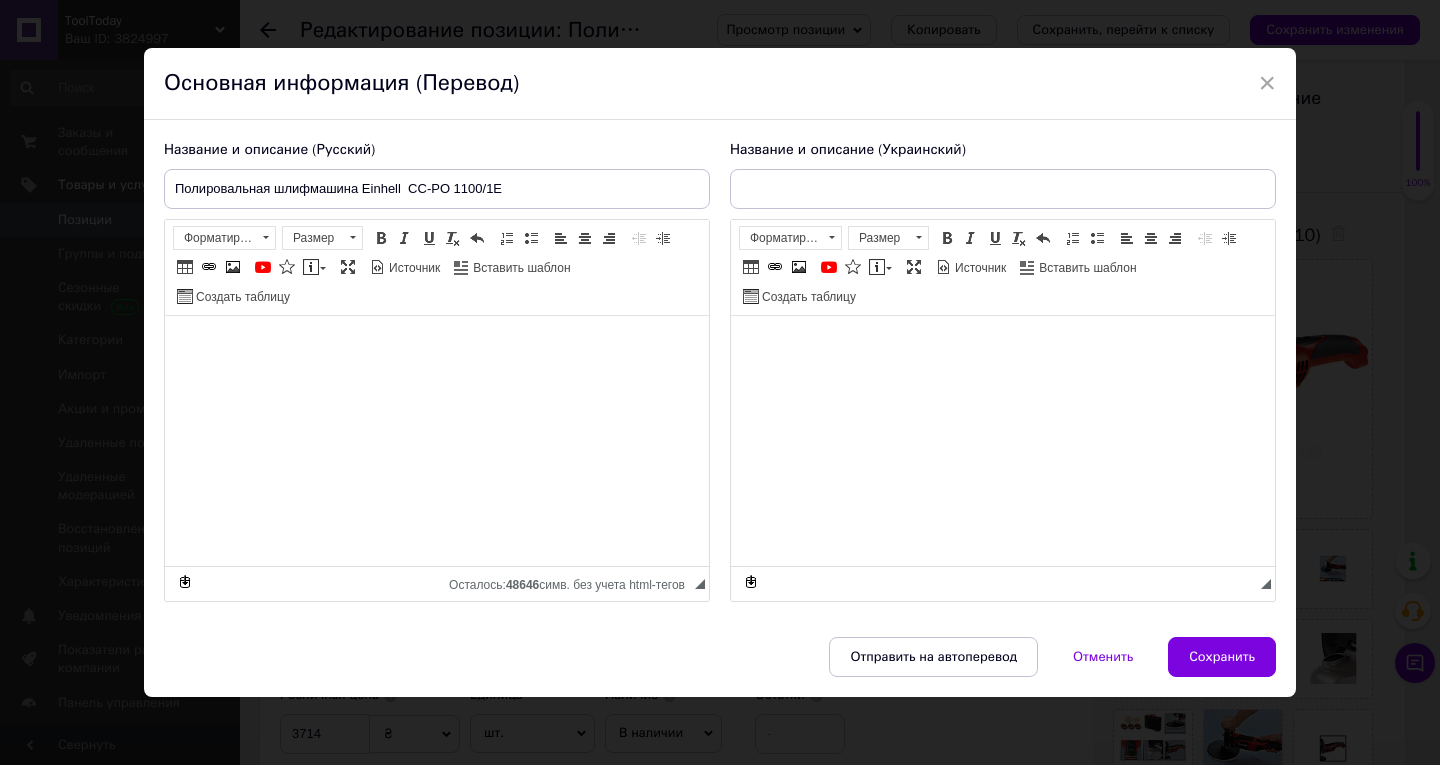 type on "Полірувальна шліфувальна машина Einhell CC-PO 1100/1E" 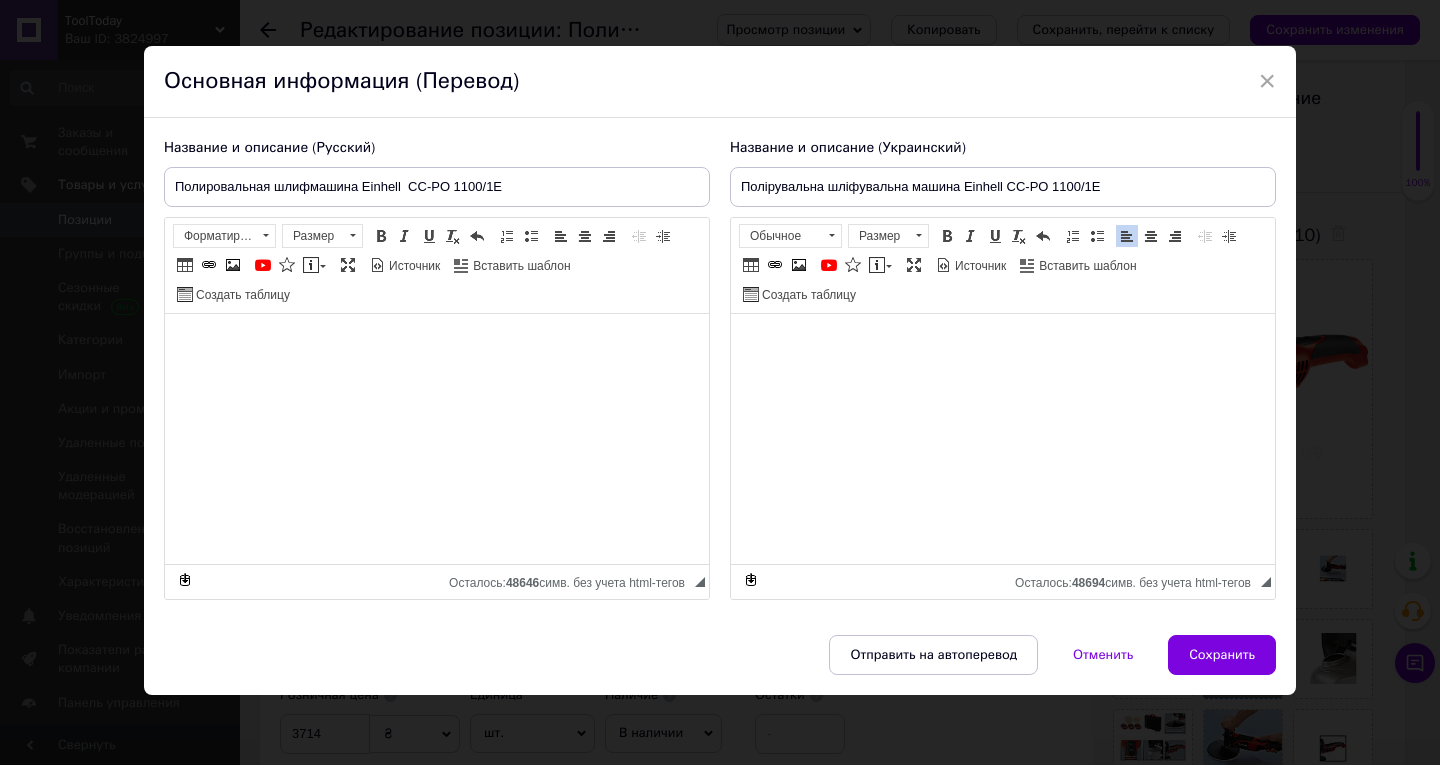 click on "Сохранить" at bounding box center [1222, 655] 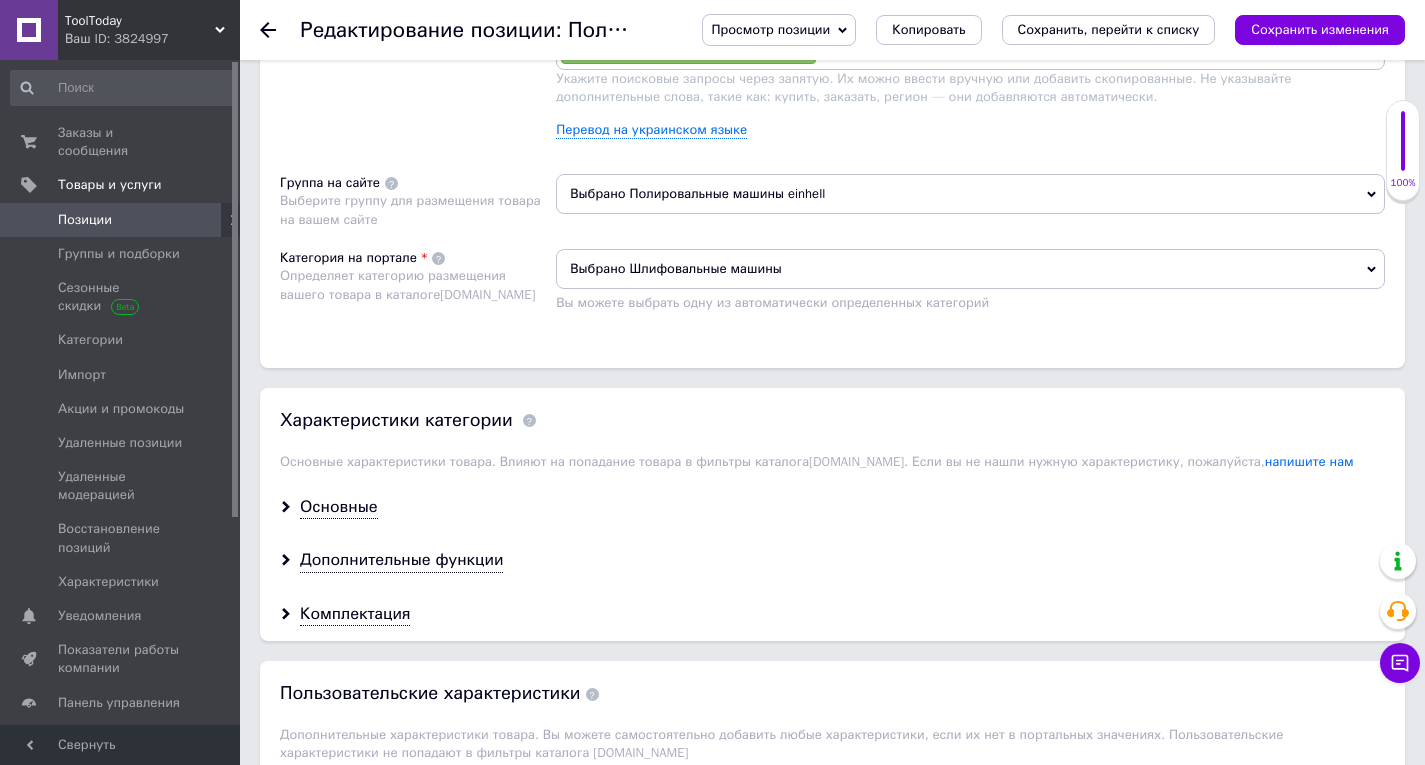 scroll, scrollTop: 1800, scrollLeft: 0, axis: vertical 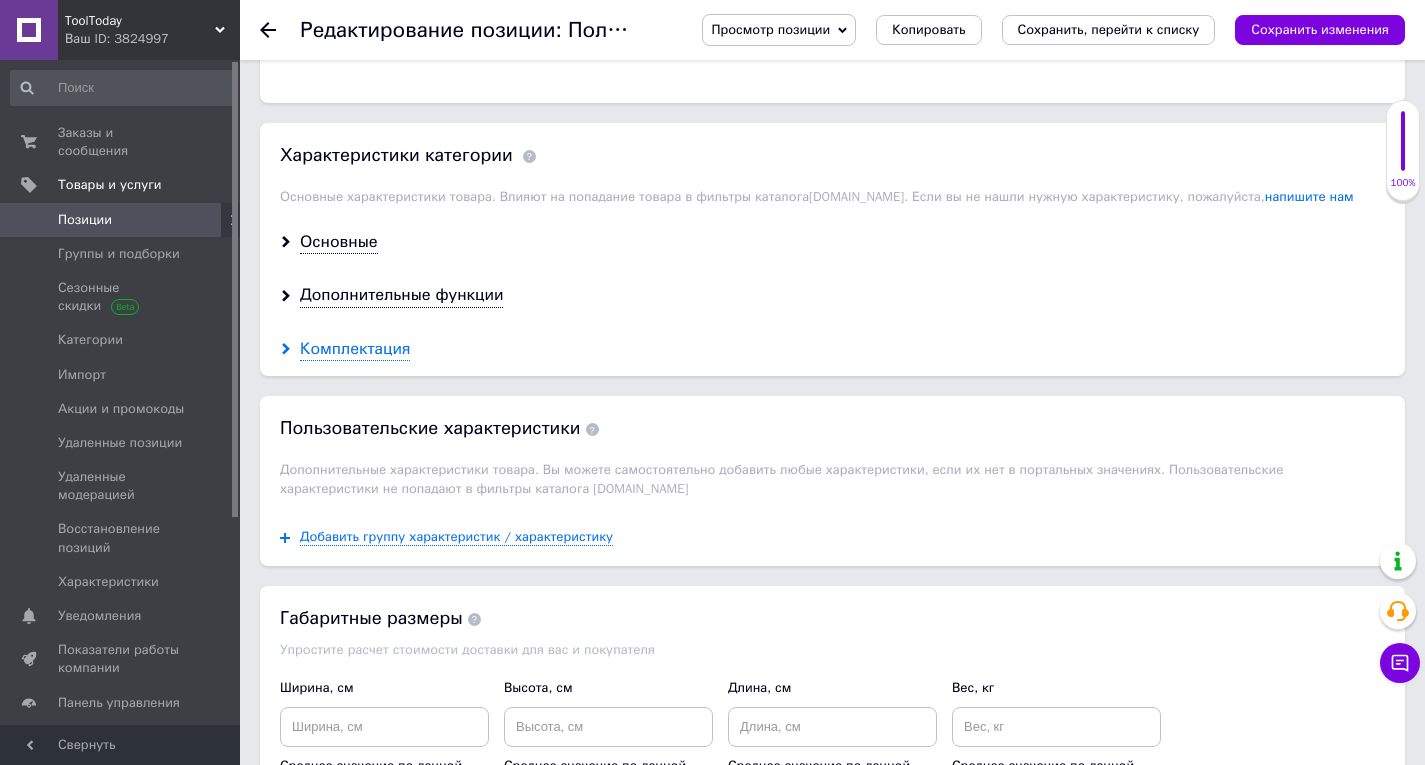 click on "Комплектация" at bounding box center [355, 349] 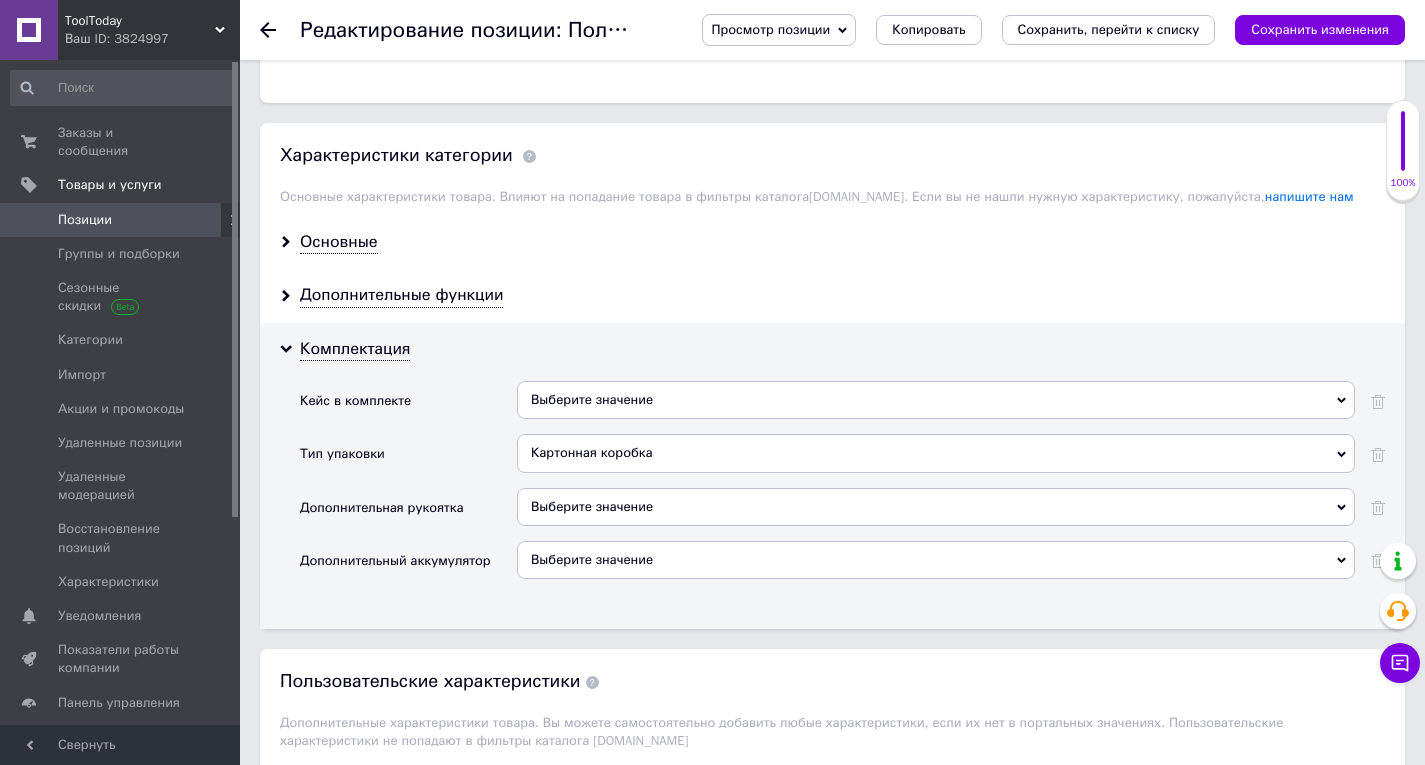 click on "Картонная коробка" at bounding box center [936, 453] 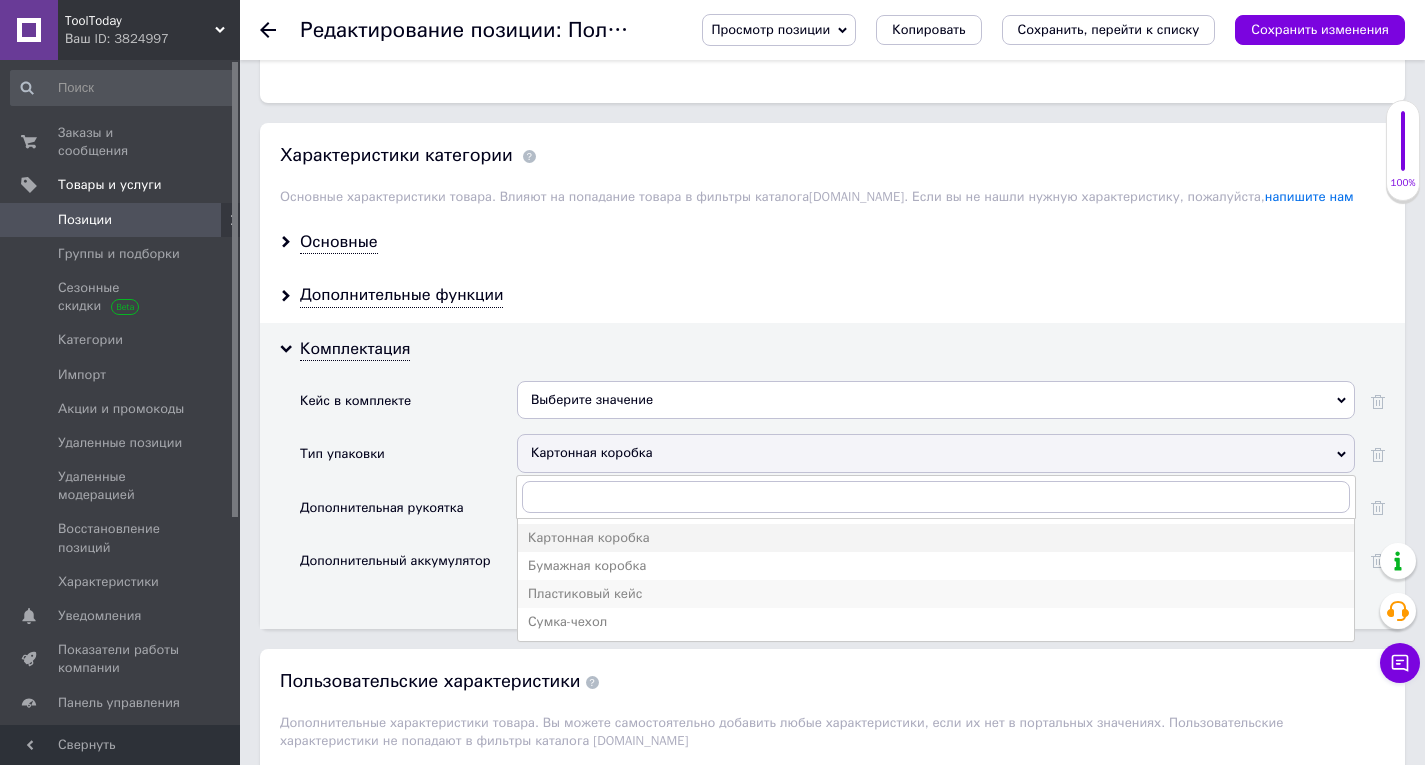 click on "Пластиковый кейс" at bounding box center [936, 594] 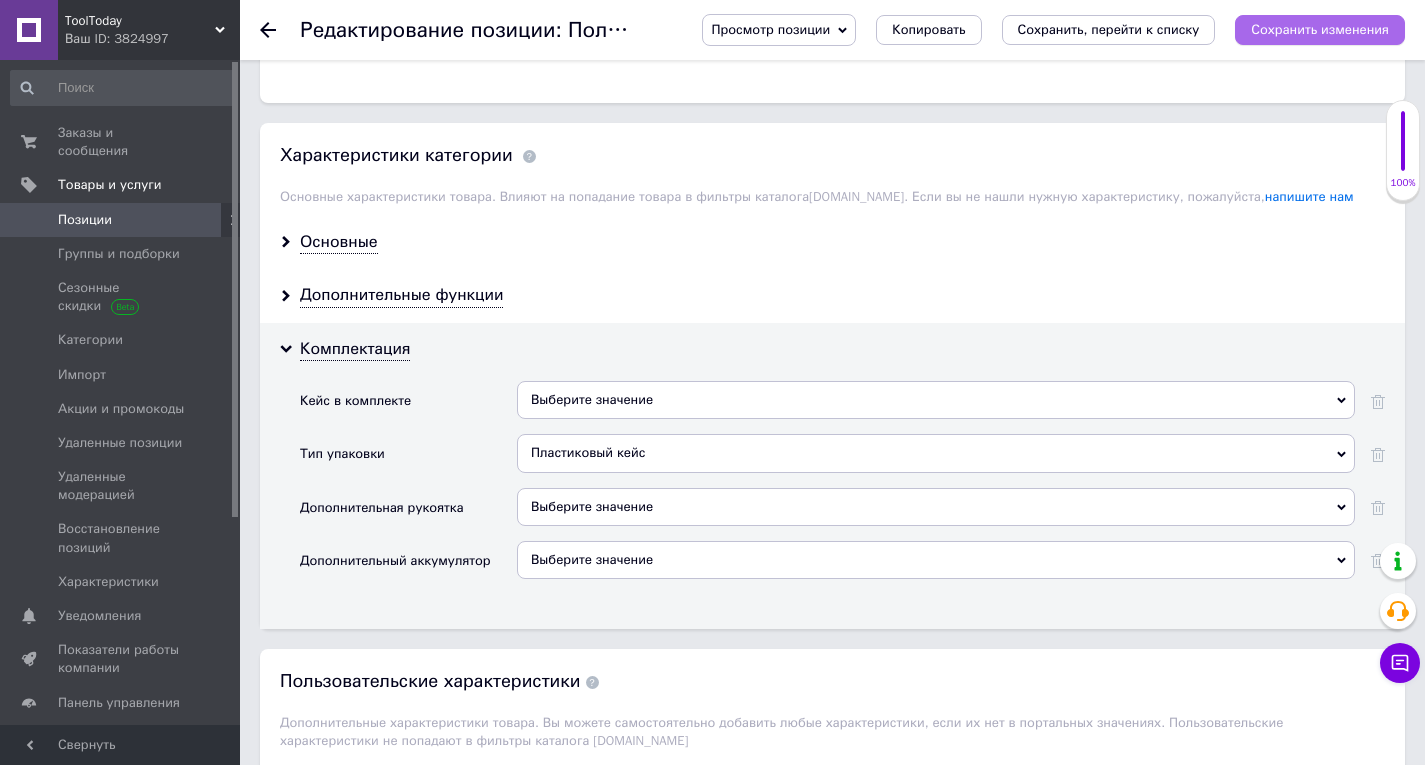 click on "Сохранить изменения" at bounding box center (1320, 29) 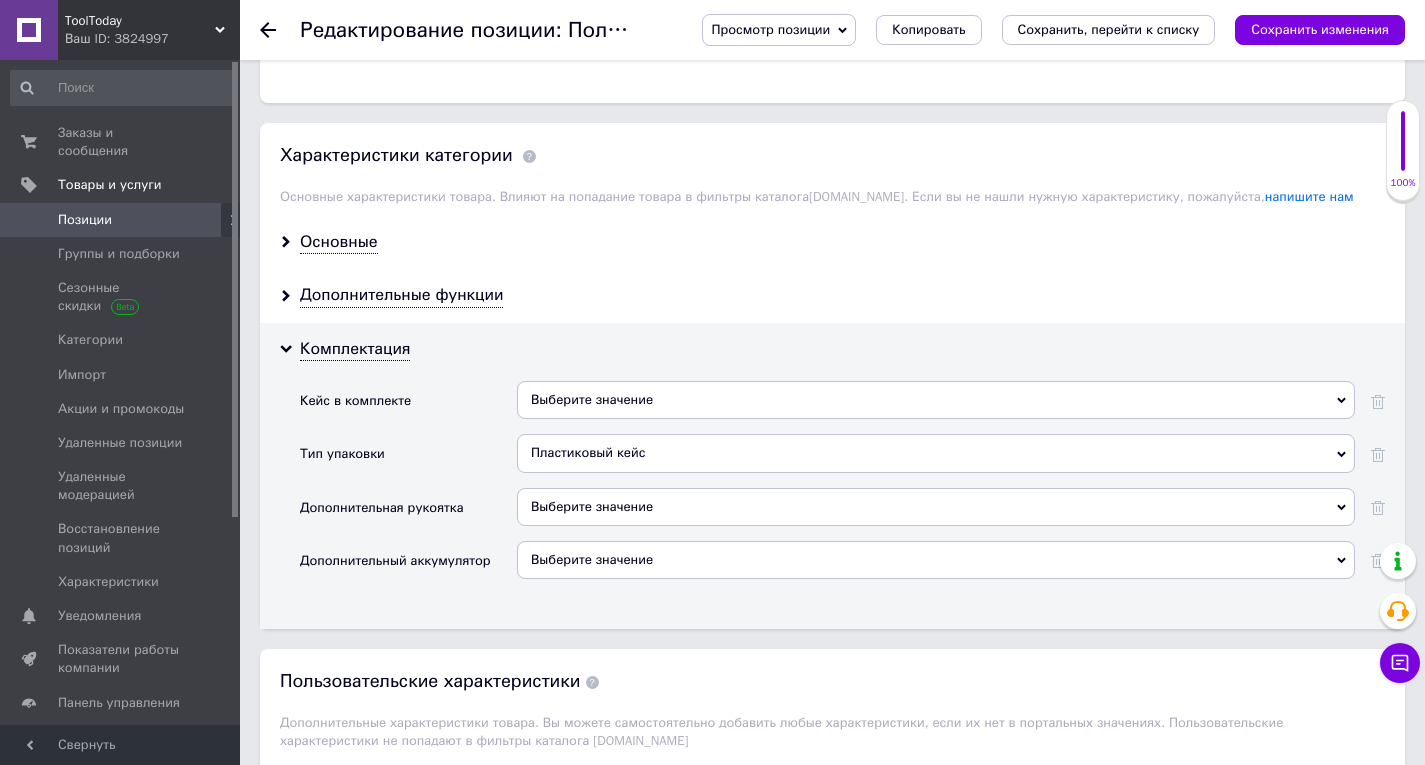 click at bounding box center [280, 30] 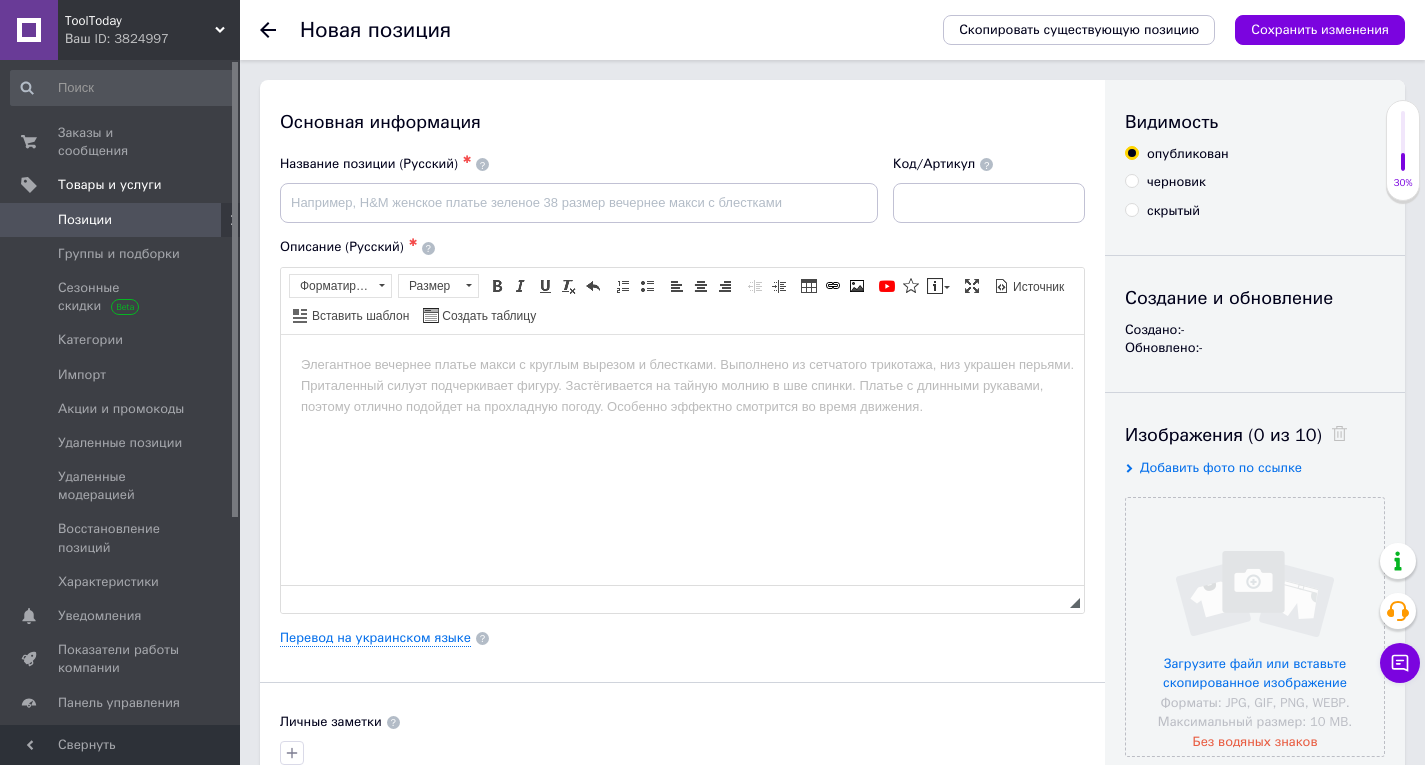 scroll, scrollTop: 0, scrollLeft: 0, axis: both 